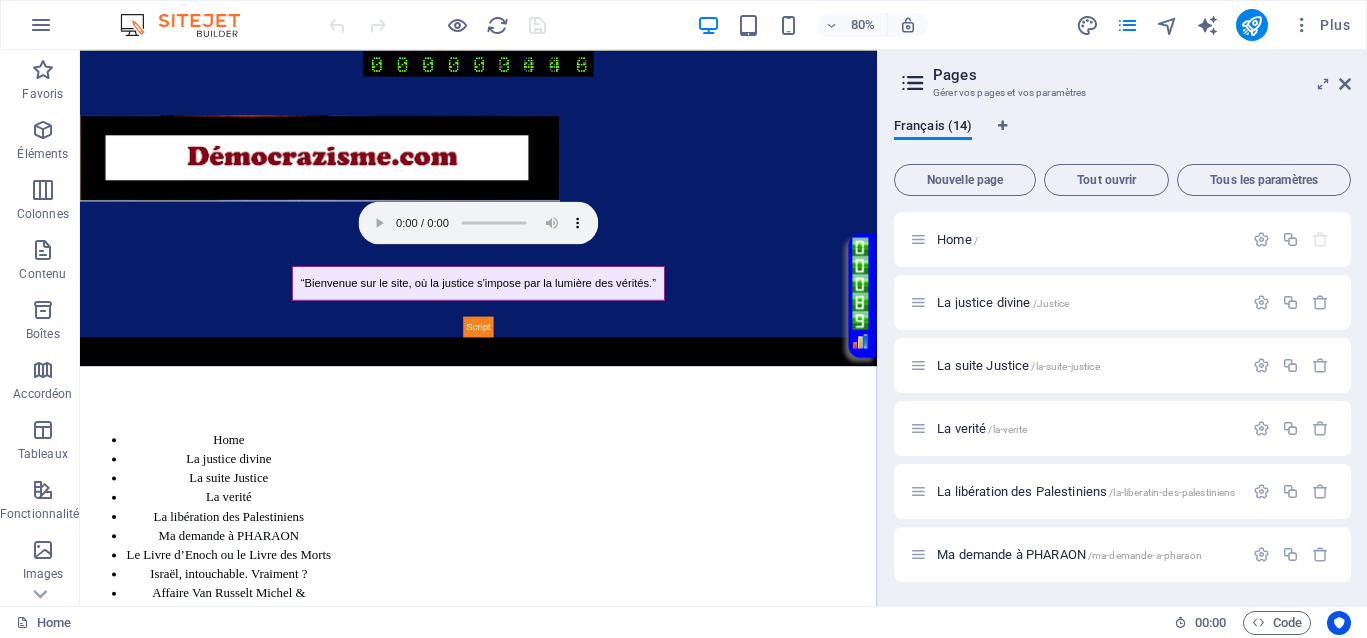scroll, scrollTop: 0, scrollLeft: 0, axis: both 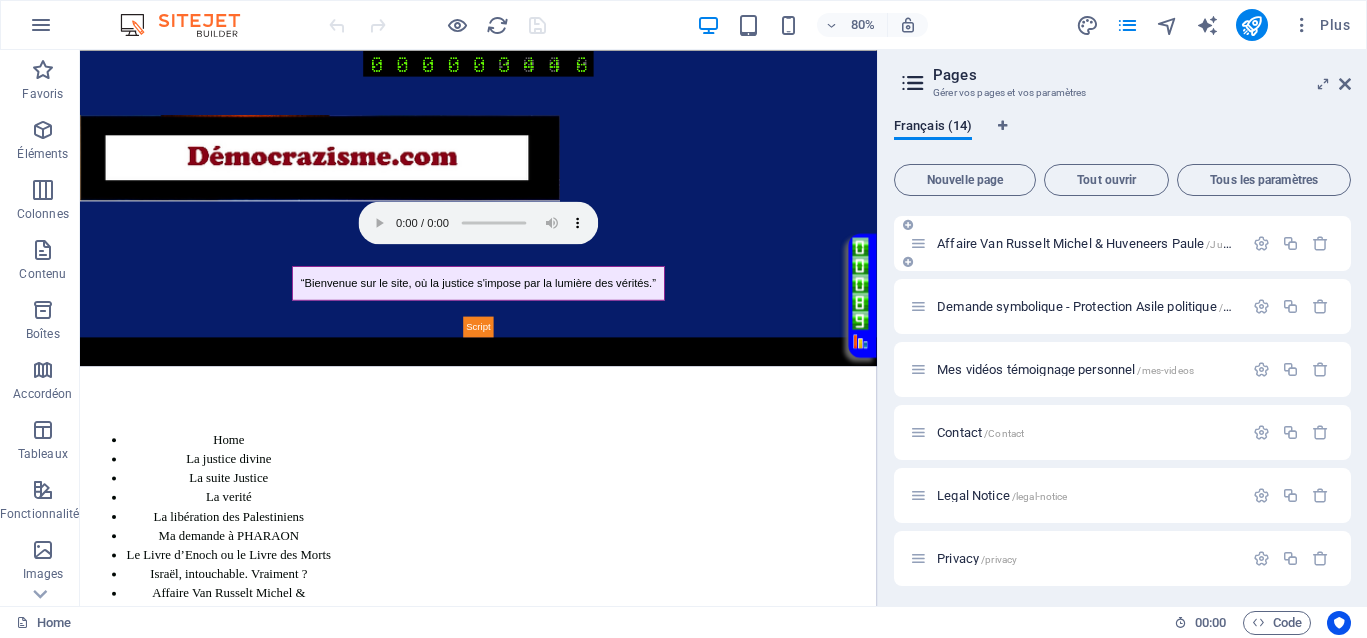 click on "Affaire Van Russelt Michel & Huveneers Paule /JusticeVanrusselthuveneers" at bounding box center [1137, 243] 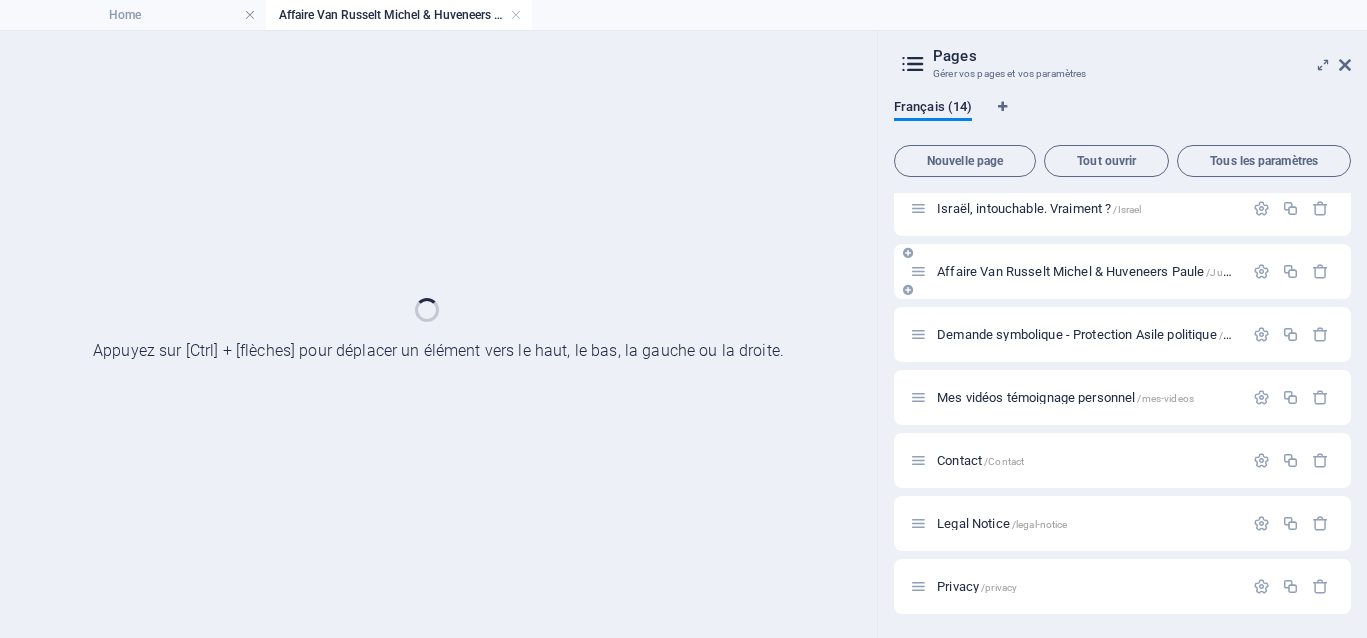 scroll, scrollTop: 453, scrollLeft: 0, axis: vertical 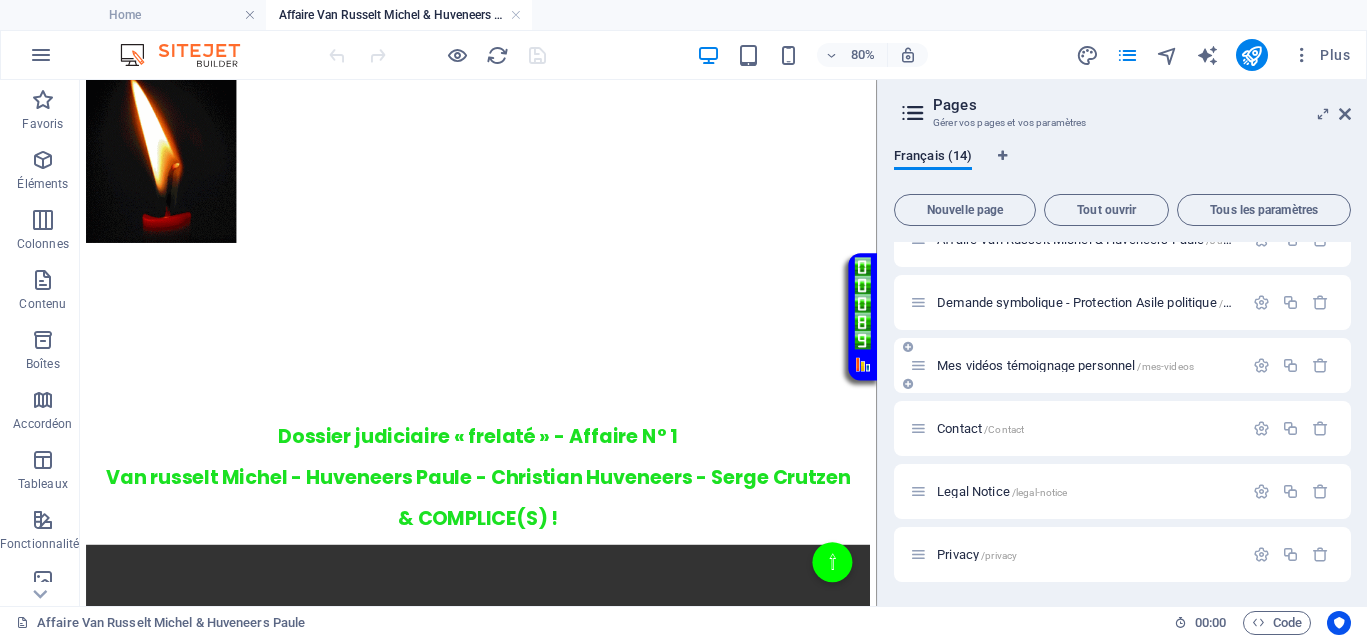 click on "Mes vidéos témoignage personnel /mes-videos" at bounding box center (1065, 365) 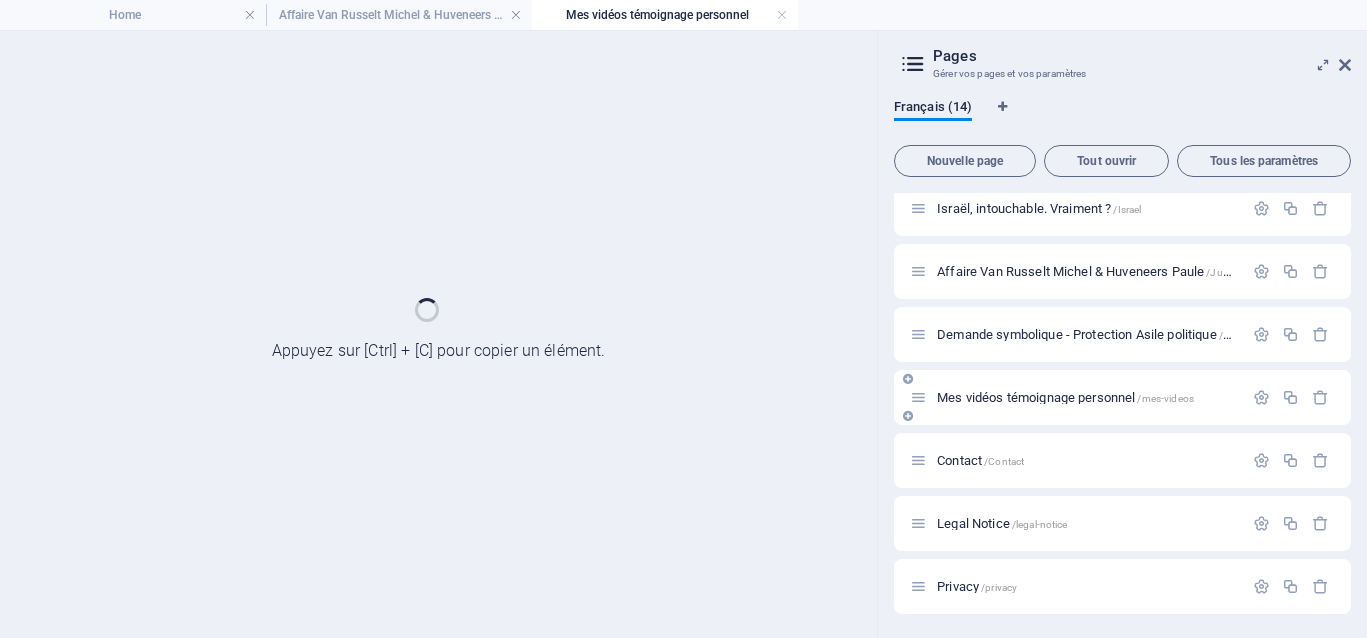 scroll, scrollTop: 0, scrollLeft: 0, axis: both 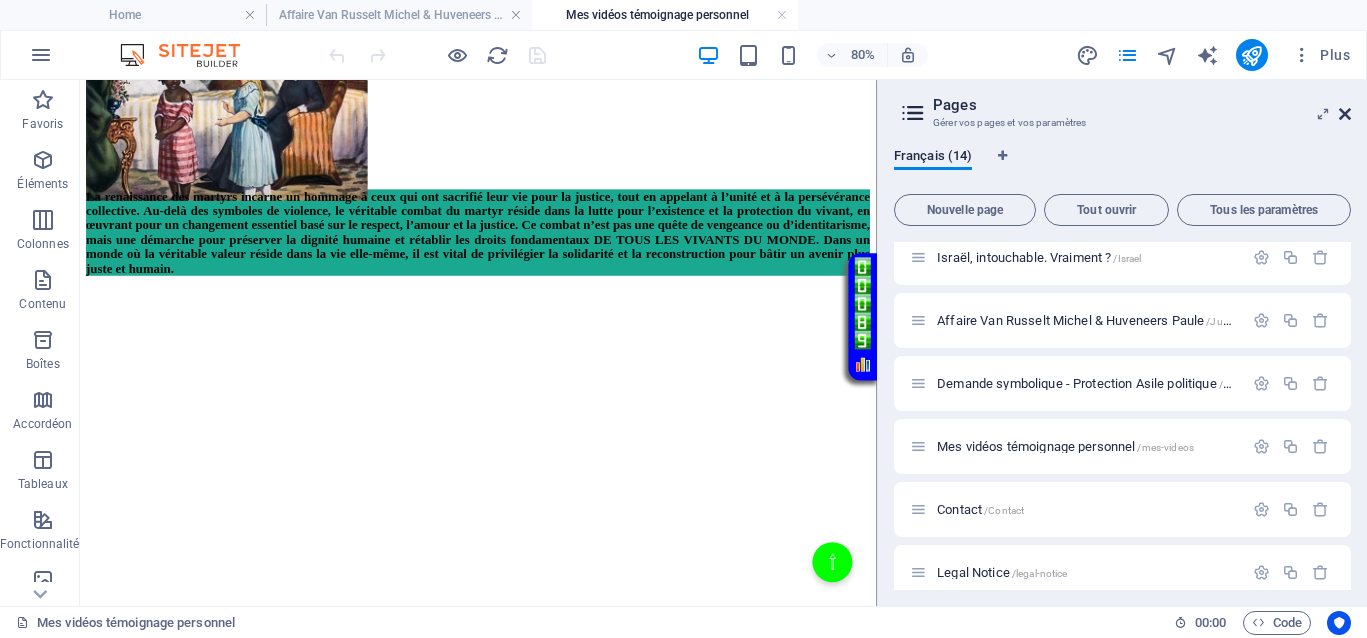 drag, startPoint x: 1345, startPoint y: 108, endPoint x: 765, endPoint y: 290, distance: 607.8849 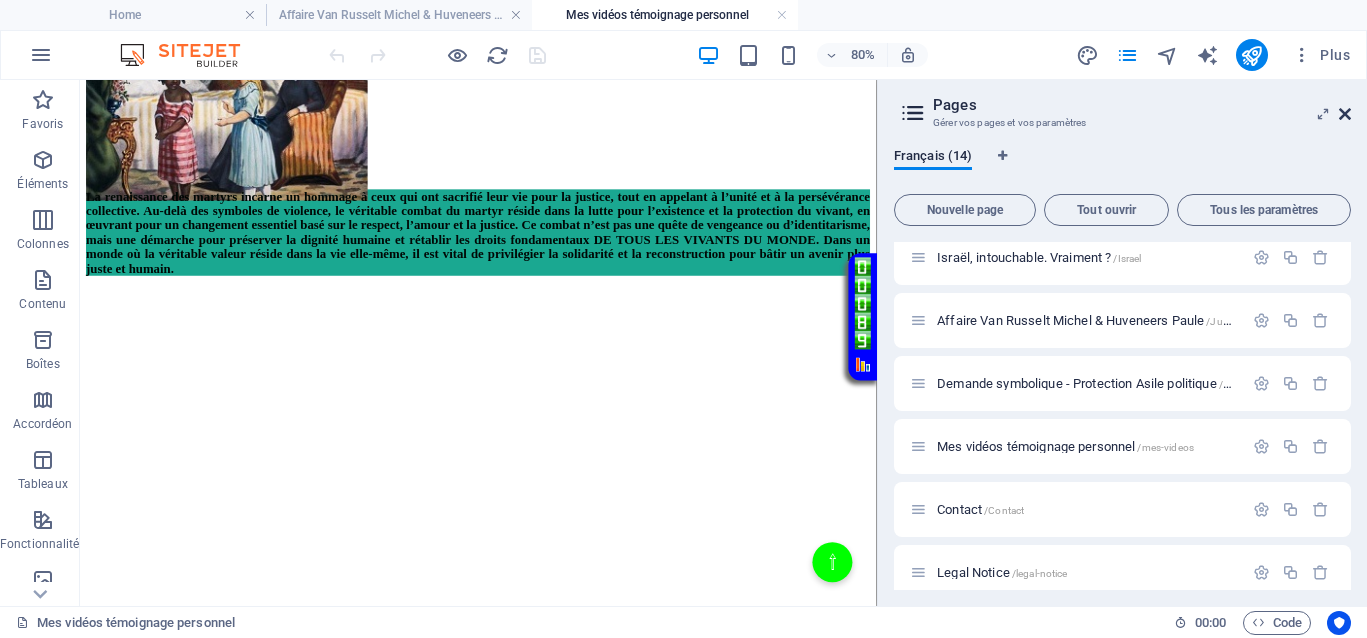 click at bounding box center (1345, 114) 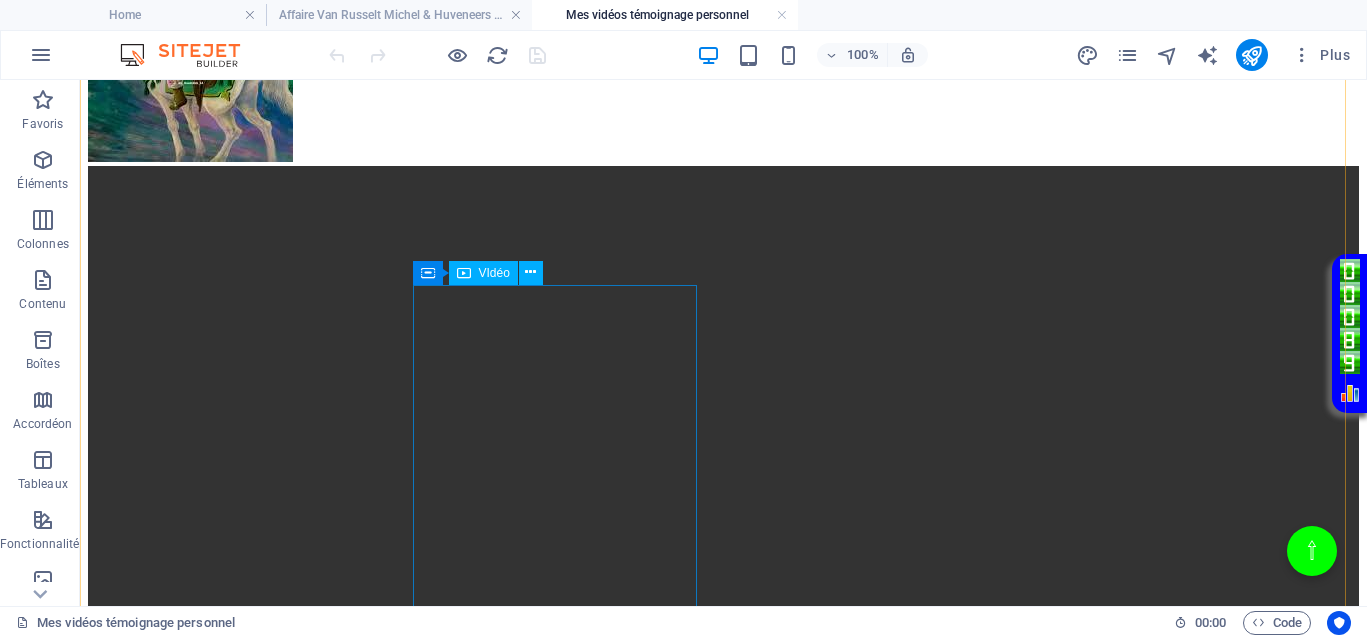 scroll, scrollTop: 1195, scrollLeft: 0, axis: vertical 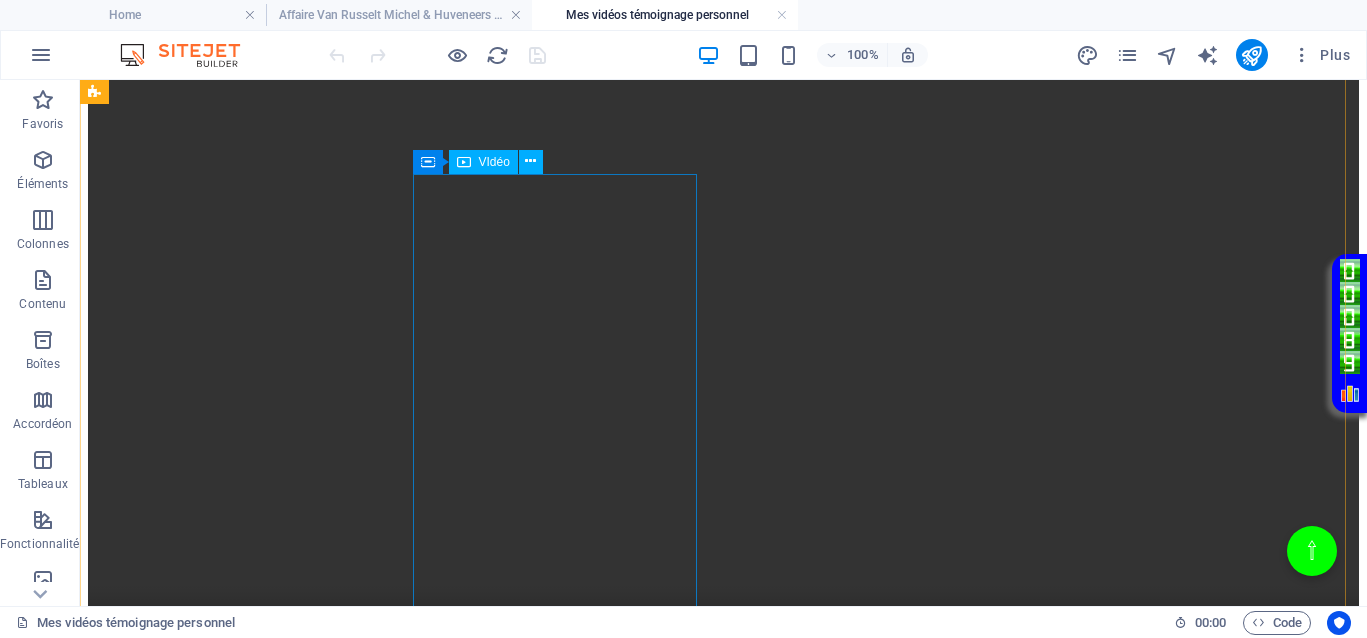click at bounding box center [723, 2933] 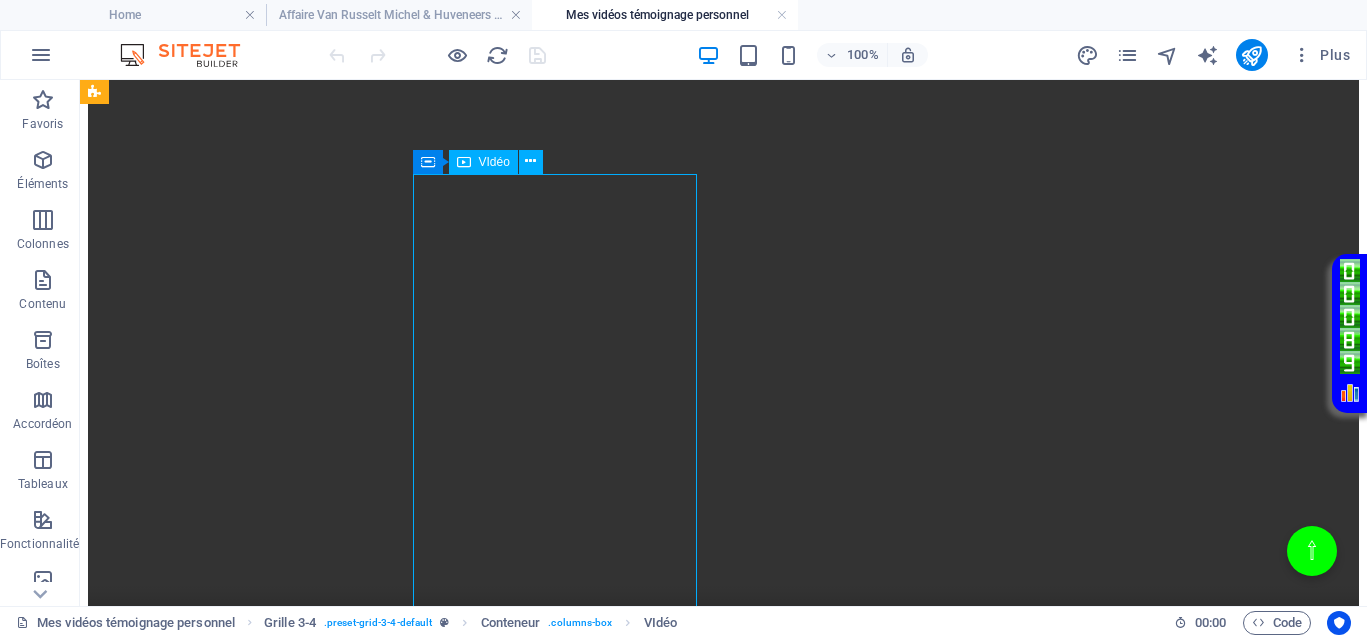 click at bounding box center (723, 2933) 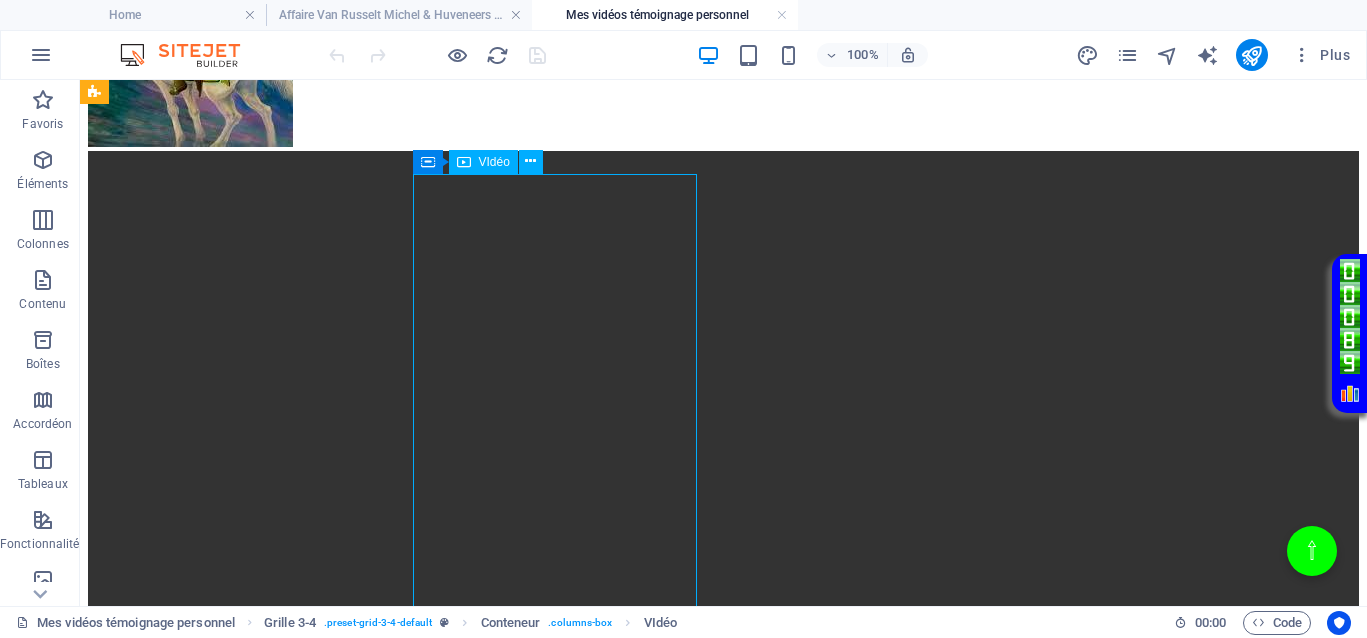 select on "%" 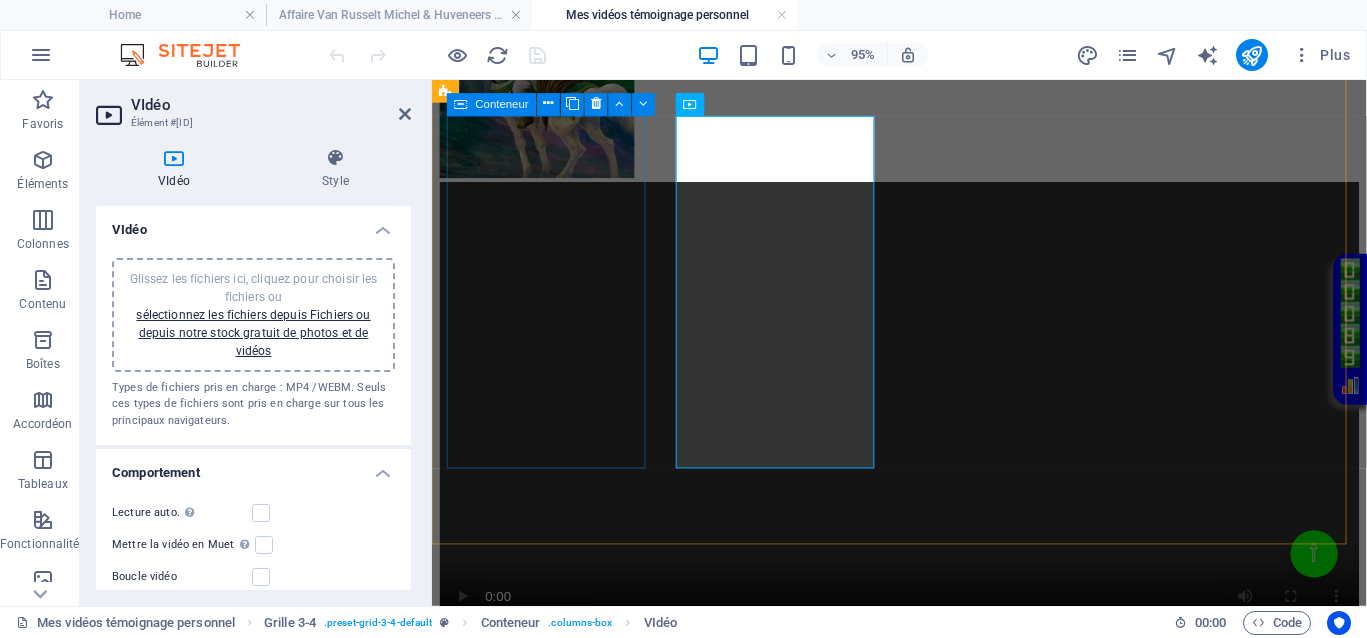scroll, scrollTop: 1291, scrollLeft: 0, axis: vertical 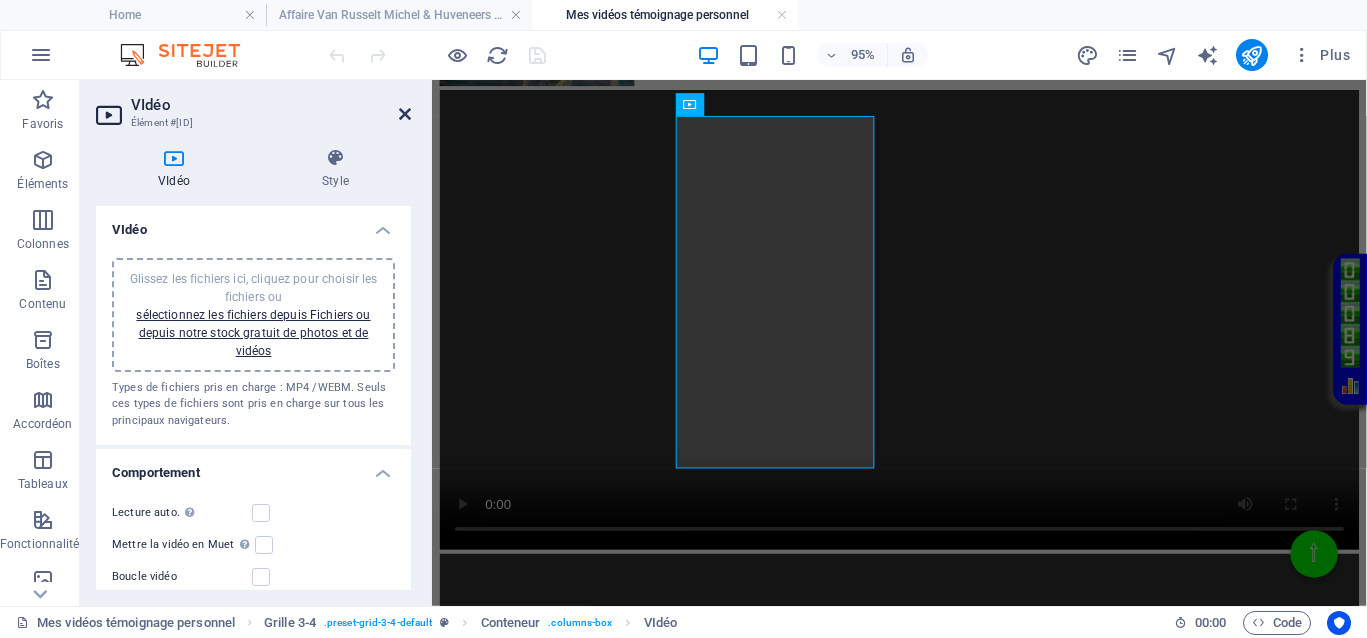 click at bounding box center (405, 114) 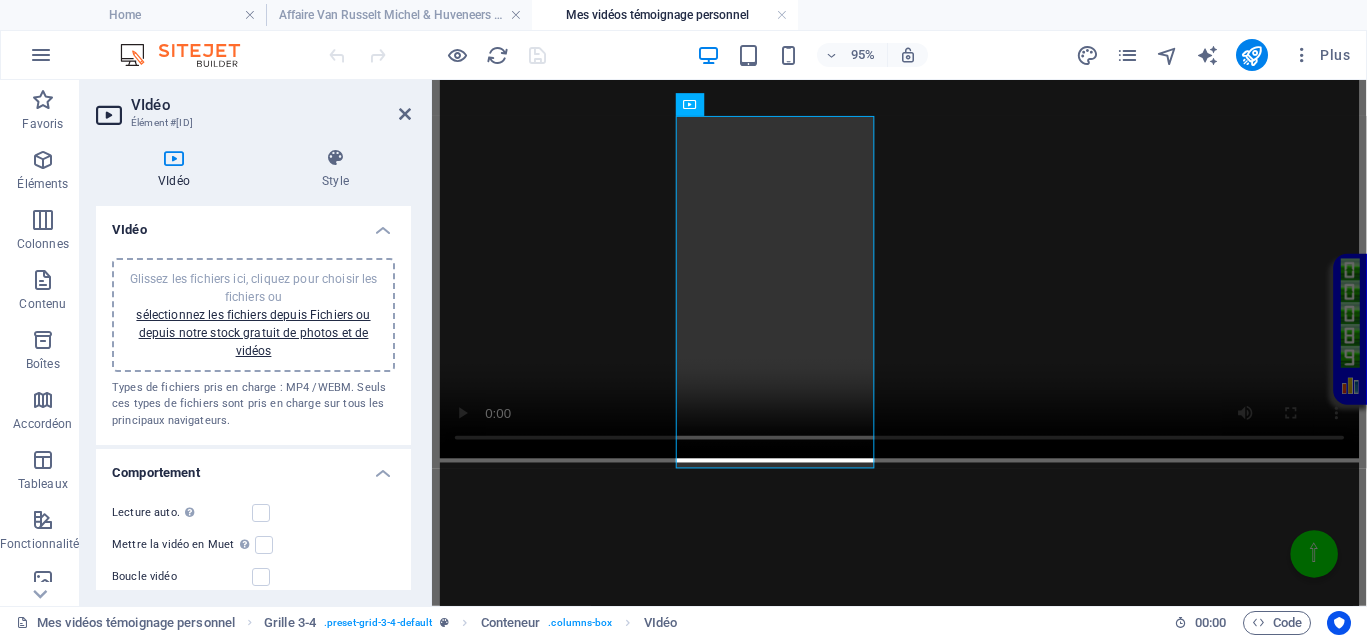 scroll, scrollTop: 1195, scrollLeft: 0, axis: vertical 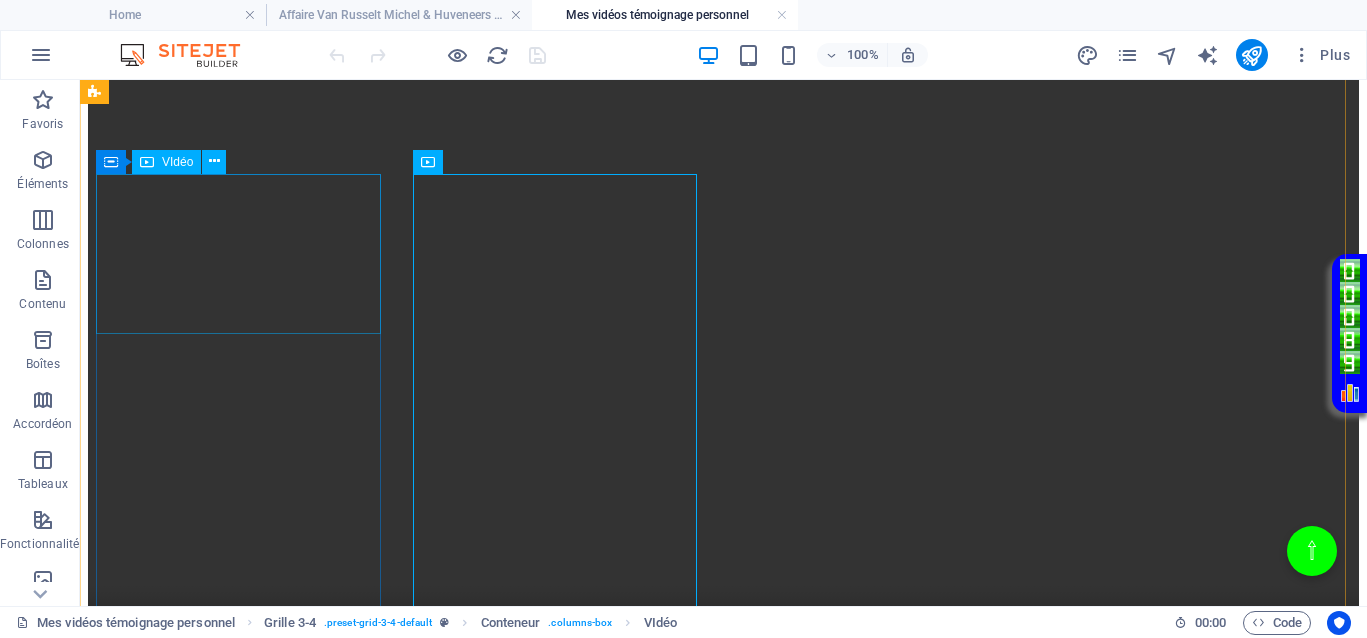 click at bounding box center [723, 2294] 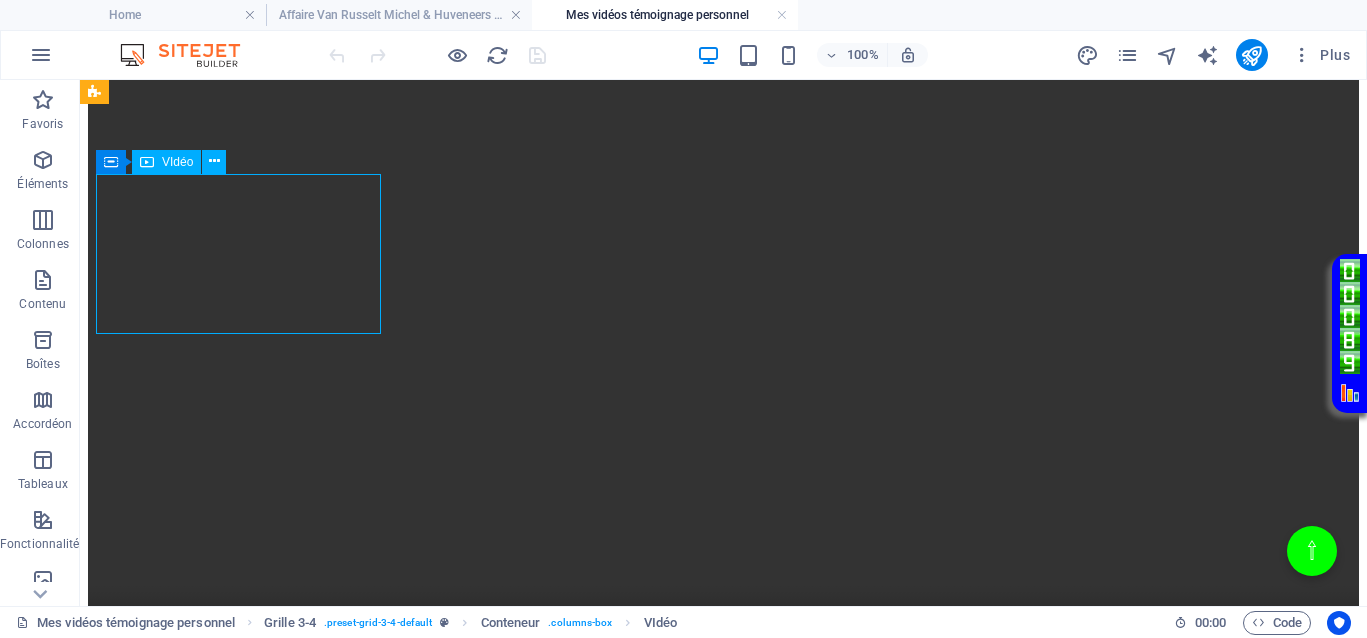 click at bounding box center [723, 2294] 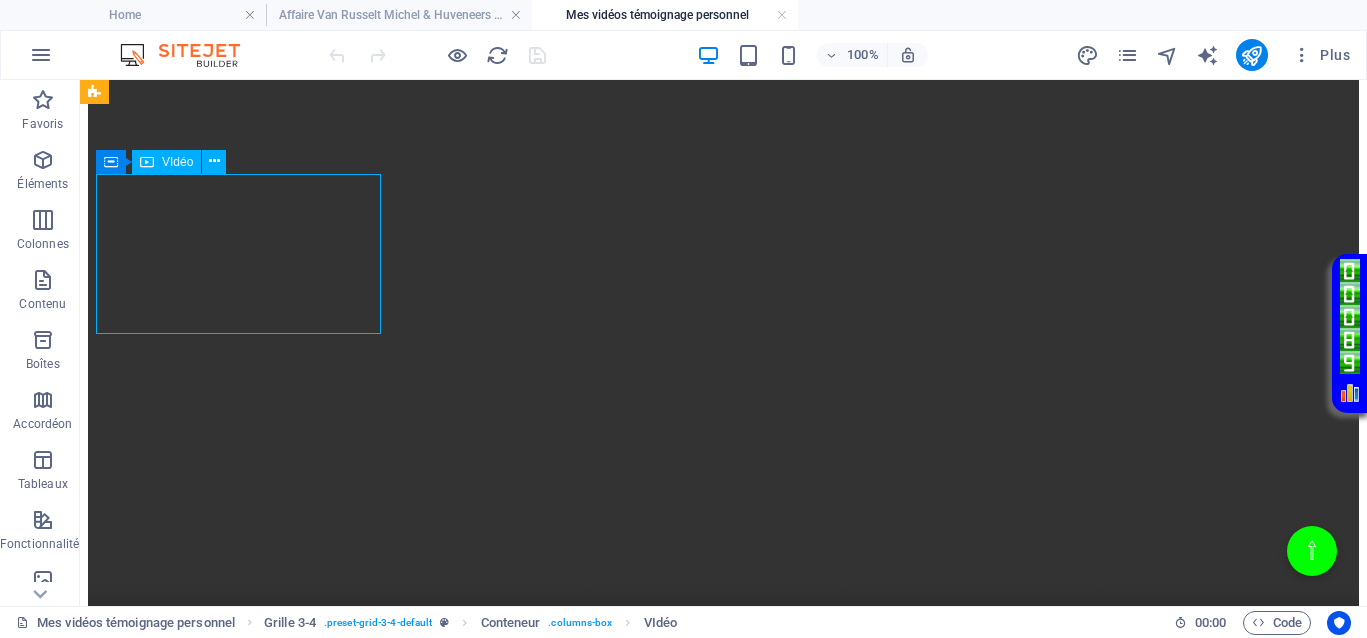 select on "%" 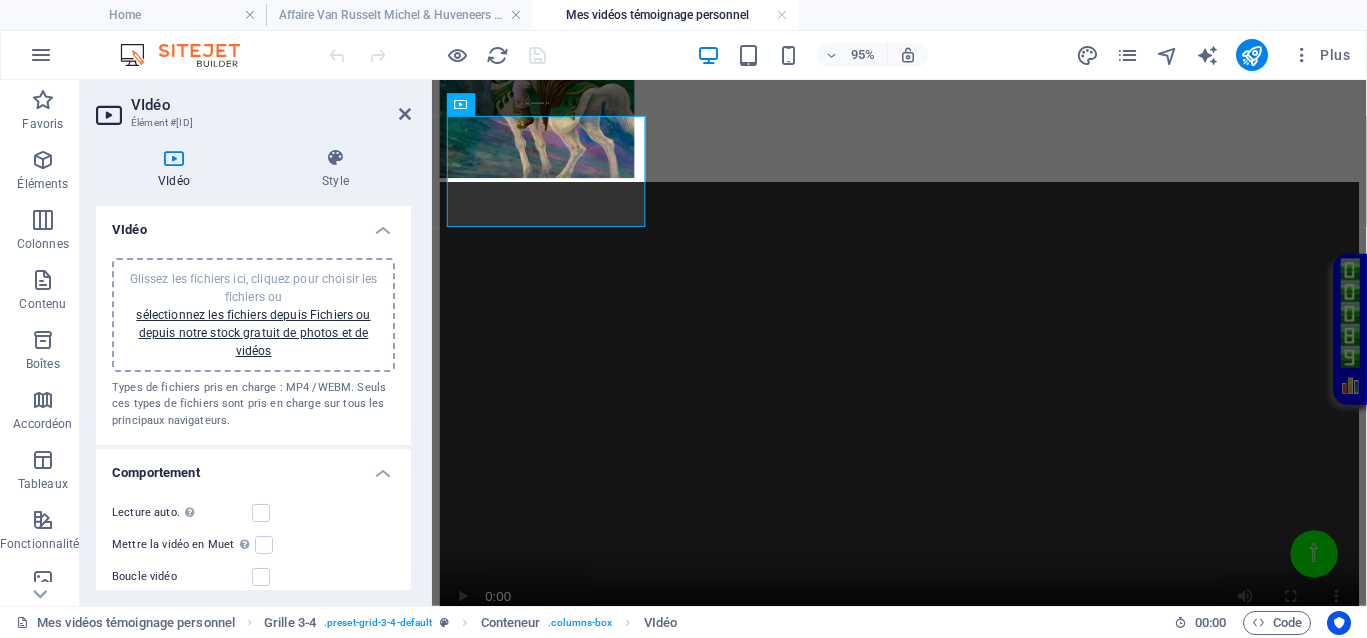 scroll, scrollTop: 1291, scrollLeft: 0, axis: vertical 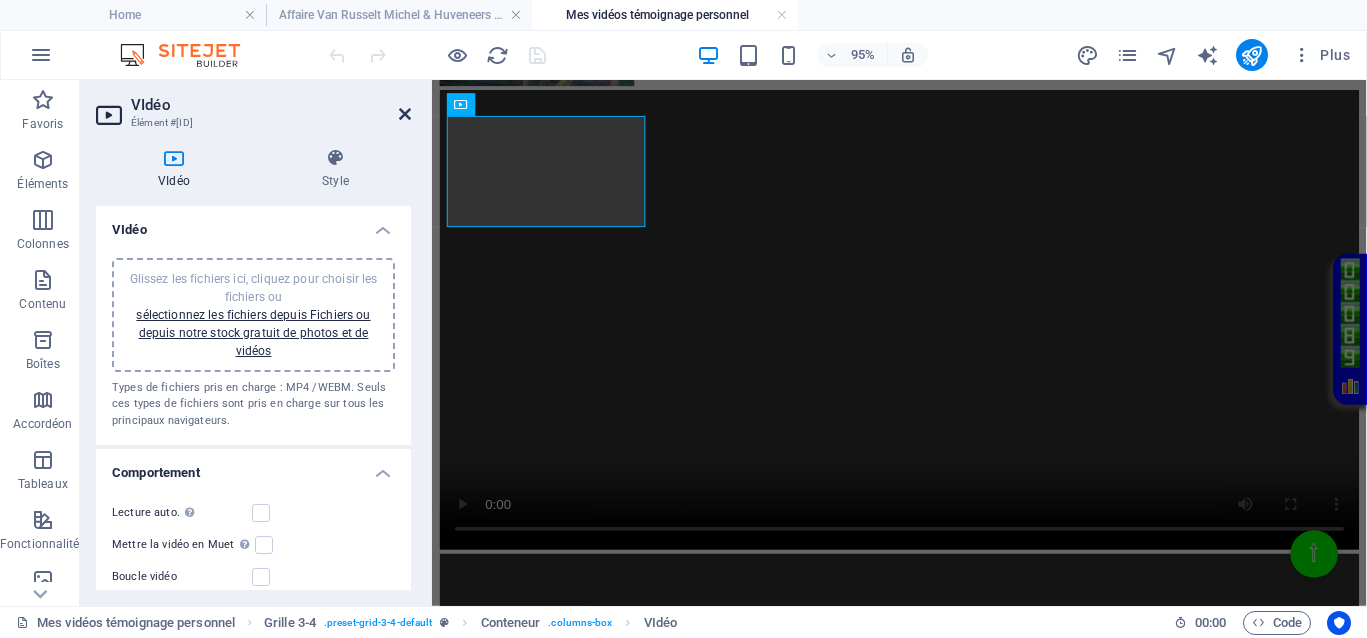 click at bounding box center (405, 114) 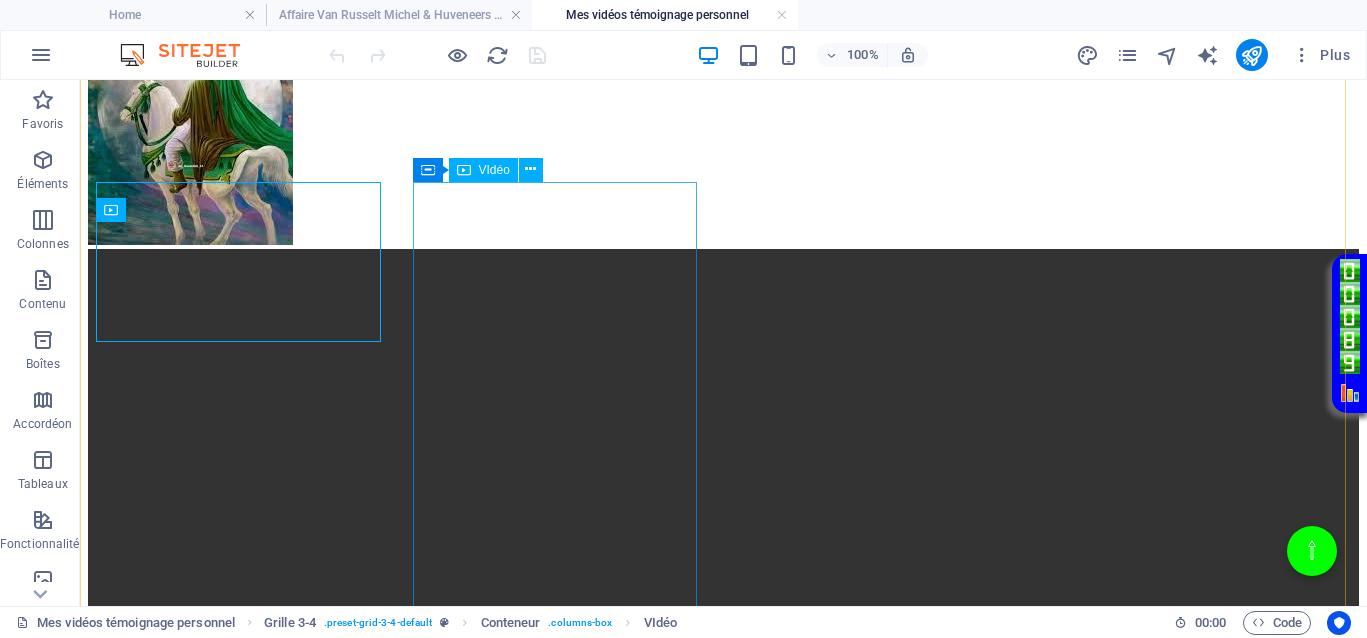 scroll, scrollTop: 945, scrollLeft: 0, axis: vertical 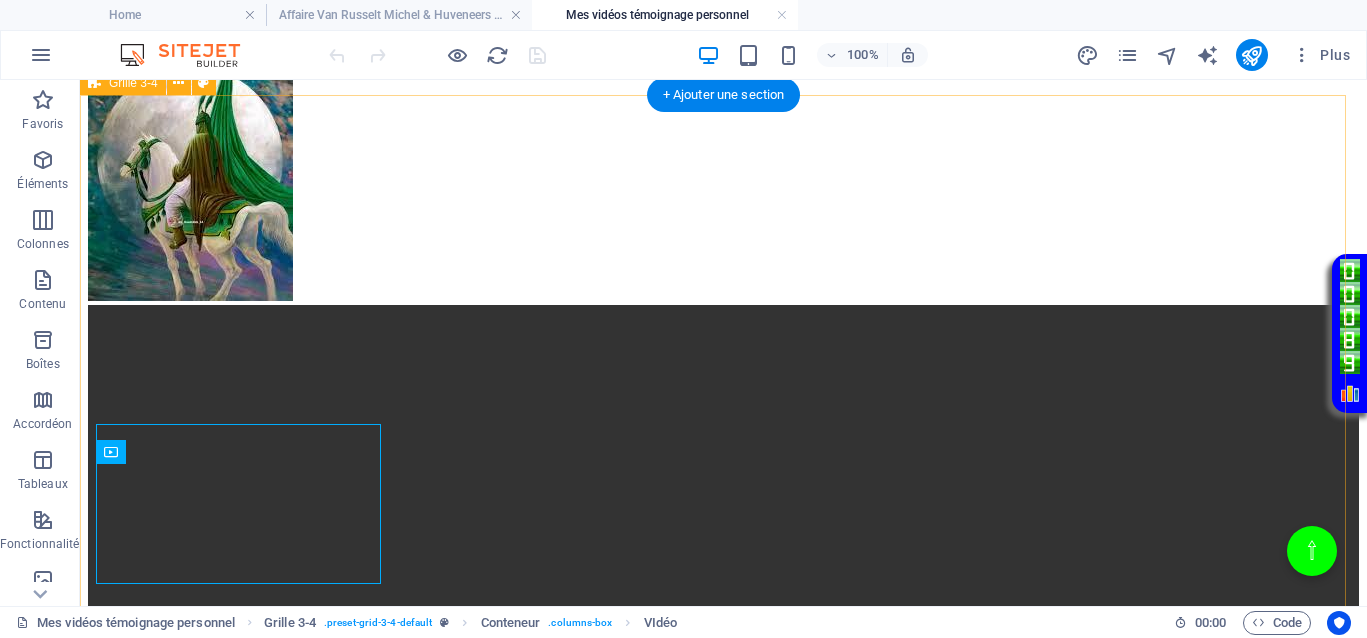 click at bounding box center [723, 2543] 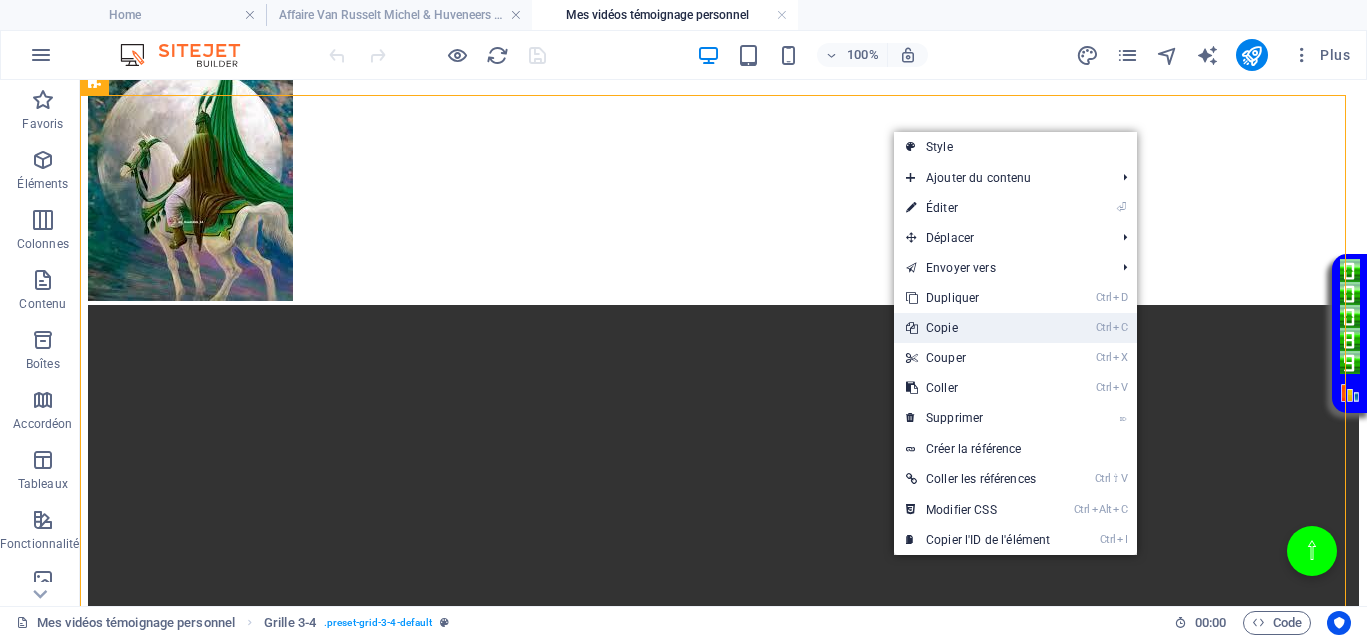 click on "Ctrl C  Copie" at bounding box center (978, 328) 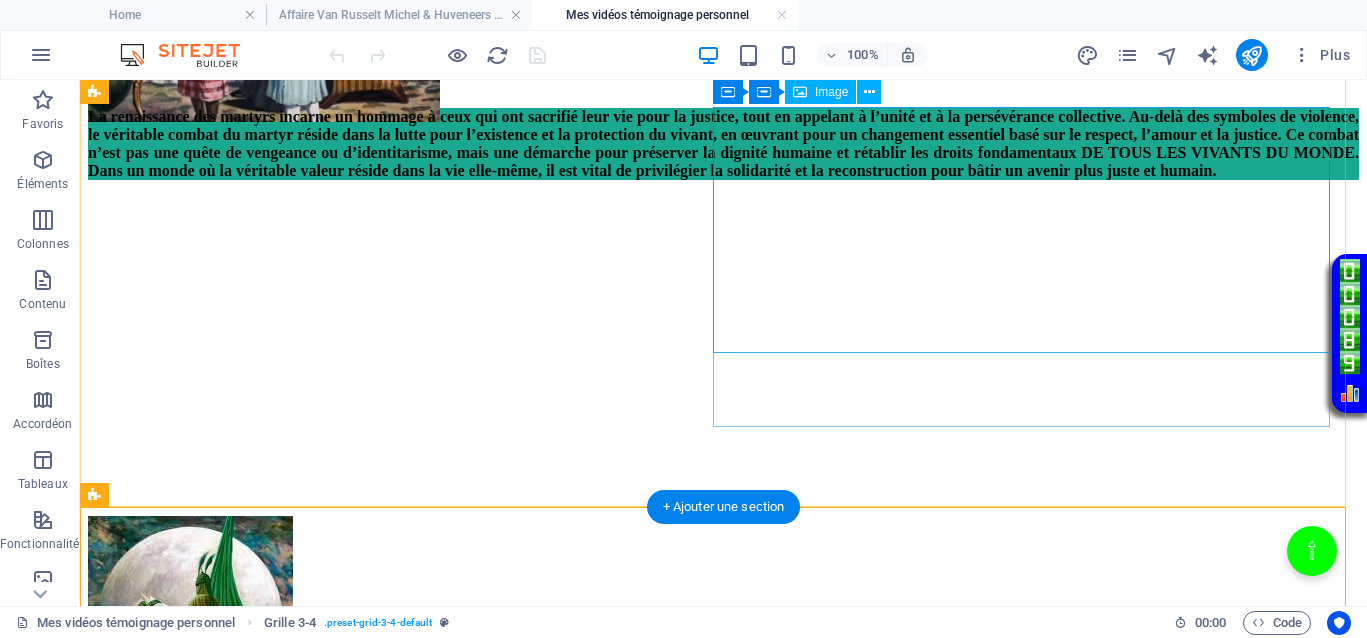 scroll, scrollTop: 445, scrollLeft: 0, axis: vertical 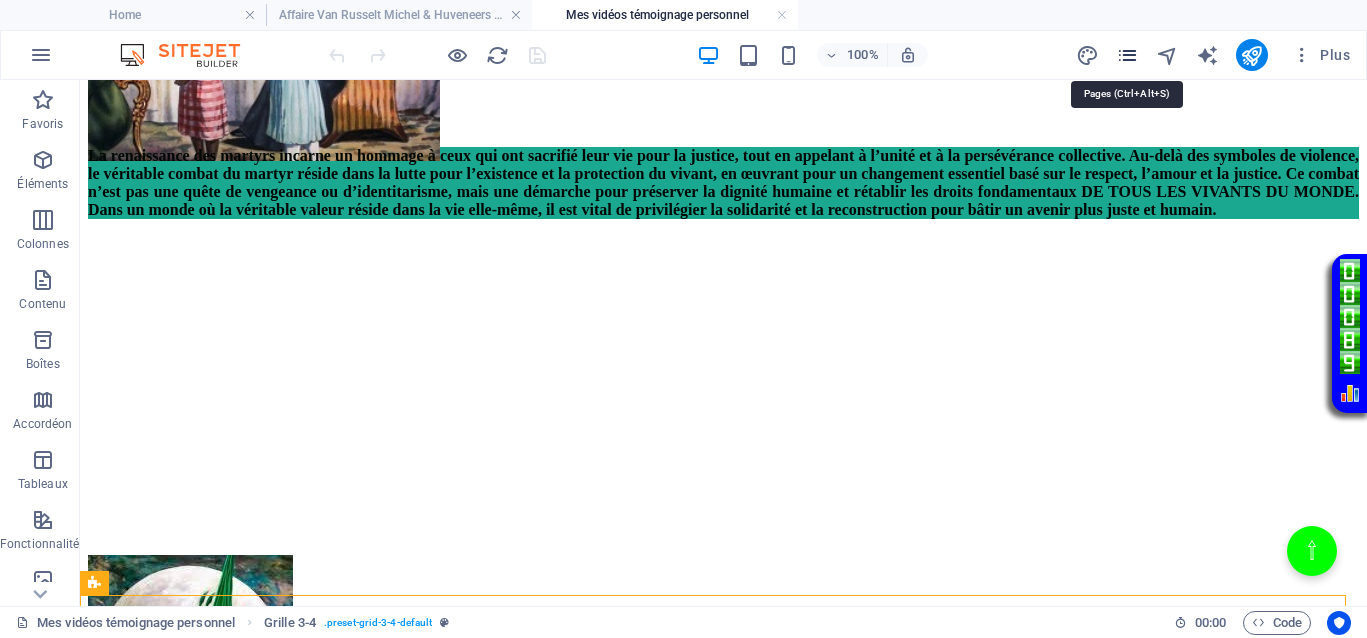 click at bounding box center (1127, 55) 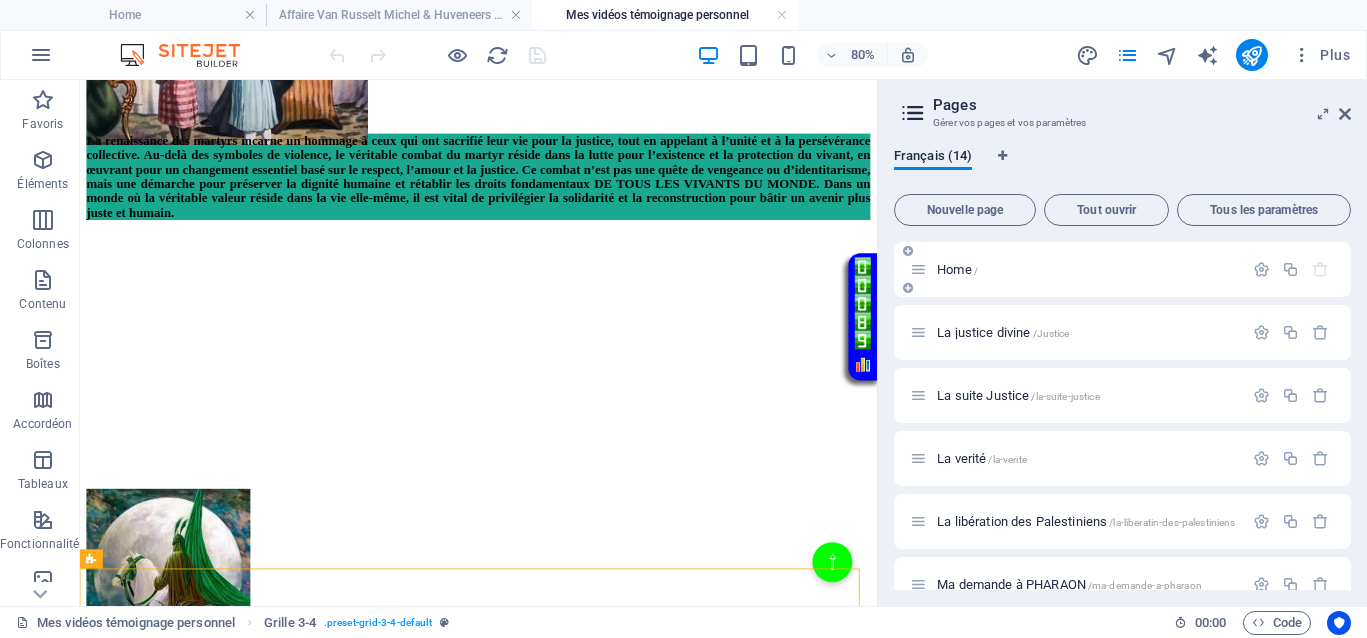 scroll, scrollTop: 375, scrollLeft: 0, axis: vertical 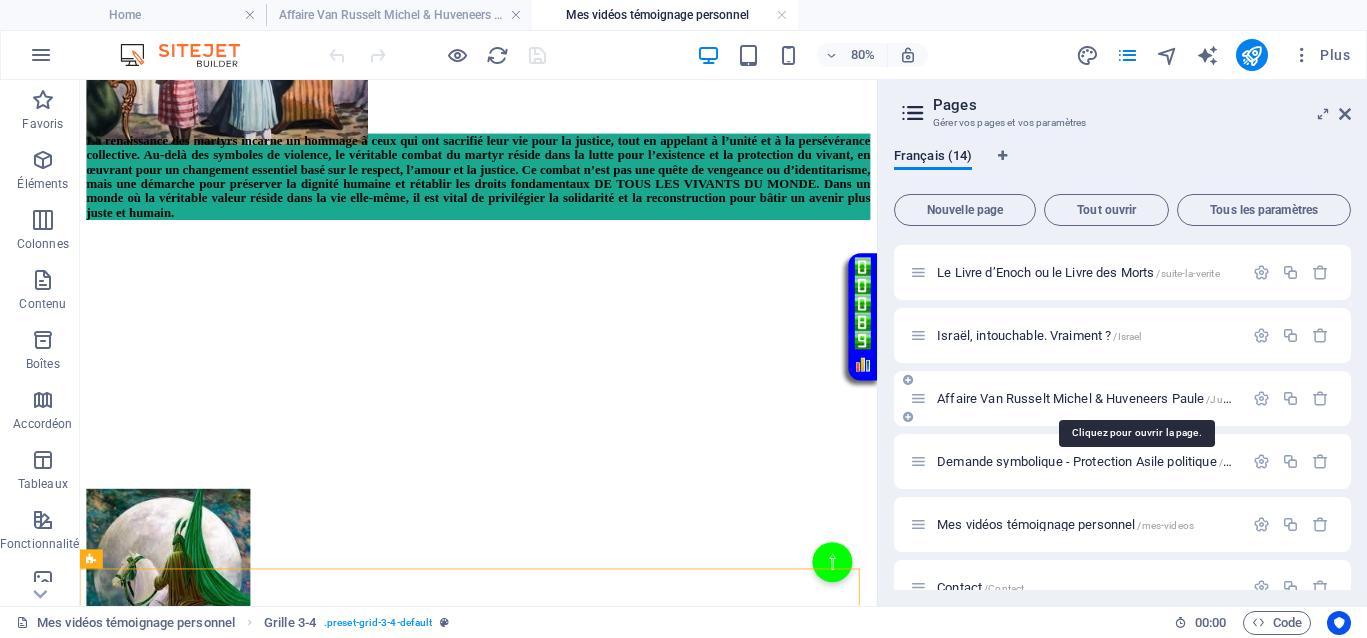 click on "Affaire Van Russelt Michel & Huveneers Paule /JusticeVanrusselthuveneers" at bounding box center (1137, 398) 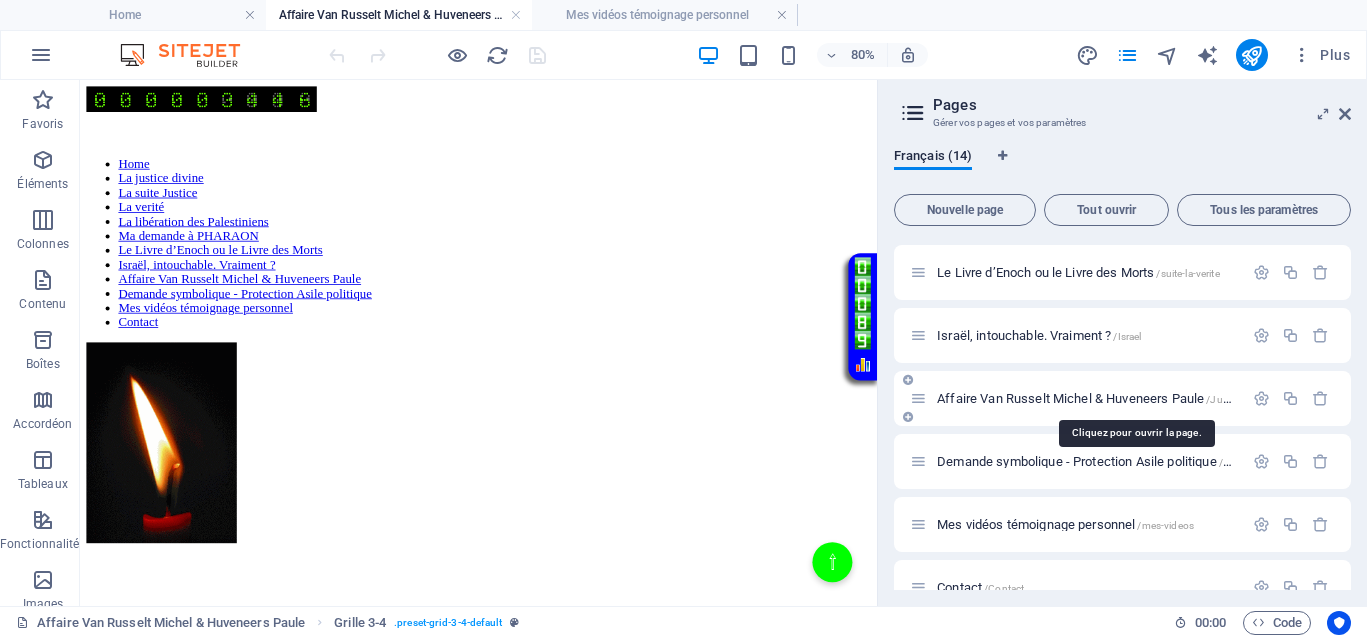 scroll, scrollTop: 375, scrollLeft: 0, axis: vertical 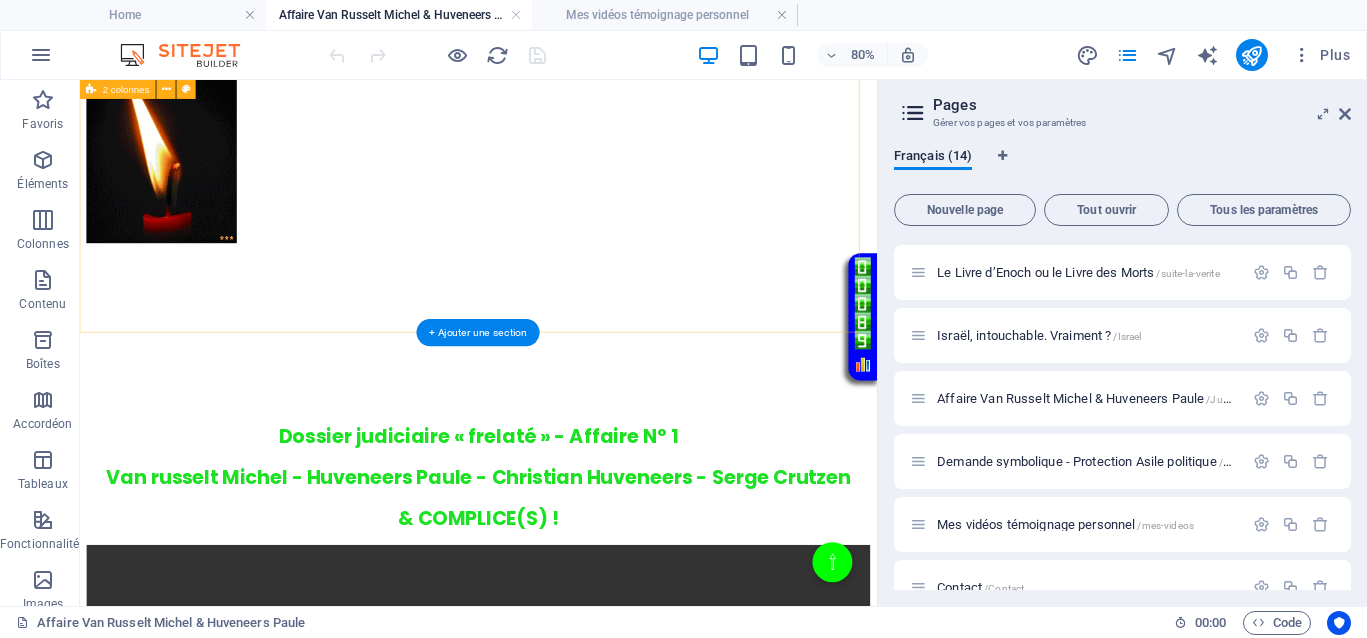click on "Home La justice divine La suite Justice La verité La libération des Palestiniens Ma demande à PHARAON Le Livre d’Enoch ou le Livre des Morts Israël, intouchable. Vraiment ? Affaire Van Russelt Michel & Huveneers Paule Demande symbolique  - Protection Asile politique Mes vidéos témoignage personnel Contact </div>" at bounding box center (578, 146) 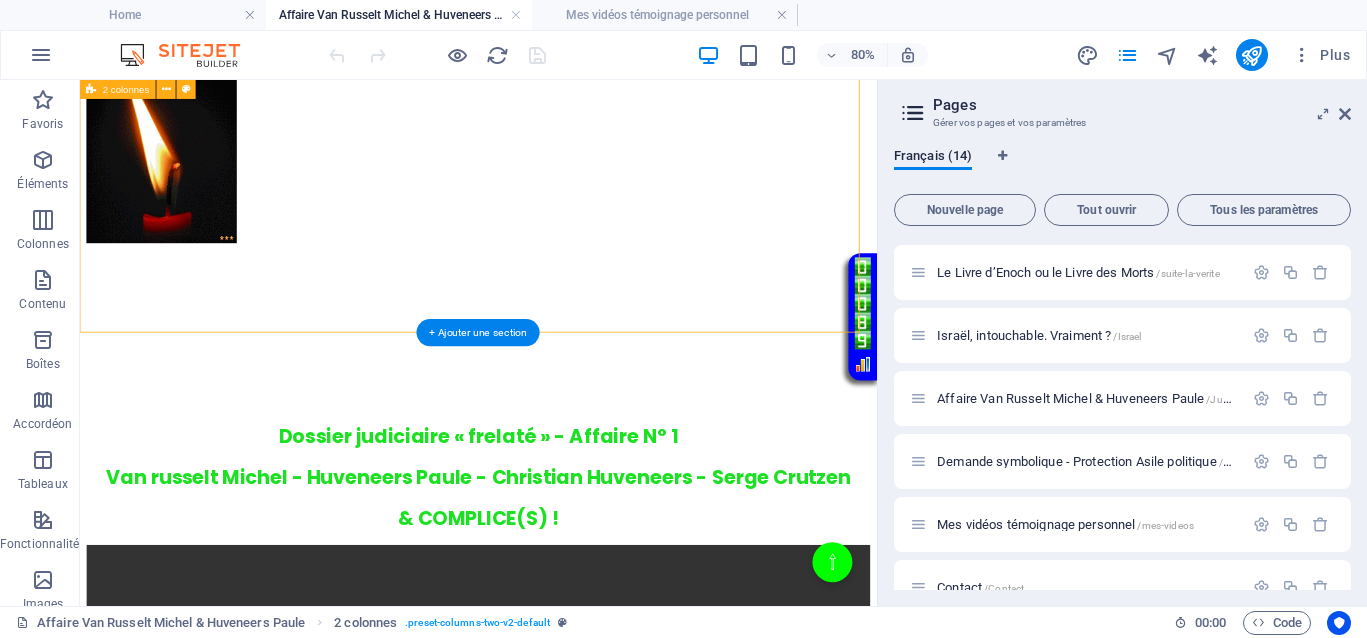 click on "Home La justice divine La suite Justice La verité La libération des Palestiniens Ma demande à PHARAON Le Livre d’Enoch ou le Livre des Morts Israël, intouchable. Vraiment ? Affaire Van Russelt Michel & Huveneers Paule Demande symbolique  - Protection Asile politique Mes vidéos témoignage personnel Contact </div>" at bounding box center [578, 146] 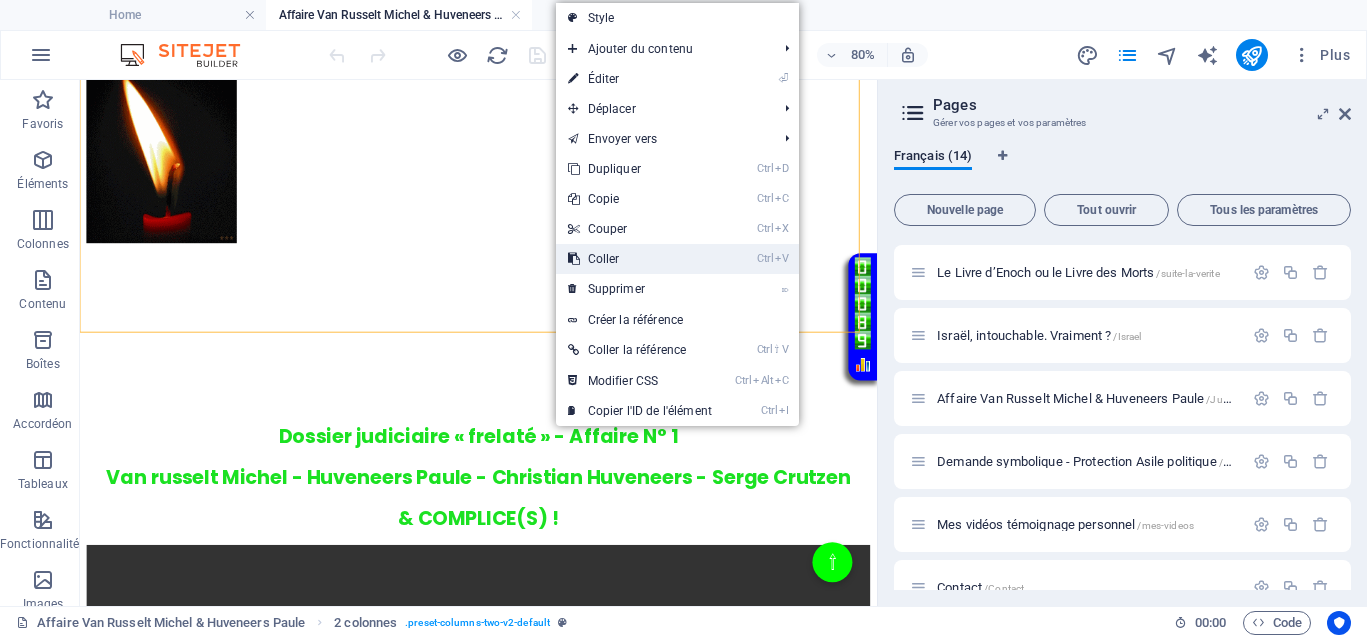 click on "Ctrl V  Coller" at bounding box center (640, 259) 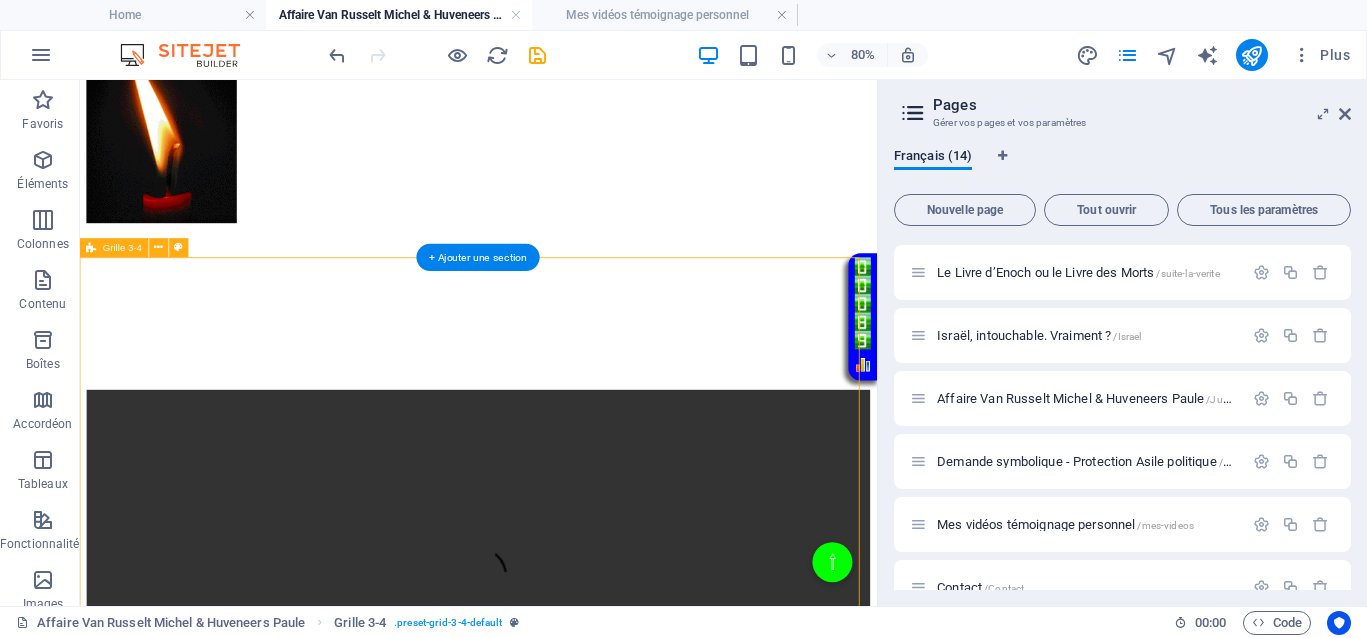 scroll, scrollTop: 250, scrollLeft: 0, axis: vertical 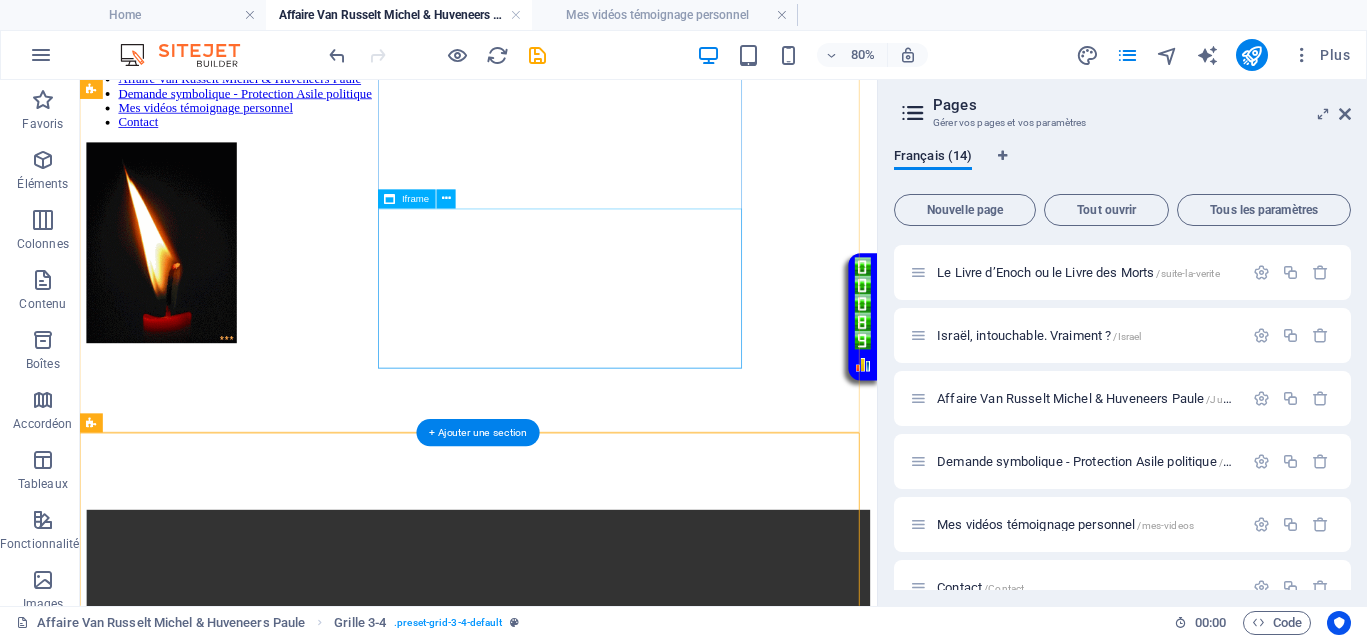 click on "</div>" at bounding box center (578, 515) 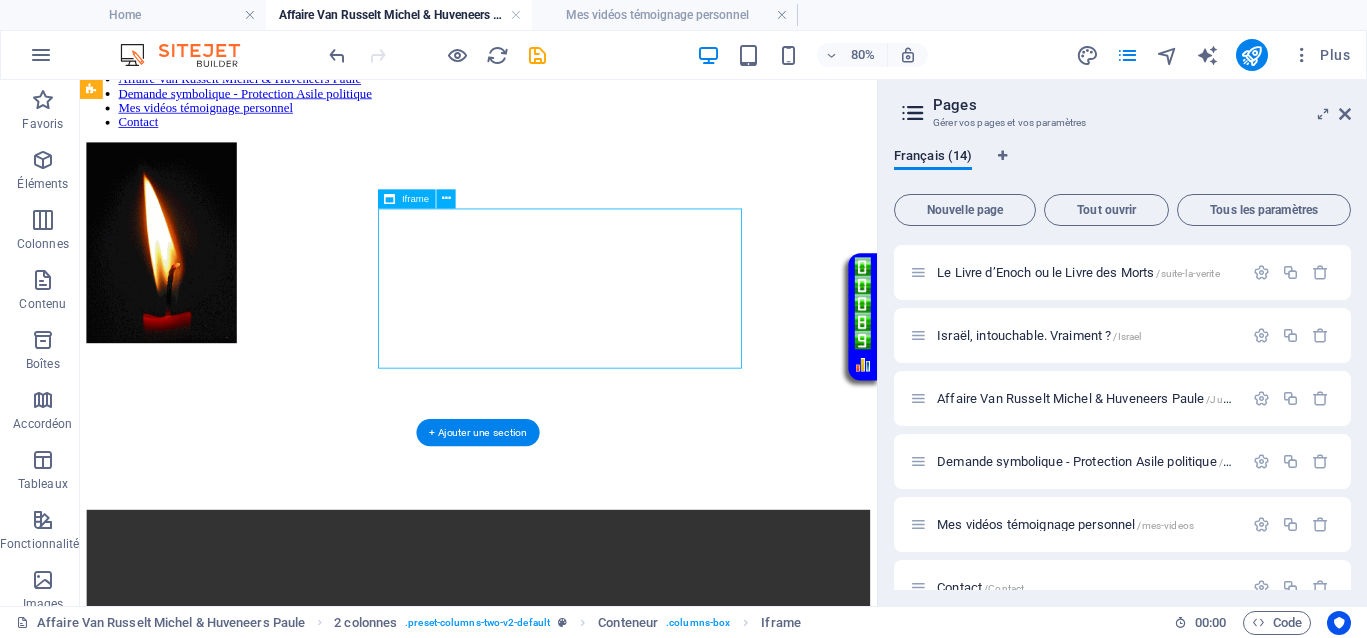 click on "</div>" at bounding box center (578, 515) 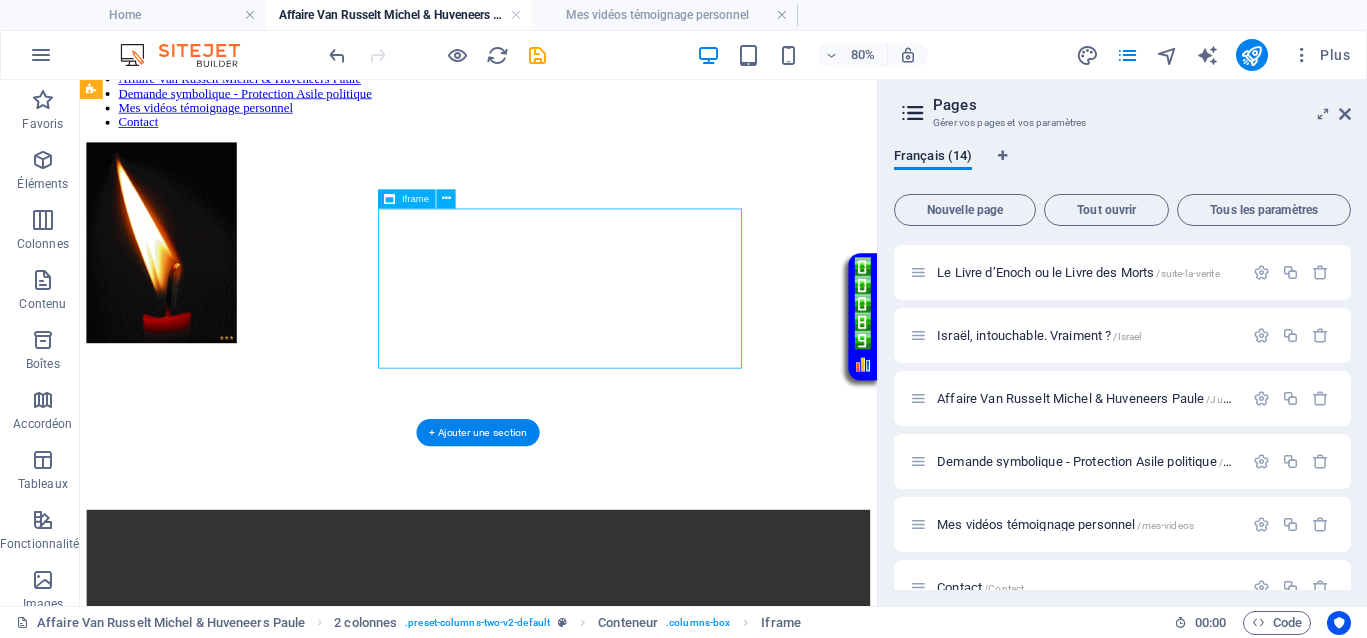 select on "%" 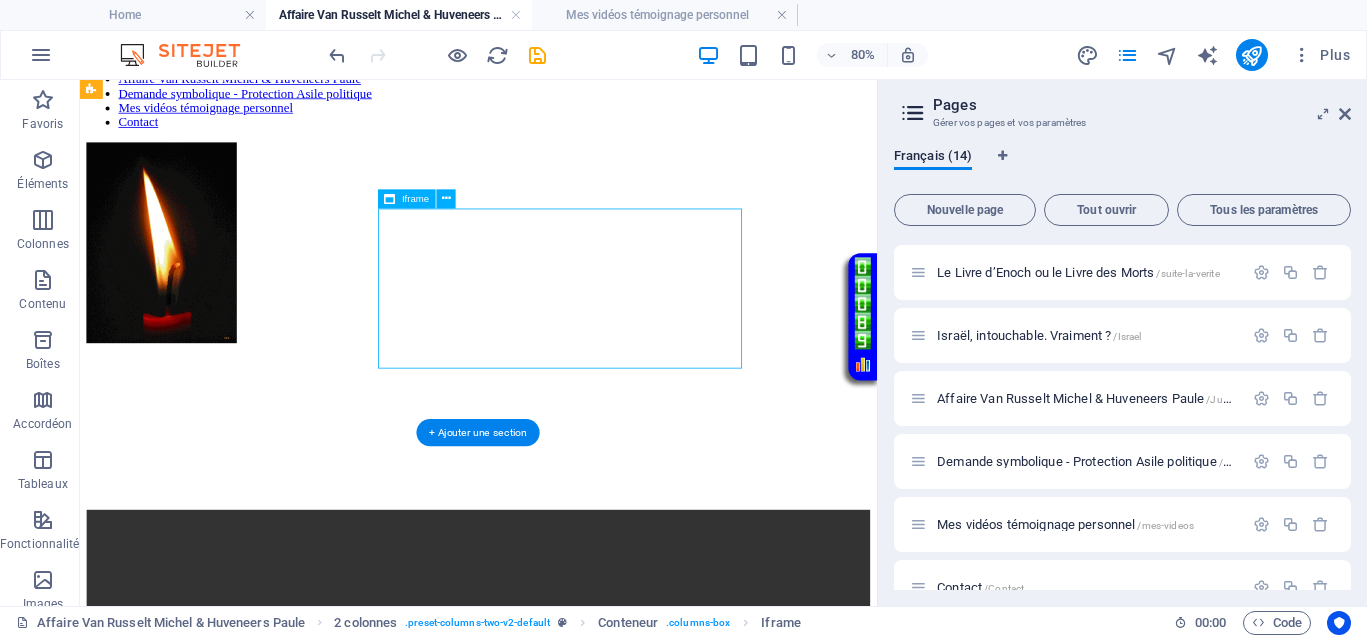 select on "px" 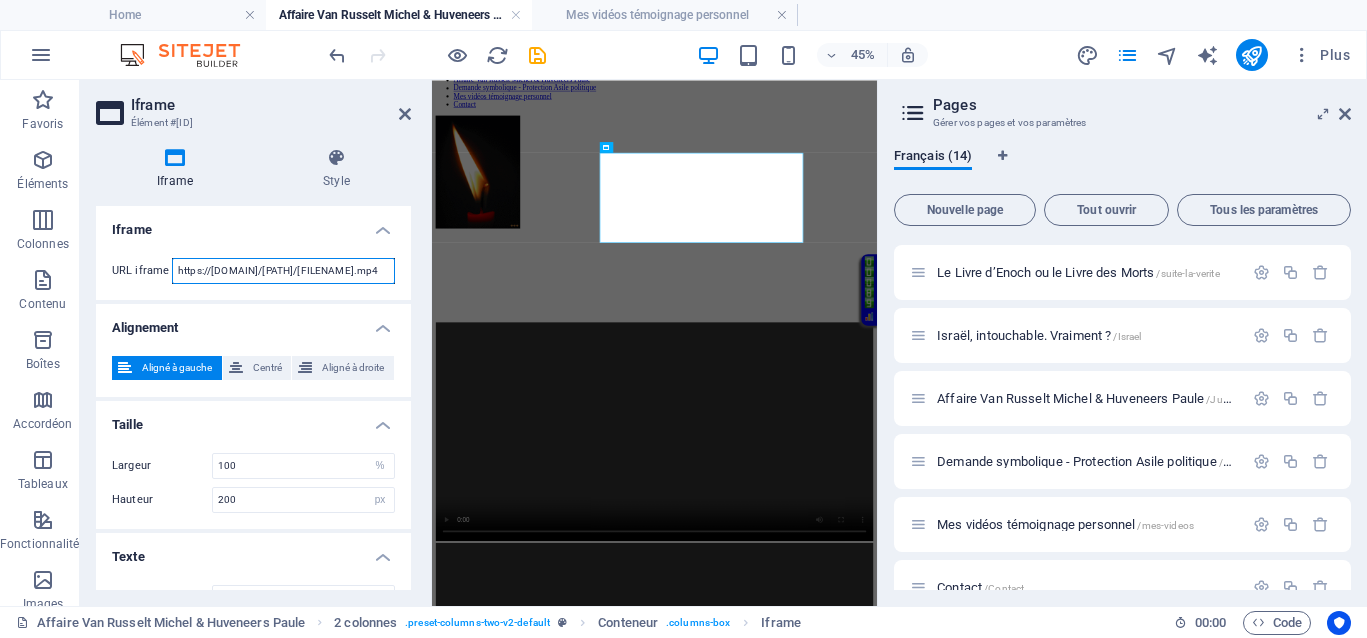 scroll, scrollTop: 0, scrollLeft: 115, axis: horizontal 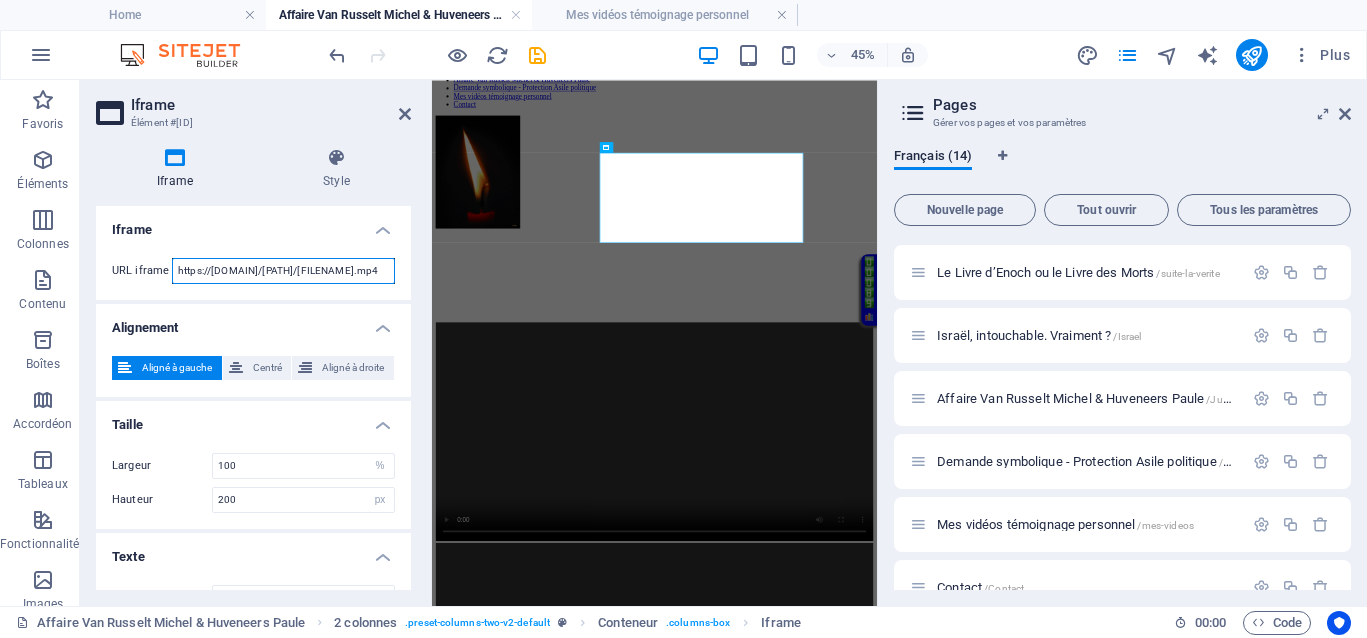 drag, startPoint x: 336, startPoint y: 268, endPoint x: 386, endPoint y: 267, distance: 50.01 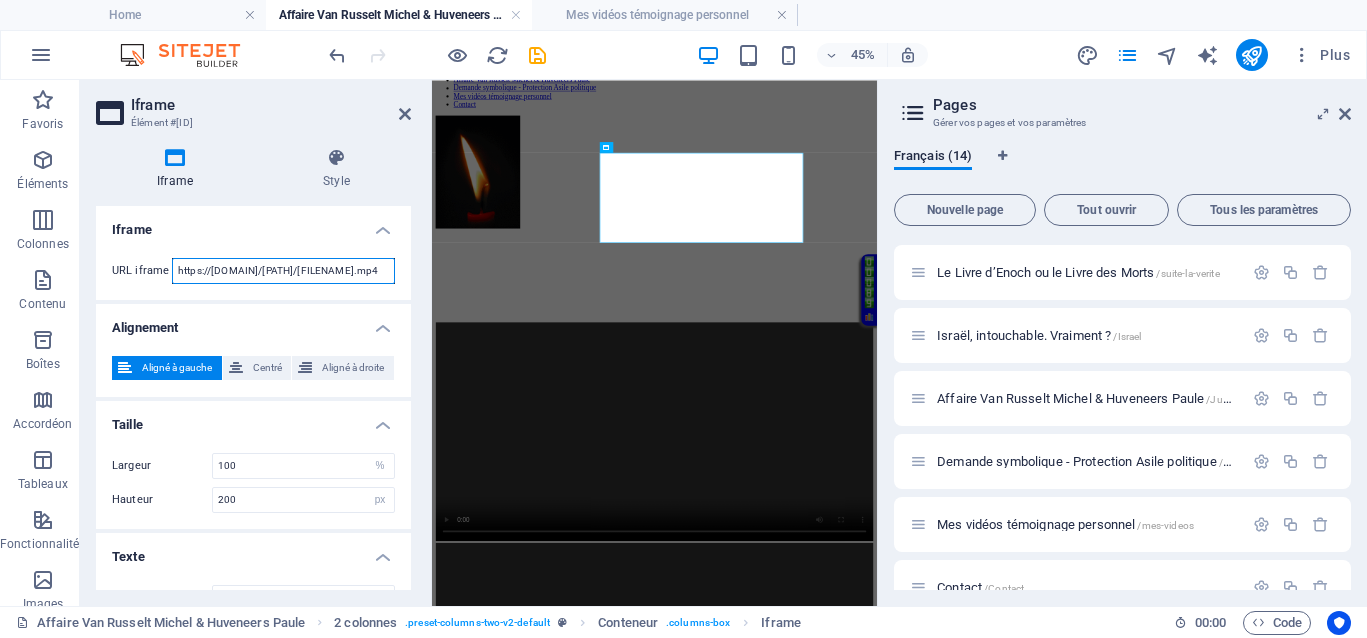 click on "https://democrazisme.com/JusticeVanrusselthuveneers/Injustice.mp4" at bounding box center [283, 271] 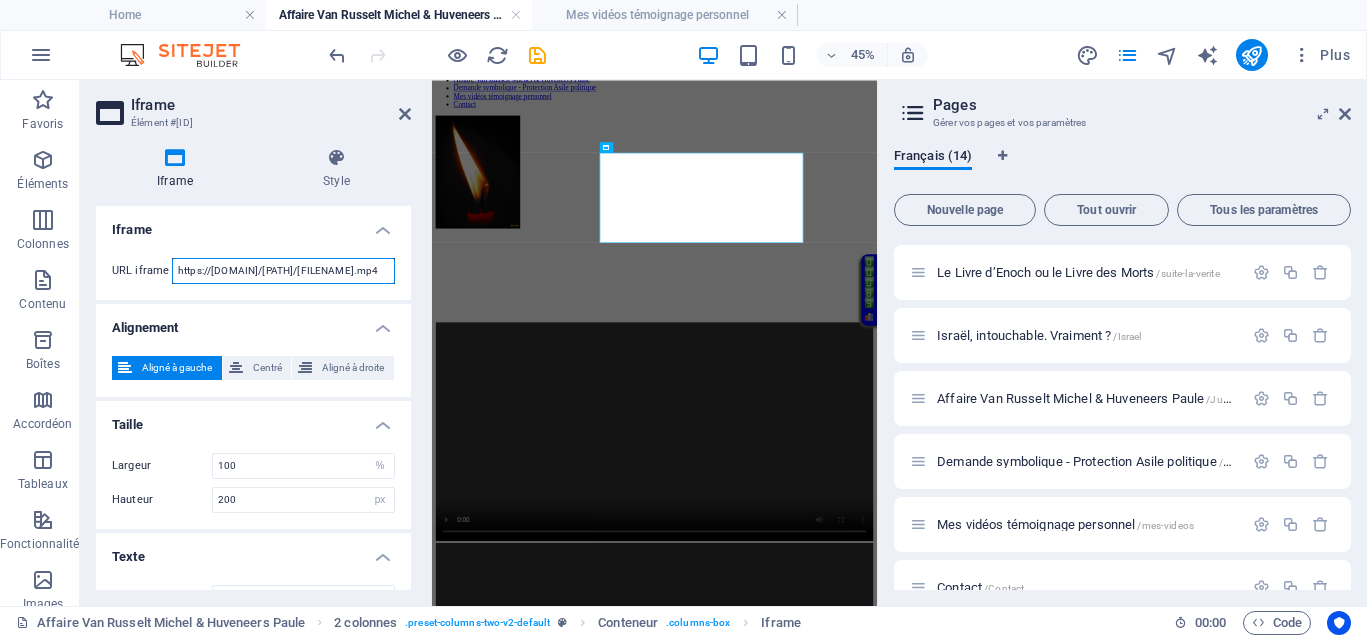 click on "https://democrazisme.com/JusticeVanrusselthuveneers/Injustice.mp4" at bounding box center [283, 271] 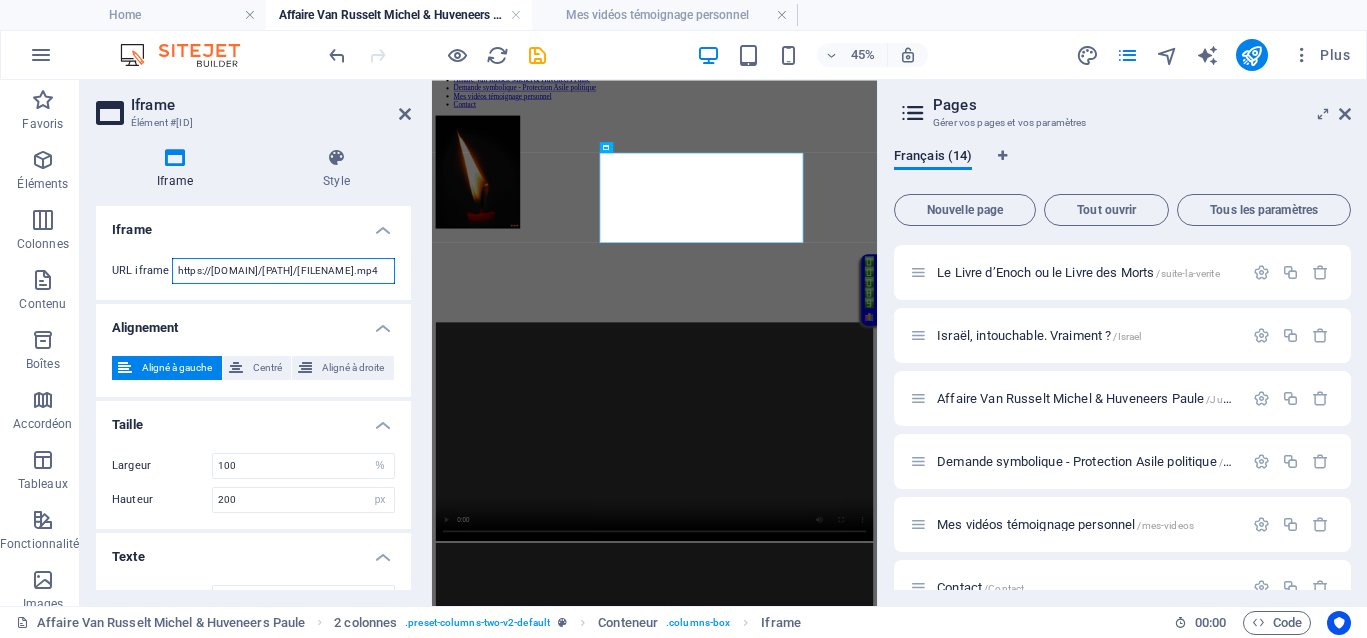 drag, startPoint x: 322, startPoint y: 274, endPoint x: 406, endPoint y: 263, distance: 84.71718 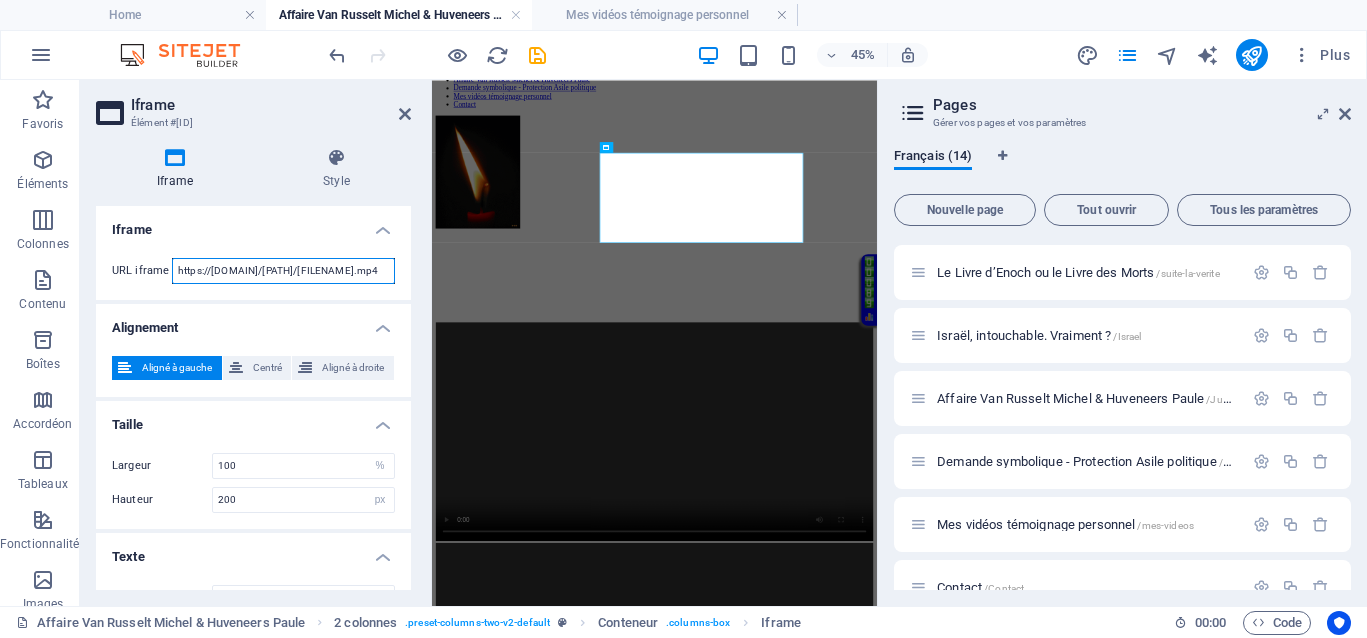 click on "URL iframe https://democrazisme.com/JusticeVanrusselthuveneers/Injustice.mp4" at bounding box center [253, 271] 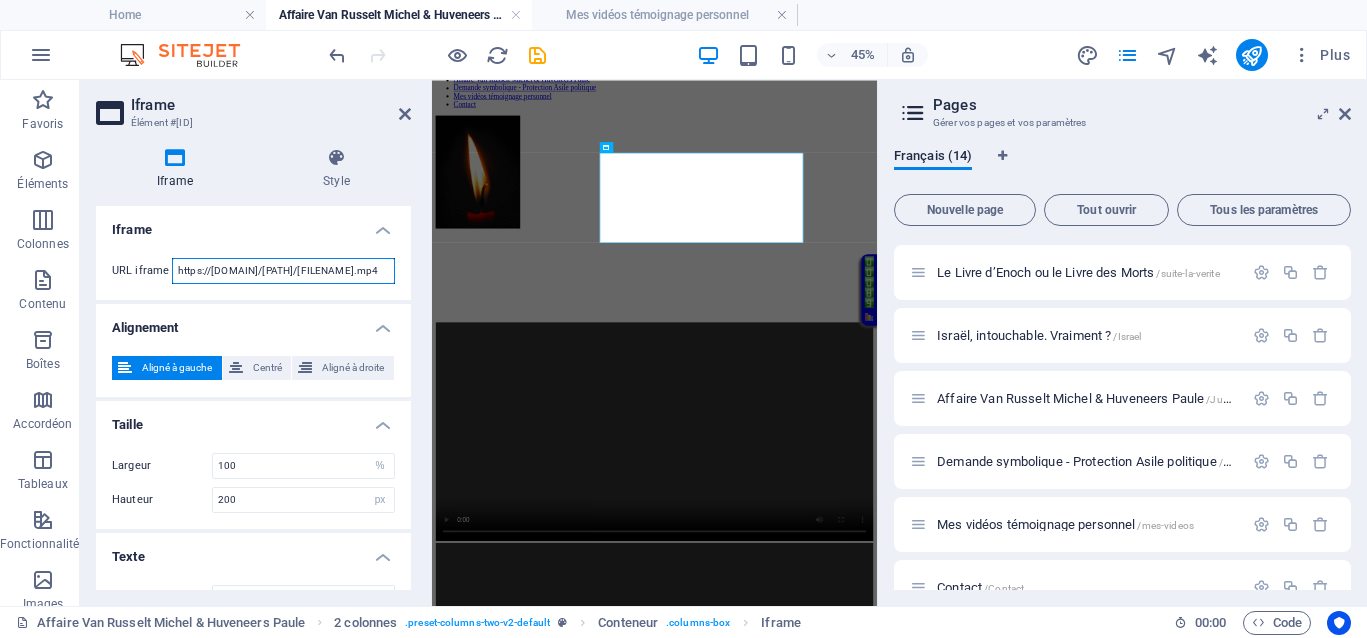 paste on "justiceinternational" 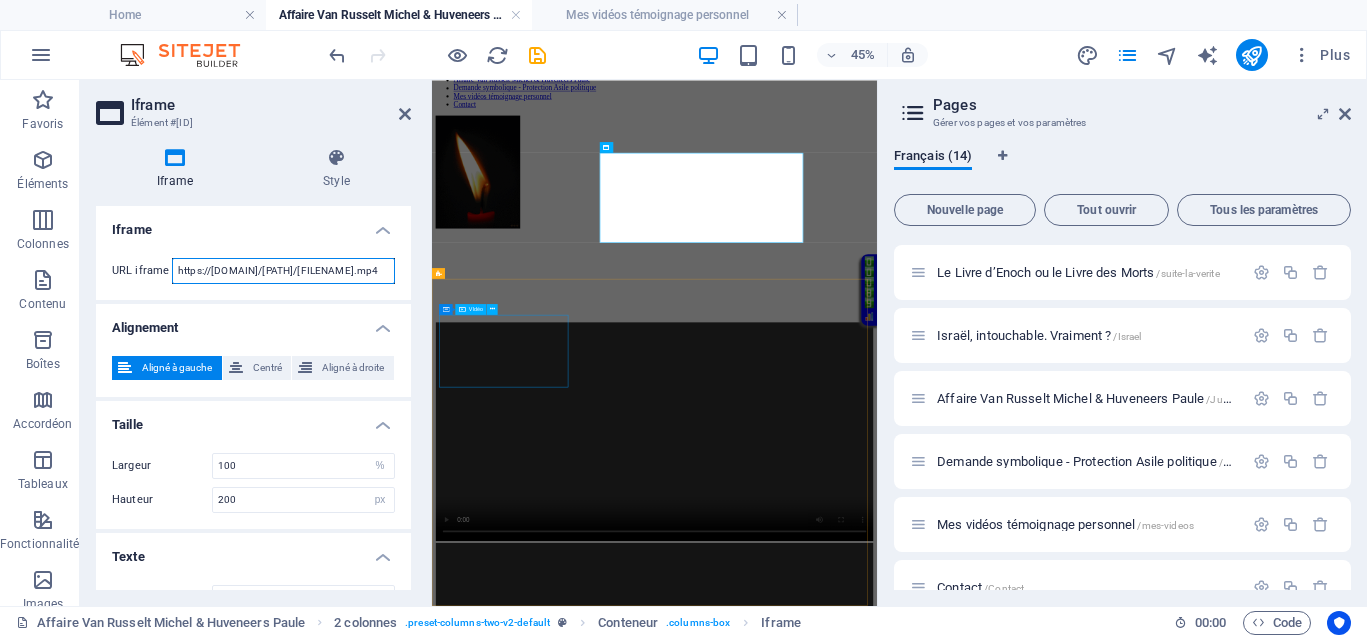 scroll, scrollTop: 0, scrollLeft: 166, axis: horizontal 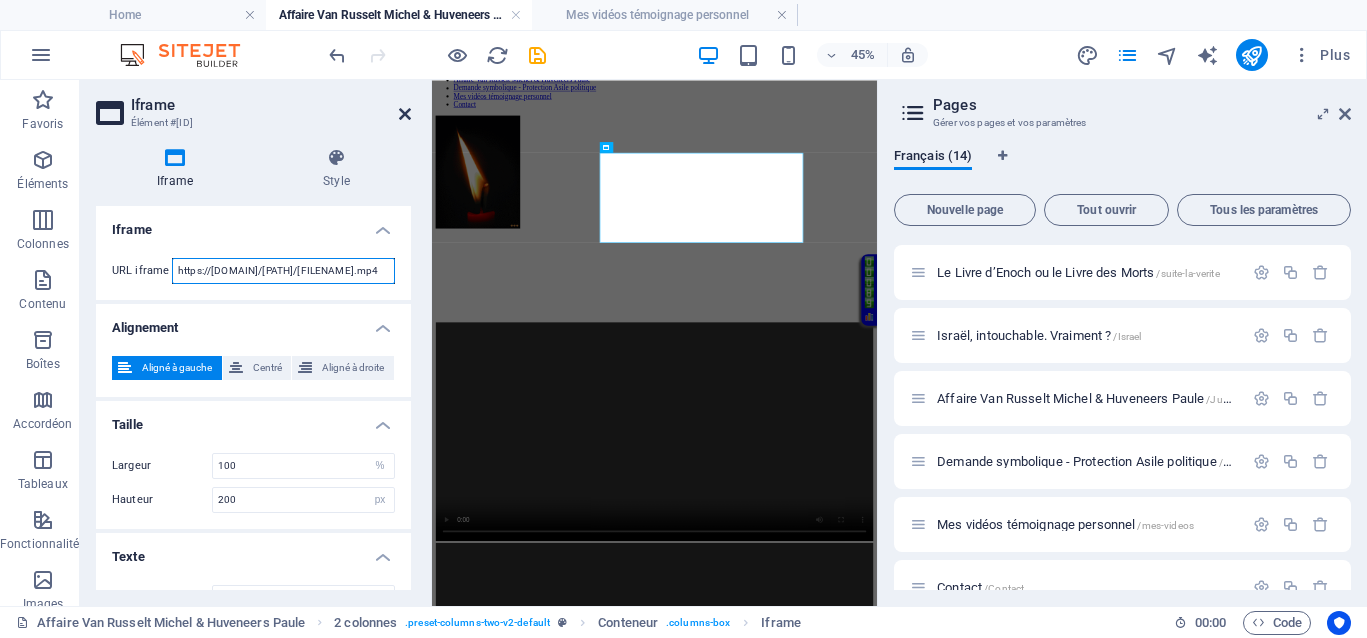 type on "https://democrazisme.com/JusticeVanrusselthuveneers/justiceinternationale.mp4" 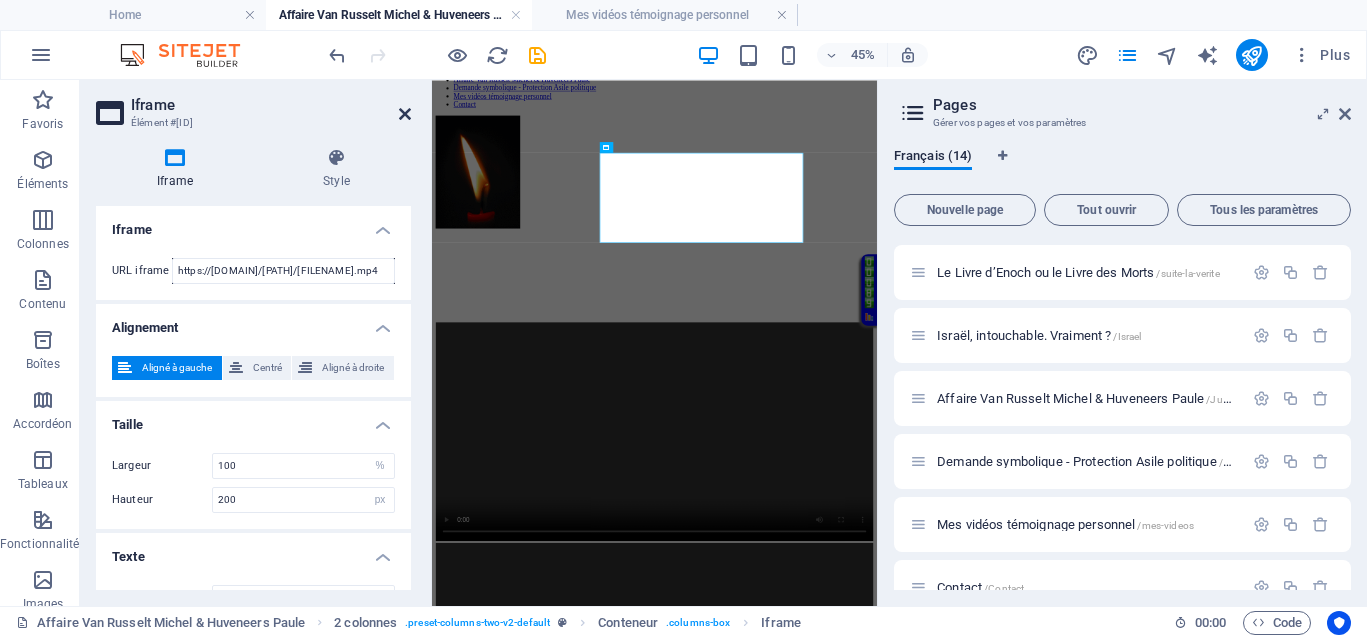 click at bounding box center [405, 114] 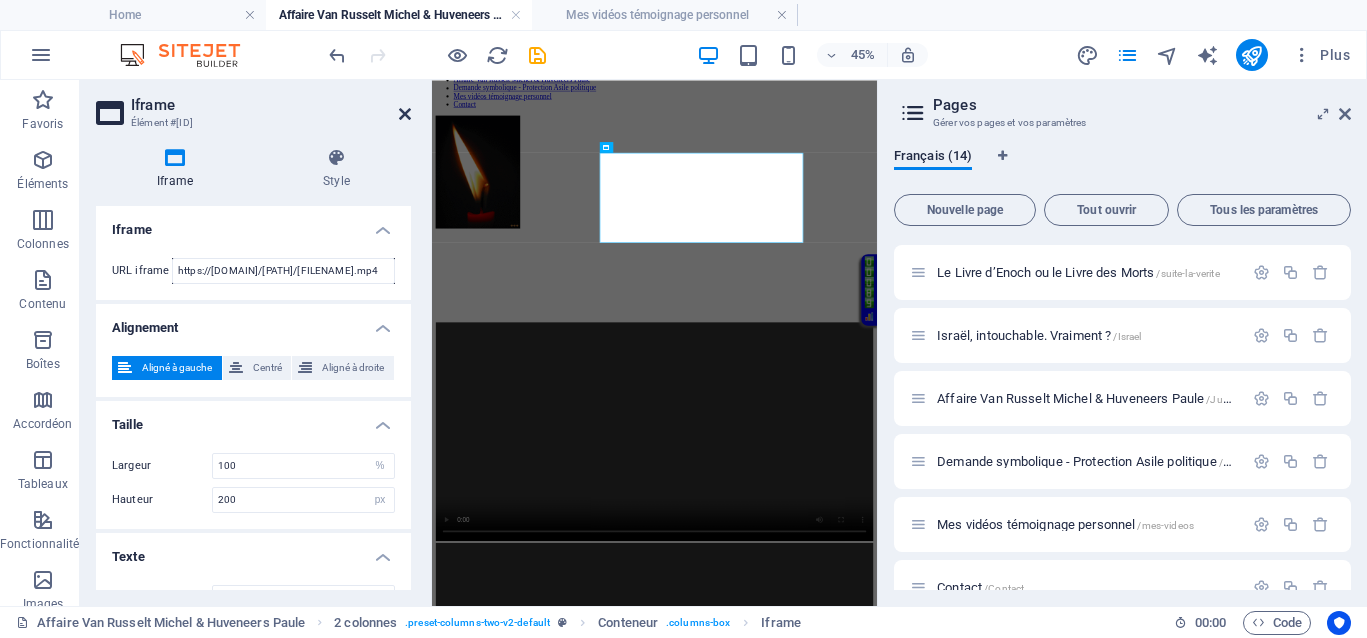 scroll, scrollTop: 0, scrollLeft: 0, axis: both 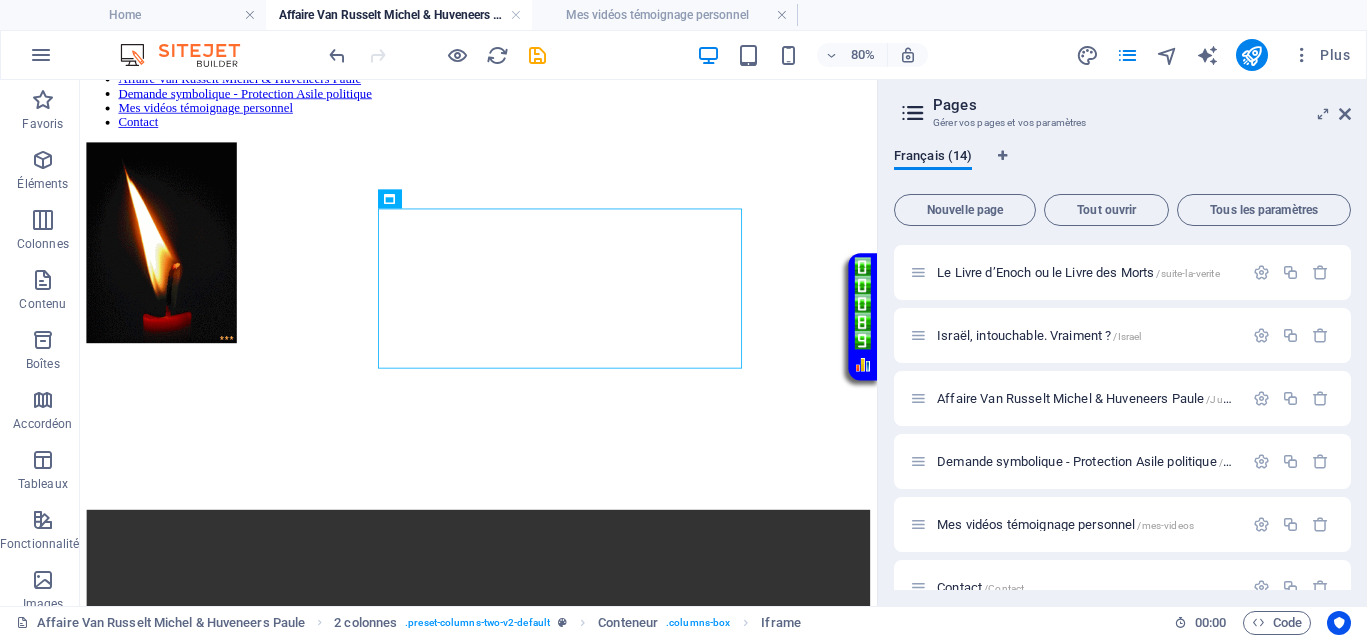 click at bounding box center (437, 55) 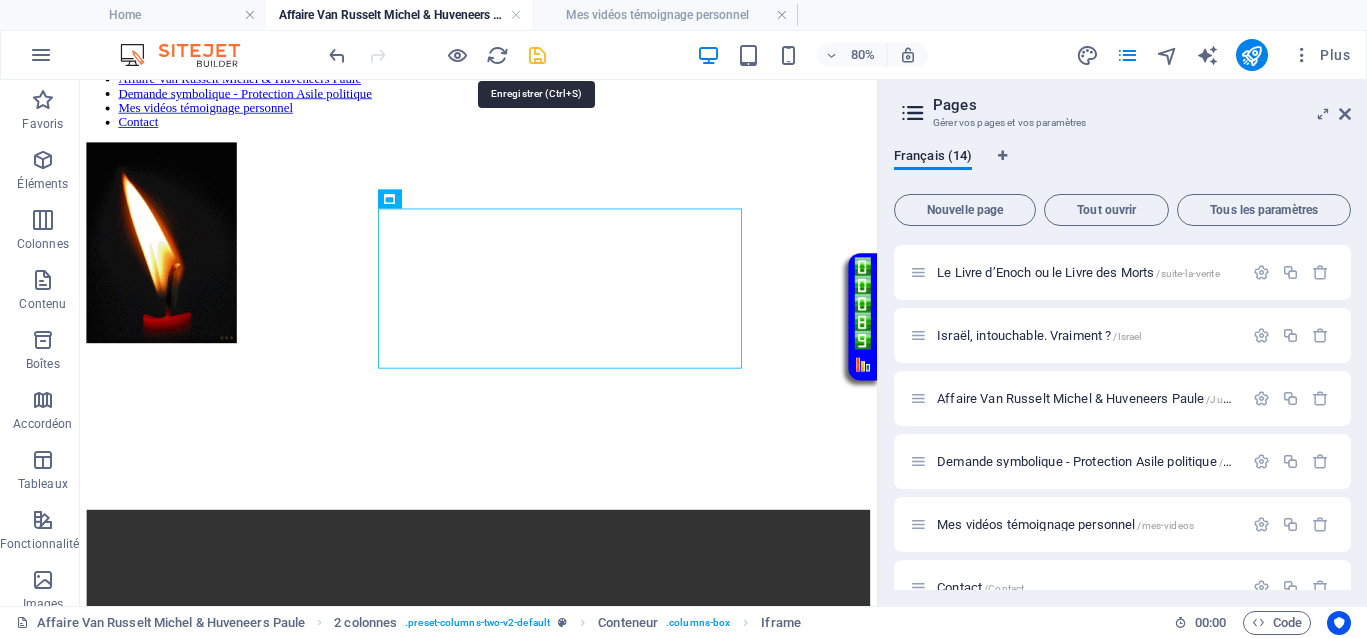 drag, startPoint x: 530, startPoint y: 51, endPoint x: 523, endPoint y: 19, distance: 32.75668 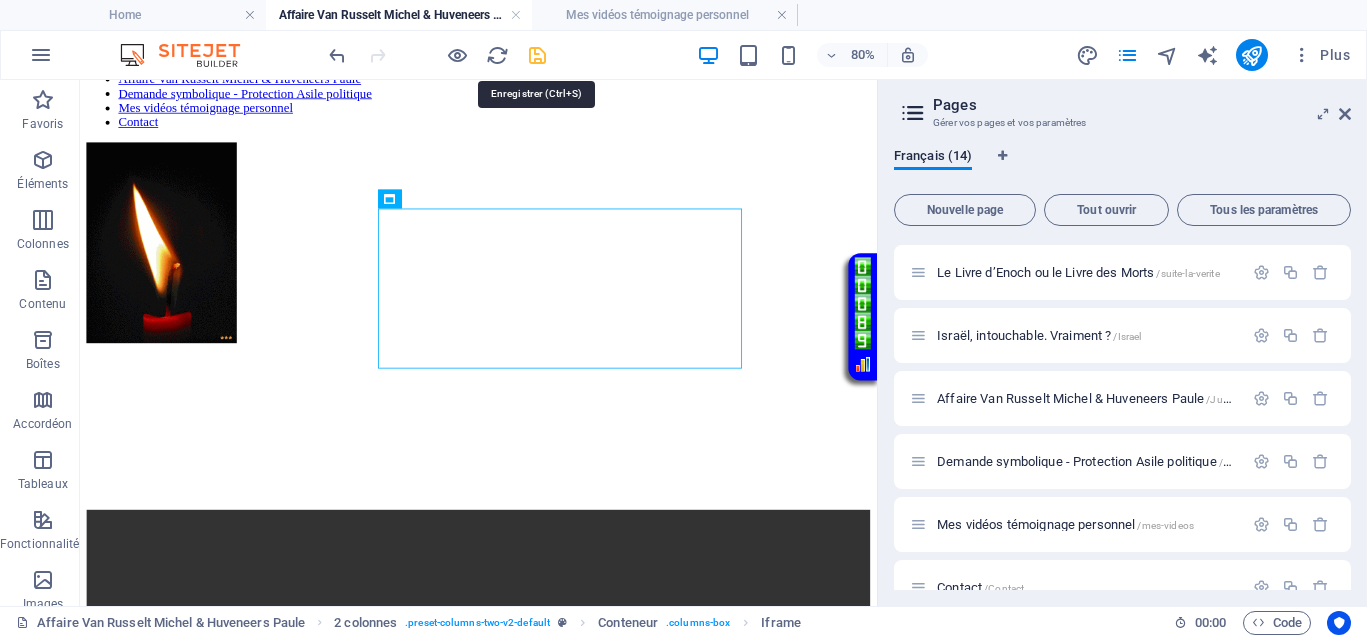 click at bounding box center (537, 55) 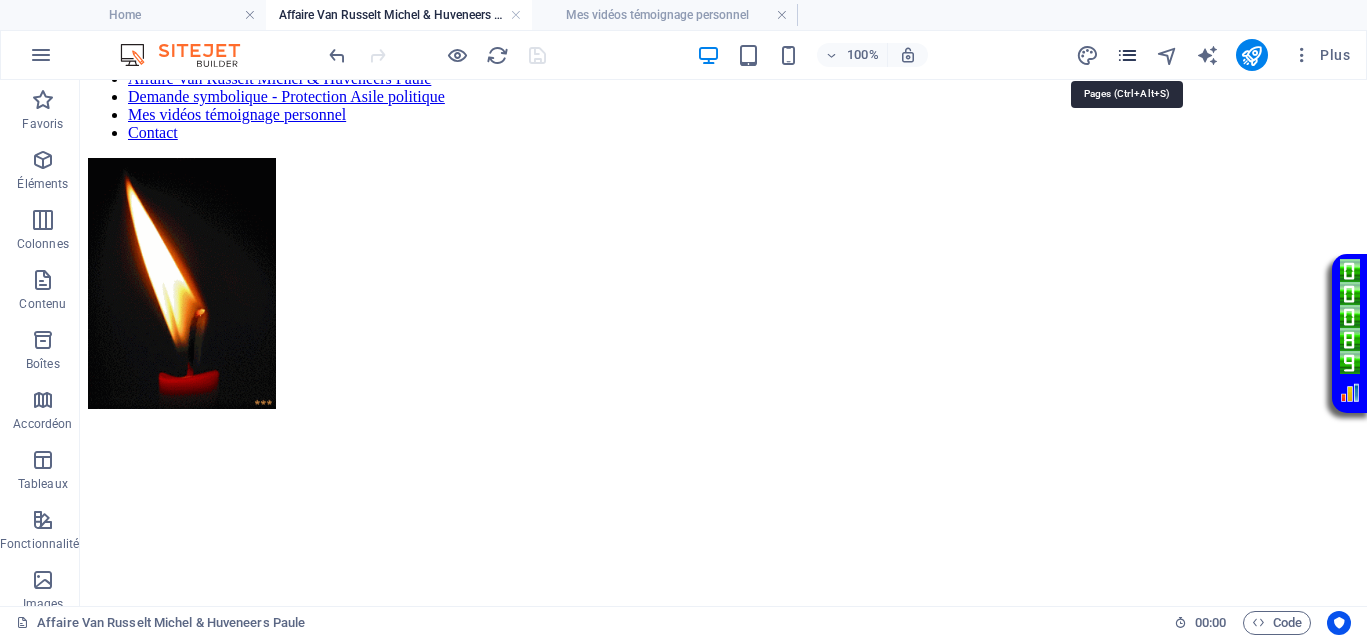 click at bounding box center (1127, 55) 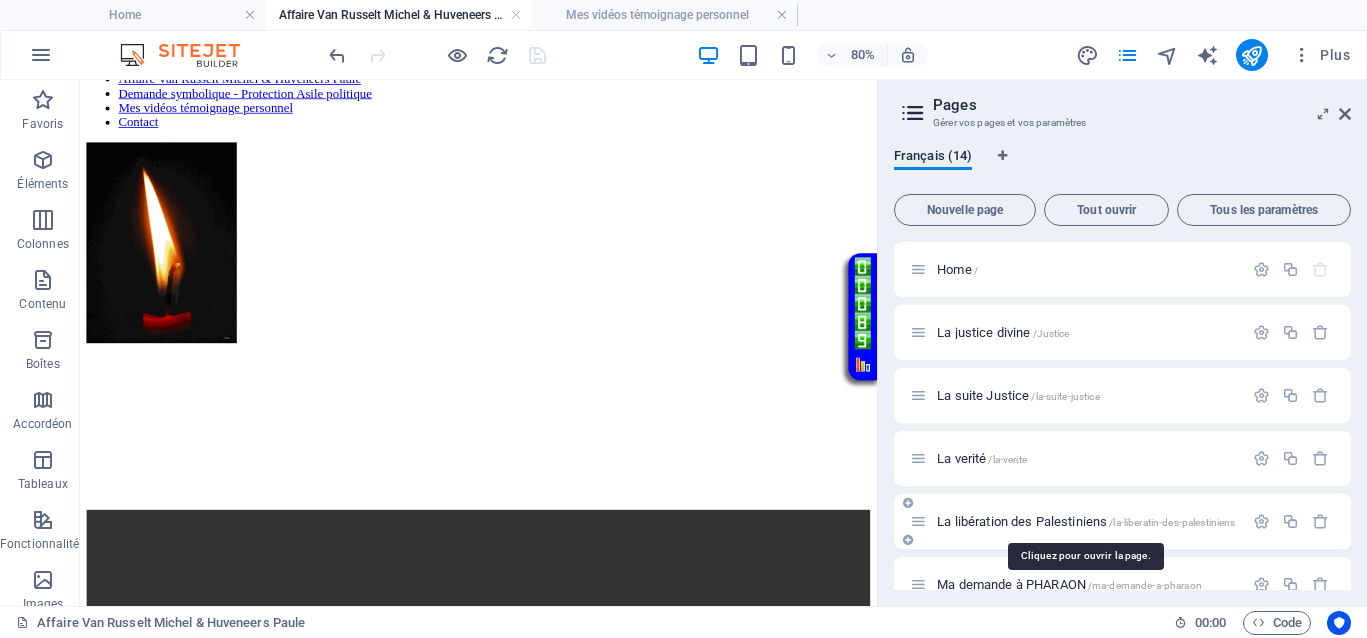 click on "La libération des Palestiniens /la-liberatin-des-palestiniens" at bounding box center [1086, 521] 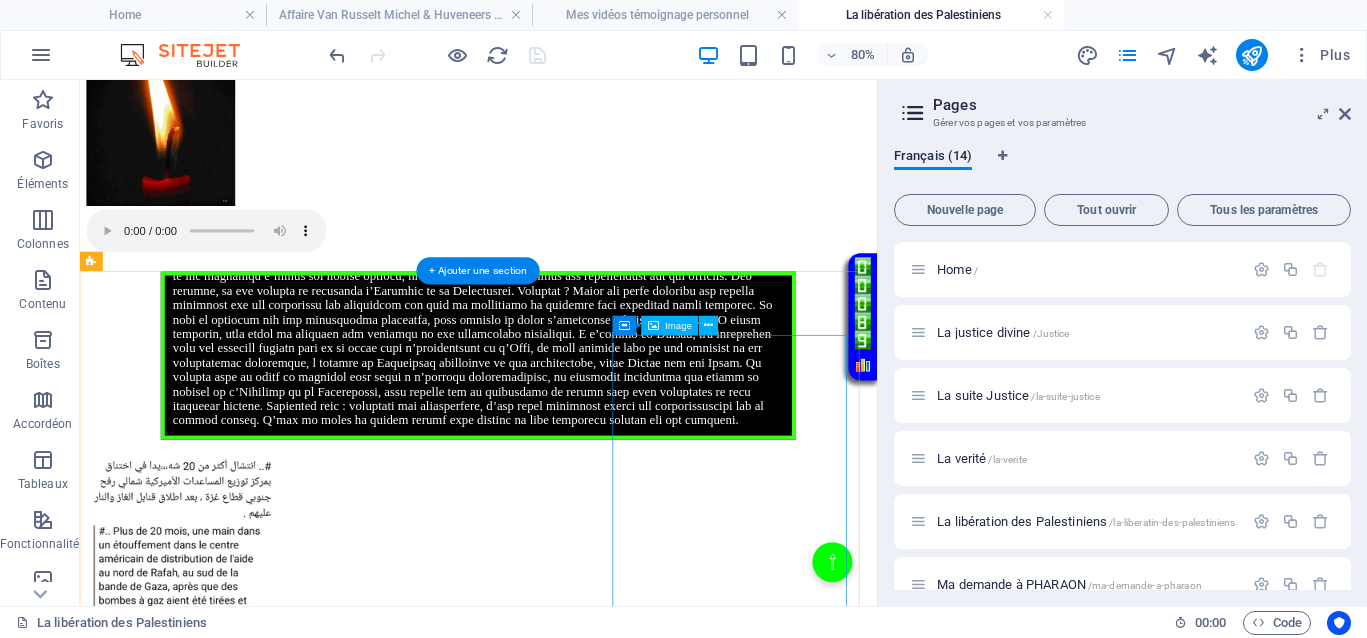 scroll, scrollTop: 625, scrollLeft: 0, axis: vertical 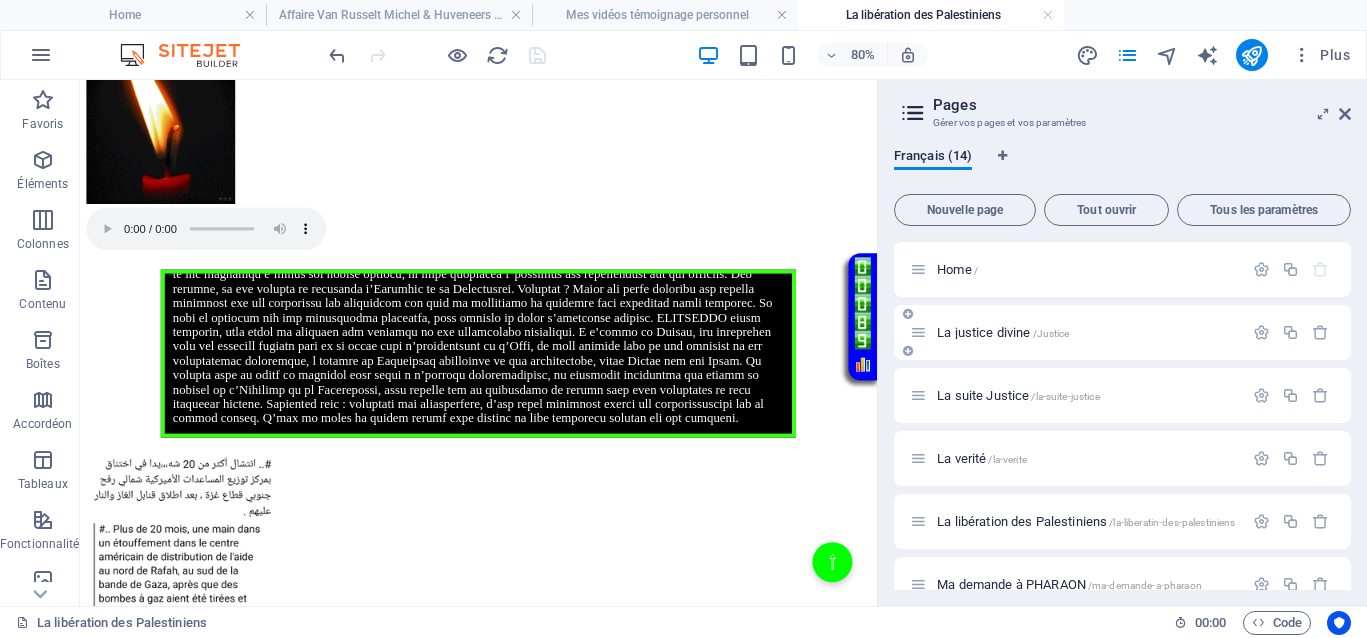 click on "La justice divine /Justice" at bounding box center (1003, 332) 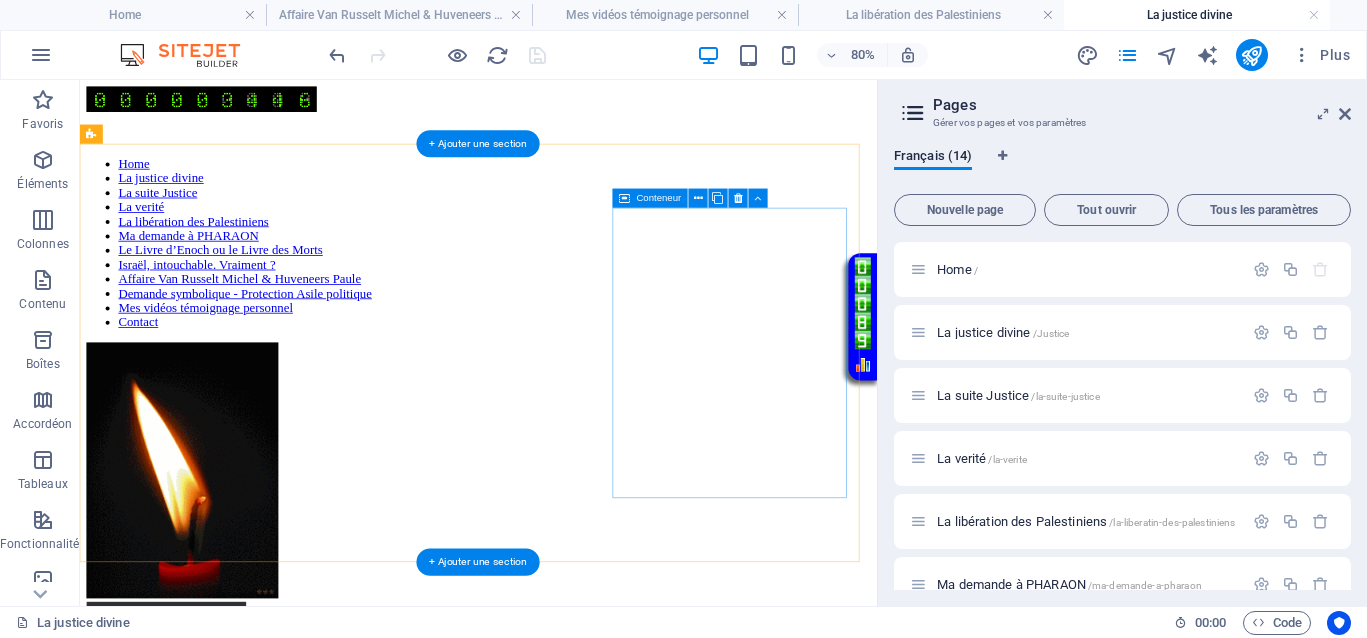 scroll, scrollTop: 0, scrollLeft: 0, axis: both 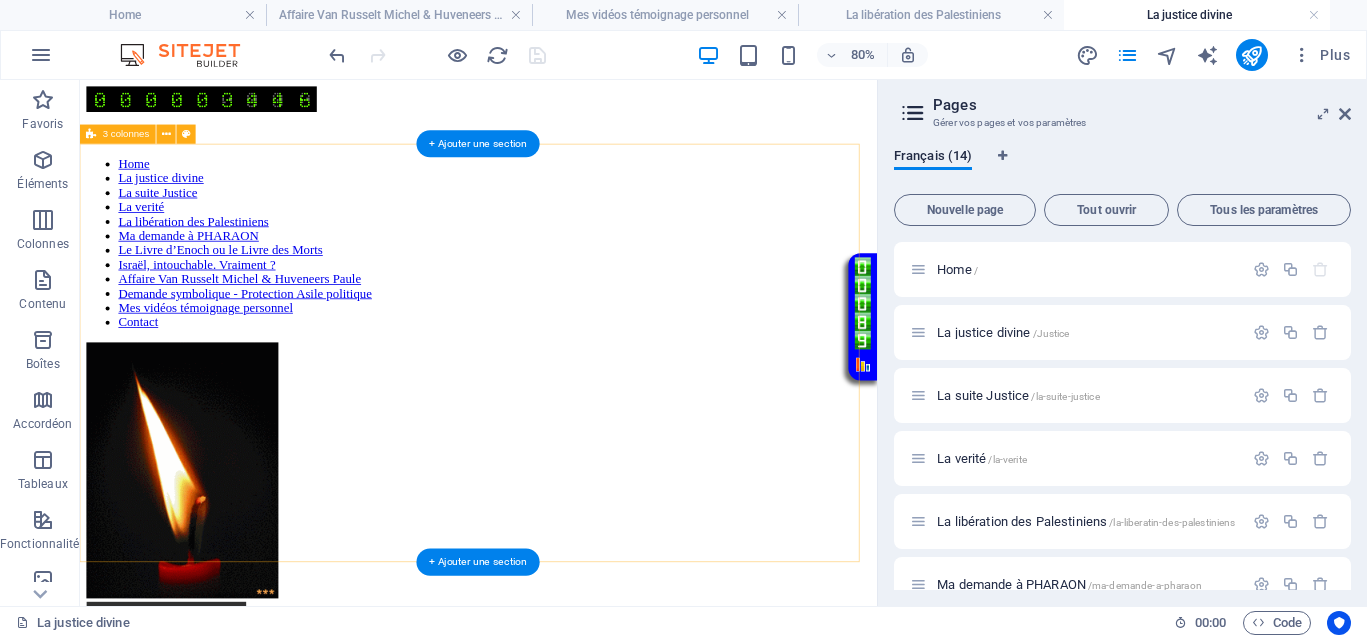 click on "Home La justice divine La suite Justice La verité La libération des Palestiniens Ma demande à PHARAON Le Livre d’Enoch ou le Livre des Morts Israël, intouchable. Vraiment ? Affaire Van Russelt Michel & Huveneers Paule Demande symbolique  - Protection Asile politique Mes vidéos témoignage personnel Contact
Vidéo en boucle" at bounding box center (578, 506) 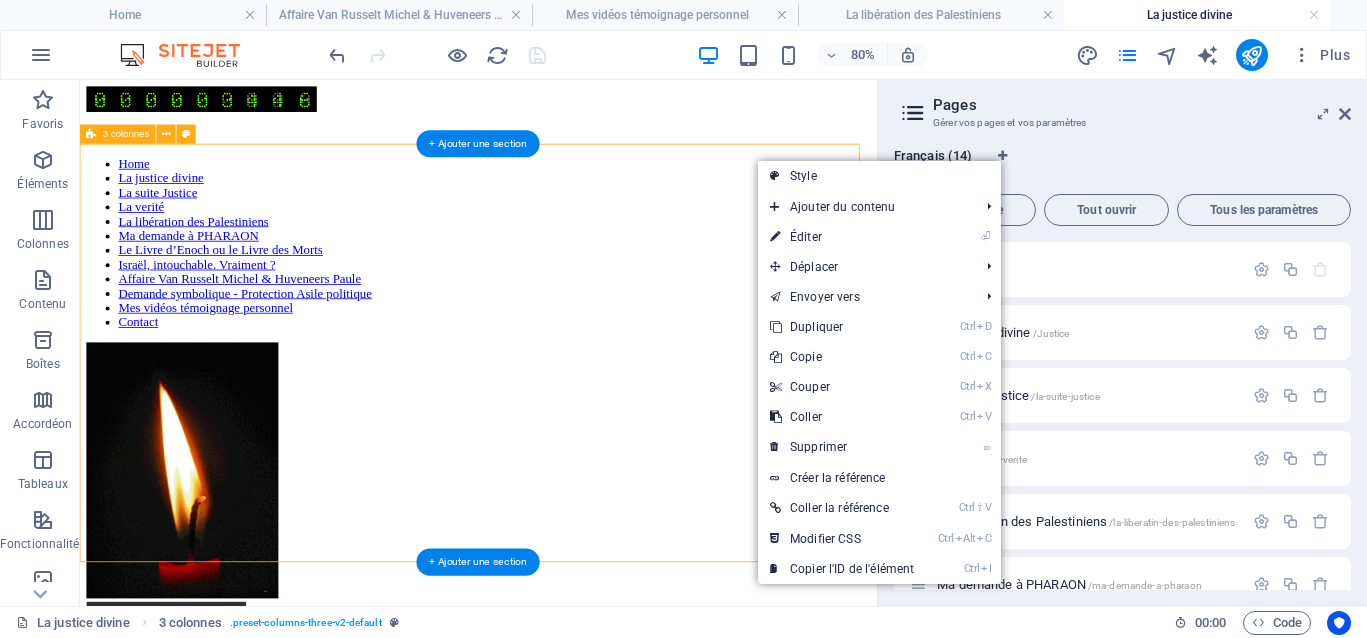 click on "Home La justice divine La suite Justice La verité La libération des Palestiniens Ma demande à PHARAON Le Livre d’Enoch ou le Livre des Morts Israël, intouchable. Vraiment ? Affaire Van Russelt Michel & Huveneers Paule Demande symbolique  - Protection Asile politique Mes vidéos témoignage personnel Contact
Vidéo en boucle" at bounding box center [578, 506] 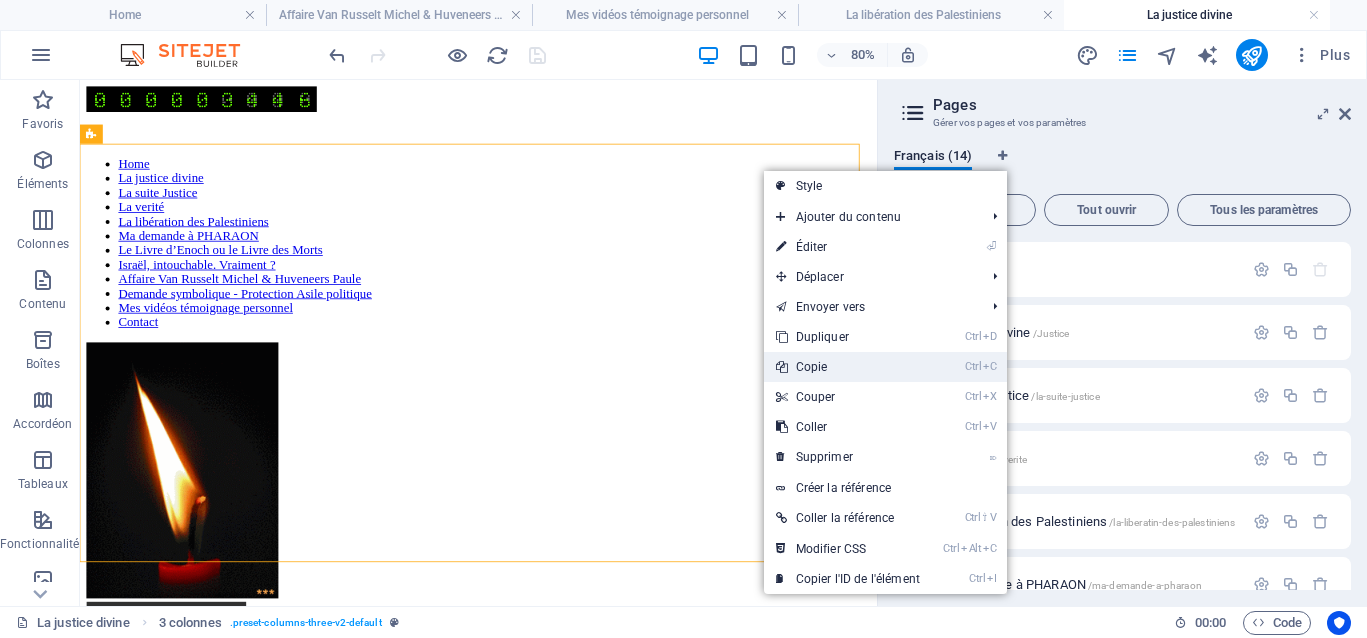click on "Ctrl C  Copie" at bounding box center (848, 367) 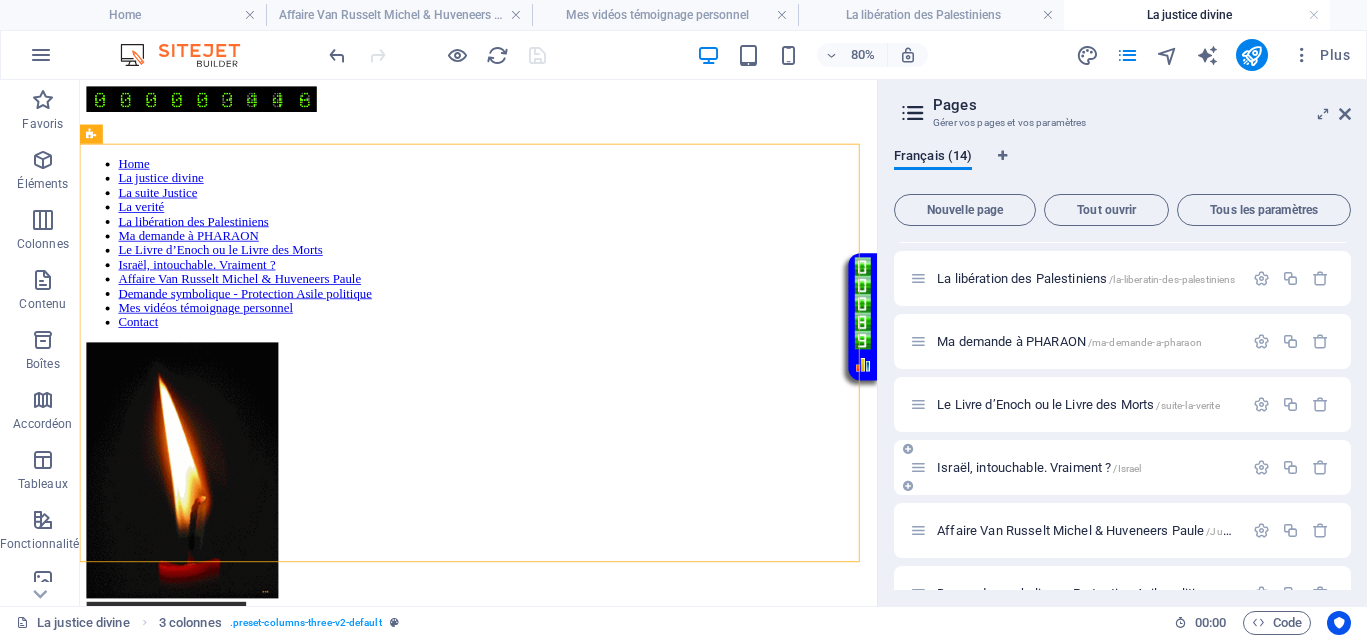 scroll, scrollTop: 250, scrollLeft: 0, axis: vertical 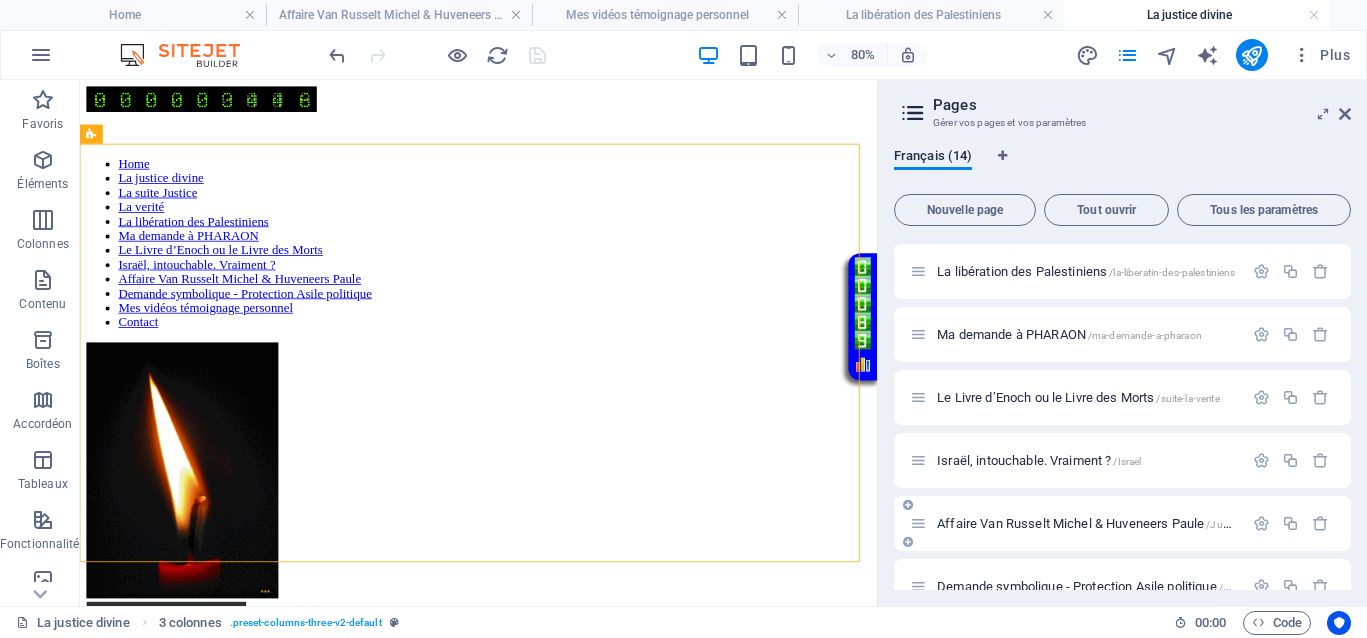 click on "Affaire Van Russelt Michel & Huveneers Paule /JusticeVanrusselthuveneers" at bounding box center [1137, 523] 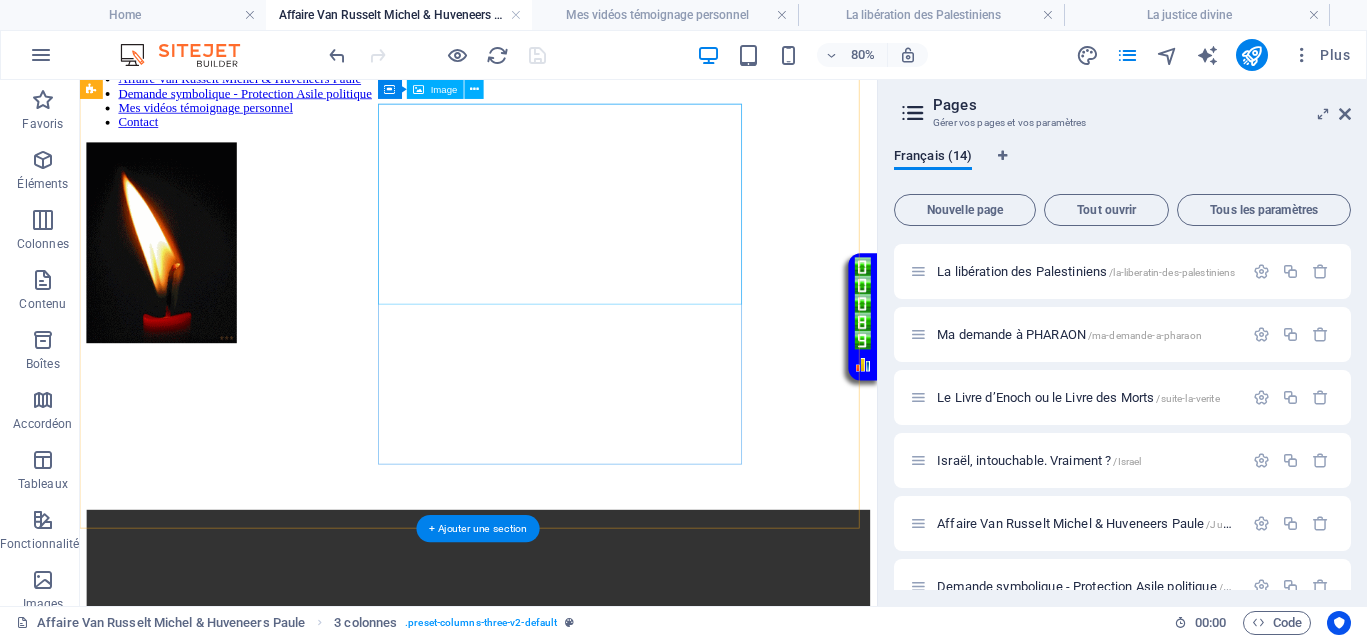 scroll, scrollTop: 0, scrollLeft: 0, axis: both 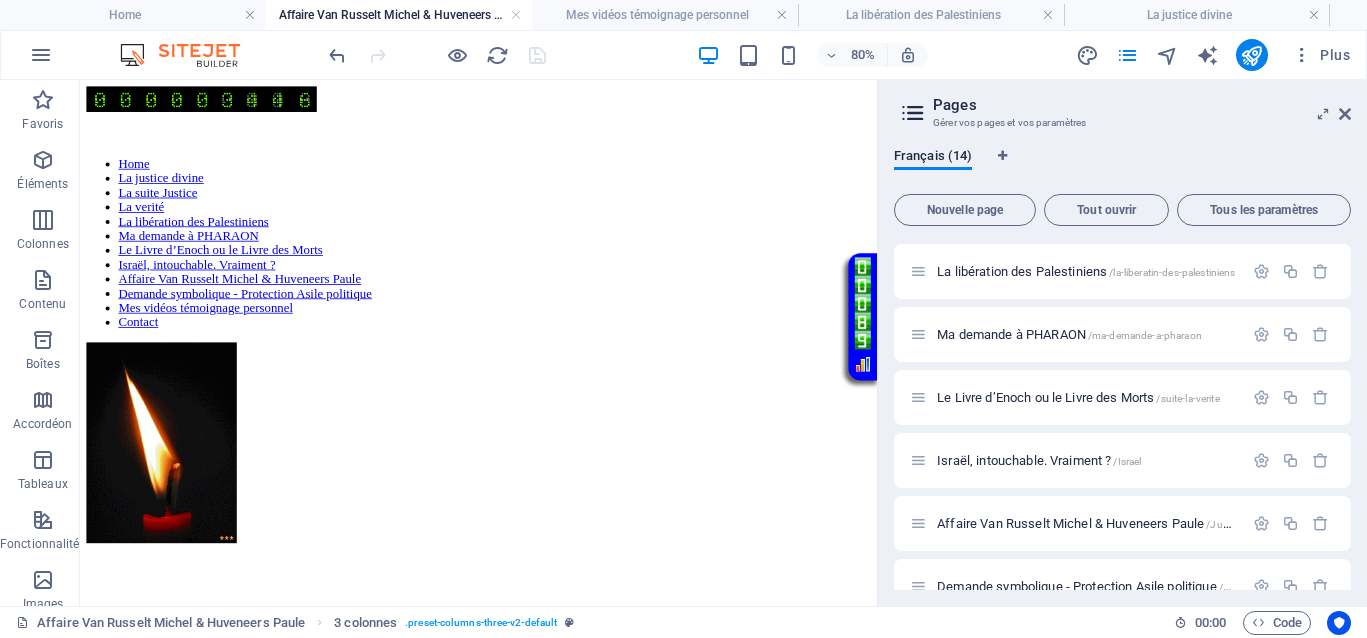 click on "Loupe
⇧
Home La justice divine La suite Justice La verité La libération des Palestiniens Ma demande à PHARAON Le Livre d’Enoch ou le Livre des Morts Israël, intouchable. Vraiment ? Affaire Van Russelt Michel & Huveneers Paule Demande symbolique  - Protection Asile politique Mes vidéos témoignage personnel Contact </div> Dossier judiciaire « frelaté » - Affaire N° 1 Van russelt Michel - Huveneers Paule - Christian Huveneers - Serge Crutzen & COMPLICE(S) ! La justice divine ne se limite ni à une soumission passive ni à un pardon imposé sous la menace de sanctions. Elle se manifeste plutôt comme une invitation à la prise de conscience, à la purification intérieure et à la libération du cycle de la souffrance.  Tous ces criminels qui ont eu plusieurs décennies pour réparer leurs victimes sans entreprendre la moindre démarche seront poursuivis et traqués jusqu’à leur demeure. Site  hébergé en dehors de l’Europe Mentions légales  |" at bounding box center [578, 5642] 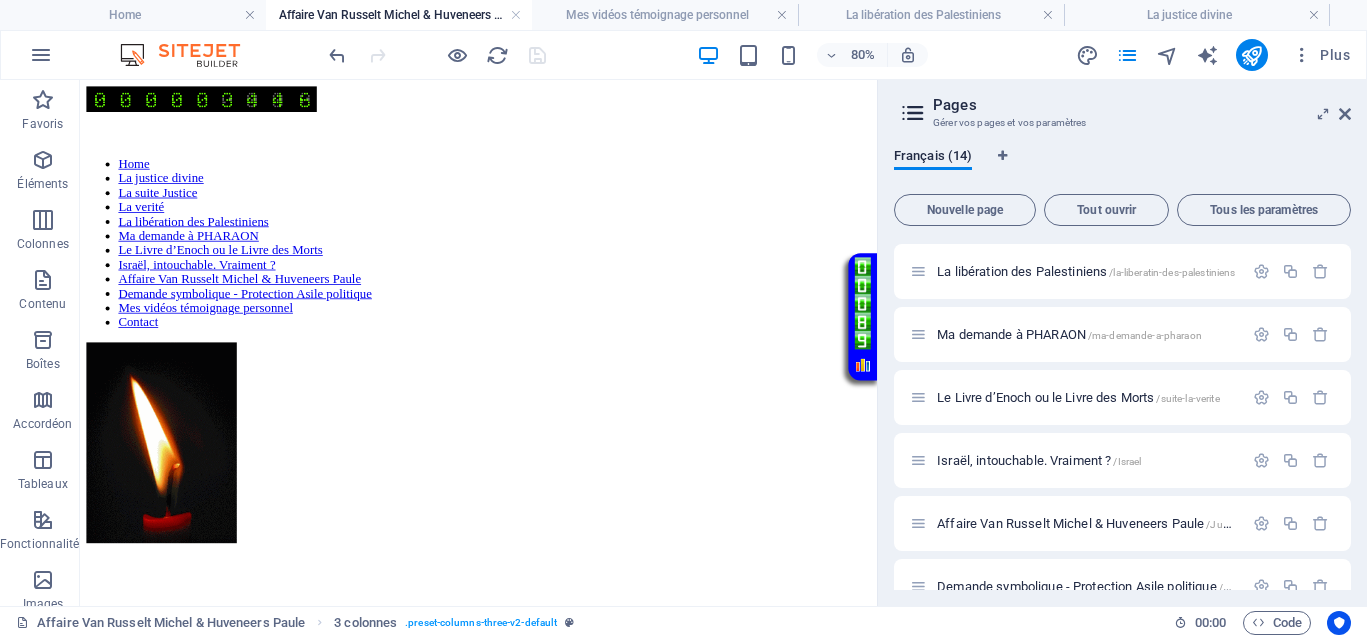 drag, startPoint x: 821, startPoint y: 138, endPoint x: 743, endPoint y: 174, distance: 85.90693 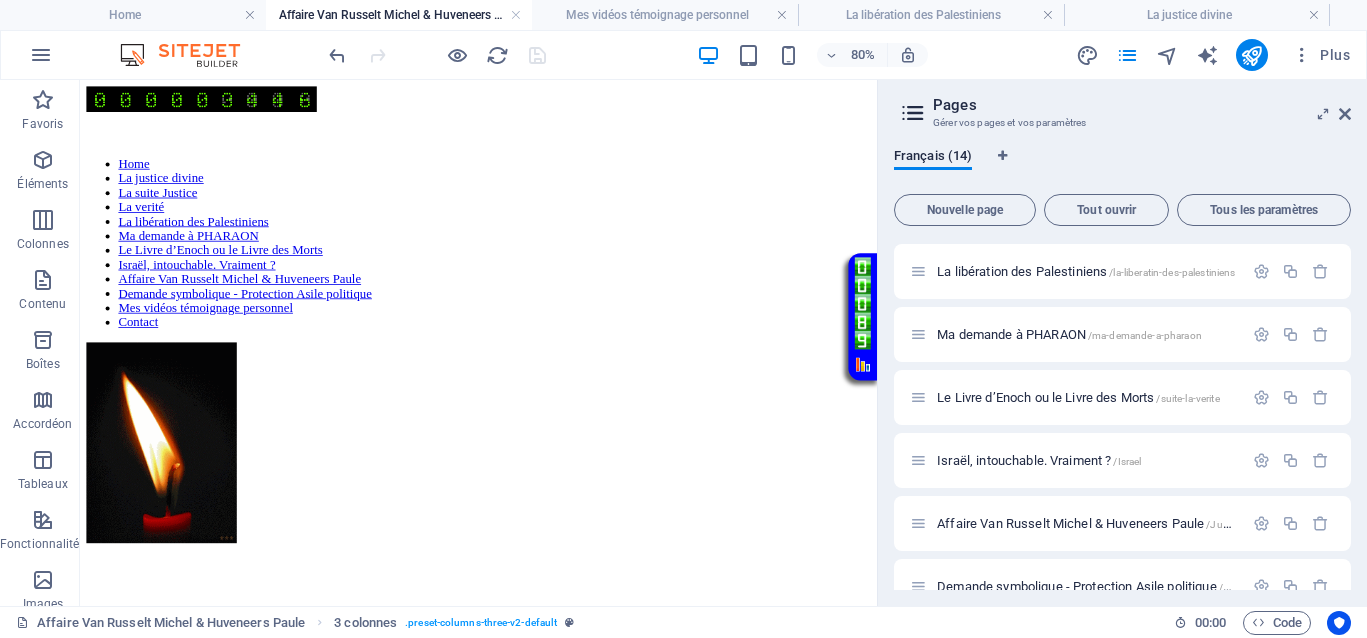 click on "Home La justice divine La suite Justice La verité La libération des Palestiniens Ma demande à PHARAON Le Livre d’Enoch ou le Livre des Morts Israël, intouchable. Vraiment ? Affaire Van Russelt Michel & Huveneers Paule Demande symbolique  - Protection Asile politique Mes vidéos témoignage personnel Contact </div>" at bounding box center [578, 521] 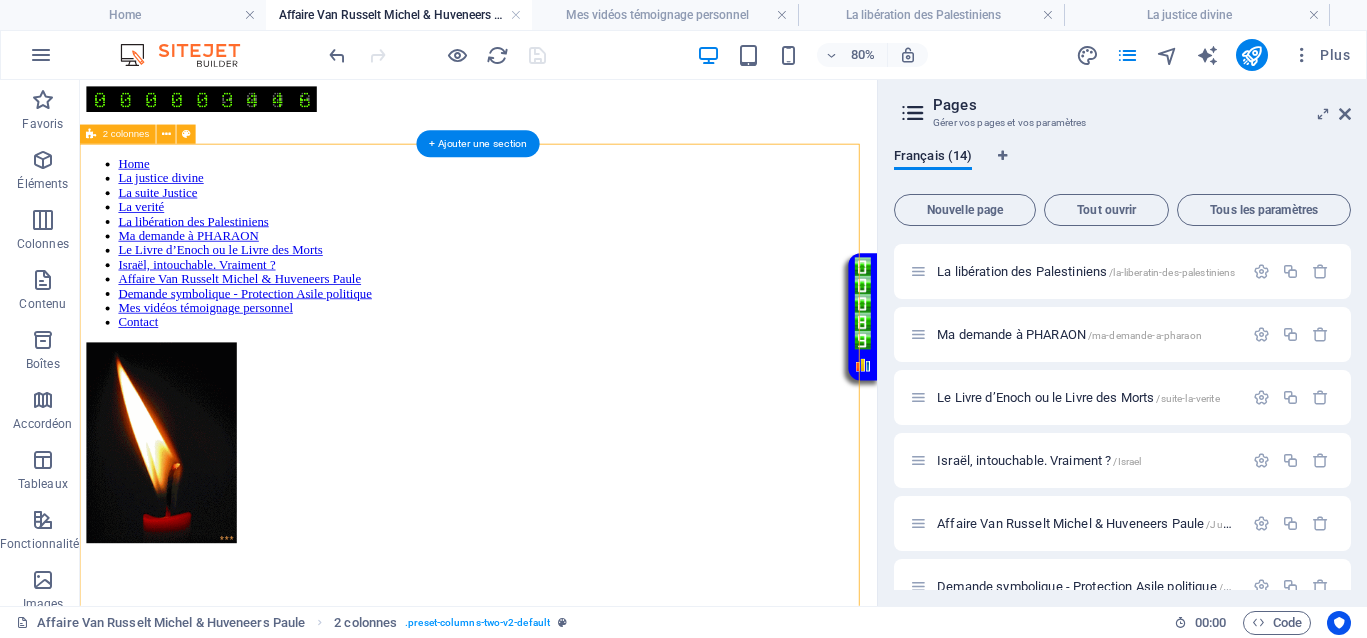 click on "Home La justice divine La suite Justice La verité La libération des Palestiniens Ma demande à PHARAON Le Livre d’Enoch ou le Livre des Morts Israël, intouchable. Vraiment ? Affaire Van Russelt Michel & Huveneers Paule Demande symbolique  - Protection Asile politique Mes vidéos témoignage personnel Contact </div>" at bounding box center (578, 521) 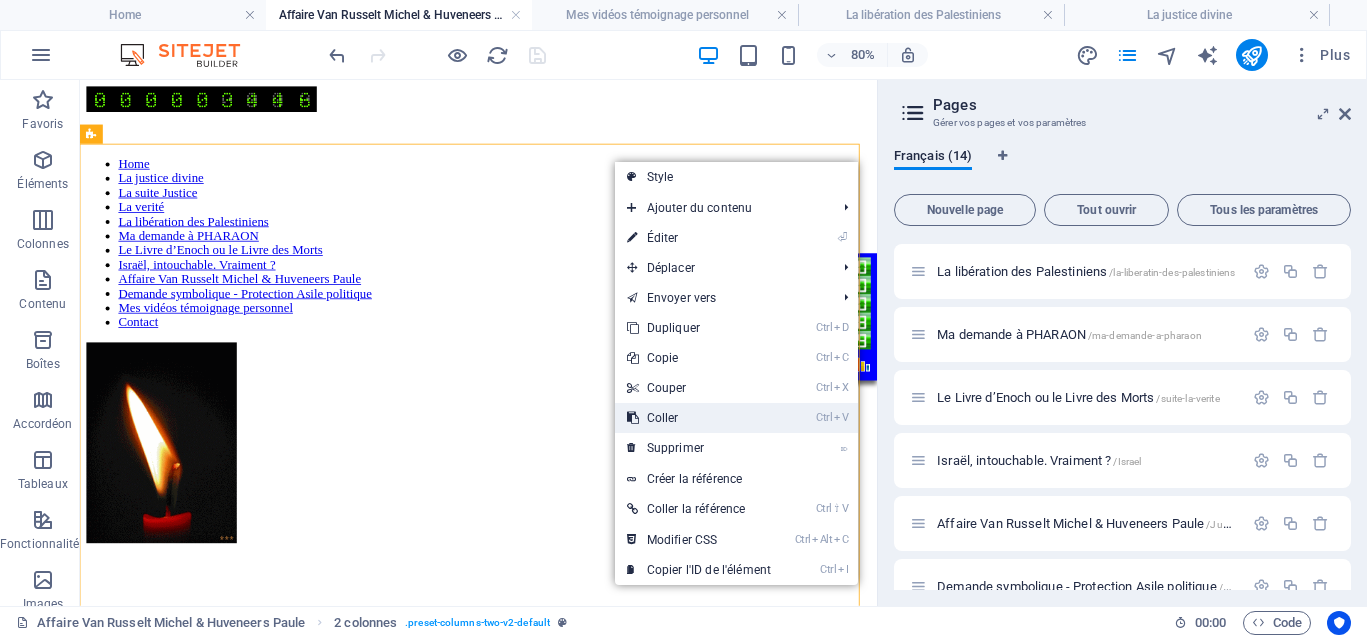 click on "Ctrl V  Coller" at bounding box center (699, 418) 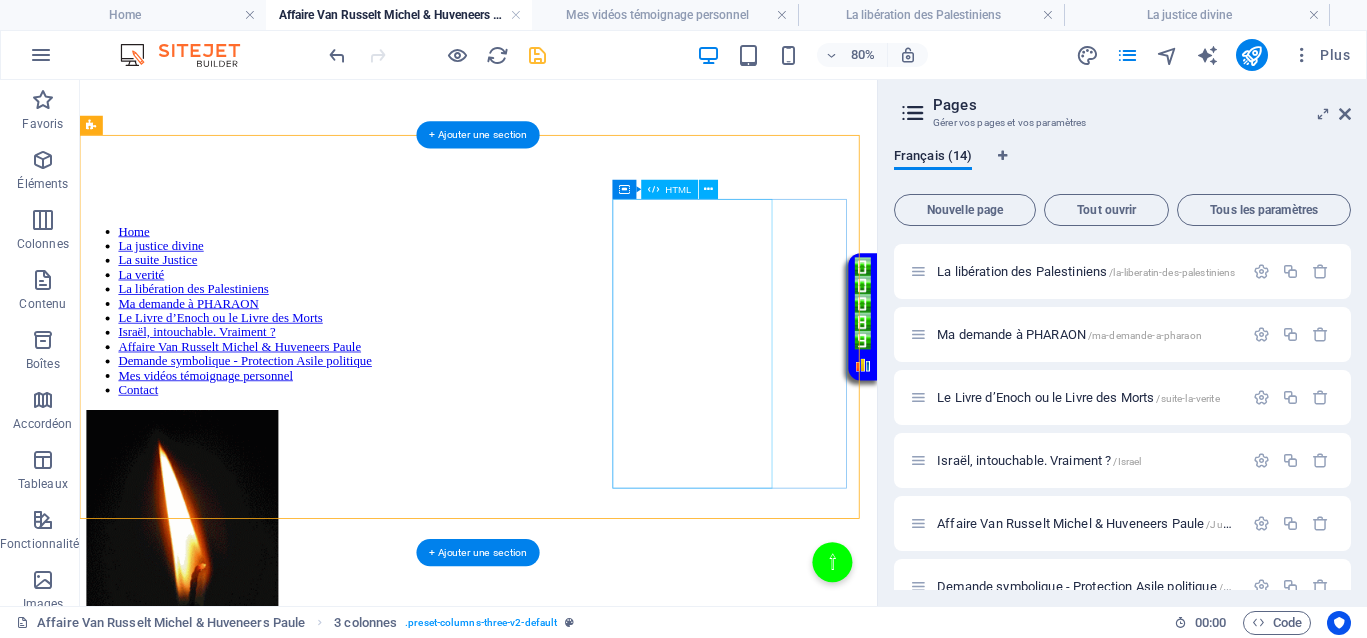 scroll, scrollTop: 372, scrollLeft: 0, axis: vertical 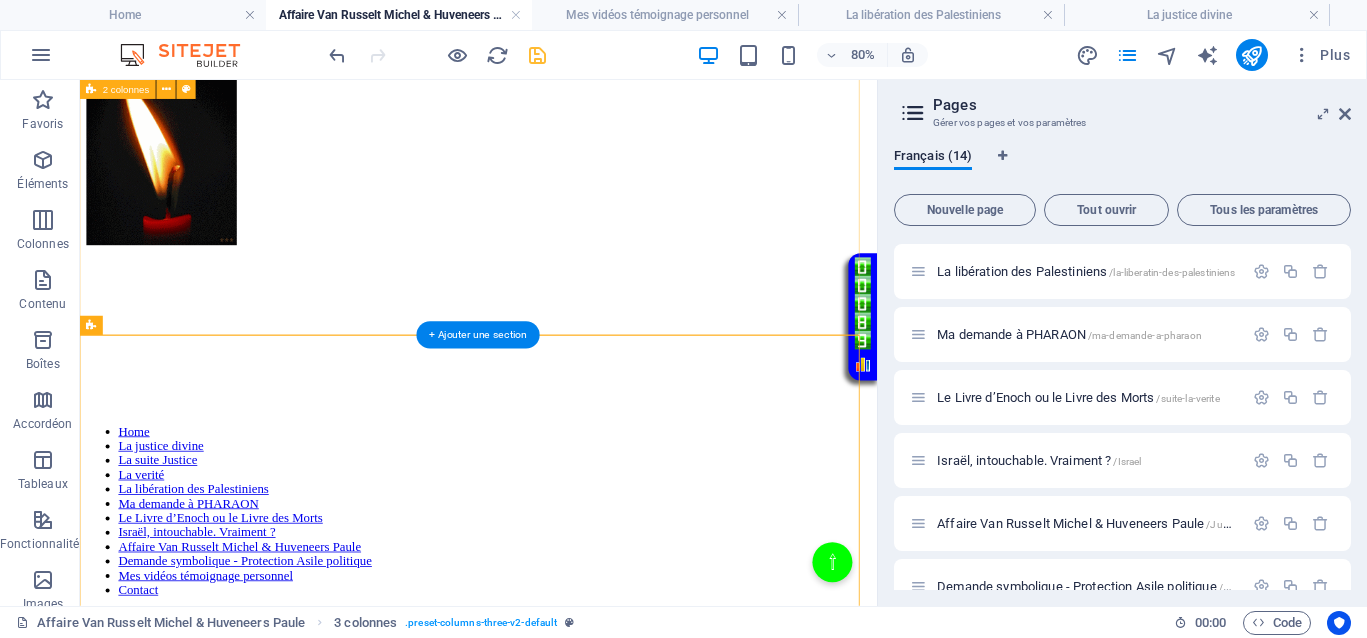 click on "Home La justice divine La suite Justice La verité La libération des Palestiniens Ma demande à PHARAON Le Livre d’Enoch ou le Livre des Morts Israël, intouchable. Vraiment ? Affaire Van Russelt Michel & Huveneers Paule Demande symbolique  - Protection Asile politique Mes vidéos témoignage personnel Contact </div>" at bounding box center (578, 149) 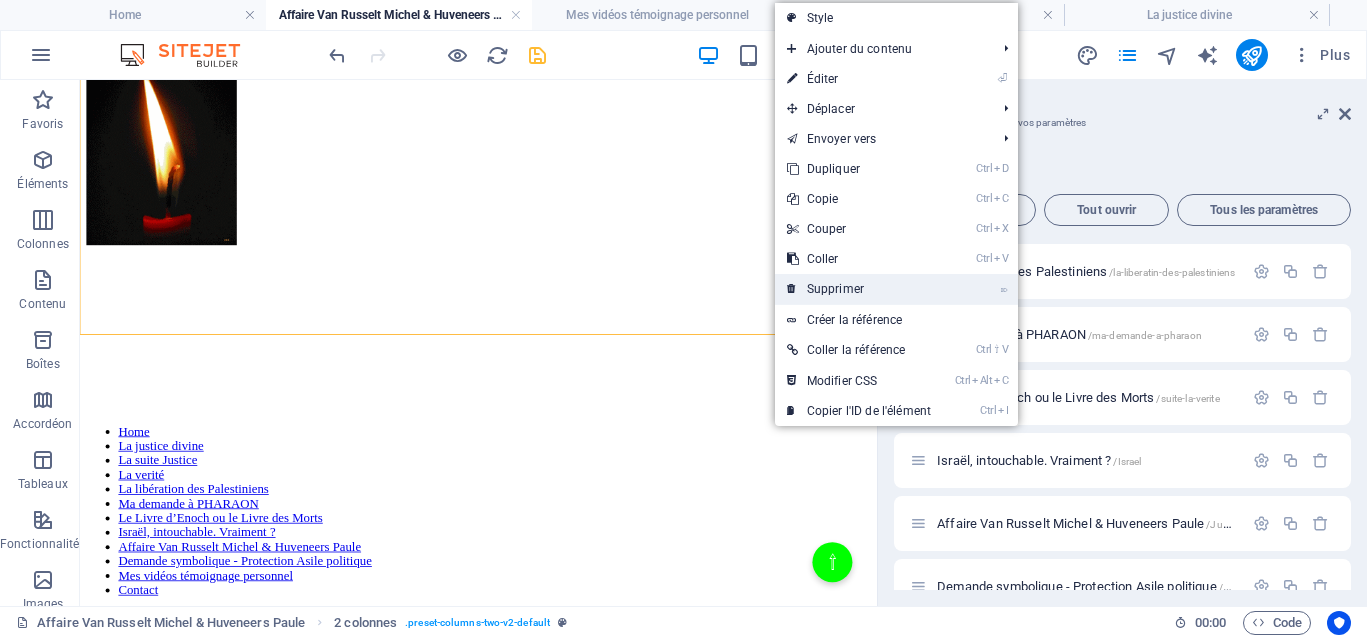 click on "⌦  Supprimer" at bounding box center [859, 289] 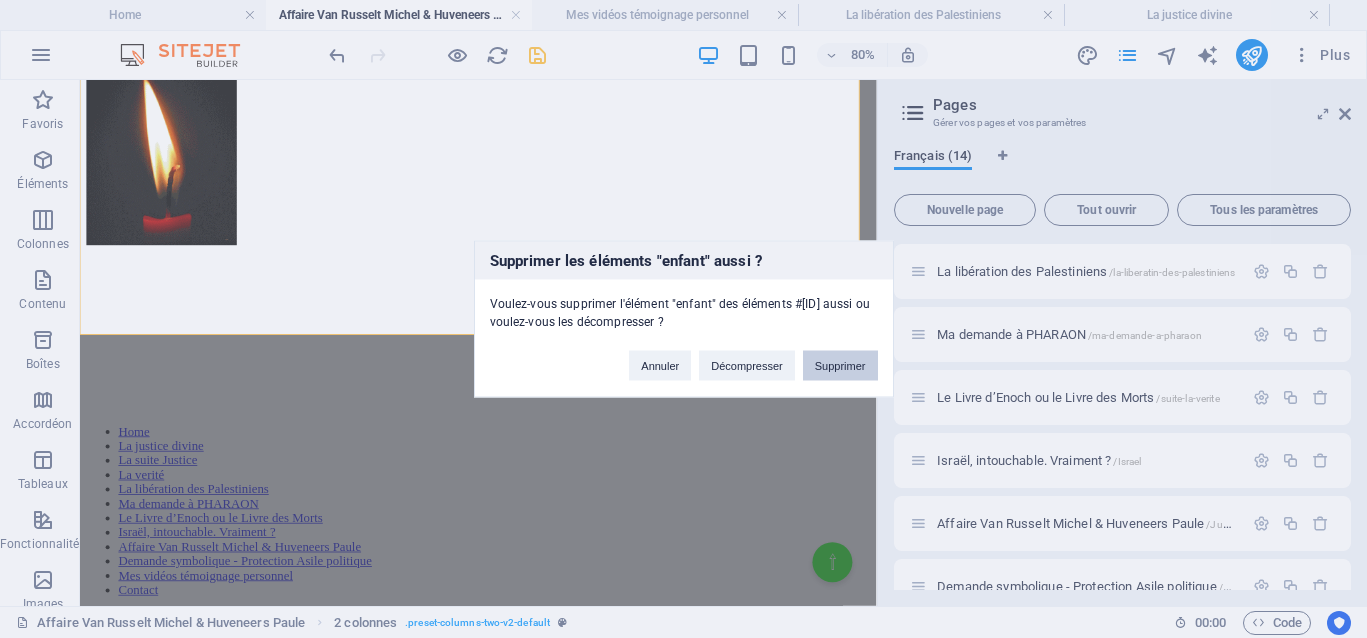 click on "Supprimer" at bounding box center [840, 366] 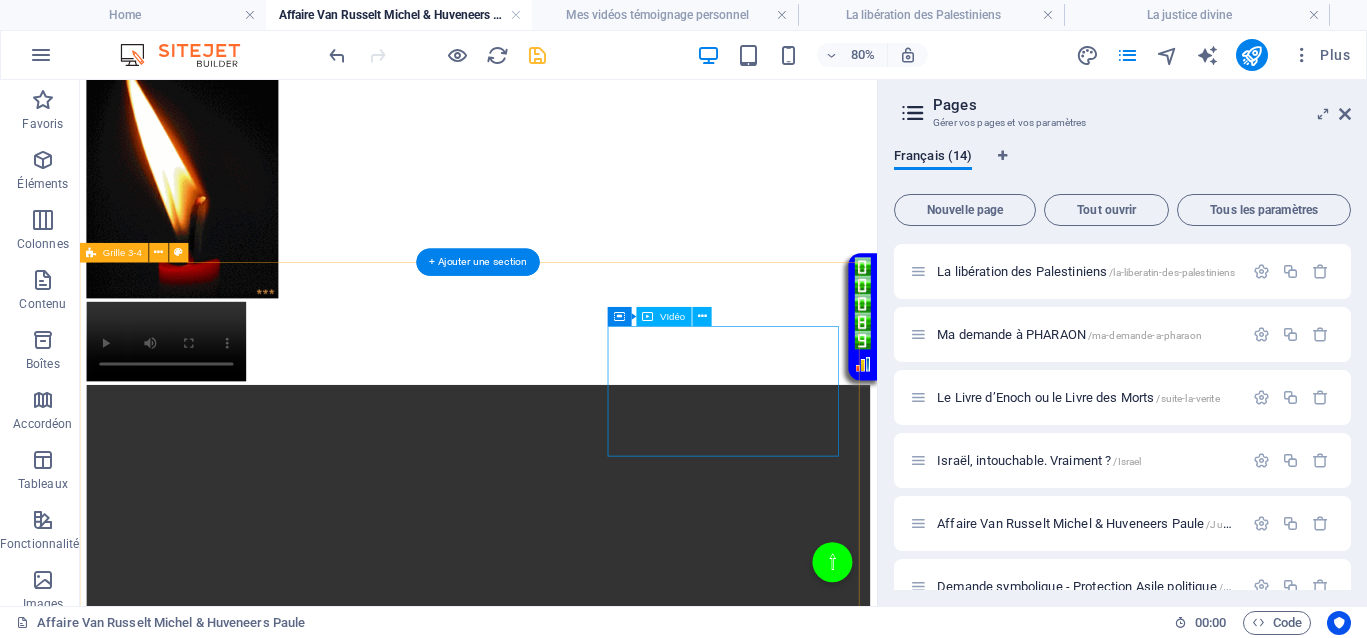 scroll, scrollTop: 0, scrollLeft: 0, axis: both 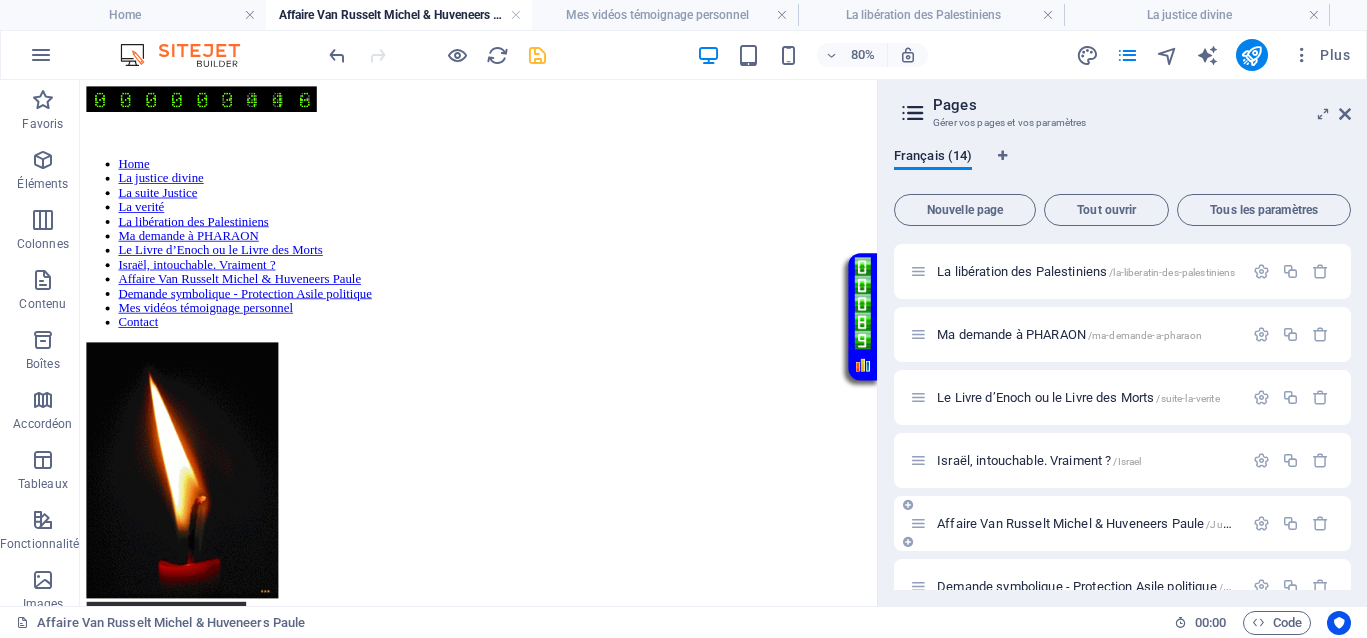 click on "Affaire Van Russelt Michel & Huveneers Paule /JusticeVanrusselthuveneers" at bounding box center [1137, 523] 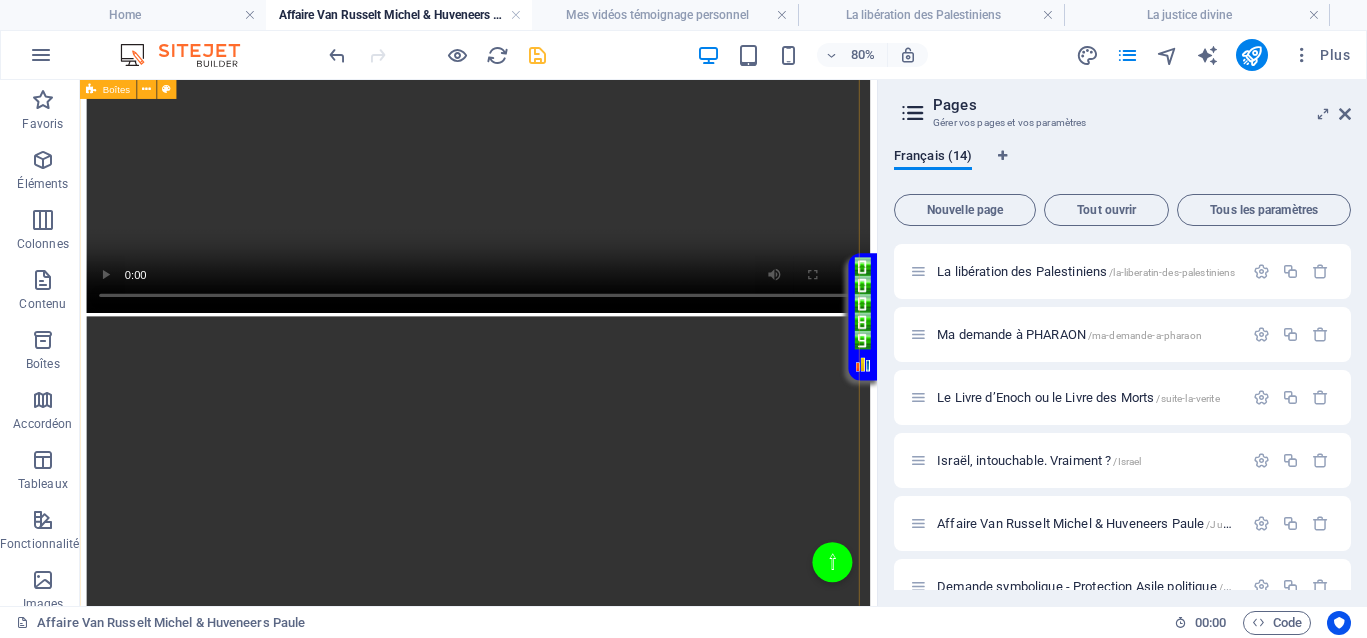 scroll, scrollTop: 1375, scrollLeft: 0, axis: vertical 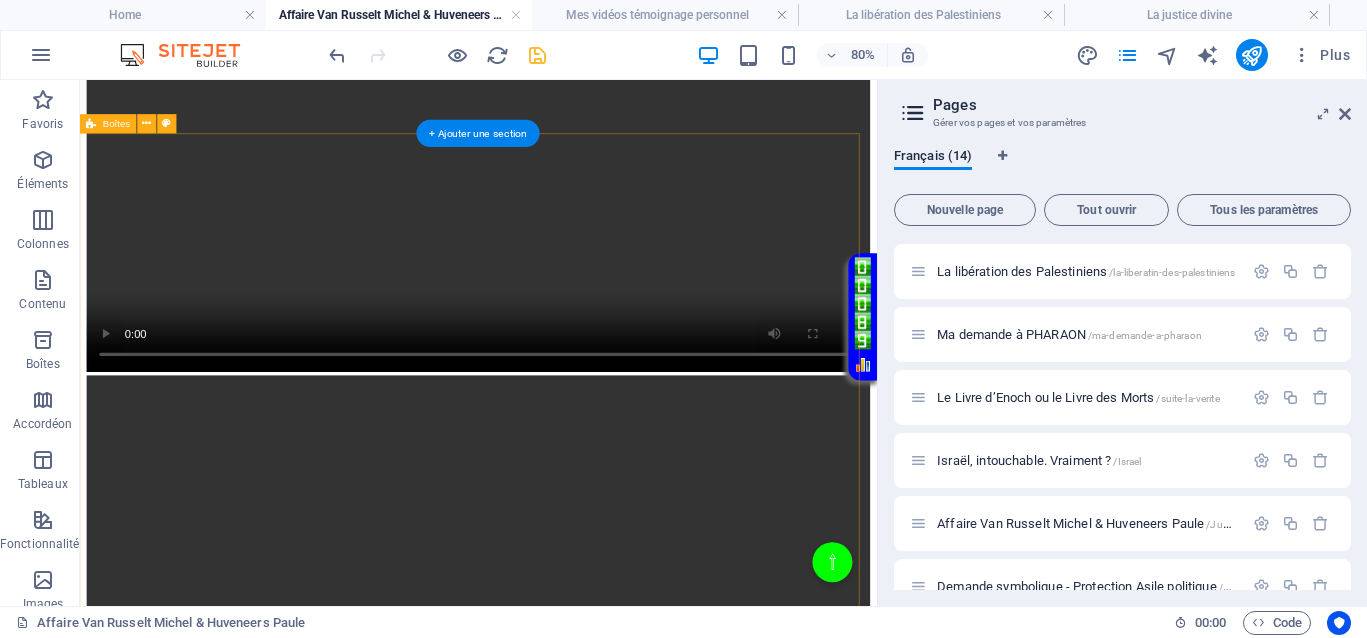 click on "La justice divine ne se limite ni à une soumission passive ni à un pardon imposé sous la menace de sanctions. Elle se manifeste plutôt comme une invitation à la prise de conscience, à la purification intérieure et à la libération du cycle de la souffrance.  Les textes anciens authentiques nous encouragent à renverser la narration imposée par le pouvoir institutionnel : celle d’une conscience éveillée, capable de transcender les épreuves sans se laisser manipuler par un discours qui, encore et toujours, inverse la vérité pour maintenir son emprise sur l’ignorance des peuples. Tous ces criminels qui ont eu plusieurs décennies pour réparer leurs victimes sans entreprendre la moindre démarche seront poursuivis et traqués jusqu’à leur demeure." at bounding box center (578, 3724) 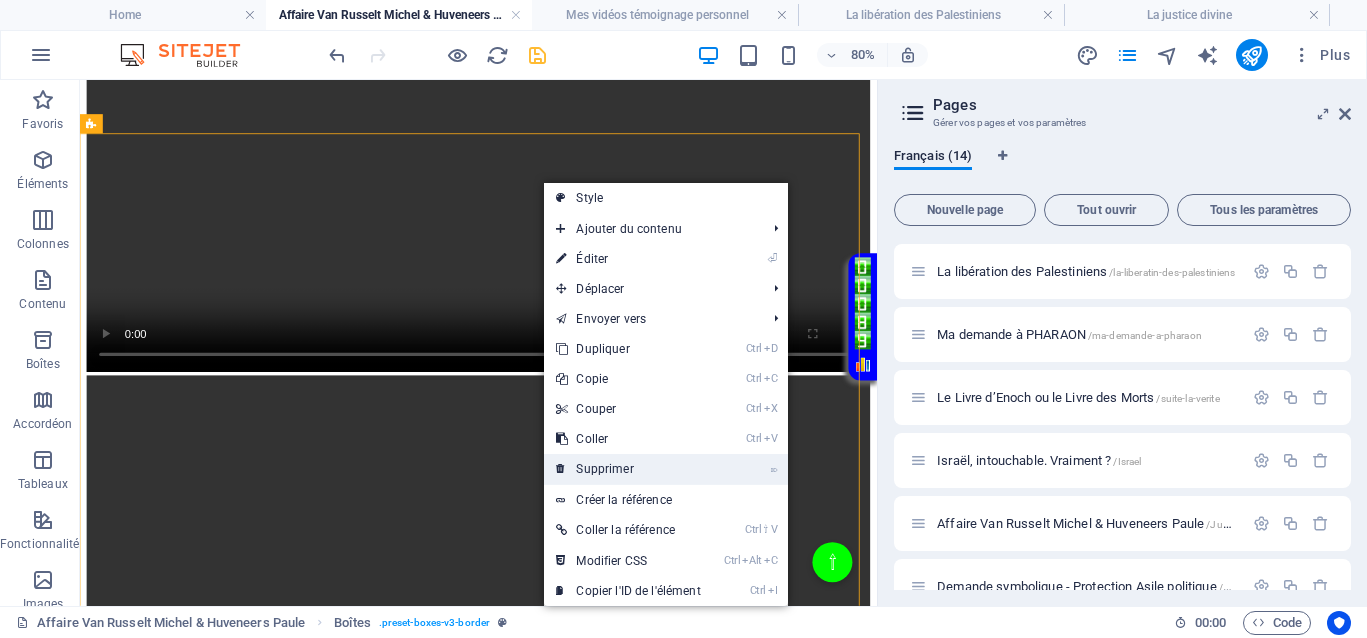 click on "⌦  Supprimer" at bounding box center [628, 469] 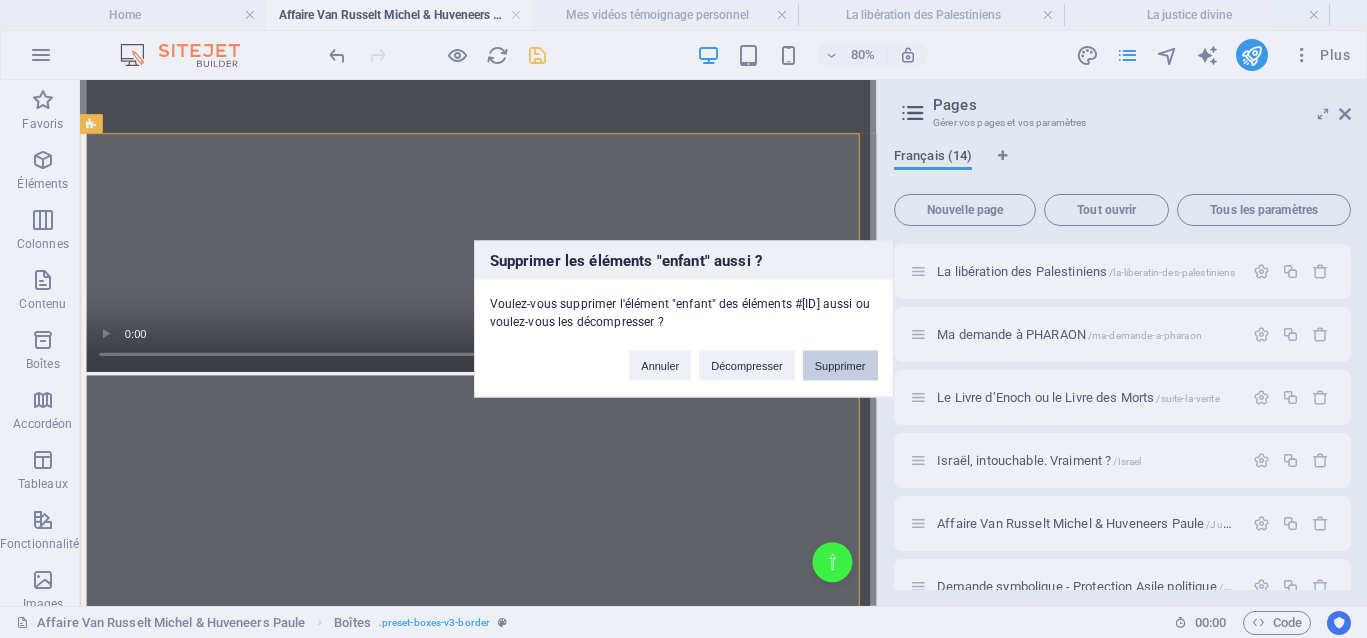 click on "Supprimer" at bounding box center (840, 366) 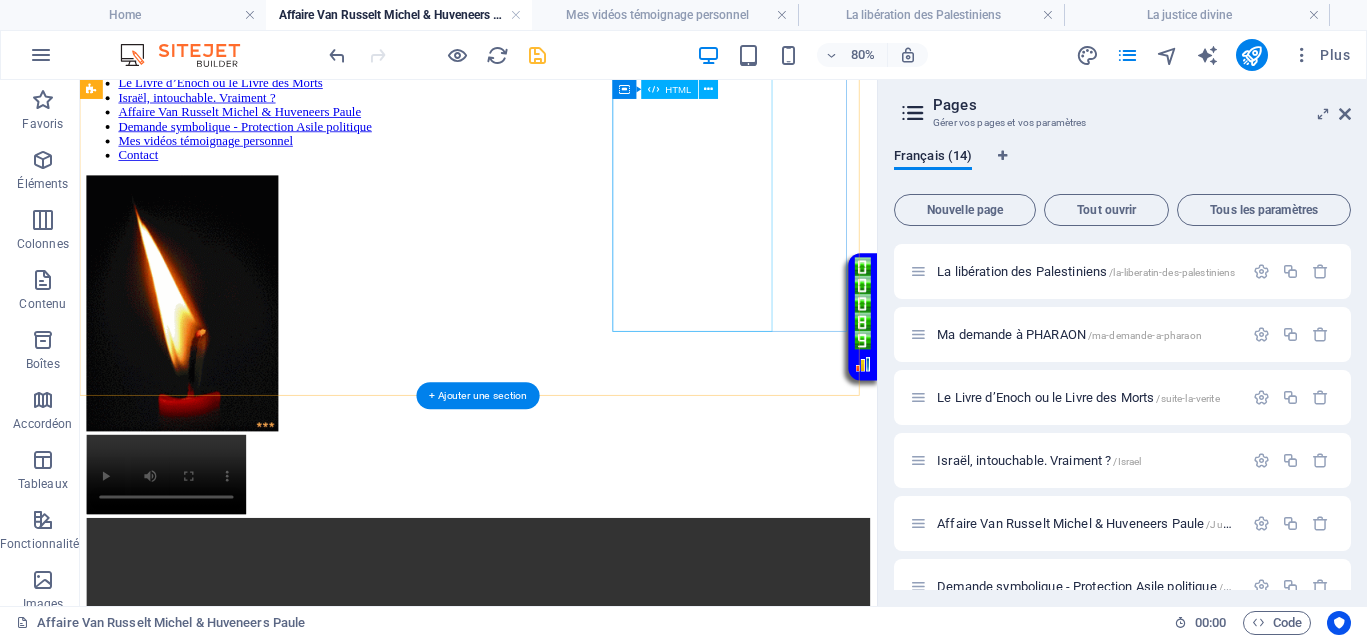 scroll, scrollTop: 130, scrollLeft: 0, axis: vertical 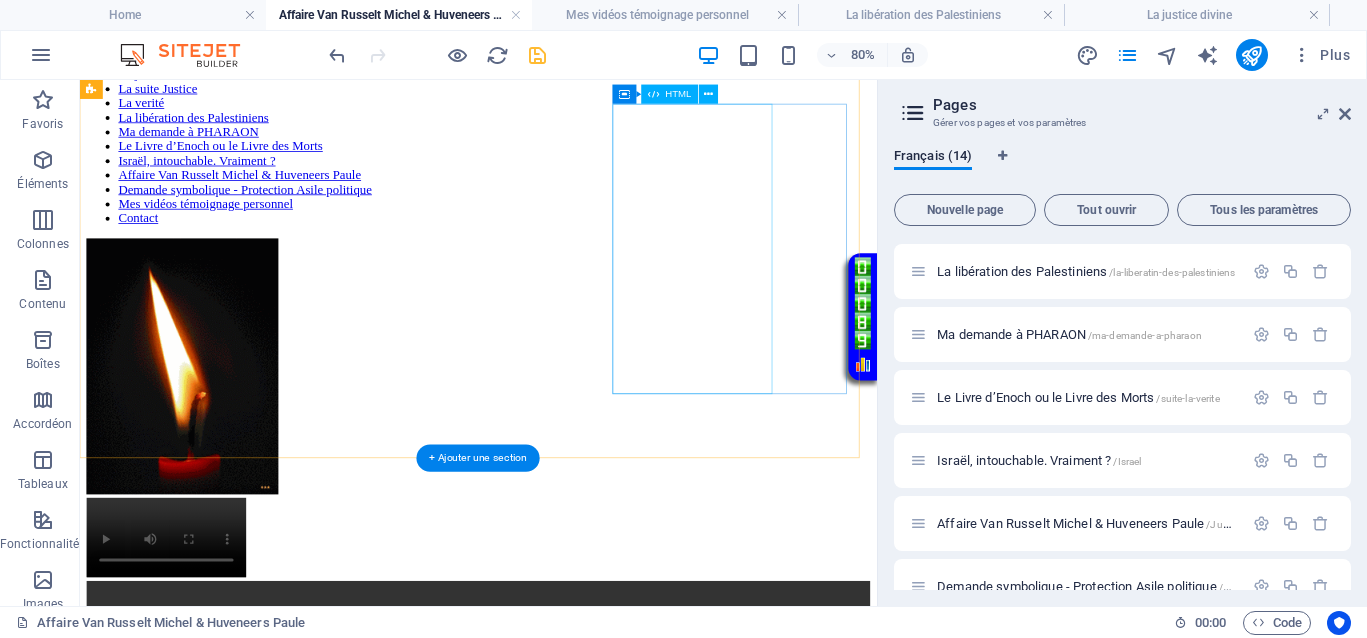 click on "Vidéo en boucle" at bounding box center (578, 654) 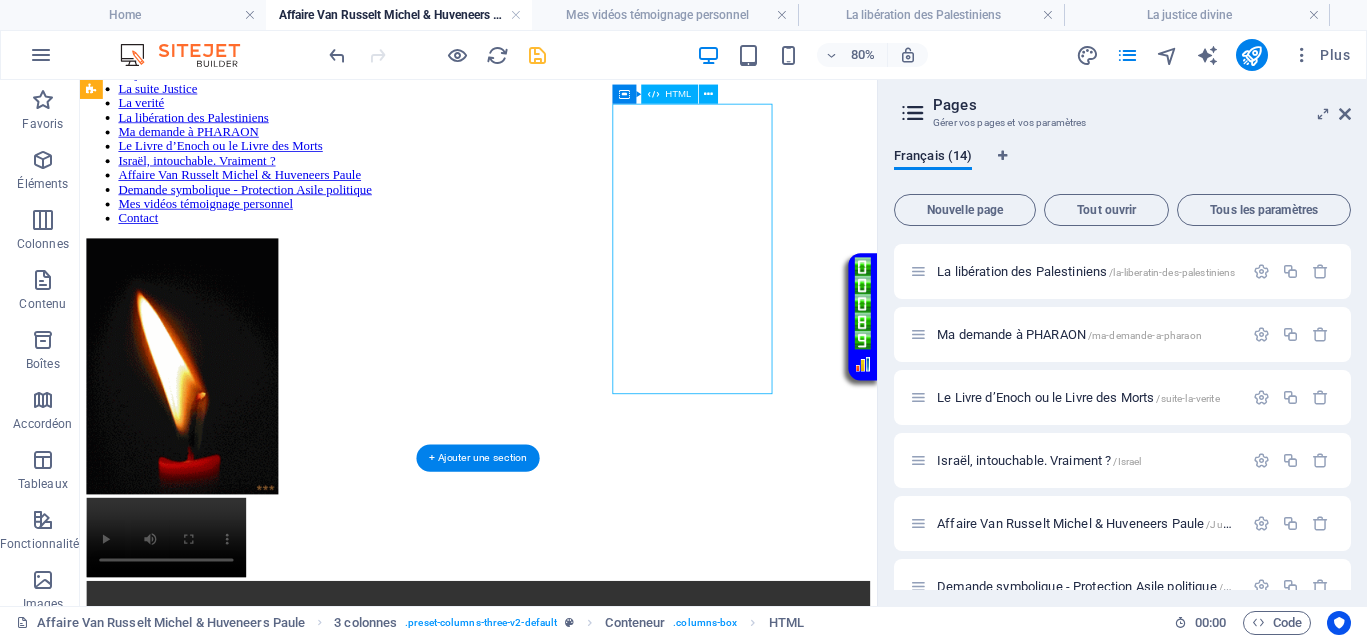 click on "Vidéo en boucle" at bounding box center (578, 654) 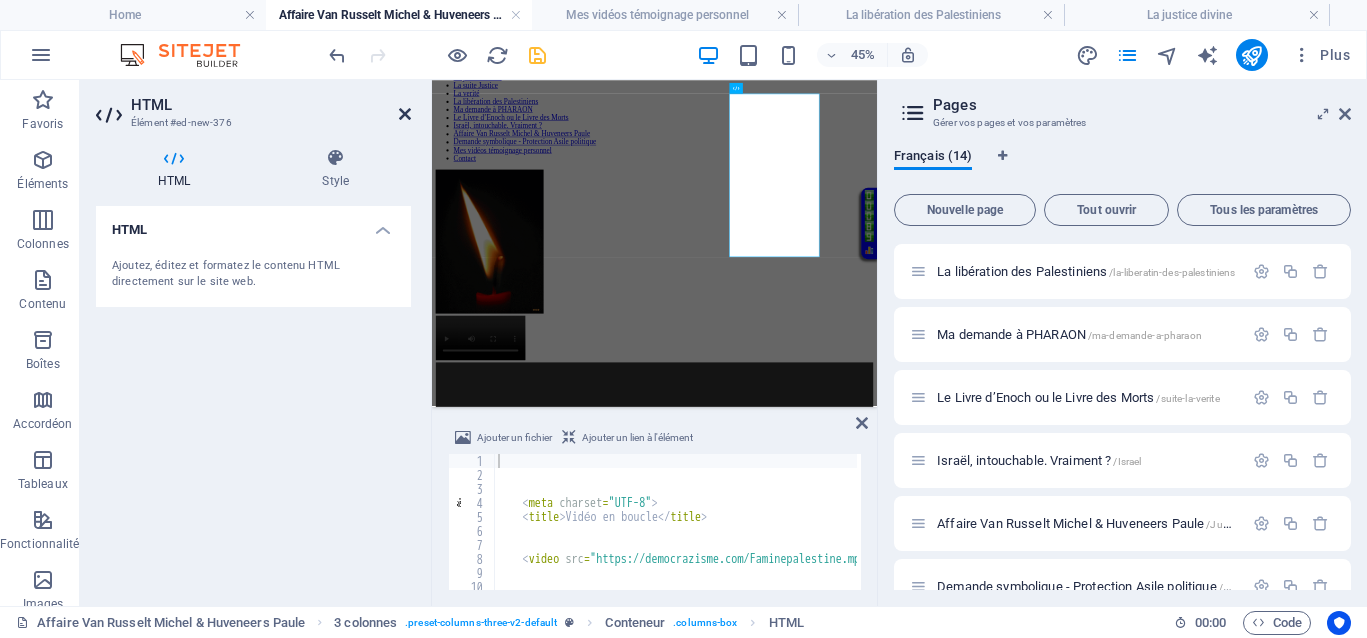 click at bounding box center (405, 114) 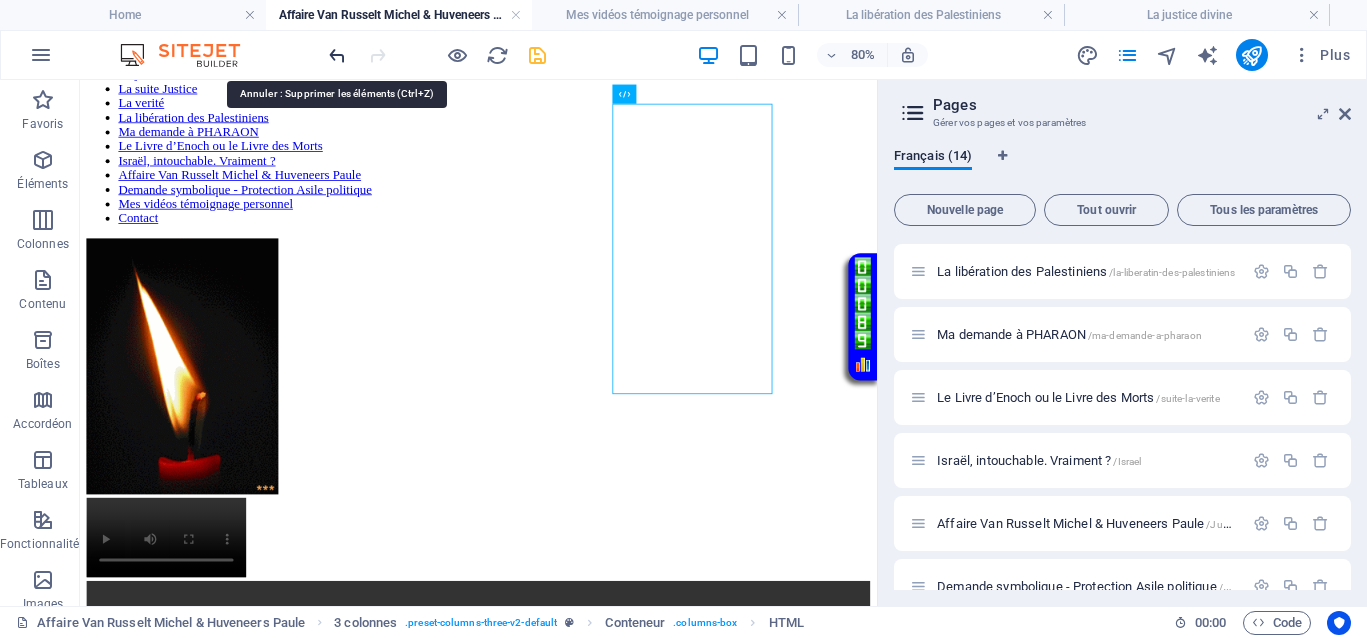 click at bounding box center [337, 55] 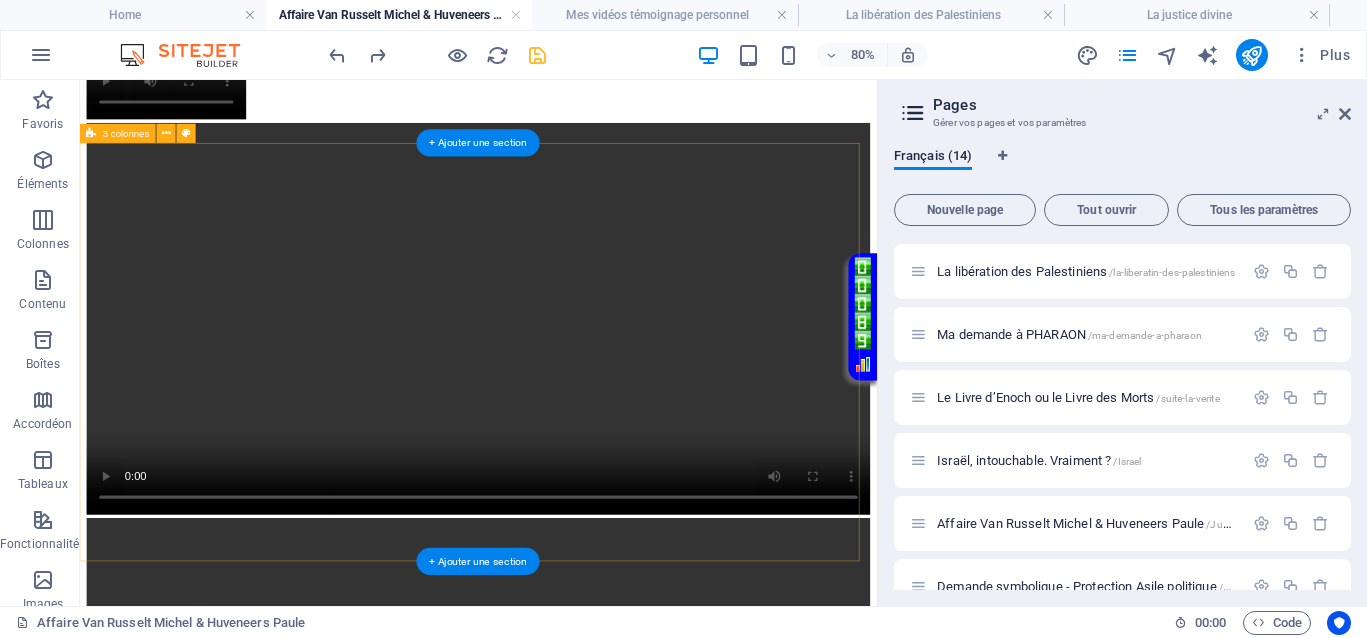 scroll, scrollTop: 0, scrollLeft: 0, axis: both 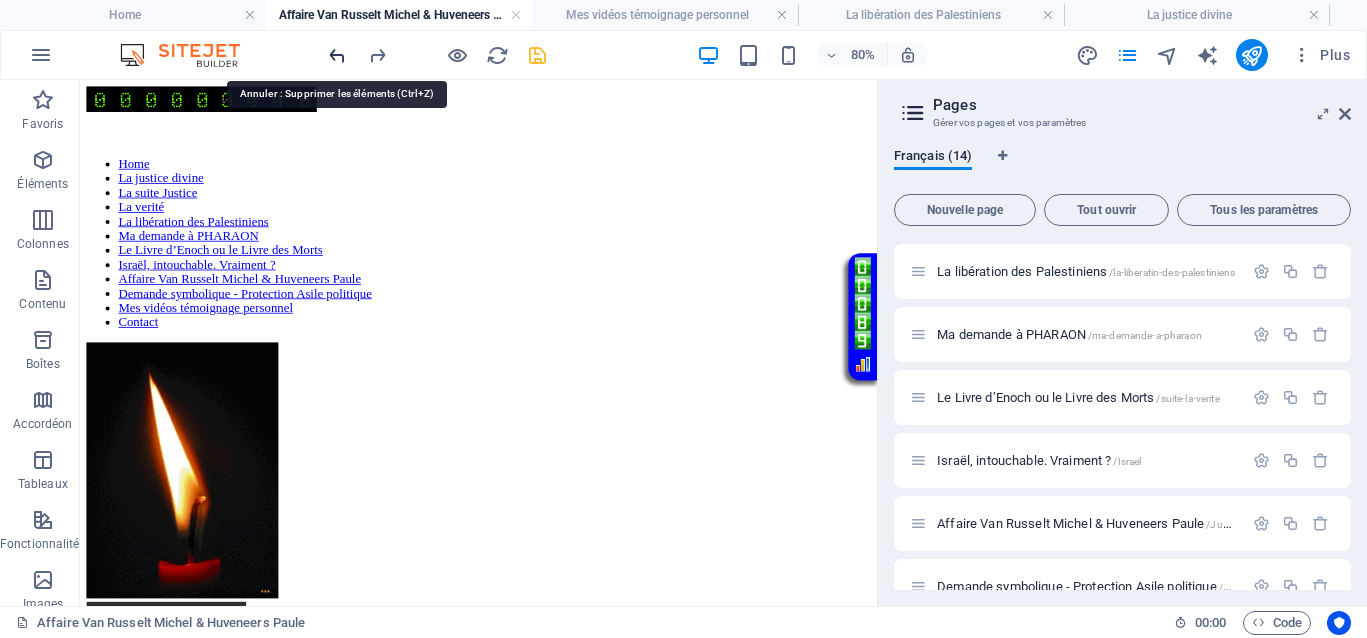 click at bounding box center (337, 55) 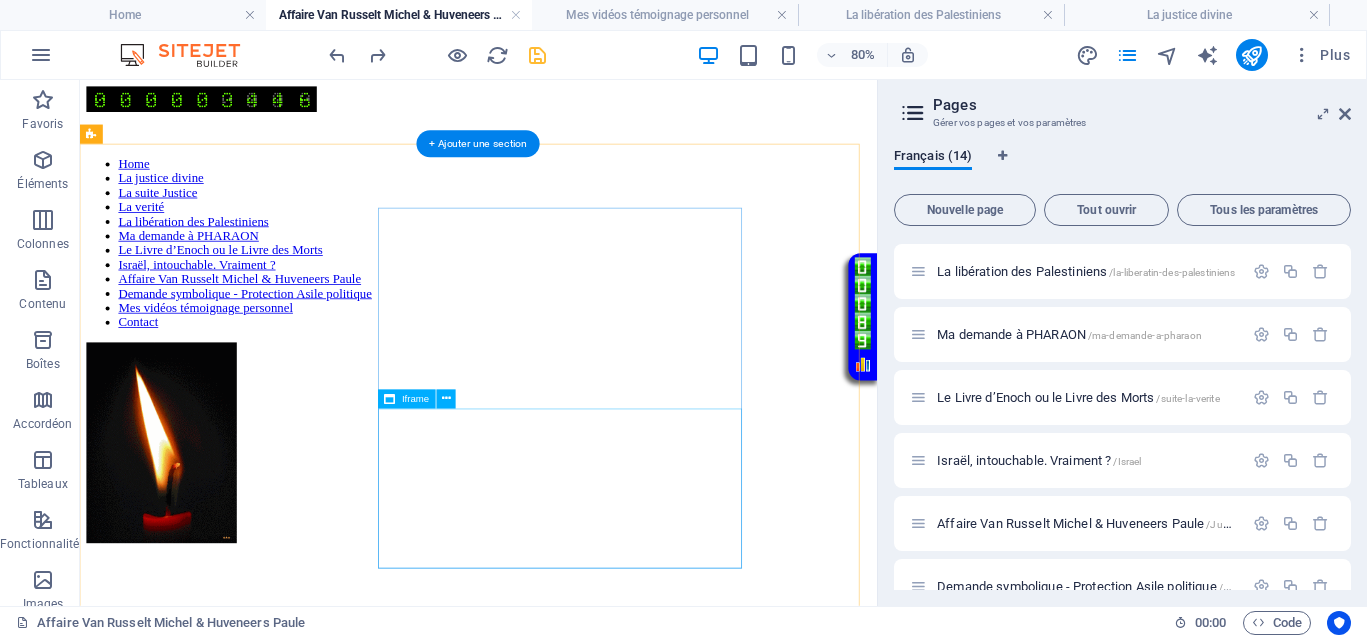 click on "</div>" at bounding box center [578, 765] 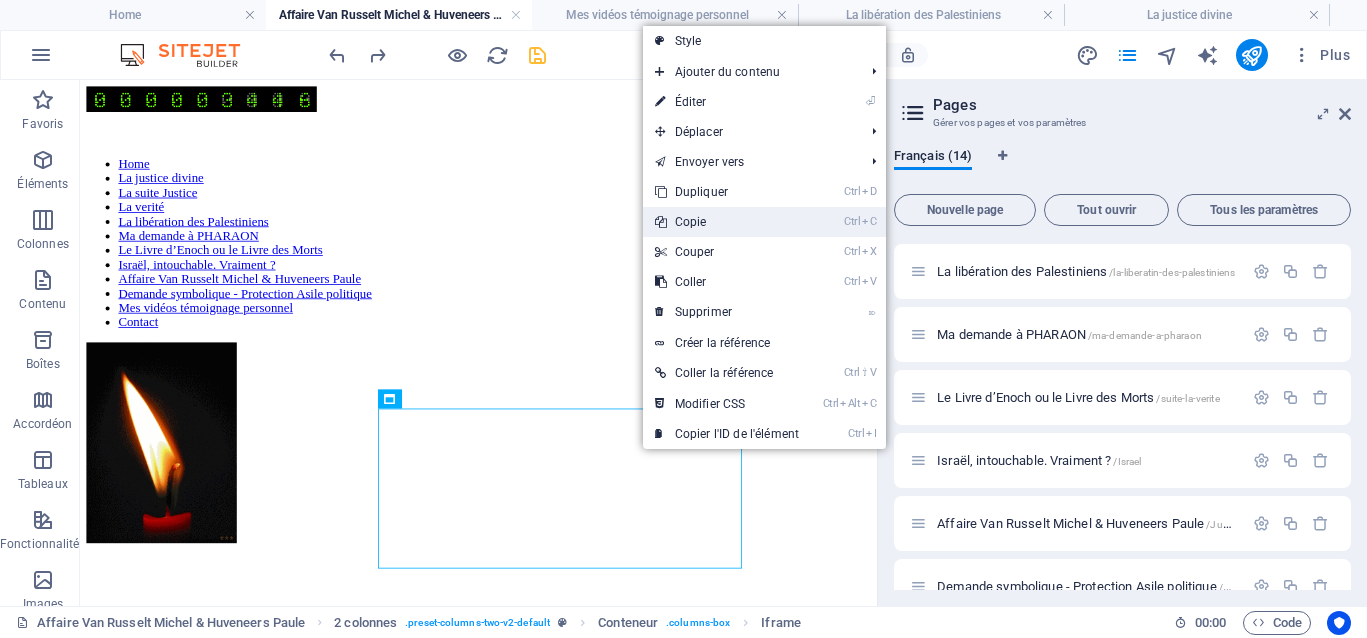 click on "Ctrl C  Copie" at bounding box center (727, 222) 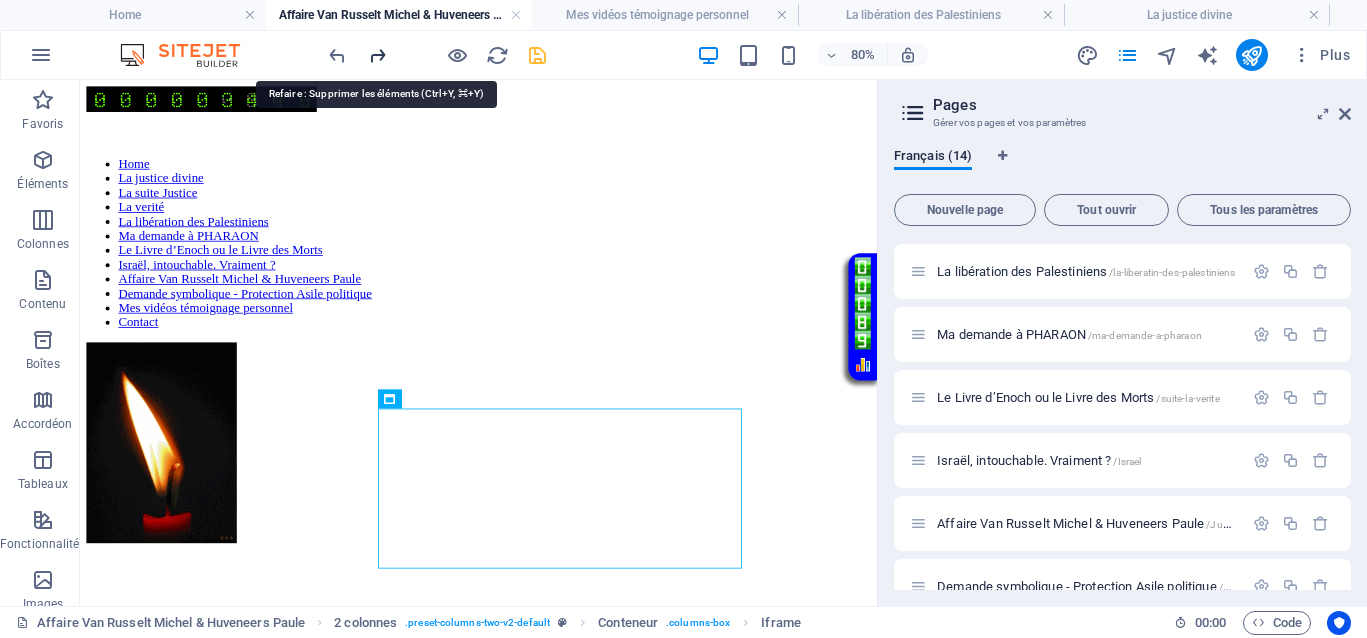 click at bounding box center [377, 55] 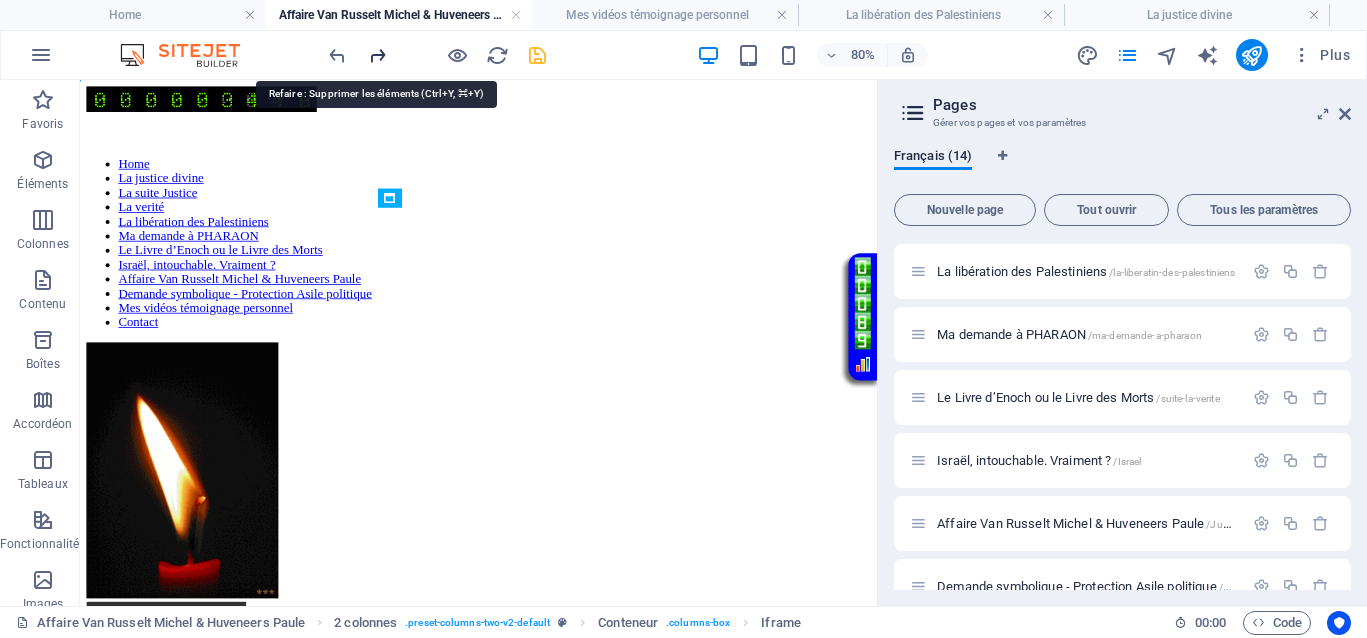 click at bounding box center (377, 55) 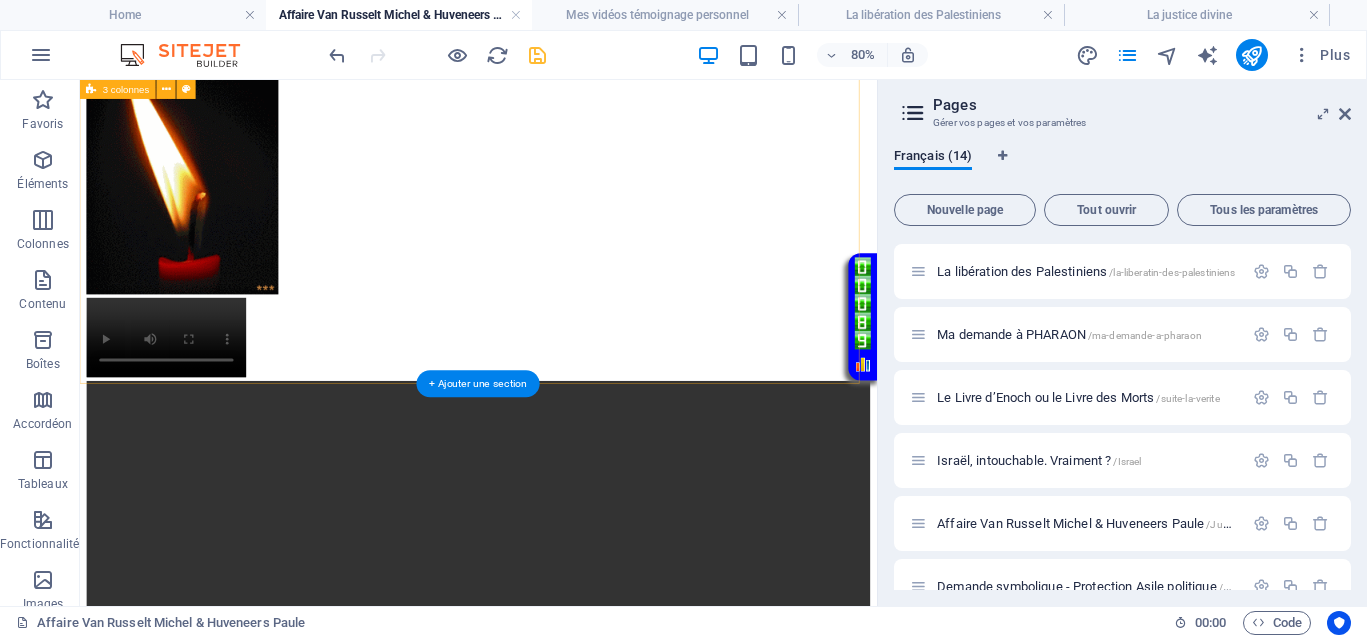 scroll, scrollTop: 130, scrollLeft: 0, axis: vertical 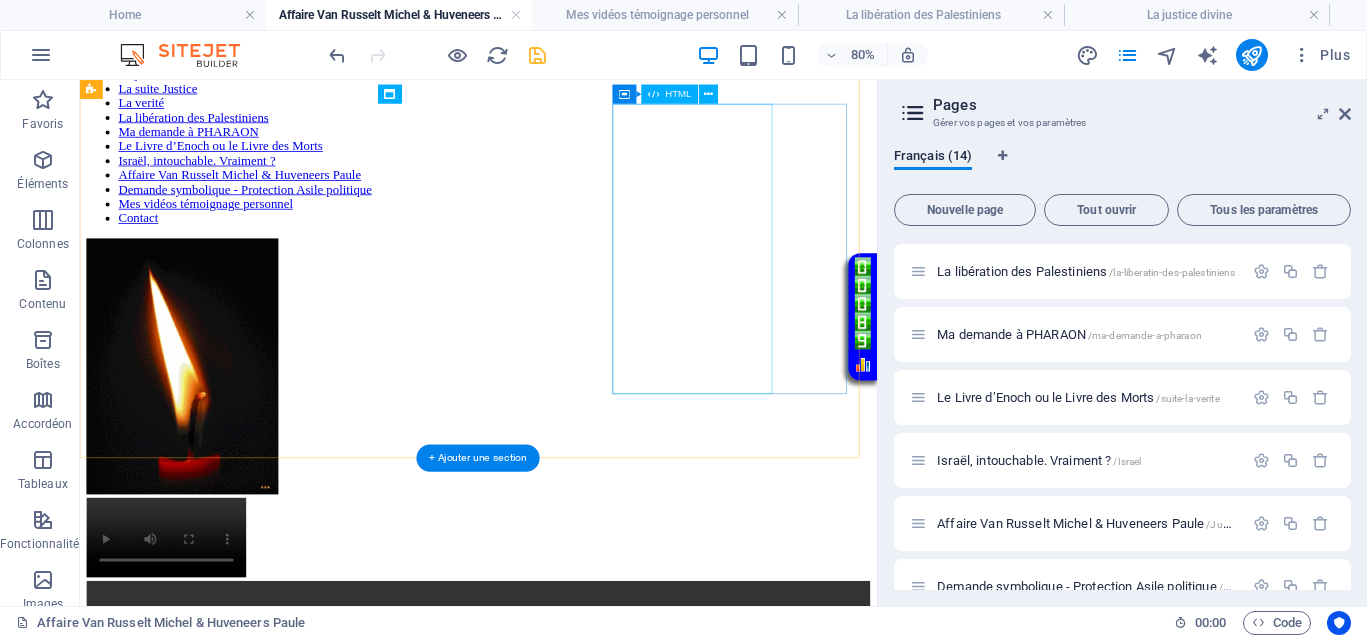 click on "Vidéo en boucle" at bounding box center [578, 654] 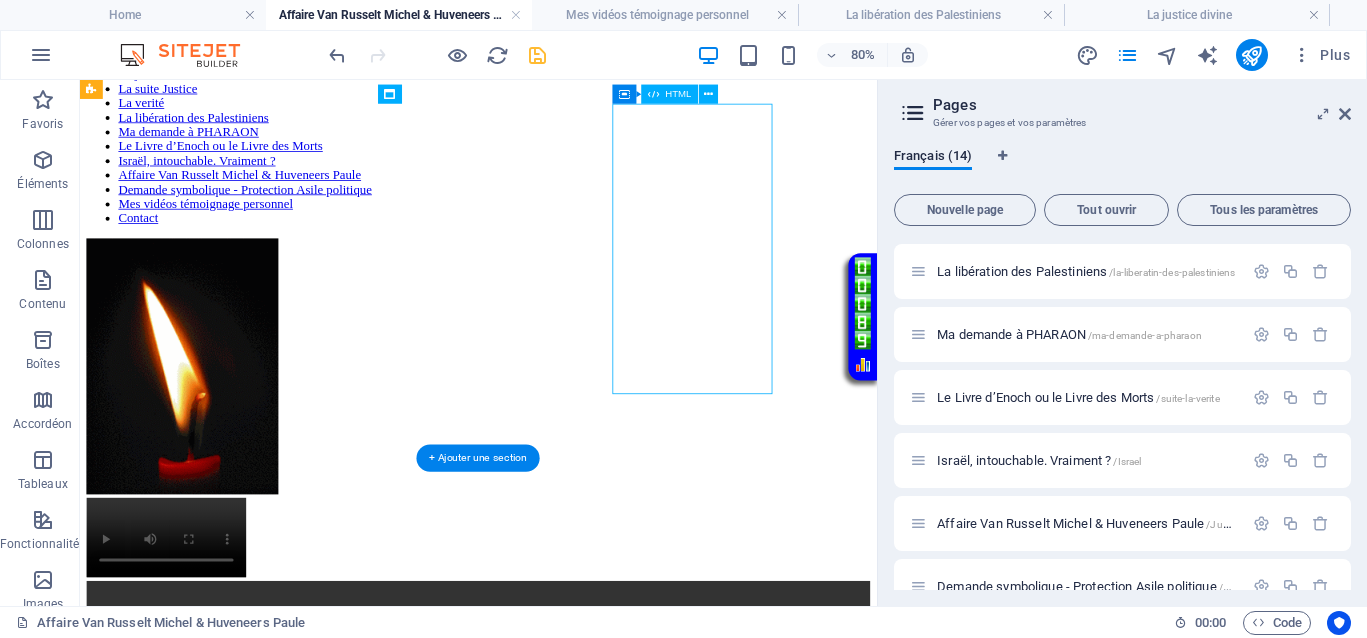 click on "Vidéo en boucle" at bounding box center (578, 654) 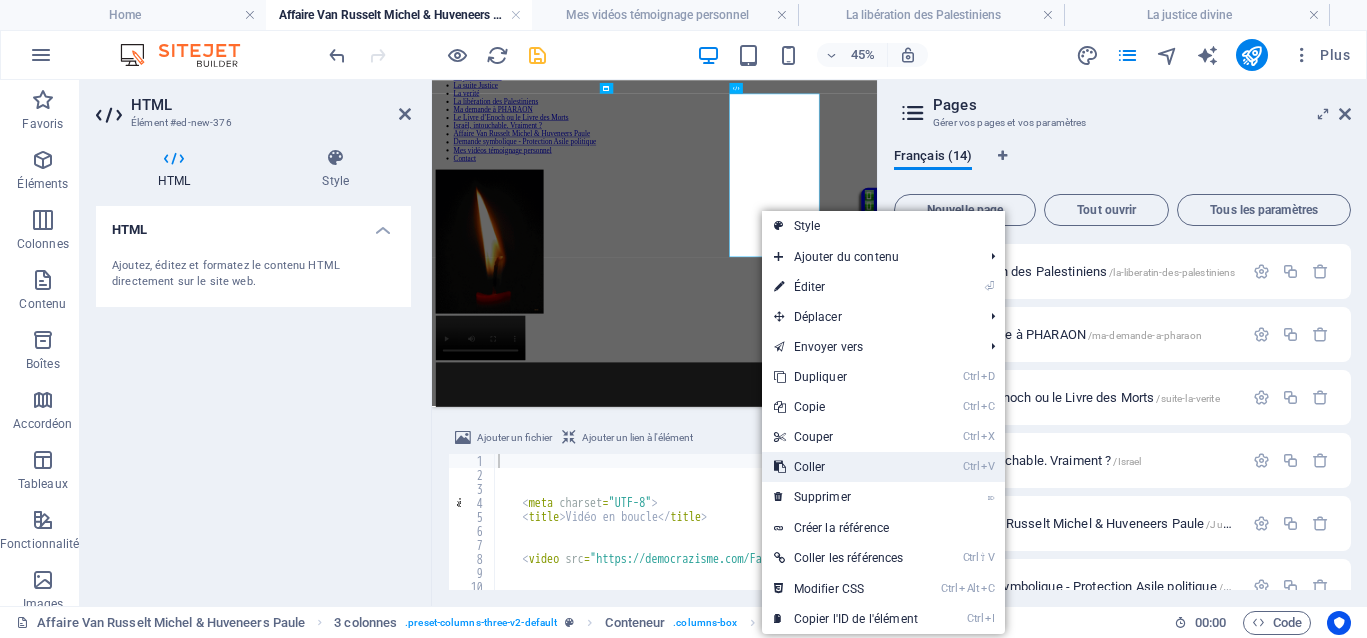 click on "Ctrl V  Coller" at bounding box center (846, 467) 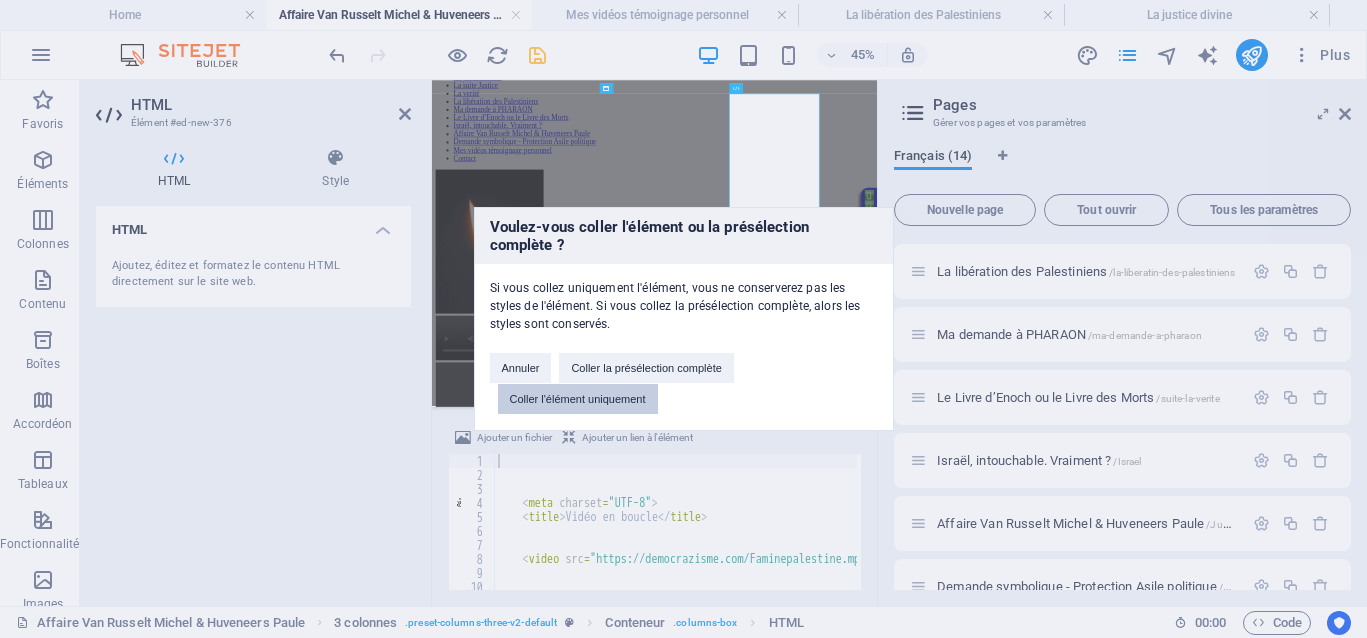 click on "Coller l'élément uniquement" at bounding box center [578, 399] 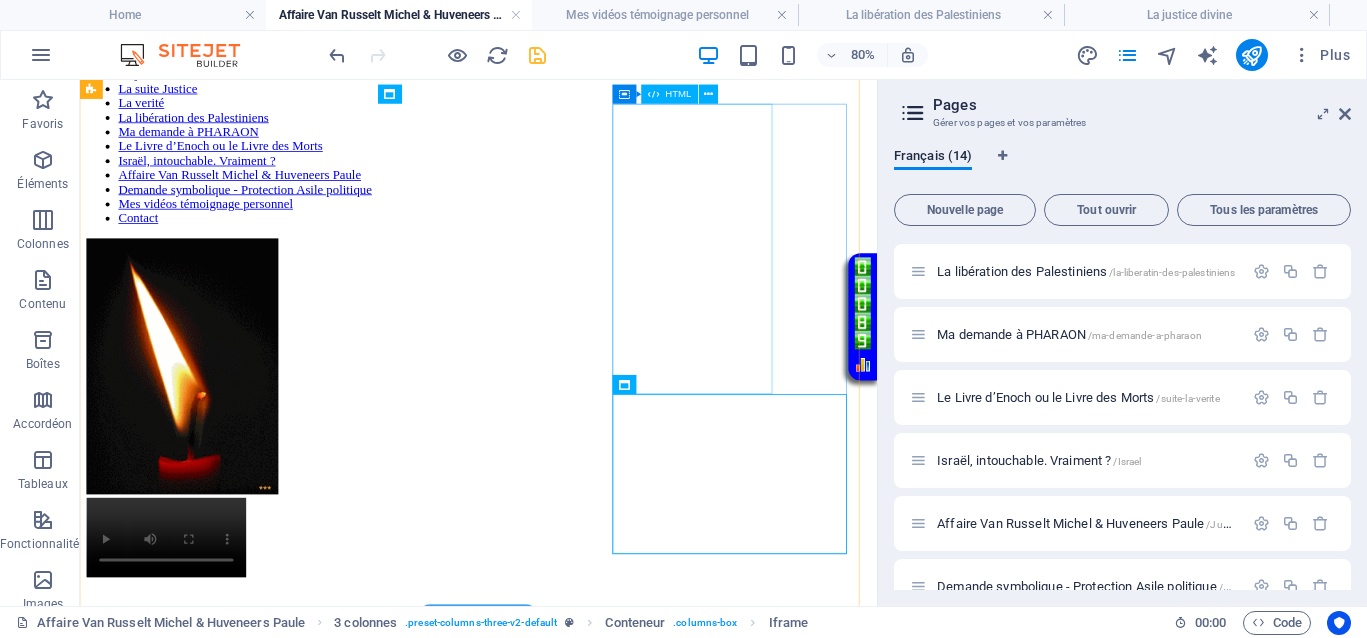 click on "Vidéo en boucle" at bounding box center [578, 654] 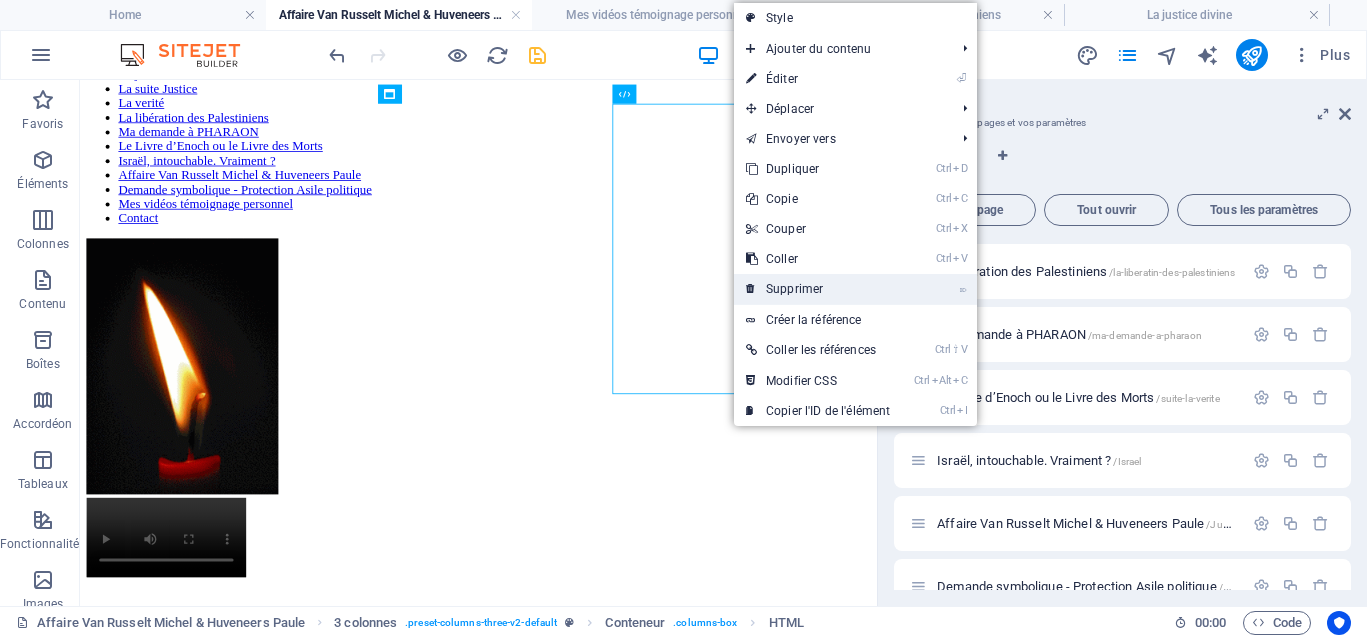 click on "⌦  Supprimer" at bounding box center [818, 289] 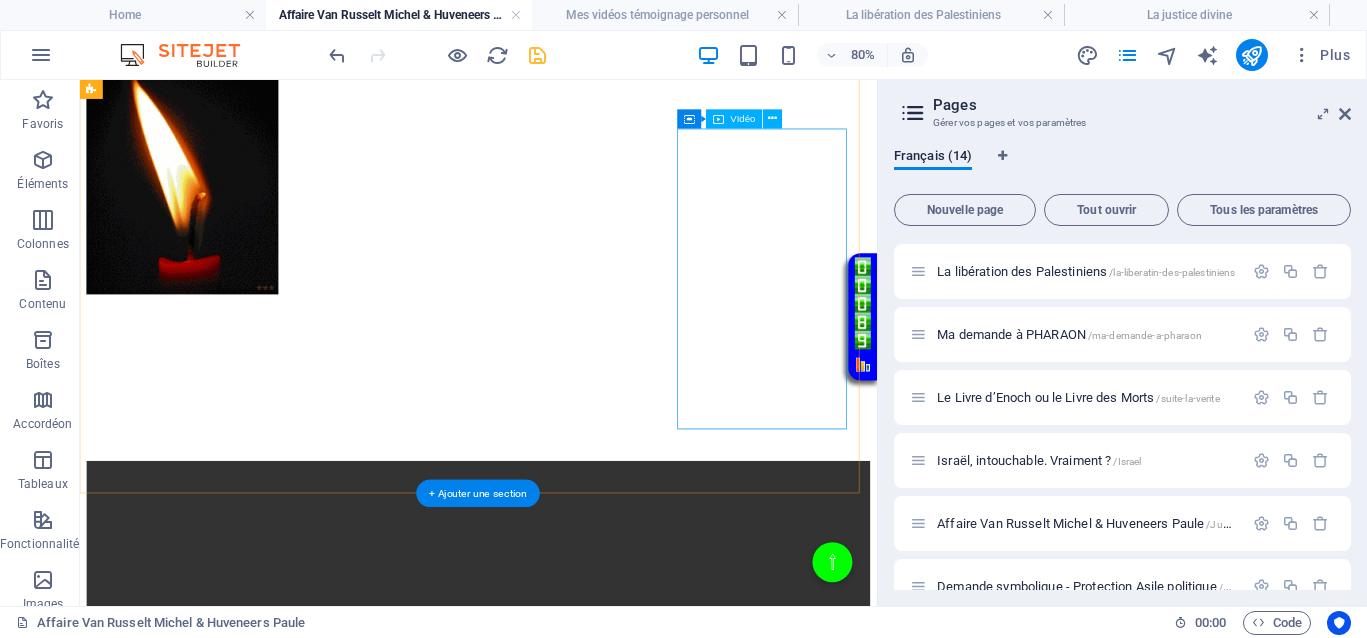 scroll, scrollTop: 837, scrollLeft: 0, axis: vertical 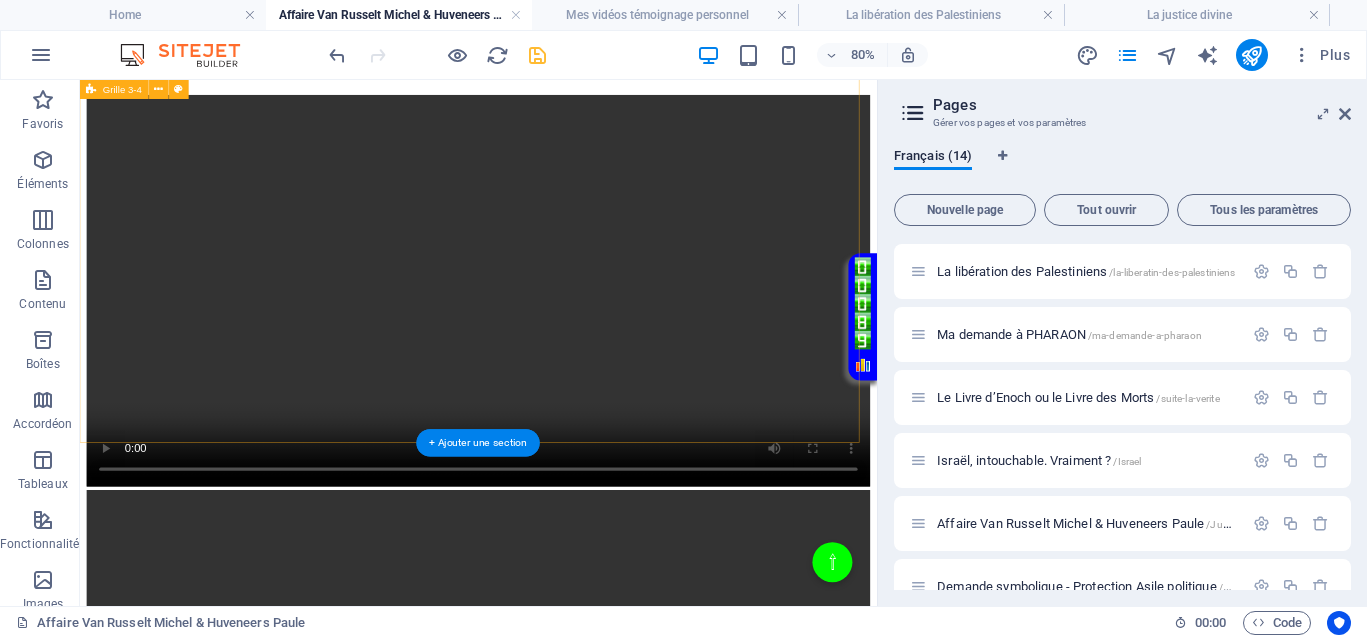 click at bounding box center (578, 1828) 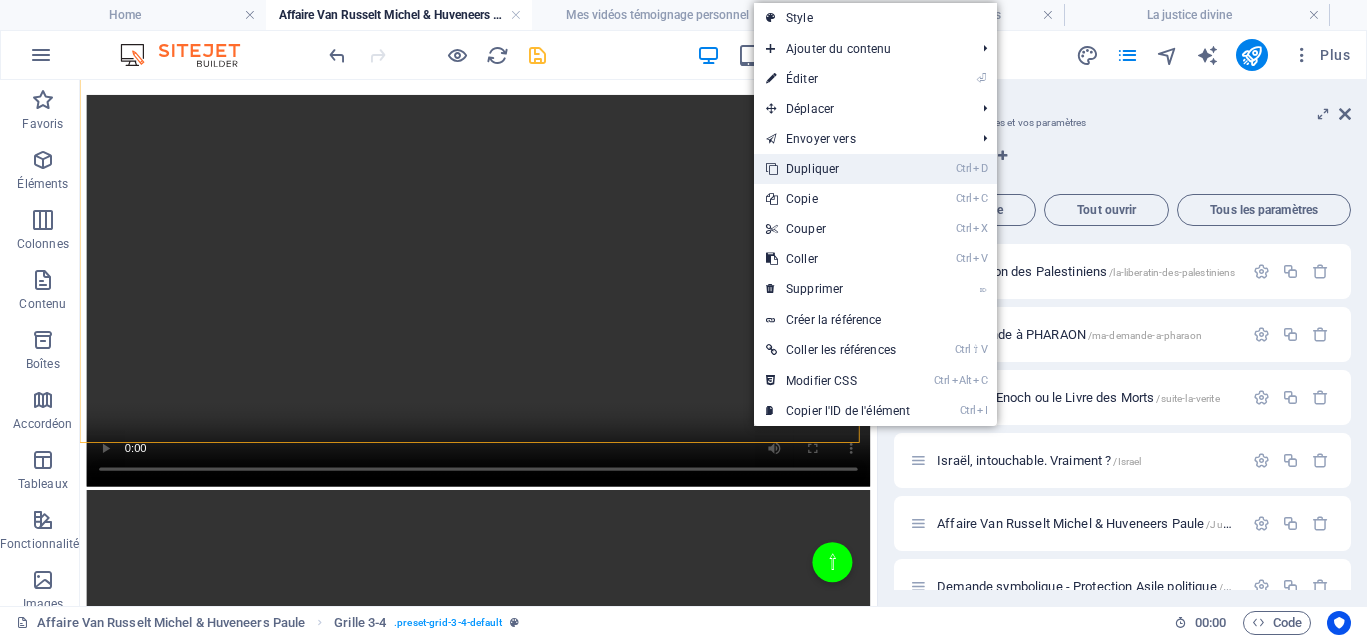 click on "Ctrl D  Dupliquer" at bounding box center [838, 169] 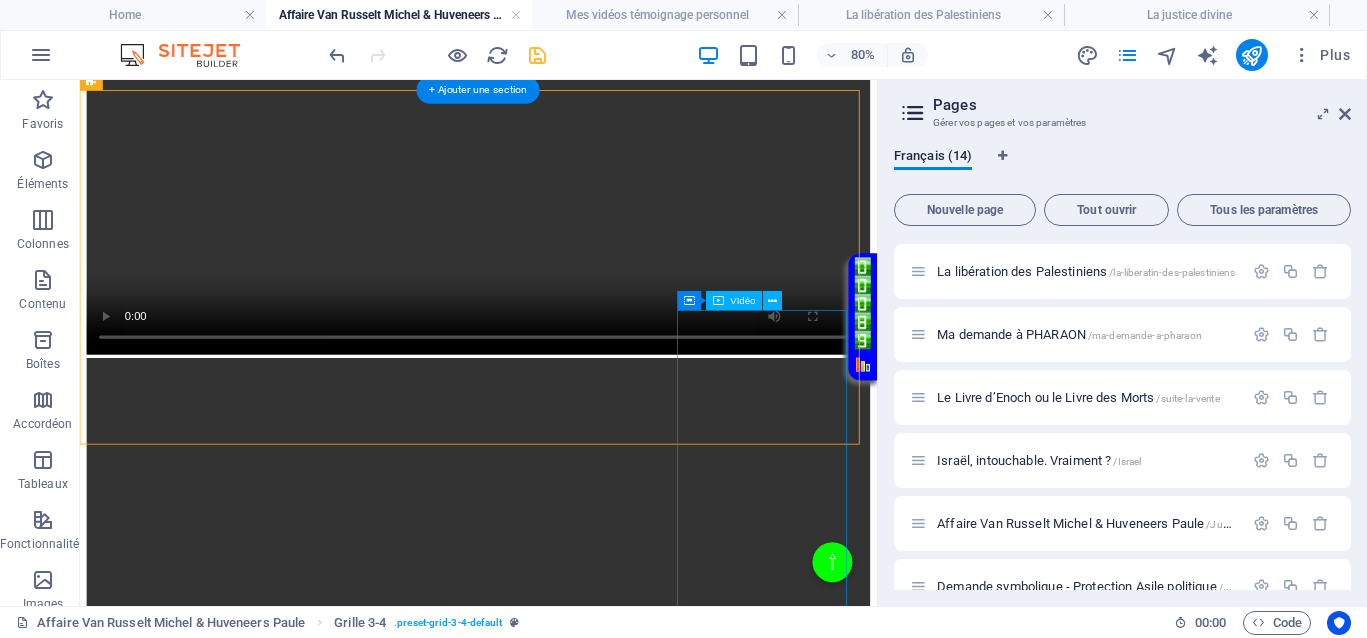 scroll, scrollTop: 1337, scrollLeft: 0, axis: vertical 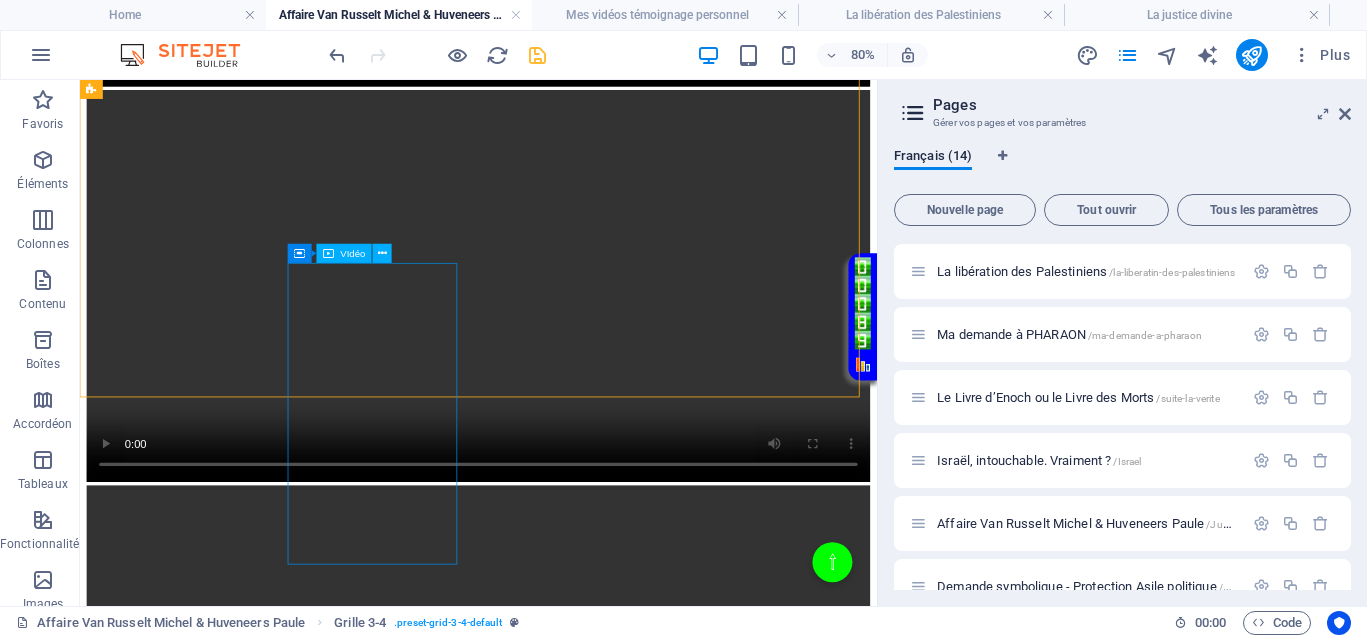 click at bounding box center (578, 5280) 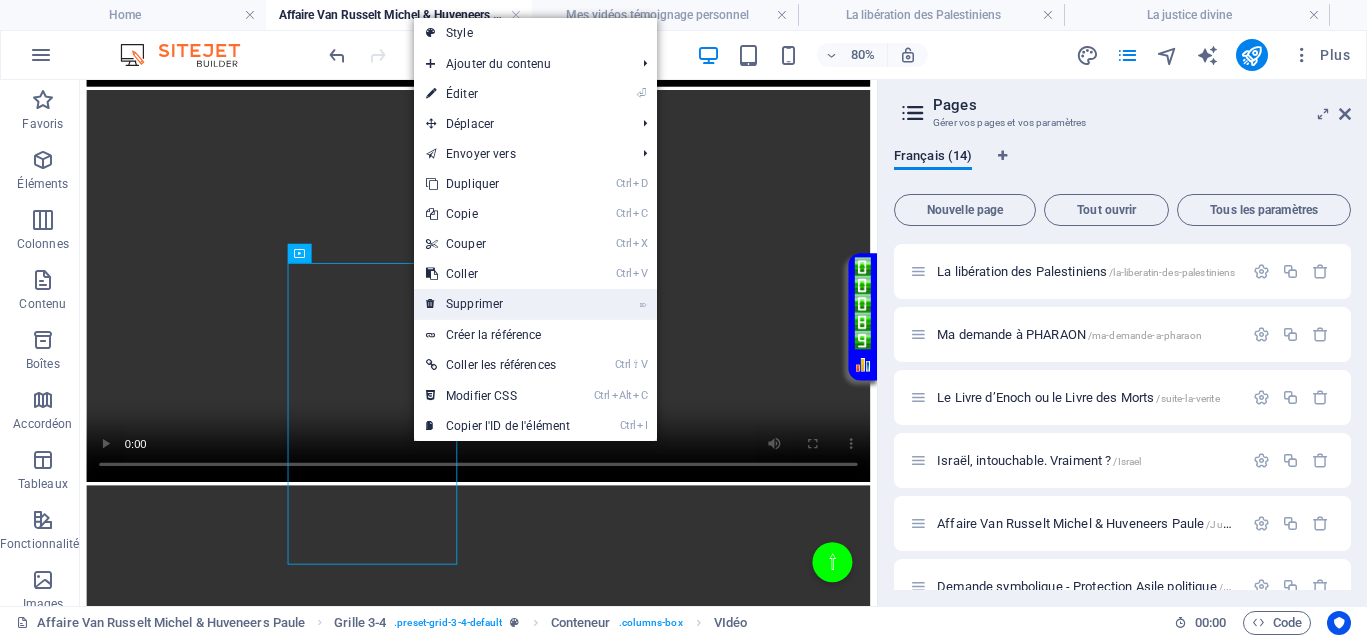 click on "⌦  Supprimer" at bounding box center [498, 304] 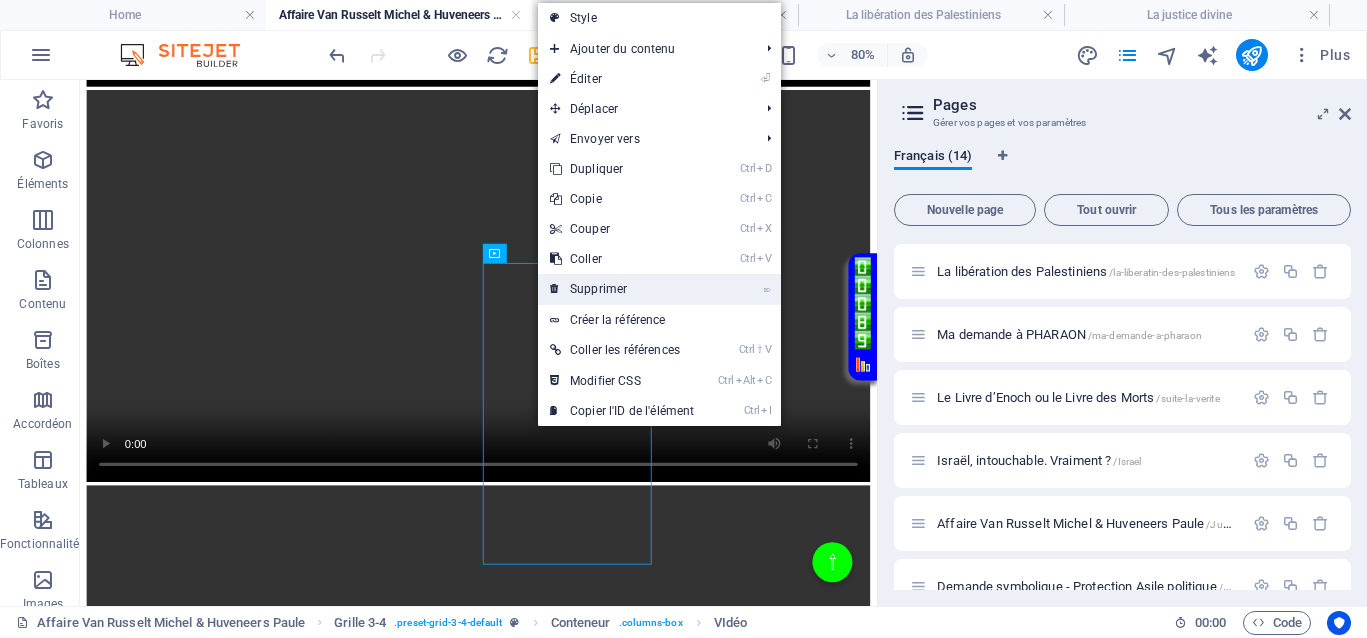 click on "⌦  Supprimer" at bounding box center [622, 289] 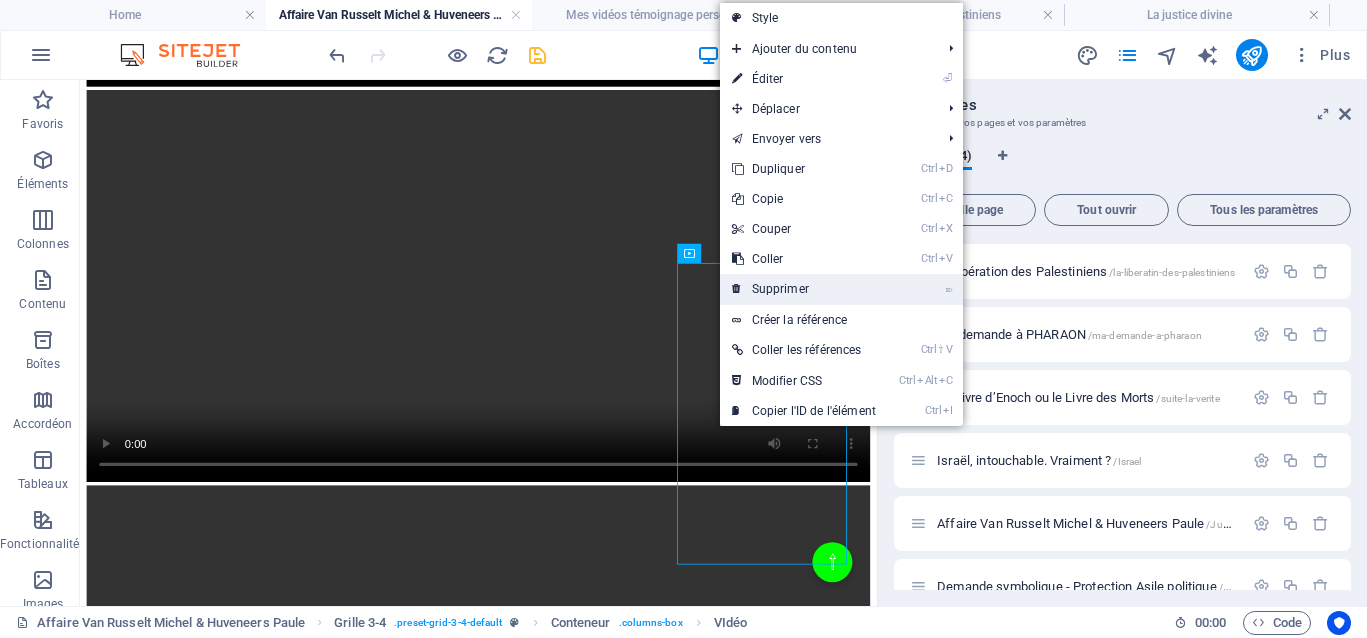 click on "⌦  Supprimer" at bounding box center (804, 289) 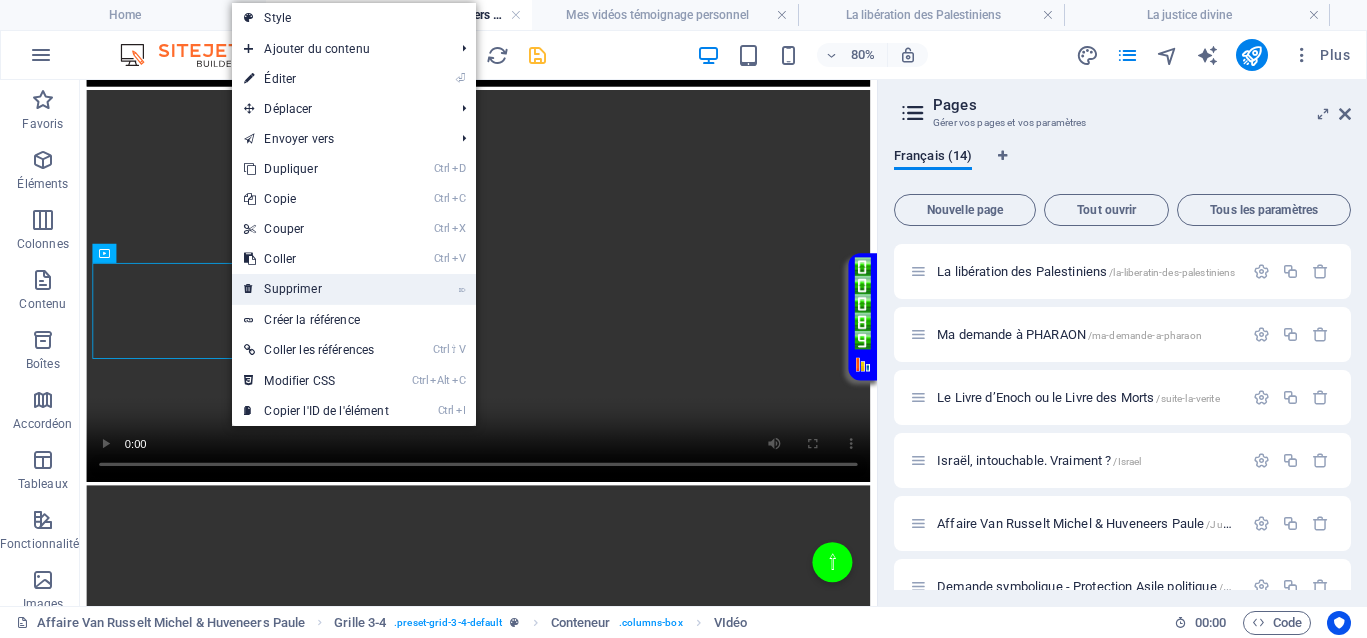 click on "⌦  Supprimer" at bounding box center [316, 289] 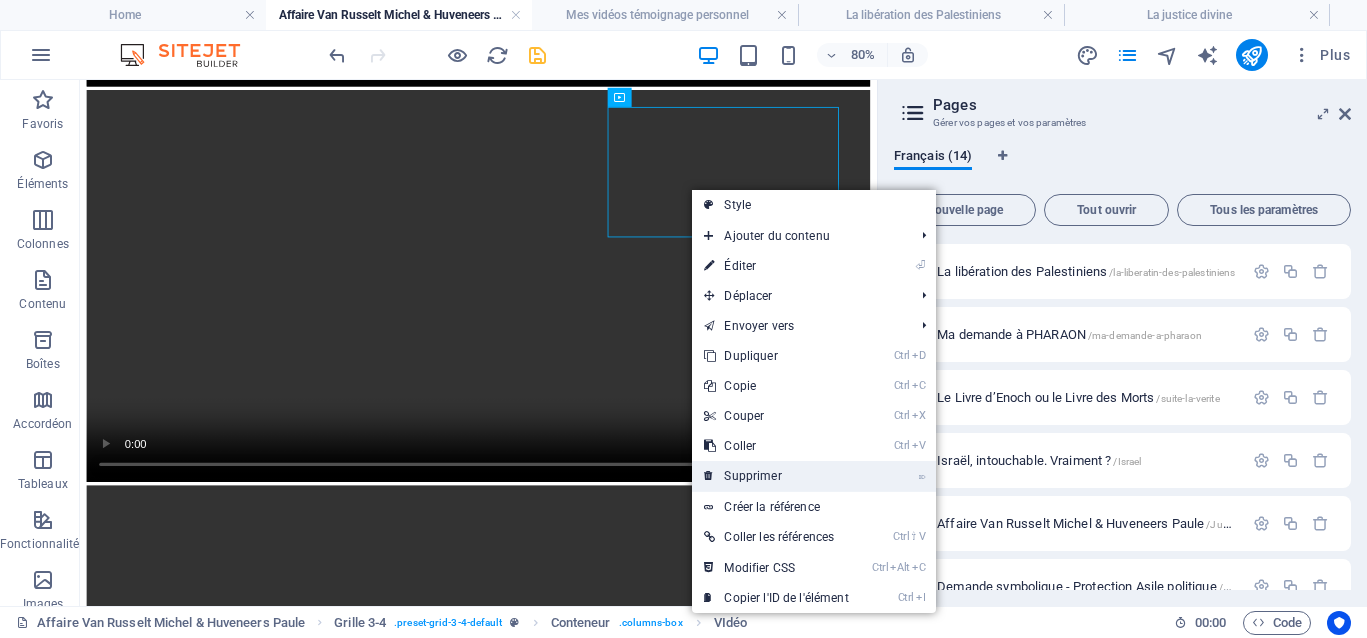 click on "⌦  Supprimer" at bounding box center (776, 476) 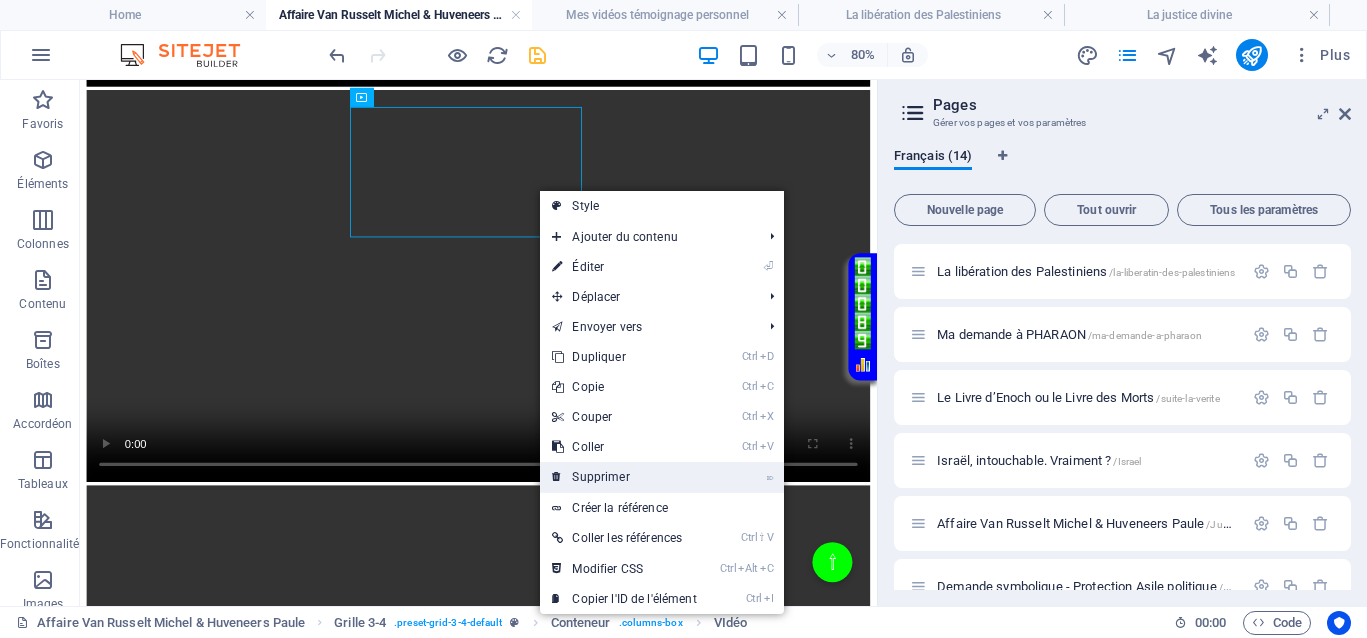 click on "⌦  Supprimer" at bounding box center [624, 477] 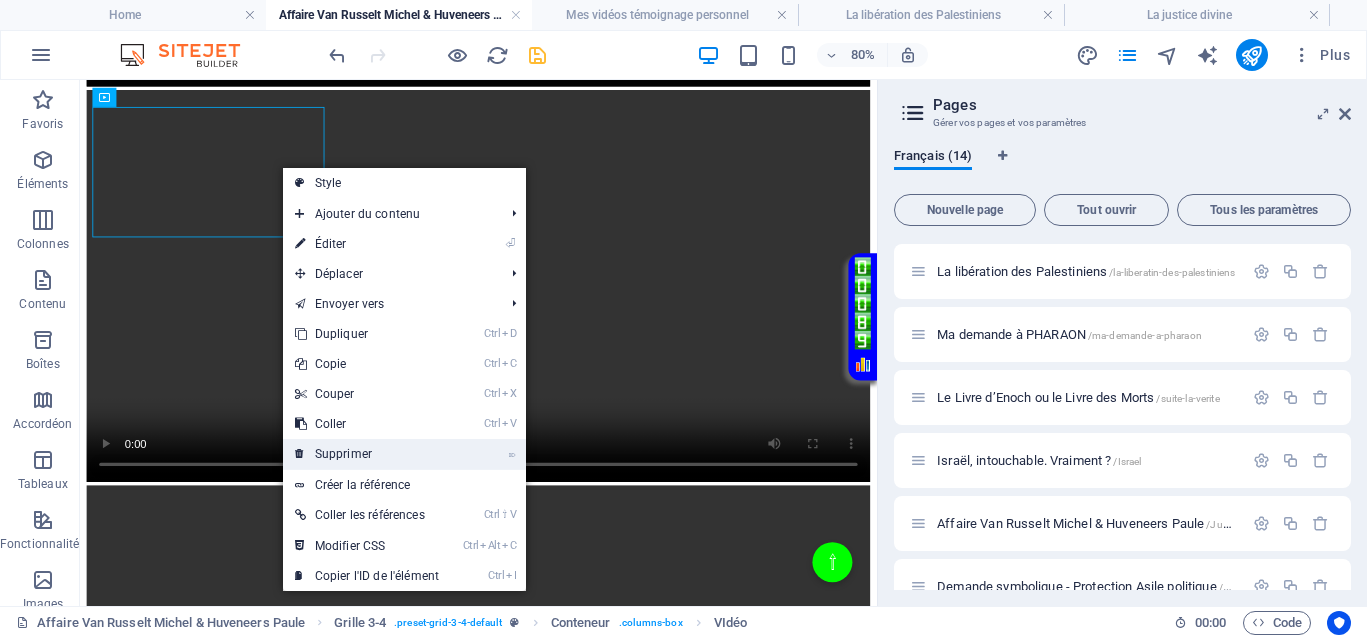 click on "⌦  Supprimer" at bounding box center [367, 454] 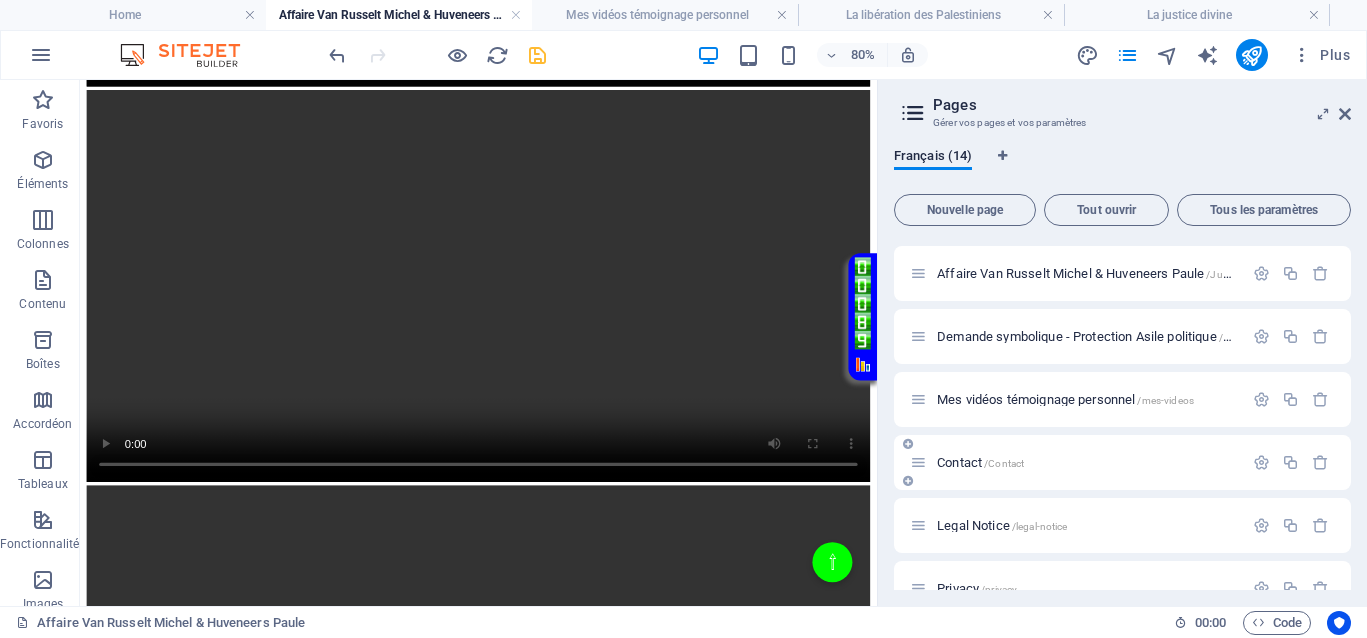 scroll, scrollTop: 534, scrollLeft: 0, axis: vertical 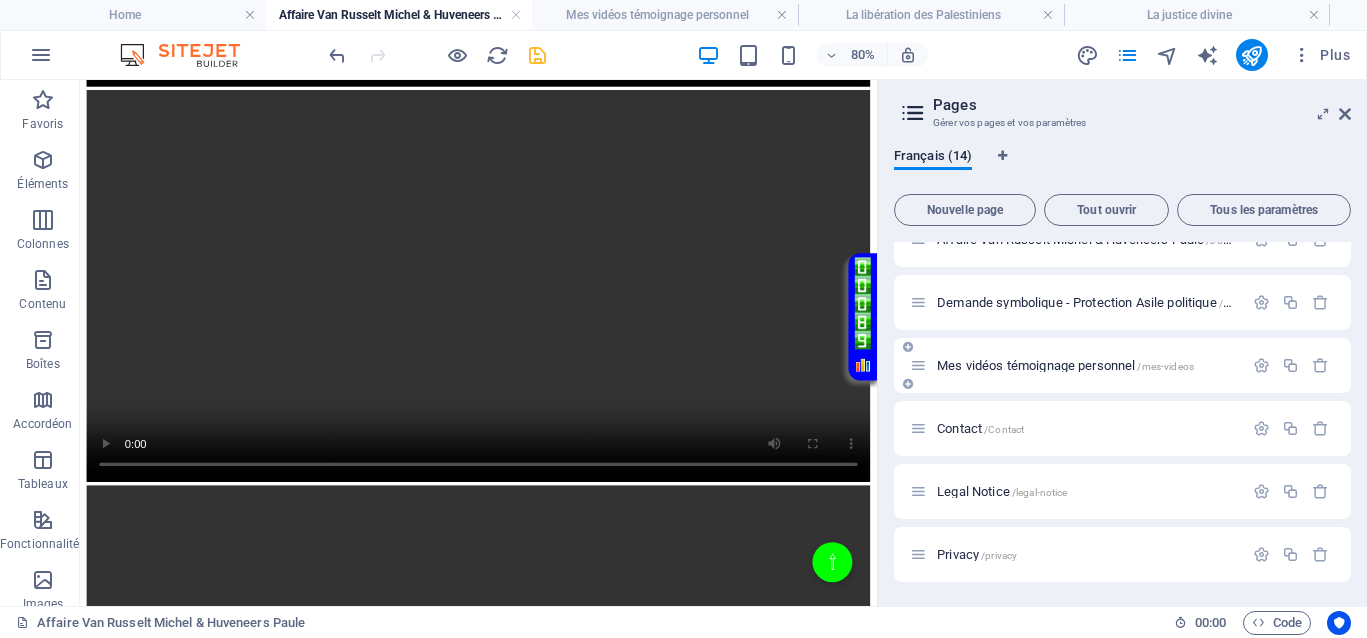 click on "Mes vidéos témoignage personnel /mes-videos" at bounding box center [1065, 365] 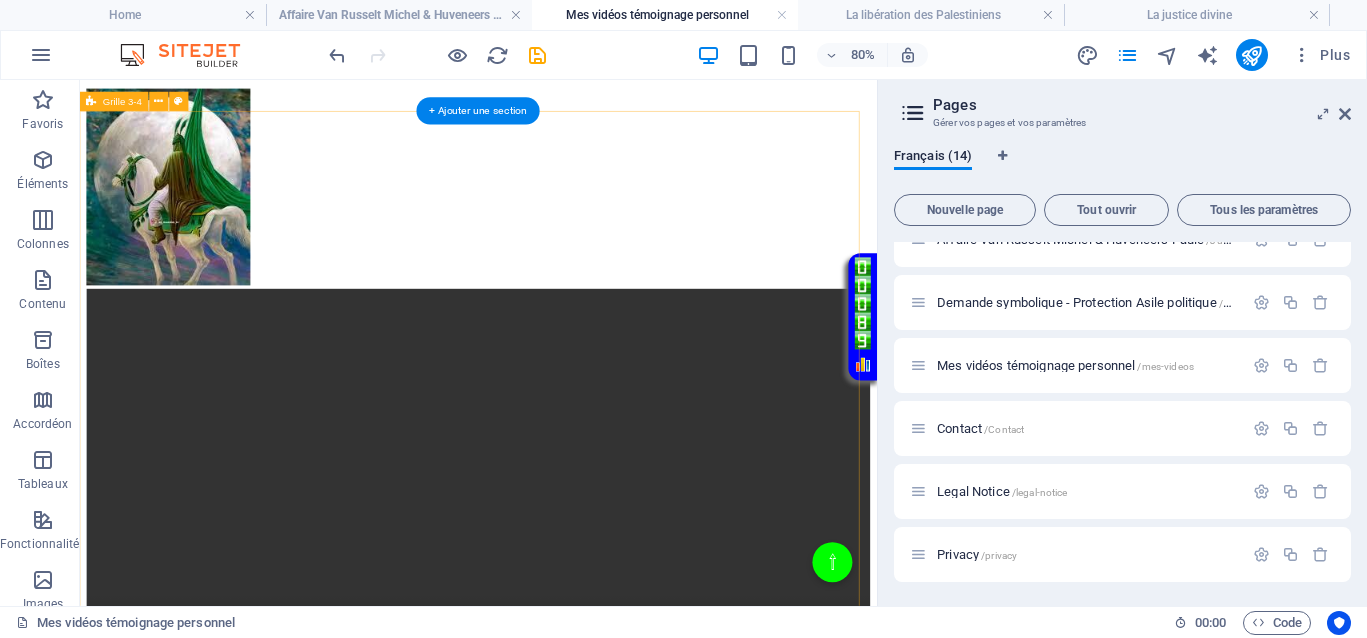 scroll, scrollTop: 1070, scrollLeft: 0, axis: vertical 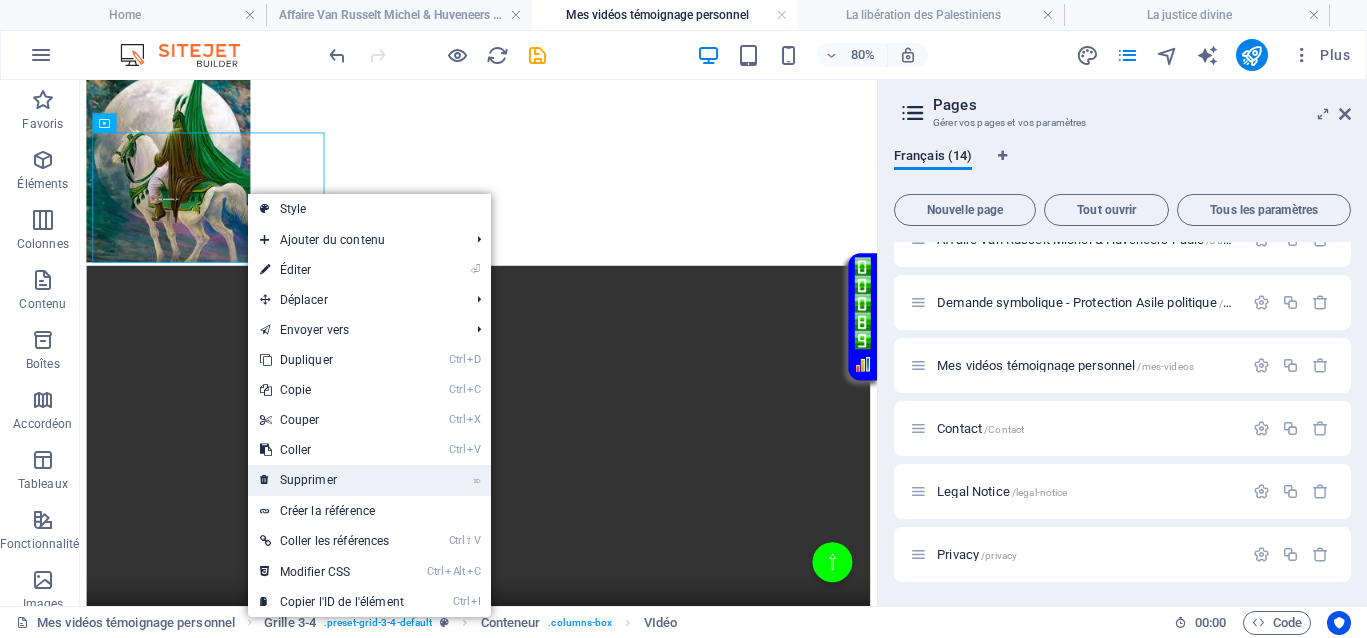 drag, startPoint x: 363, startPoint y: 341, endPoint x: 339, endPoint y: 465, distance: 126.30122 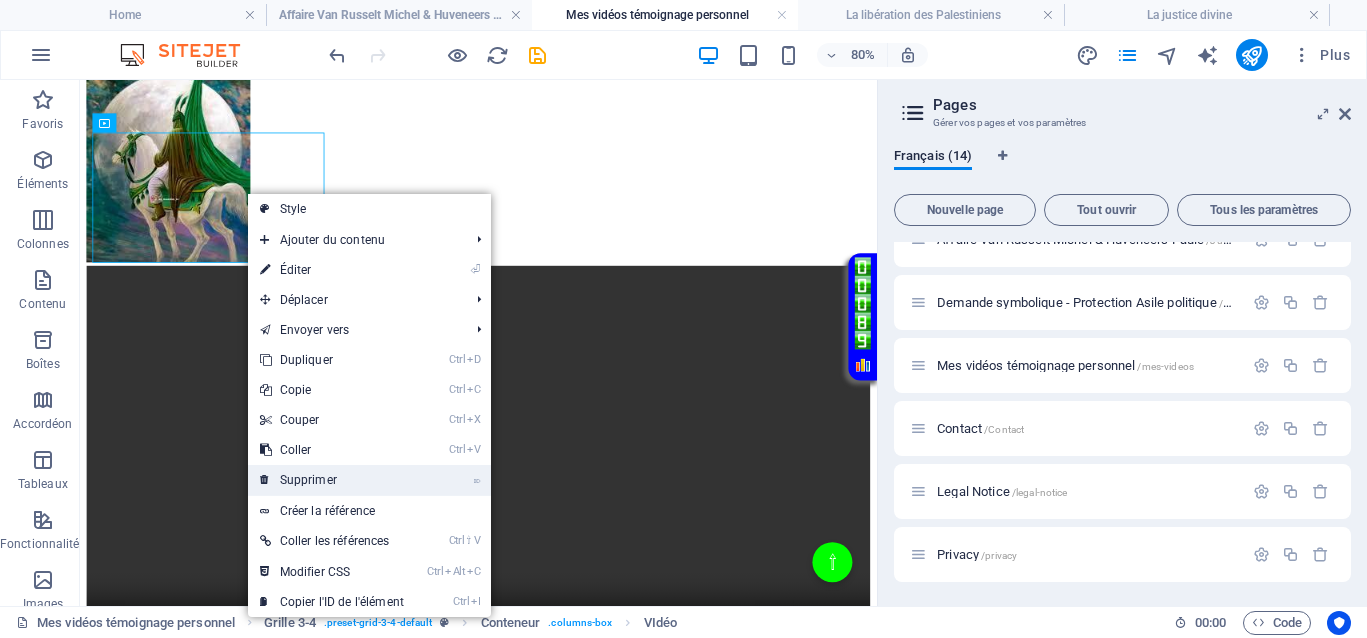 click on "⌦  Supprimer" at bounding box center [332, 480] 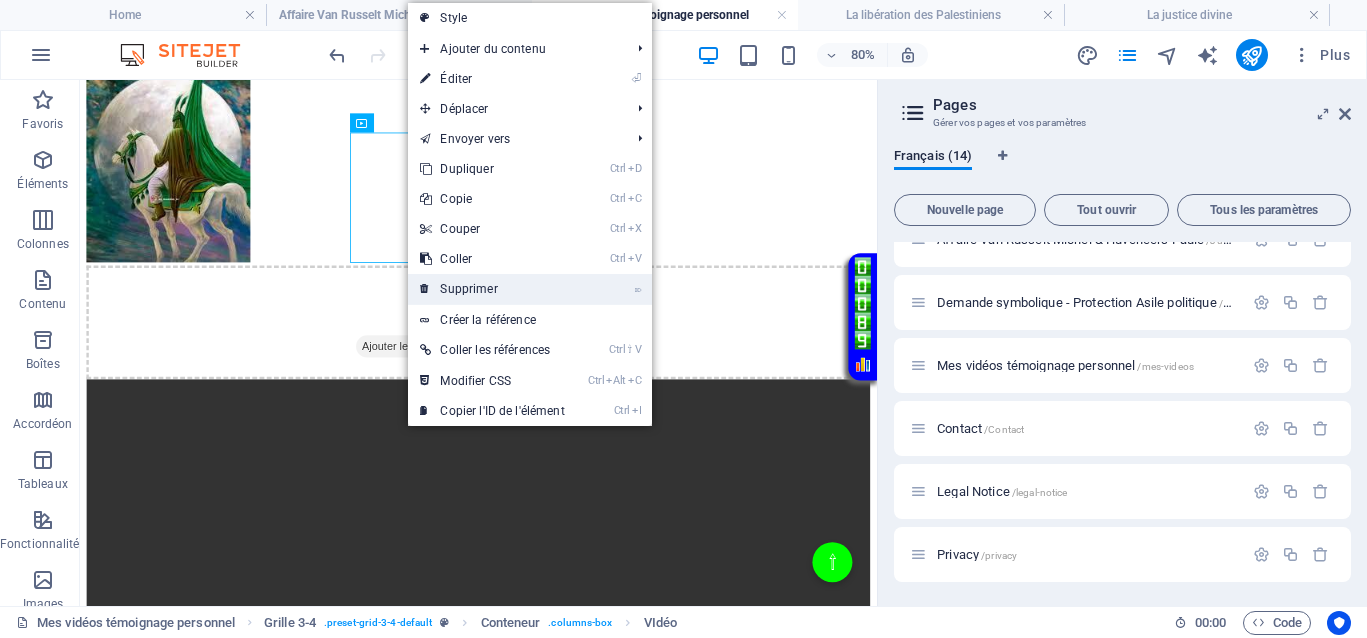 click on "⌦  Supprimer" at bounding box center (492, 289) 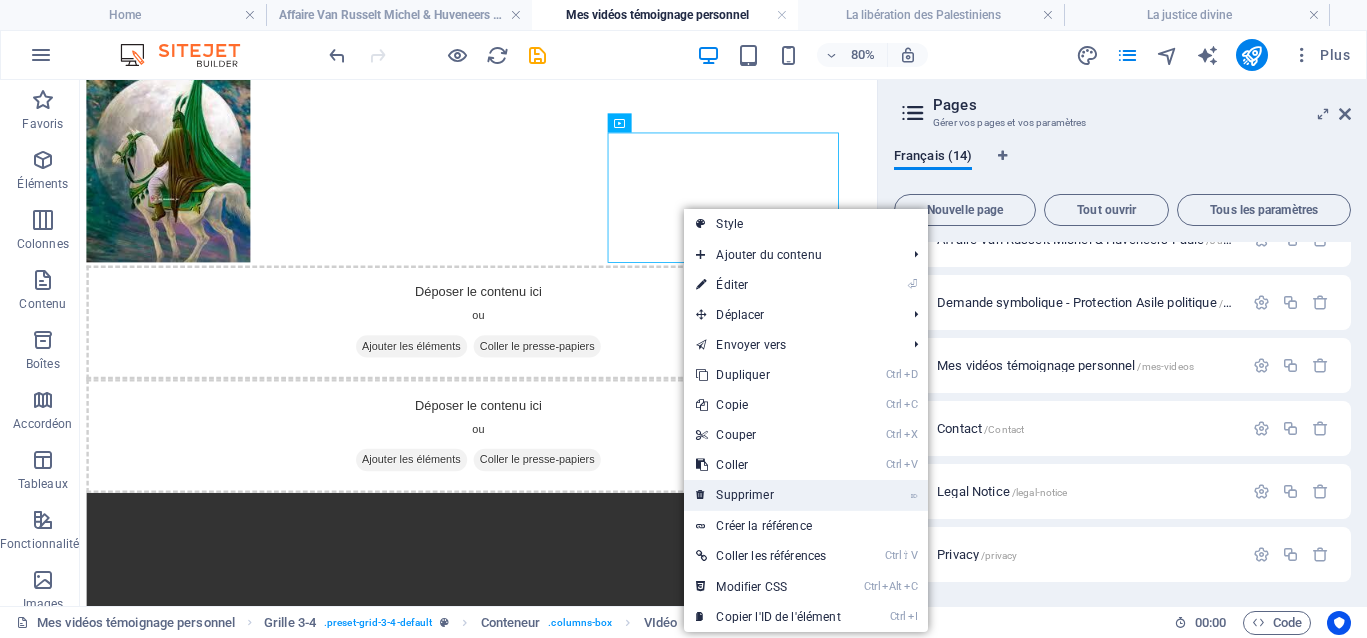 drag, startPoint x: 747, startPoint y: 496, endPoint x: 637, endPoint y: 423, distance: 132.01894 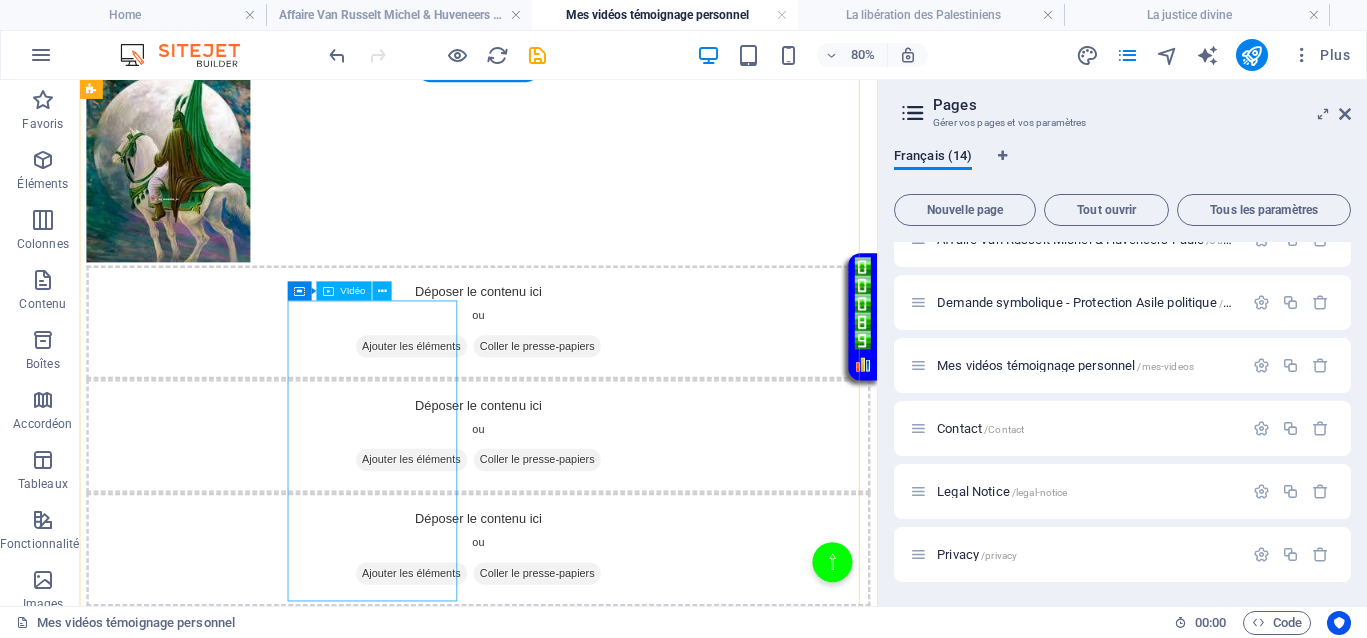 click at bounding box center (578, 1479) 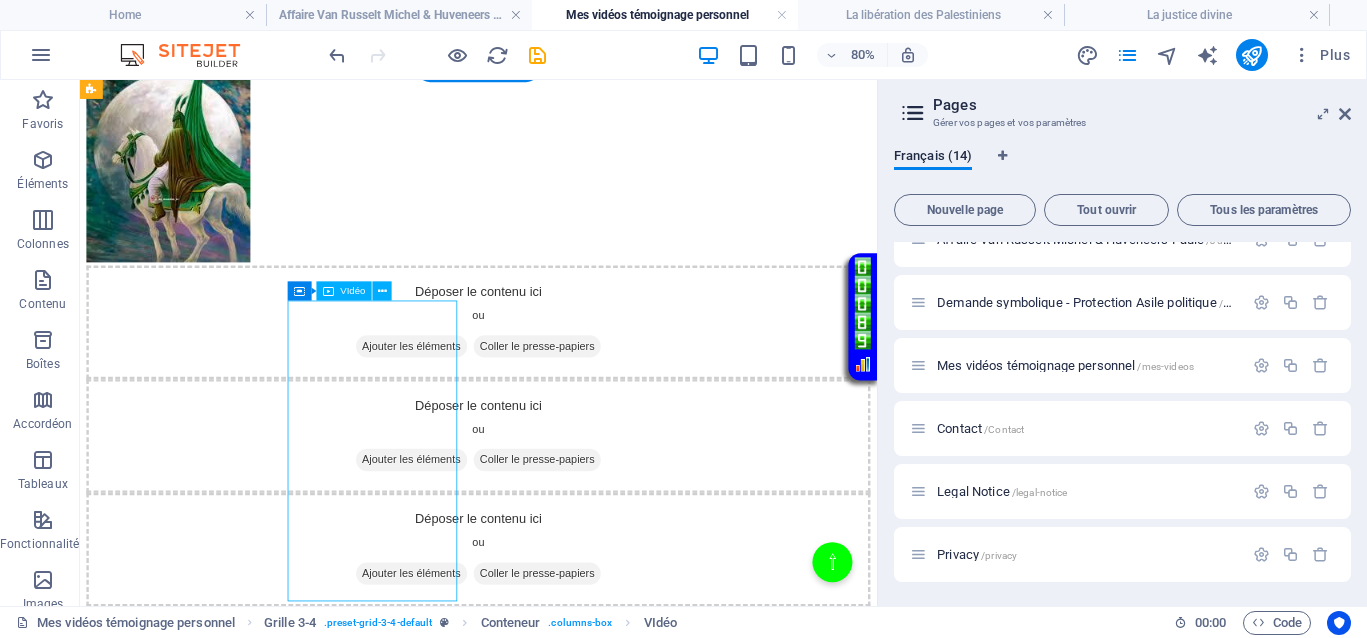 click at bounding box center (578, 1479) 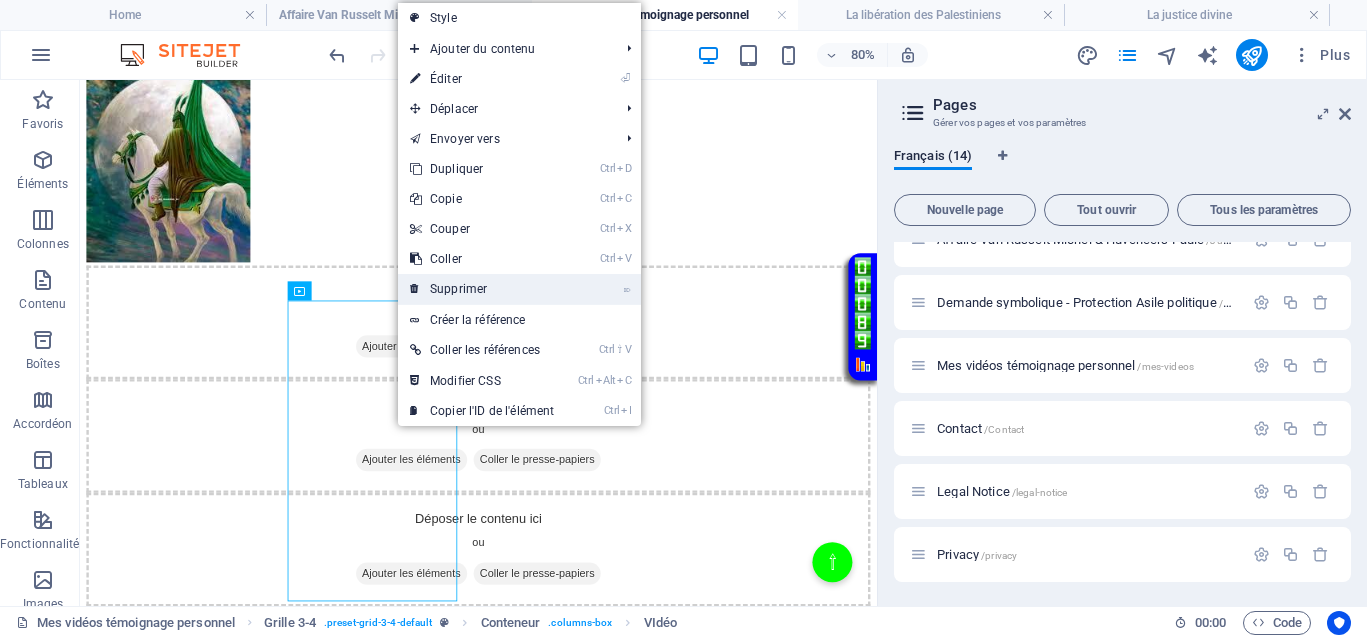 drag, startPoint x: 466, startPoint y: 291, endPoint x: 501, endPoint y: 296, distance: 35.35534 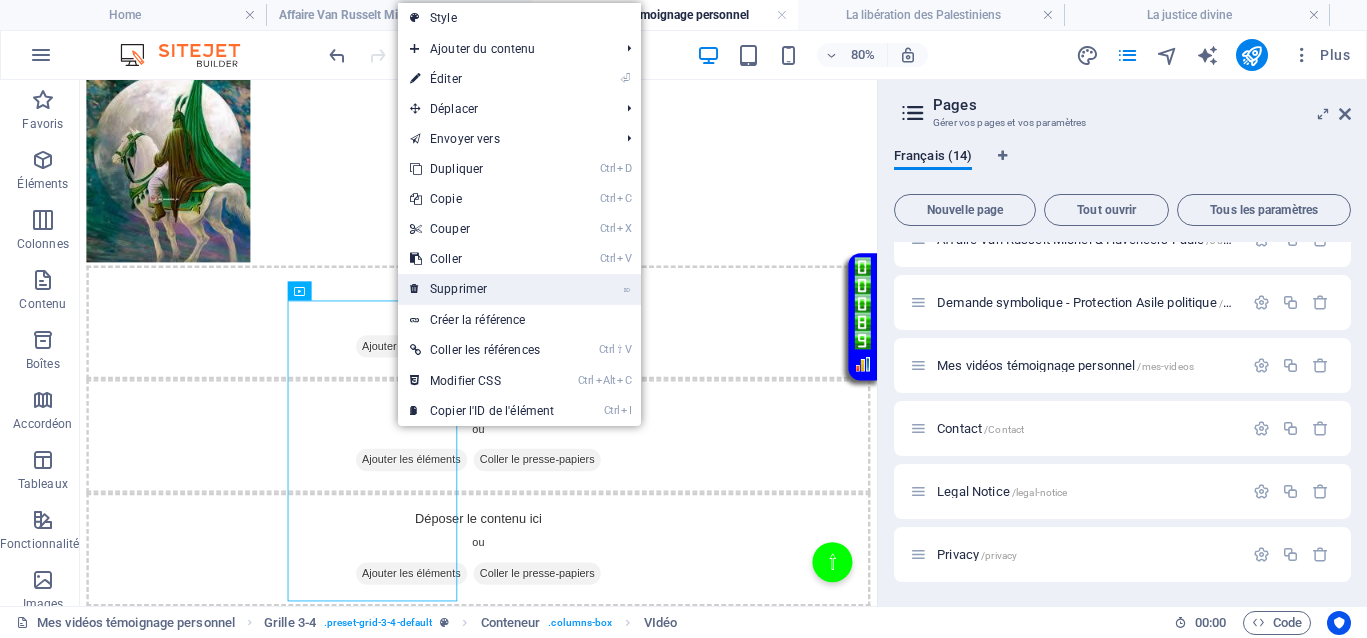 click on "⌦  Supprimer" at bounding box center (482, 289) 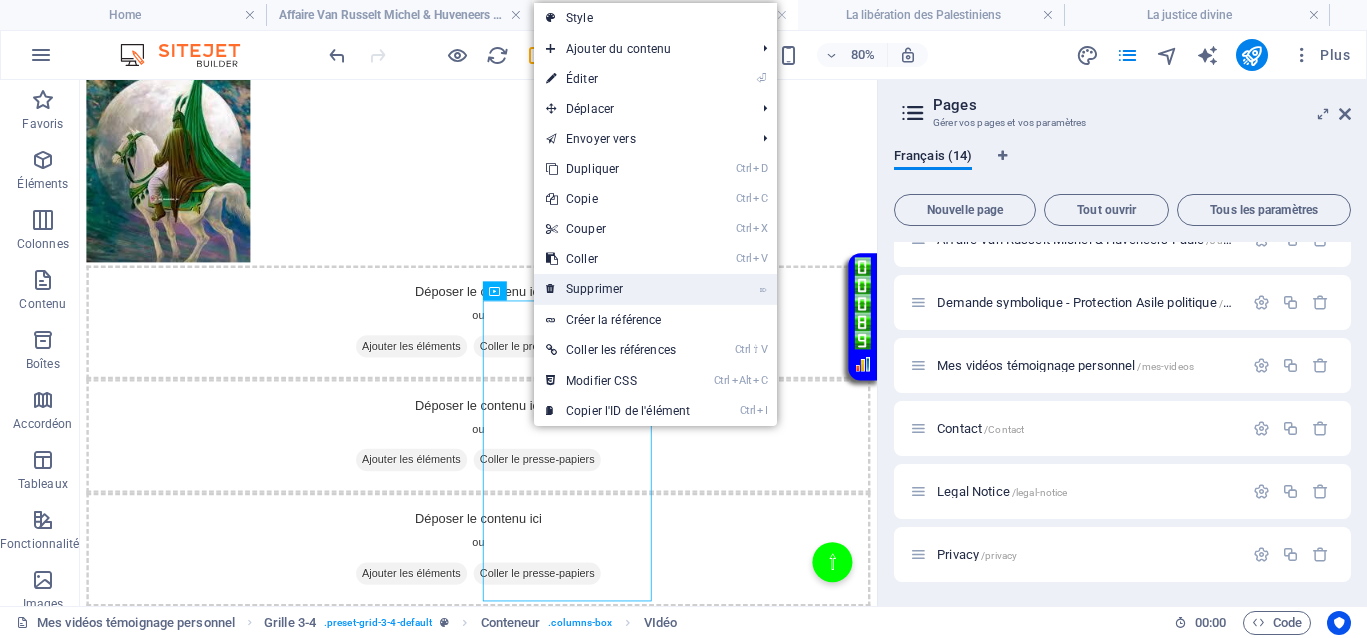 click on "⌦  Supprimer" at bounding box center (618, 289) 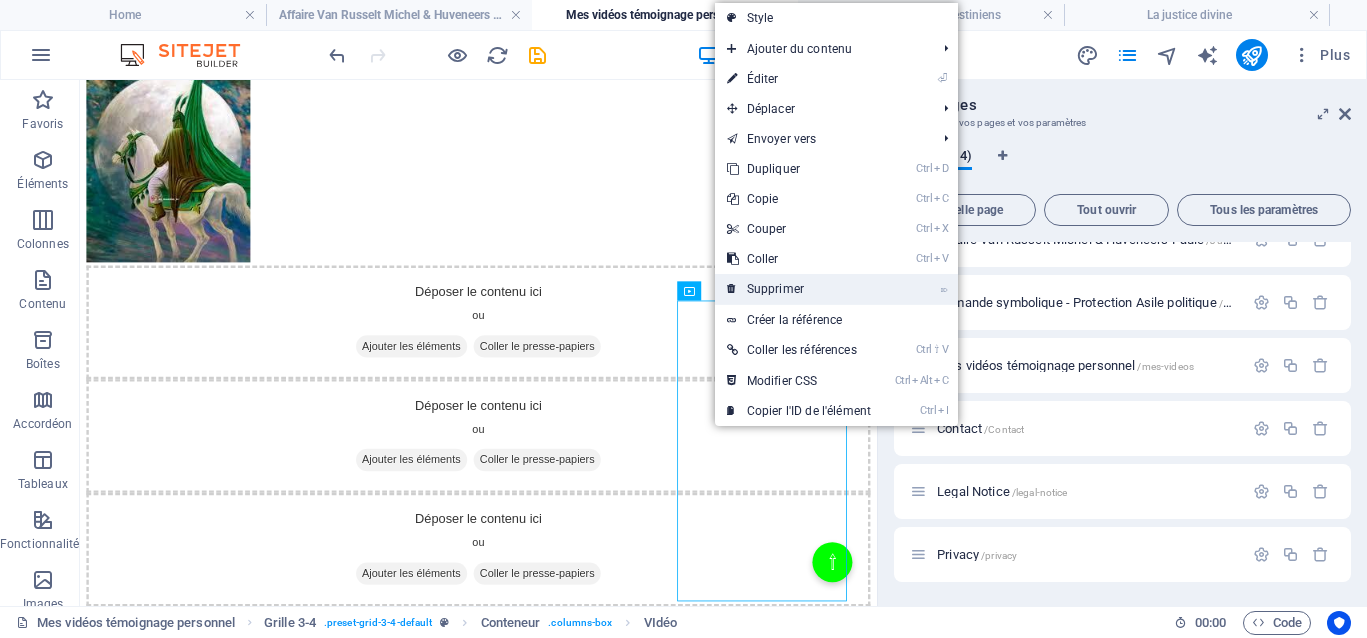 drag, startPoint x: 741, startPoint y: 290, endPoint x: 690, endPoint y: 286, distance: 51.156624 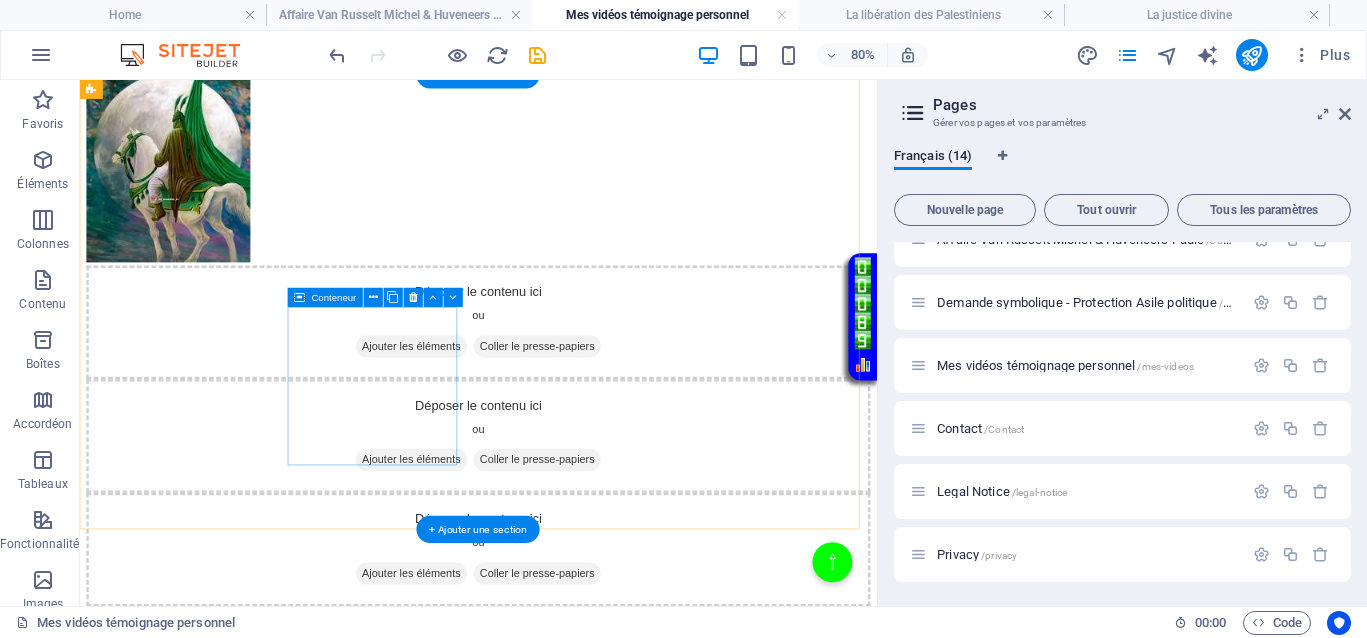 scroll, scrollTop: 1062, scrollLeft: 0, axis: vertical 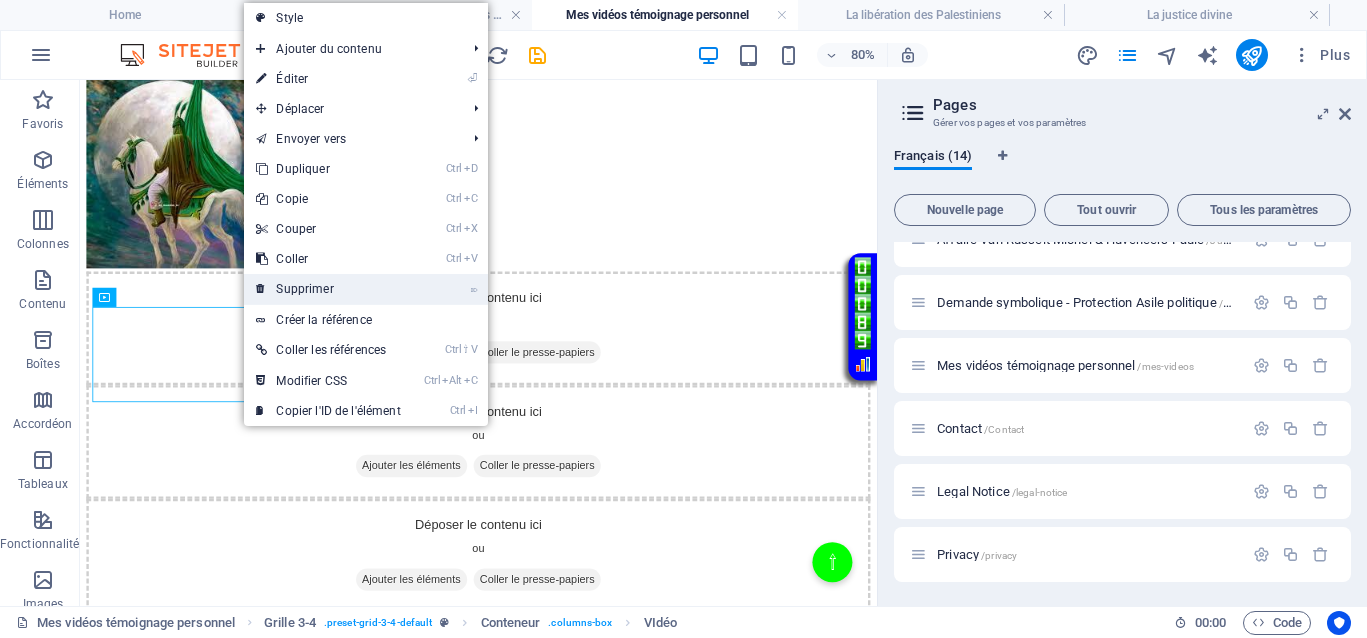 drag, startPoint x: 296, startPoint y: 279, endPoint x: 270, endPoint y: 251, distance: 38.209946 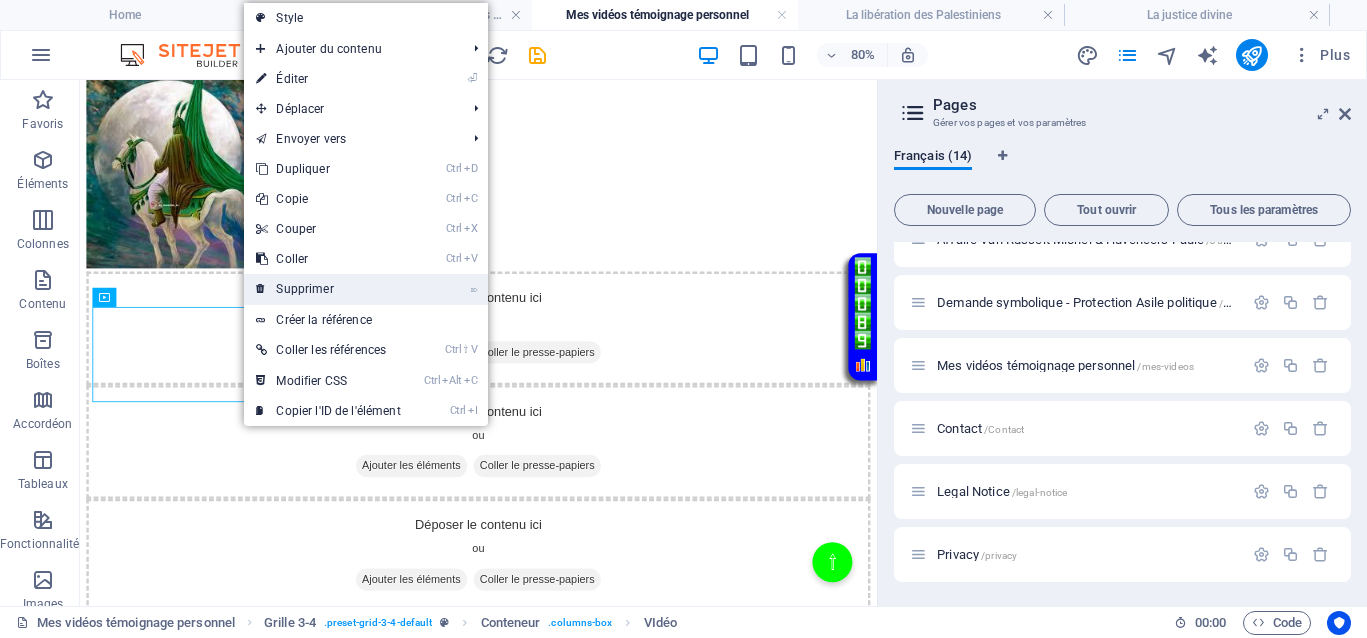 click on "⌦  Supprimer" at bounding box center (328, 289) 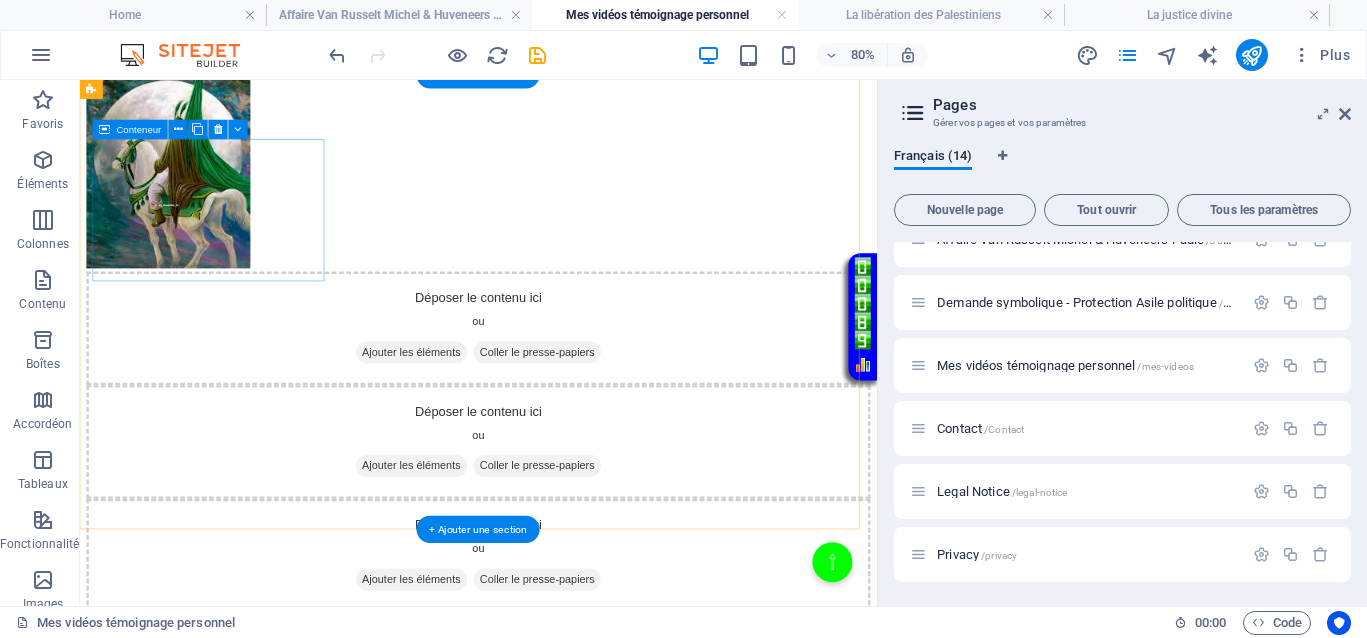 click on "Ajouter les éléments" at bounding box center [494, 421] 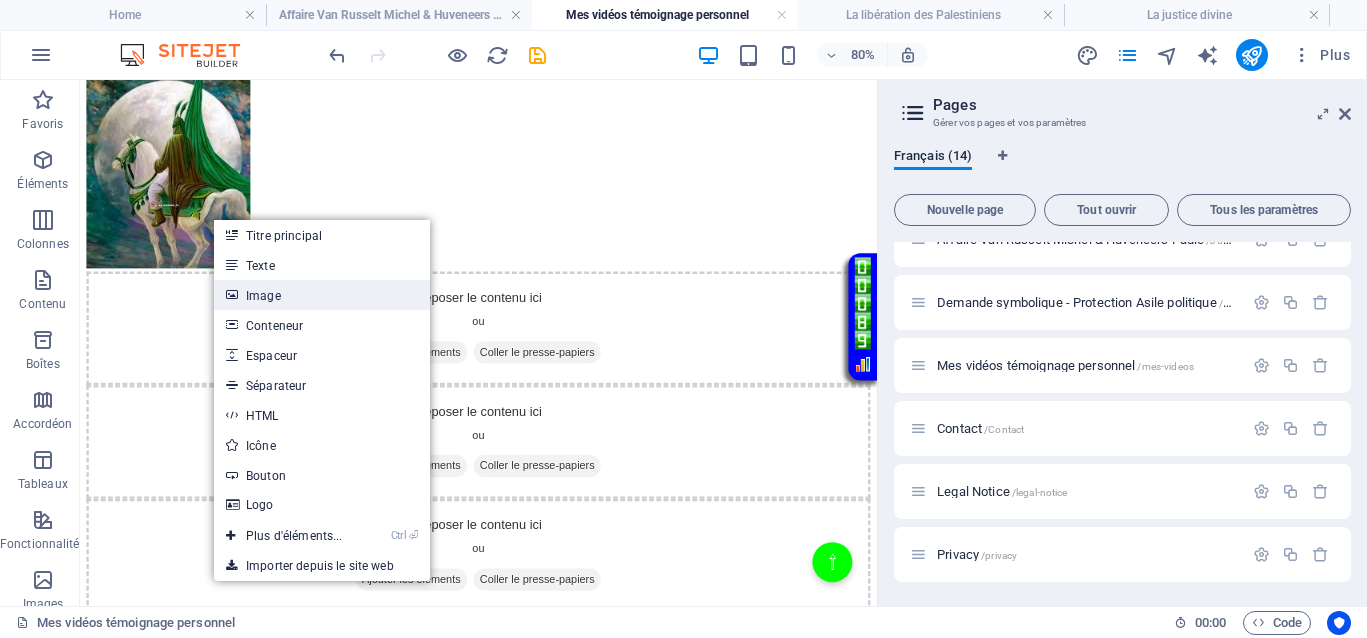 click on "Image" at bounding box center [322, 295] 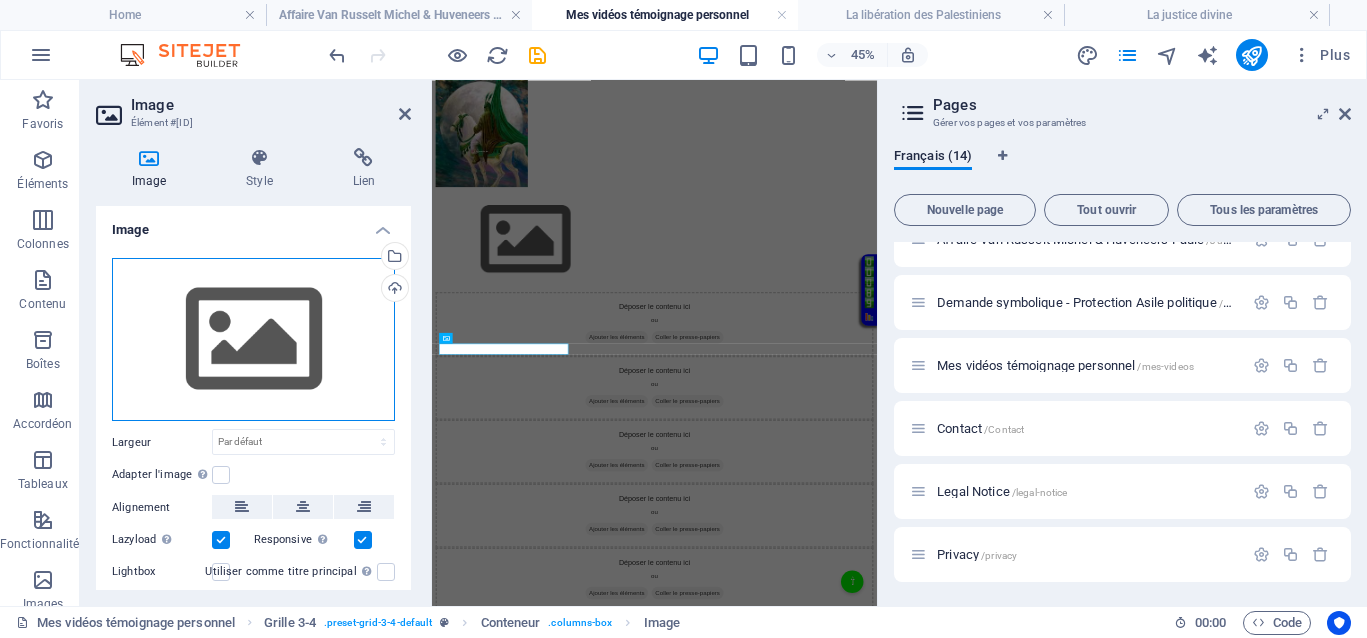 click on "Glissez les fichiers ici, cliquez pour choisir les fichiers ou  sélectionnez les fichiers depuis Fichiers ou depuis notre stock gratuit de photos et de vidéos" at bounding box center [253, 340] 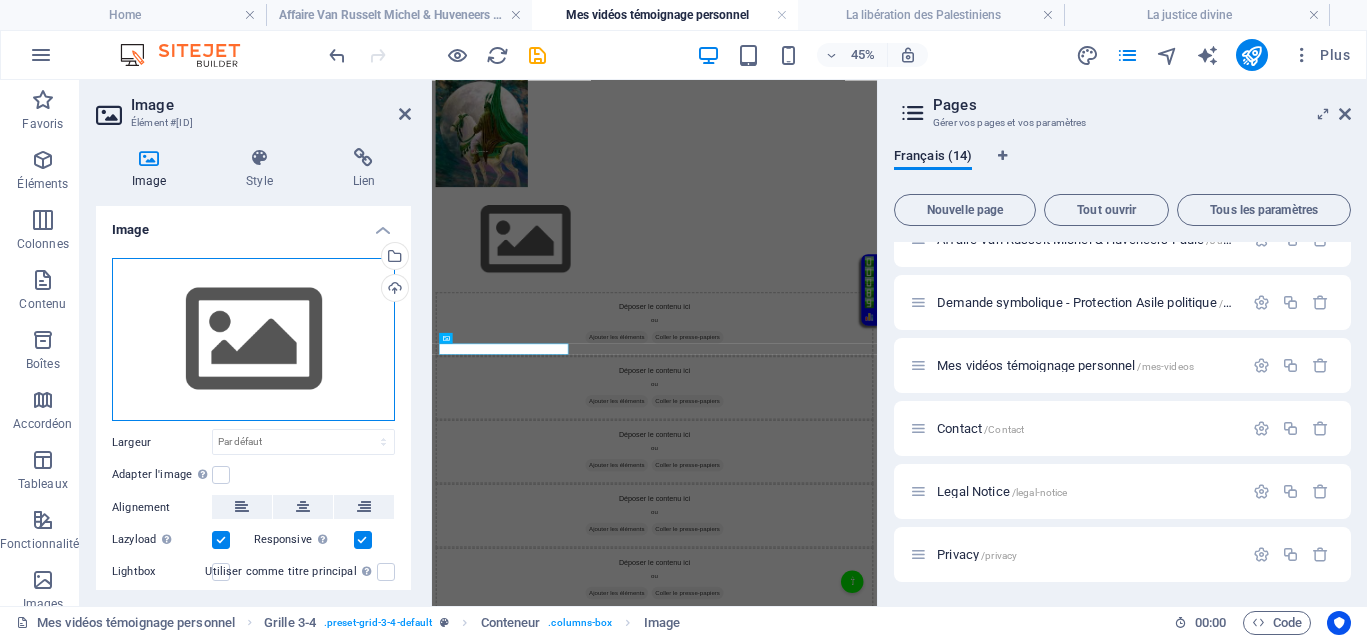 click on "Glissez les fichiers ici, cliquez pour choisir les fichiers ou  sélectionnez les fichiers depuis Fichiers ou depuis notre stock gratuit de photos et de vidéos" at bounding box center [253, 340] 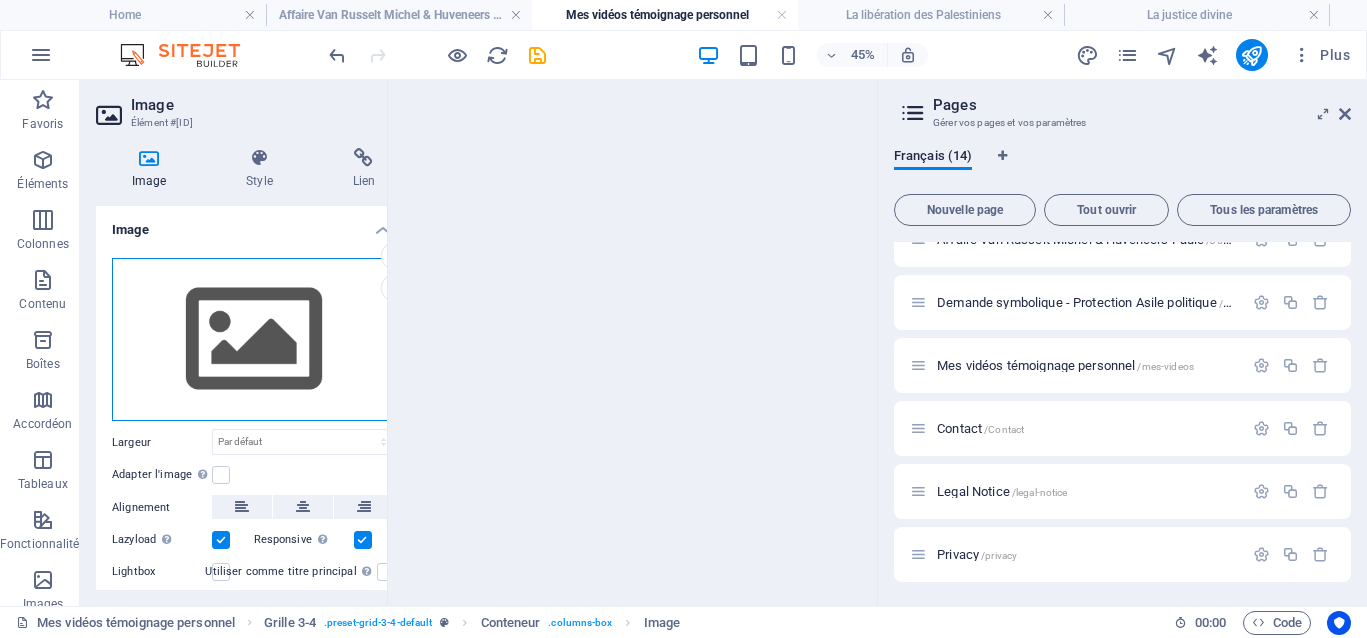scroll, scrollTop: 3543, scrollLeft: 0, axis: vertical 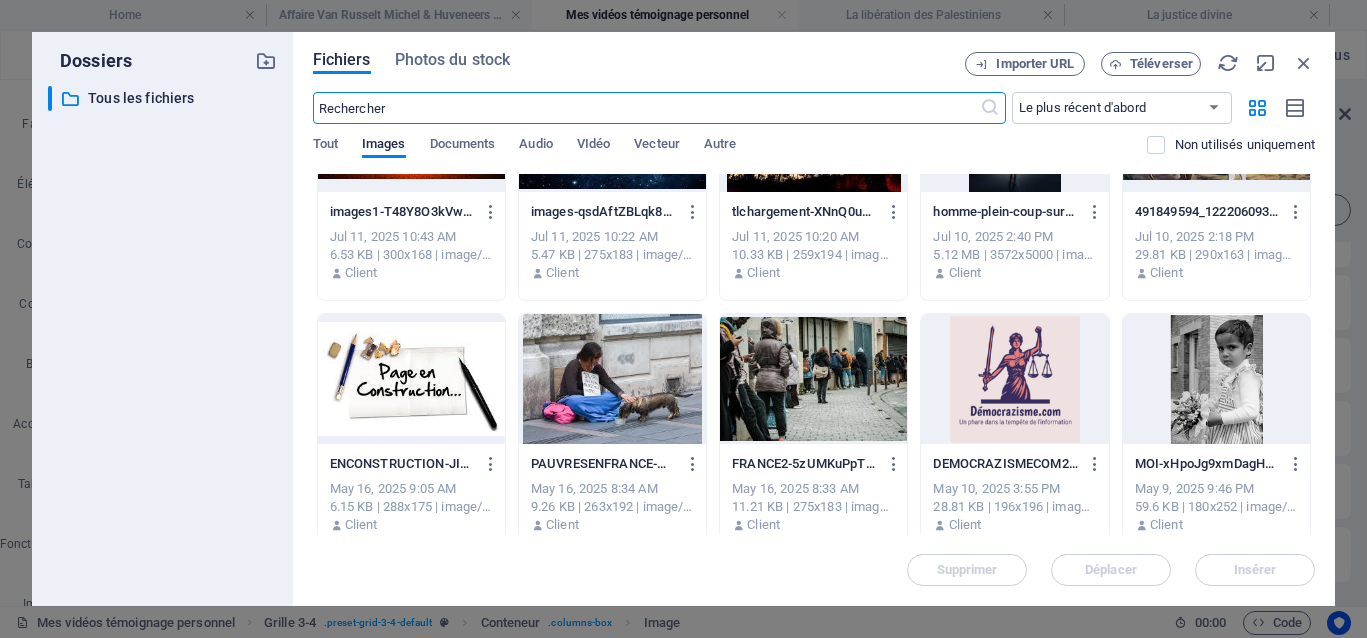 click at bounding box center [411, 379] 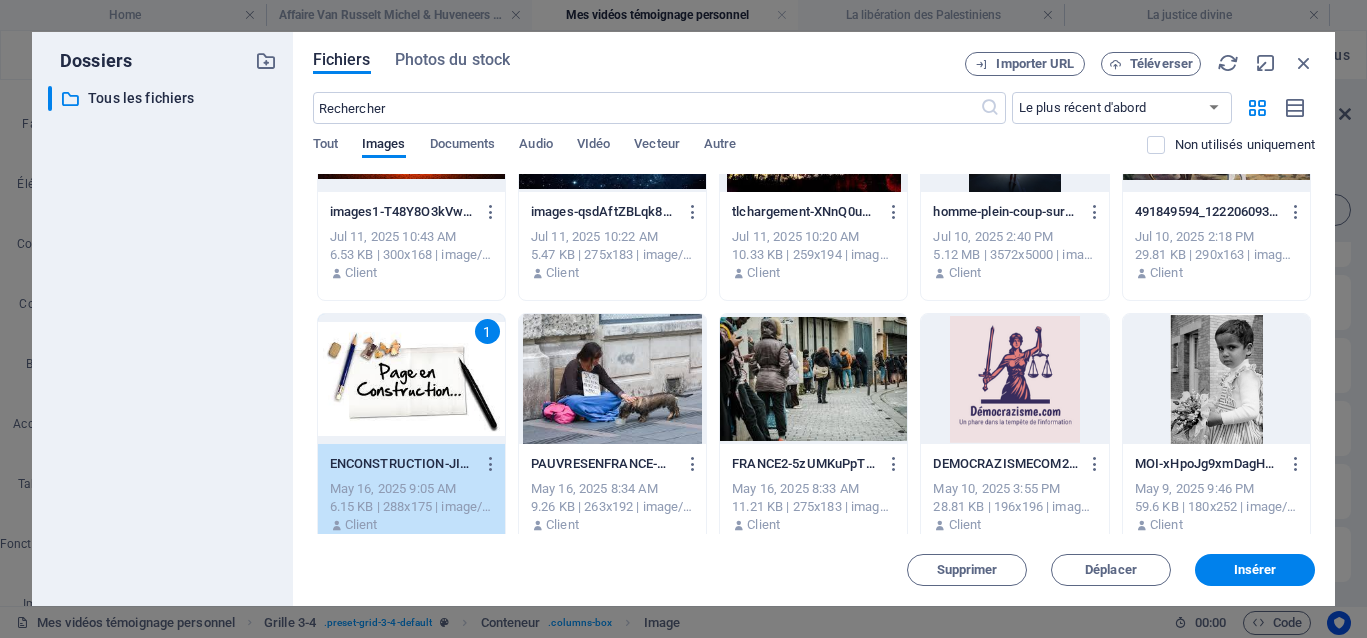 drag, startPoint x: 456, startPoint y: 371, endPoint x: 42, endPoint y: 656, distance: 502.61417 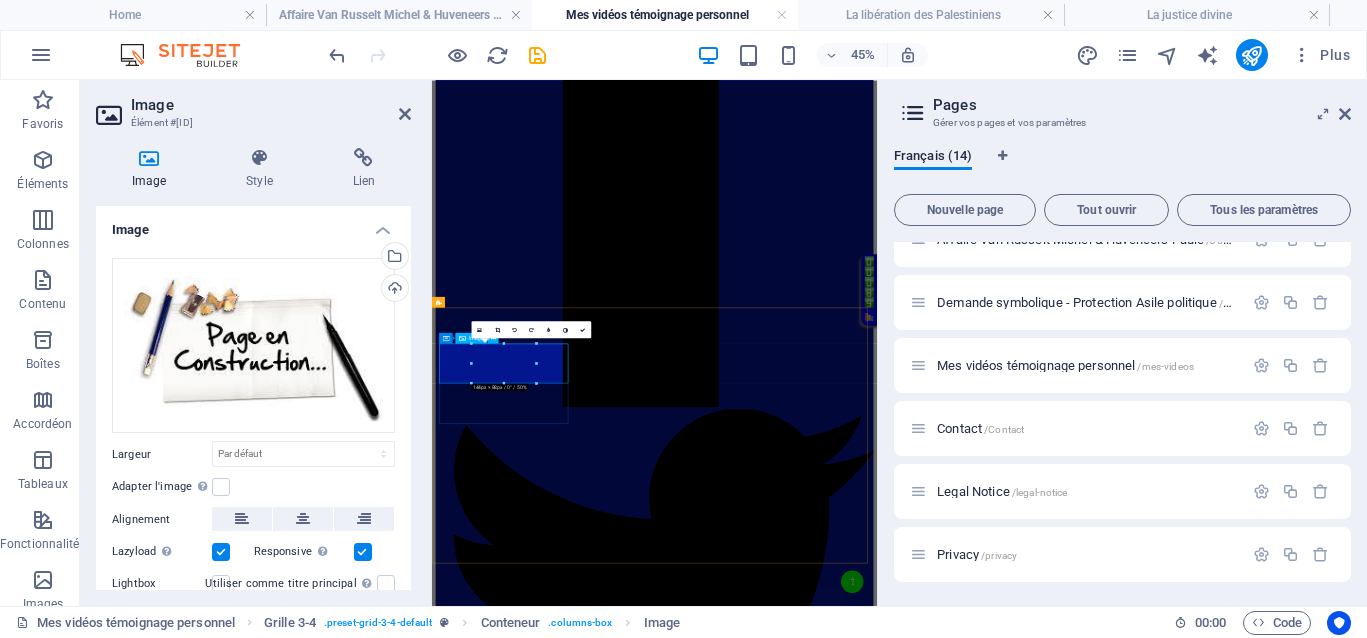 scroll, scrollTop: 551, scrollLeft: 0, axis: vertical 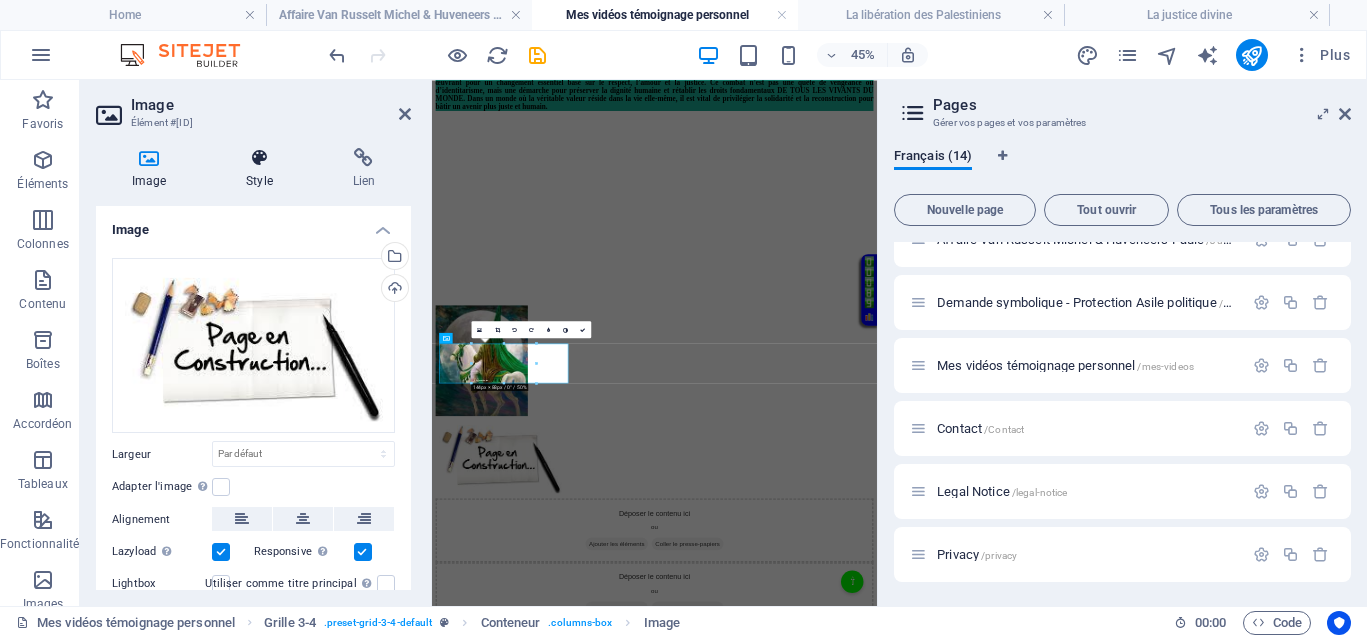 click at bounding box center (259, 158) 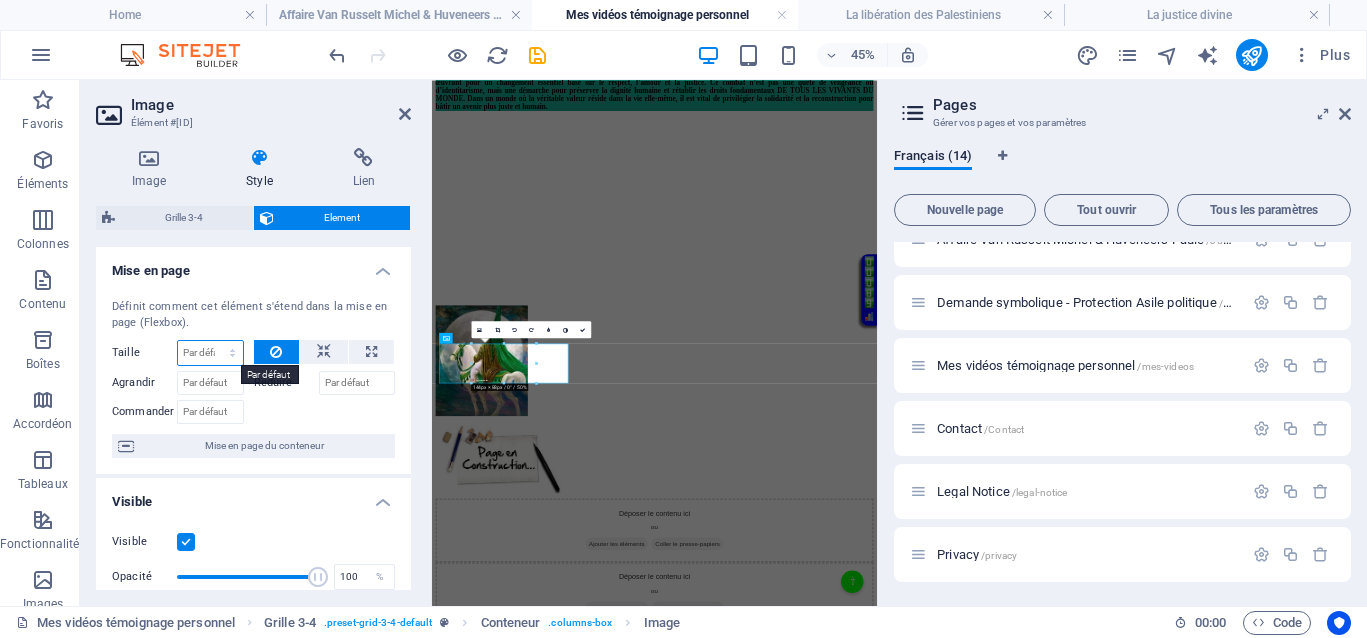 click on "Par défaut auto px % 1/1 1/2 1/3 1/4 1/5 1/6 1/7 1/8 1/9 1/10" at bounding box center (210, 353) 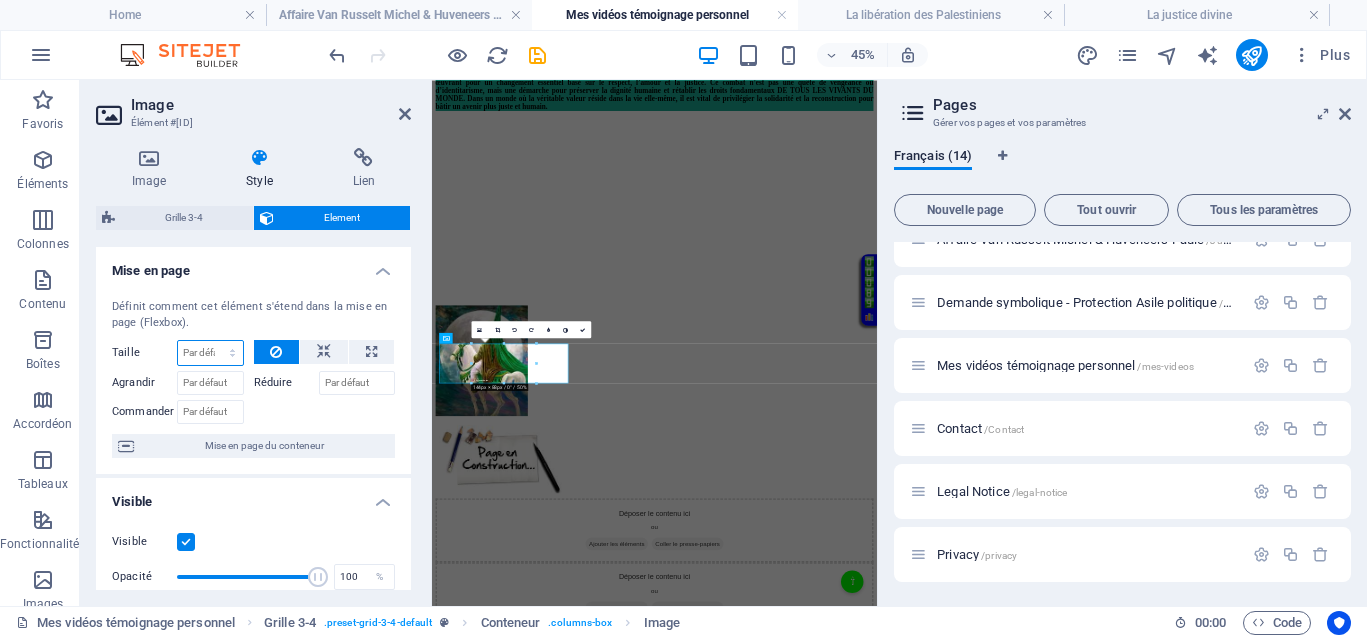 select on "px" 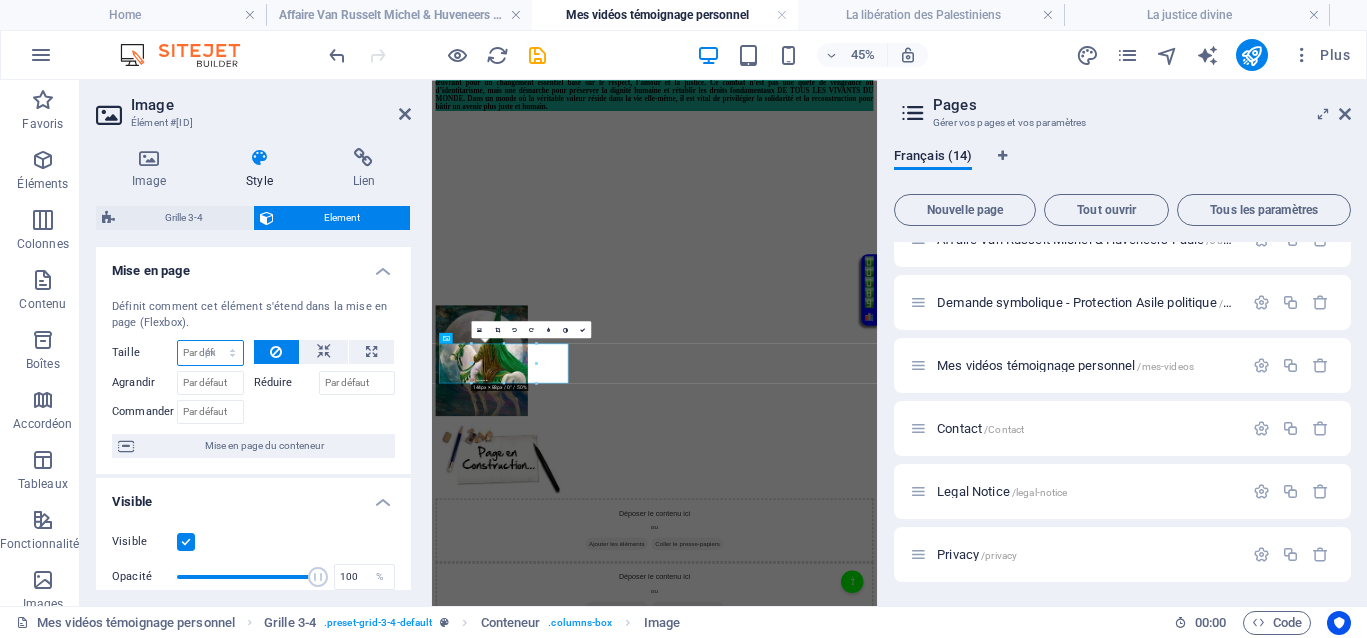 click on "Par défaut auto px % 1/1 1/2 1/3 1/4 1/5 1/6 1/7 1/8 1/9 1/10" at bounding box center (210, 353) 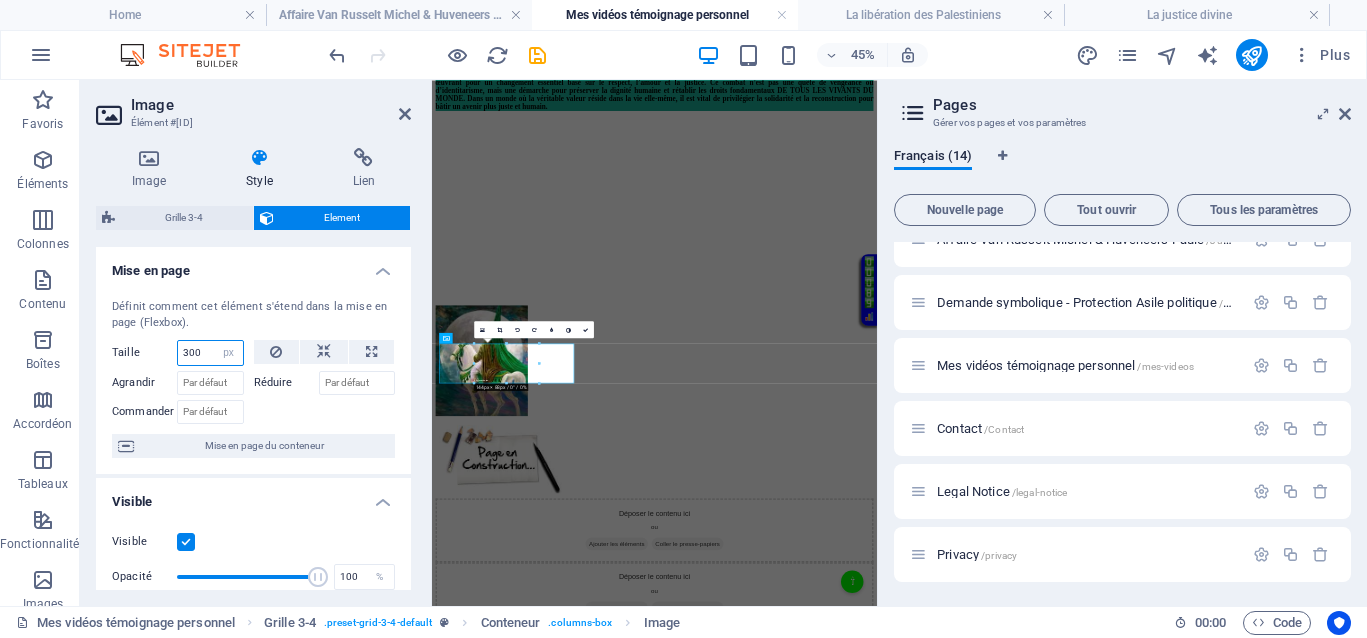 drag, startPoint x: 206, startPoint y: 348, endPoint x: 166, endPoint y: 344, distance: 40.1995 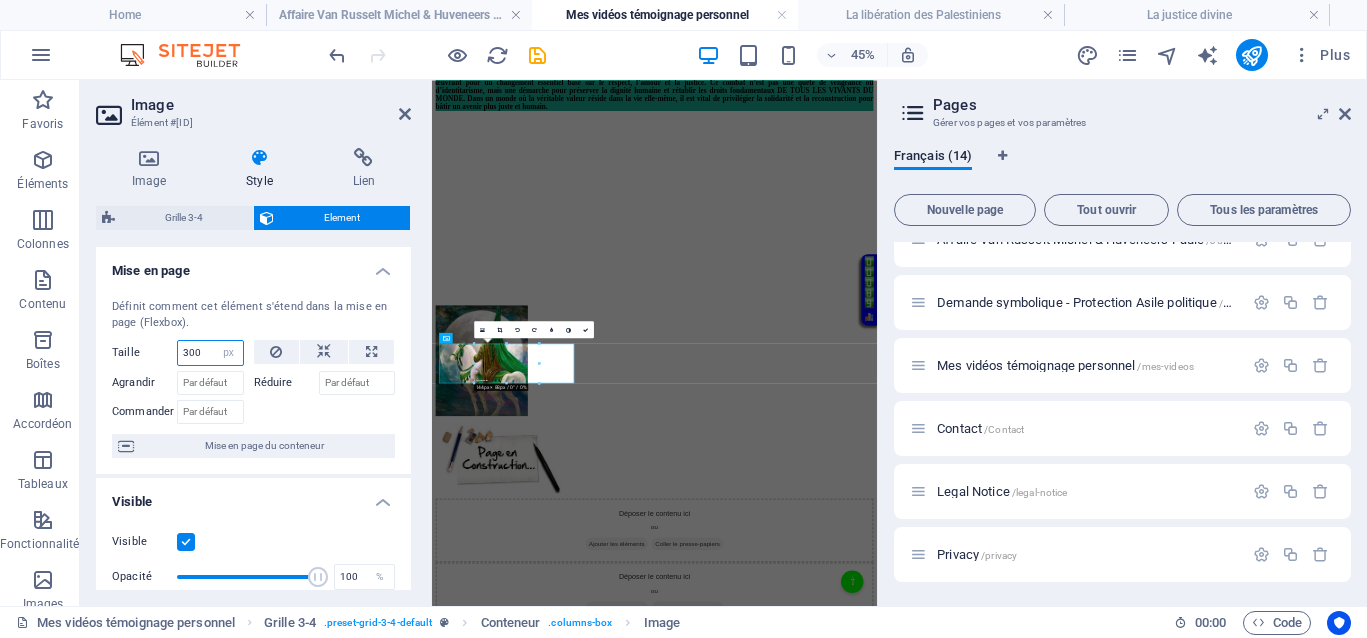 click on "Taille 300 Par défaut auto px % 1/1 1/2 1/3 1/4 1/5 1/6 1/7 1/8 1/9 1/10" at bounding box center (178, 353) 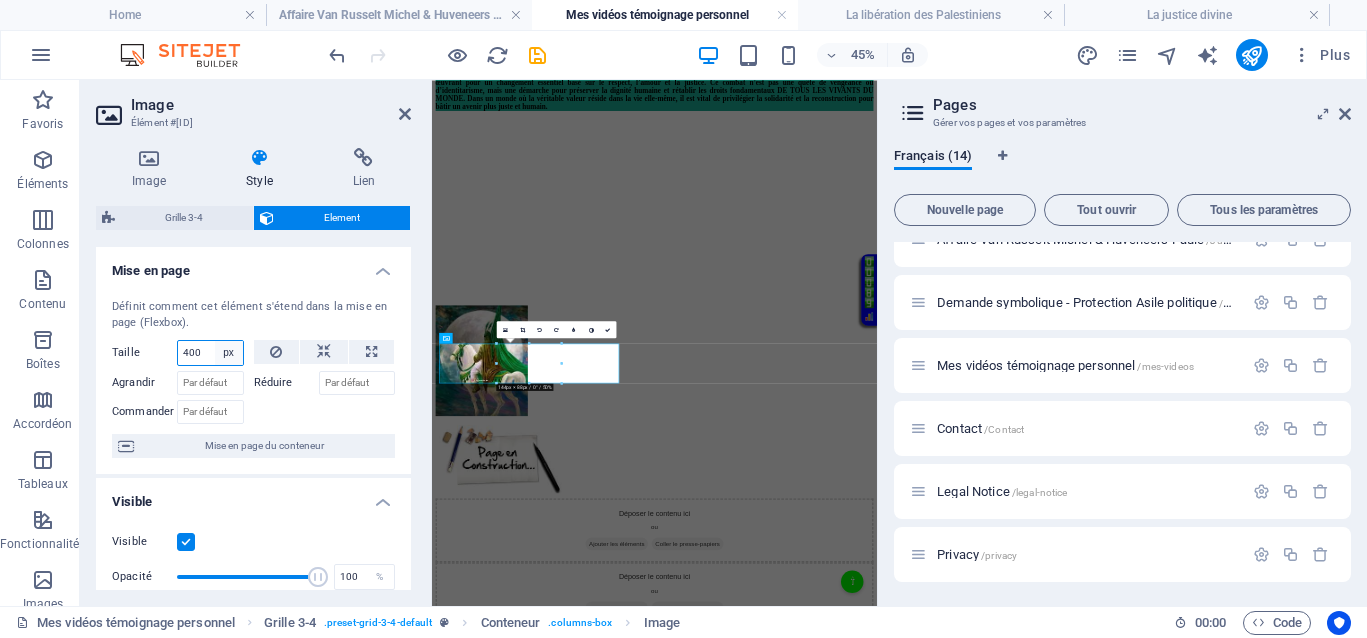 type on "400" 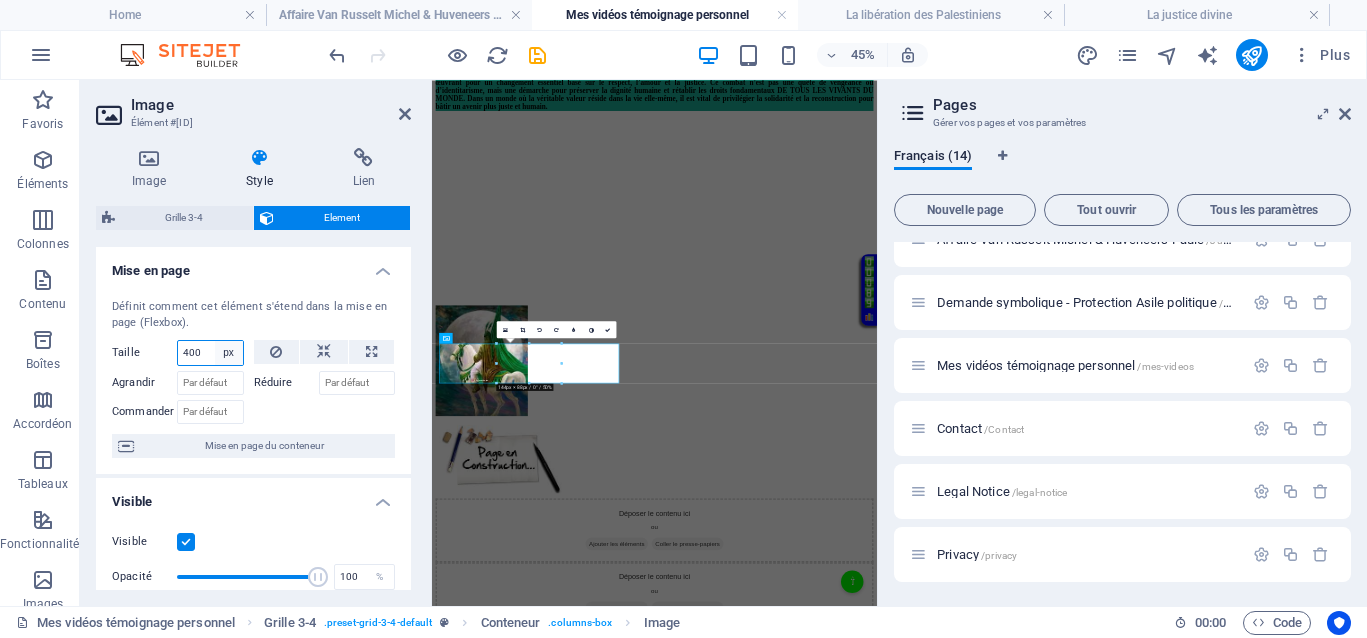 click on "Par défaut auto px % 1/1 1/2 1/3 1/4 1/5 1/6 1/7 1/8 1/9 1/10" at bounding box center (229, 353) 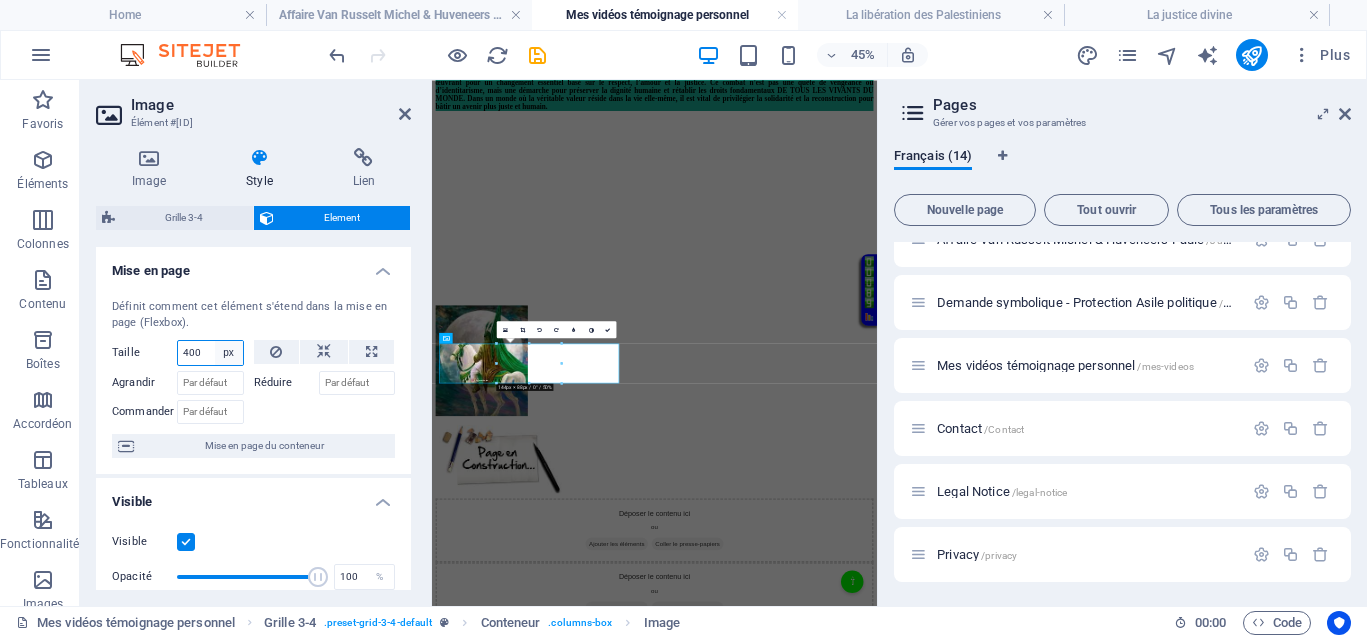 select on "4ik4uj9182" 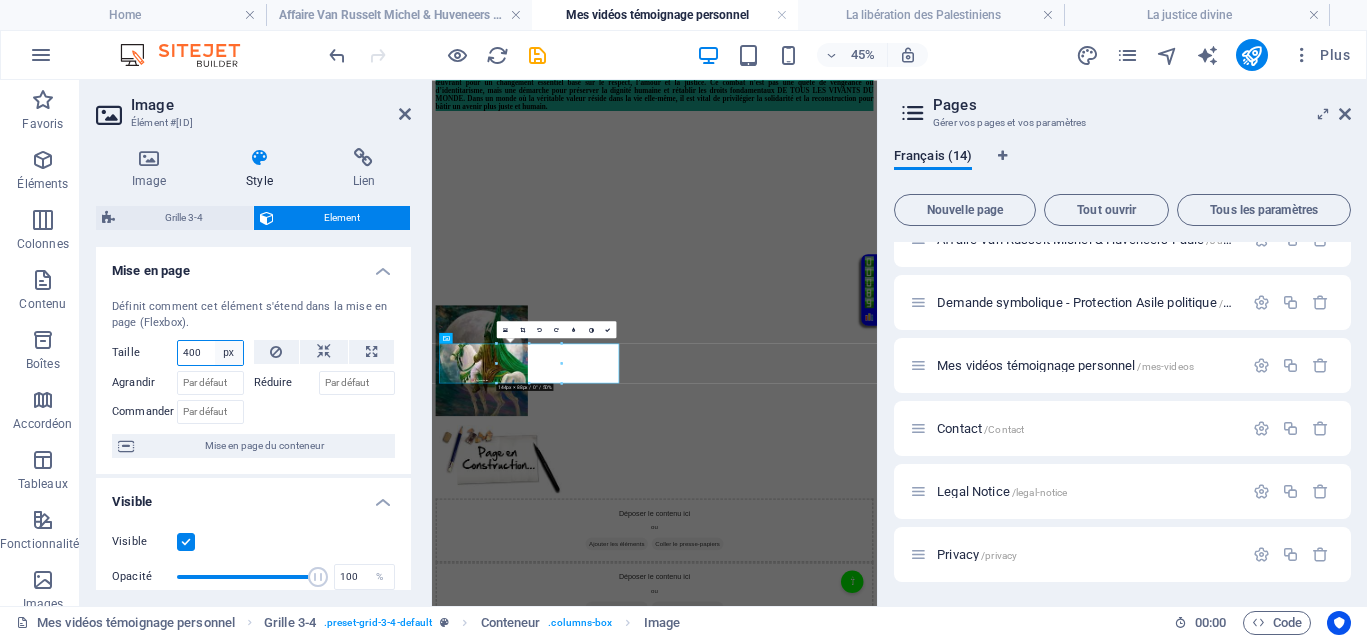 click on "Par défaut auto px % 1/1 1/2 1/3 1/4 1/5 1/6 1/7 1/8 1/9 1/10" at bounding box center [229, 353] 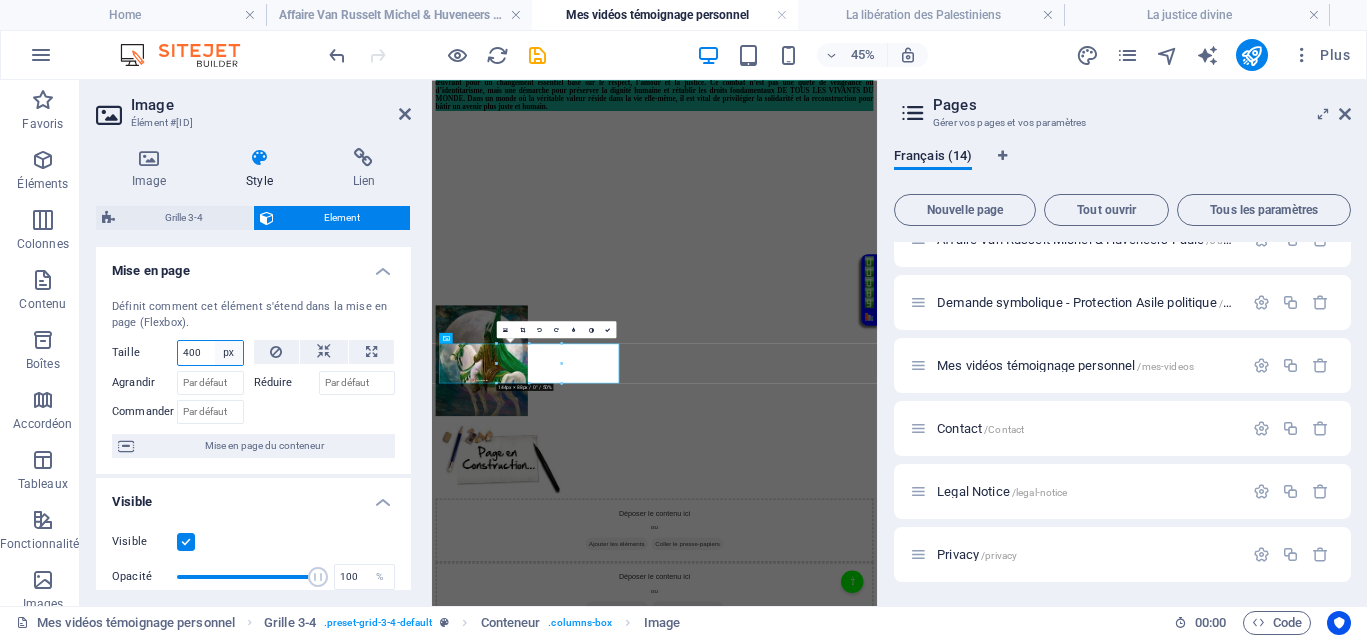 type 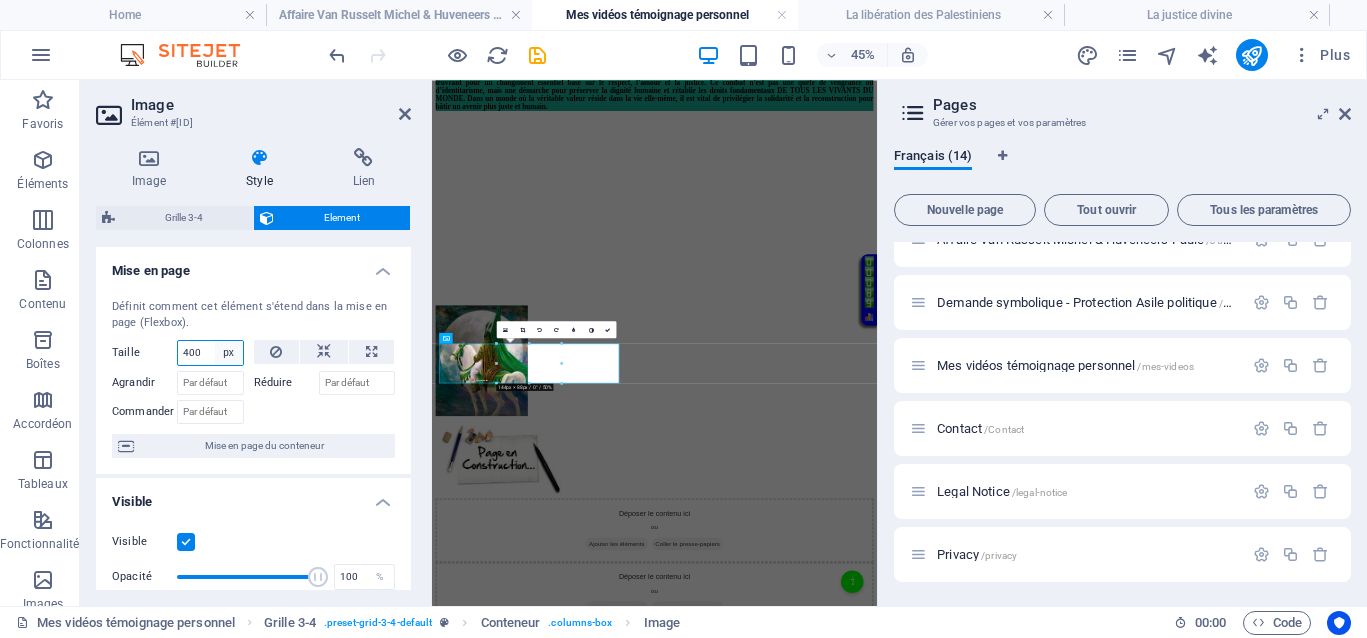 select on "DISABLED_OPTION_VALUE" 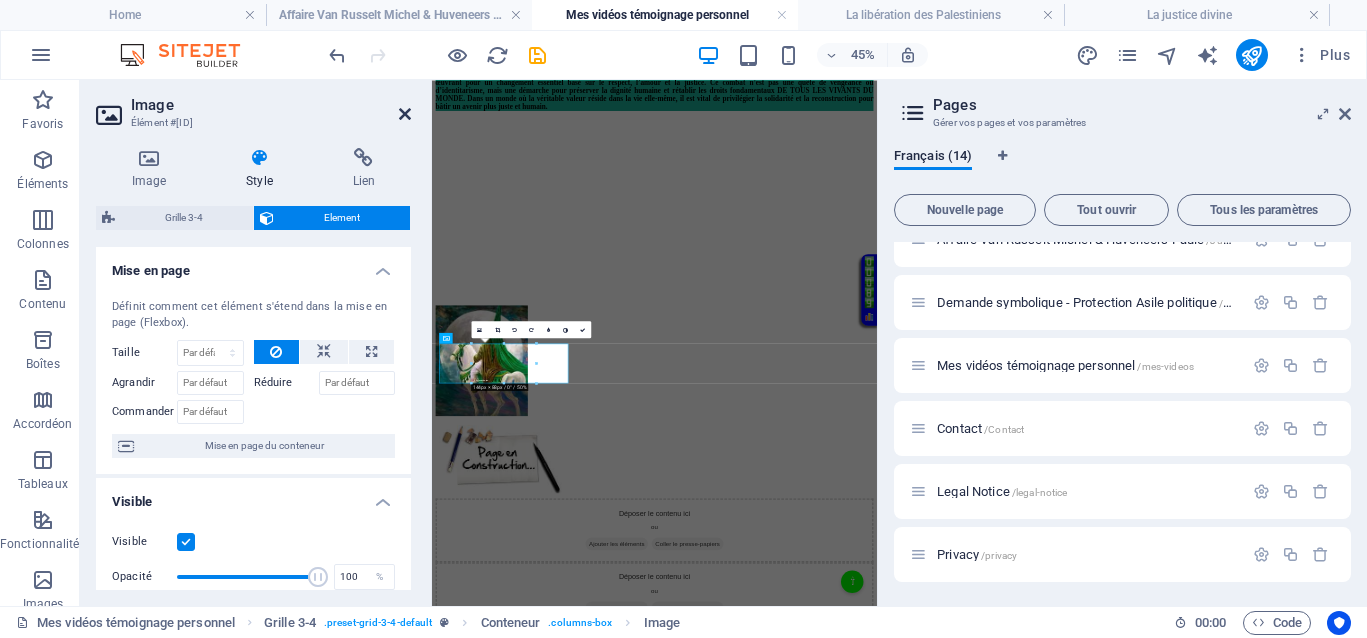 click at bounding box center (405, 114) 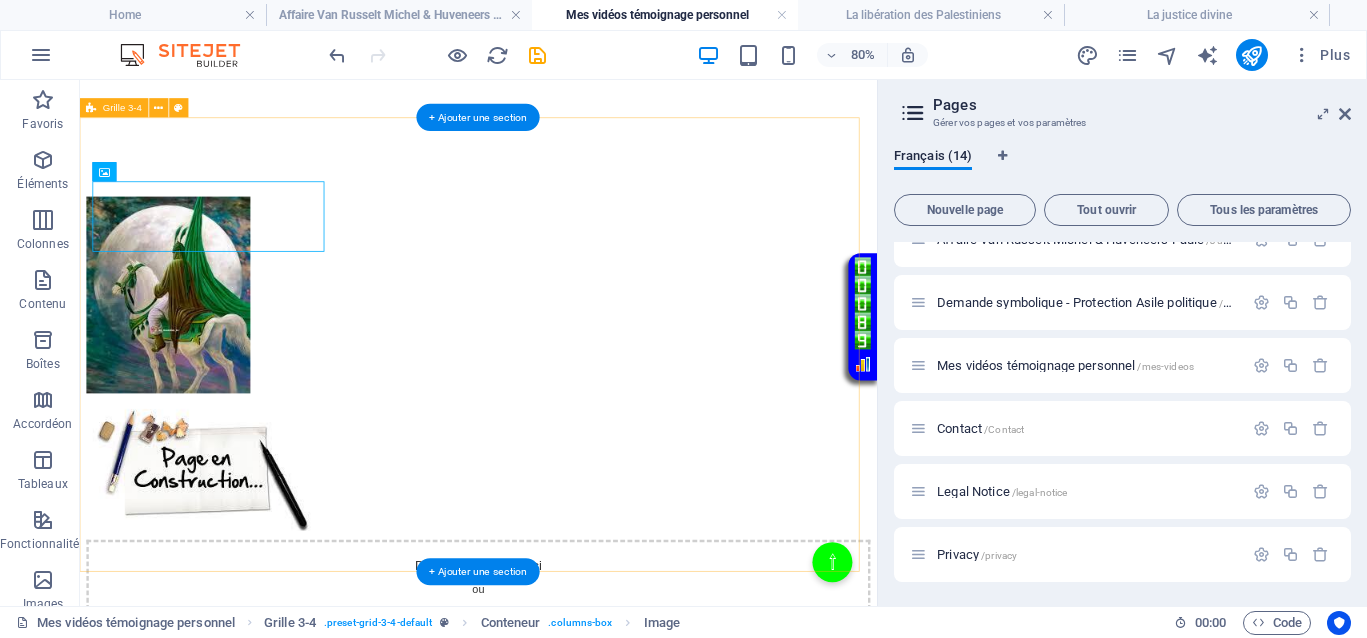 scroll, scrollTop: 1051, scrollLeft: 0, axis: vertical 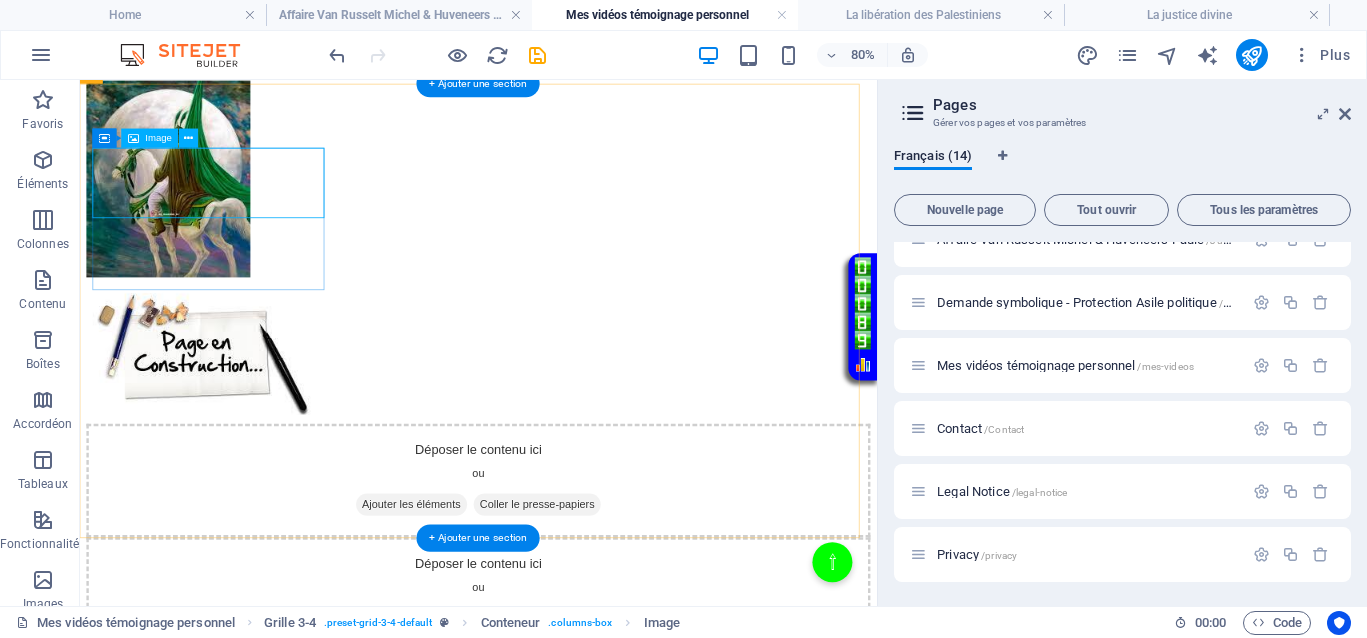 click at bounding box center (578, 420) 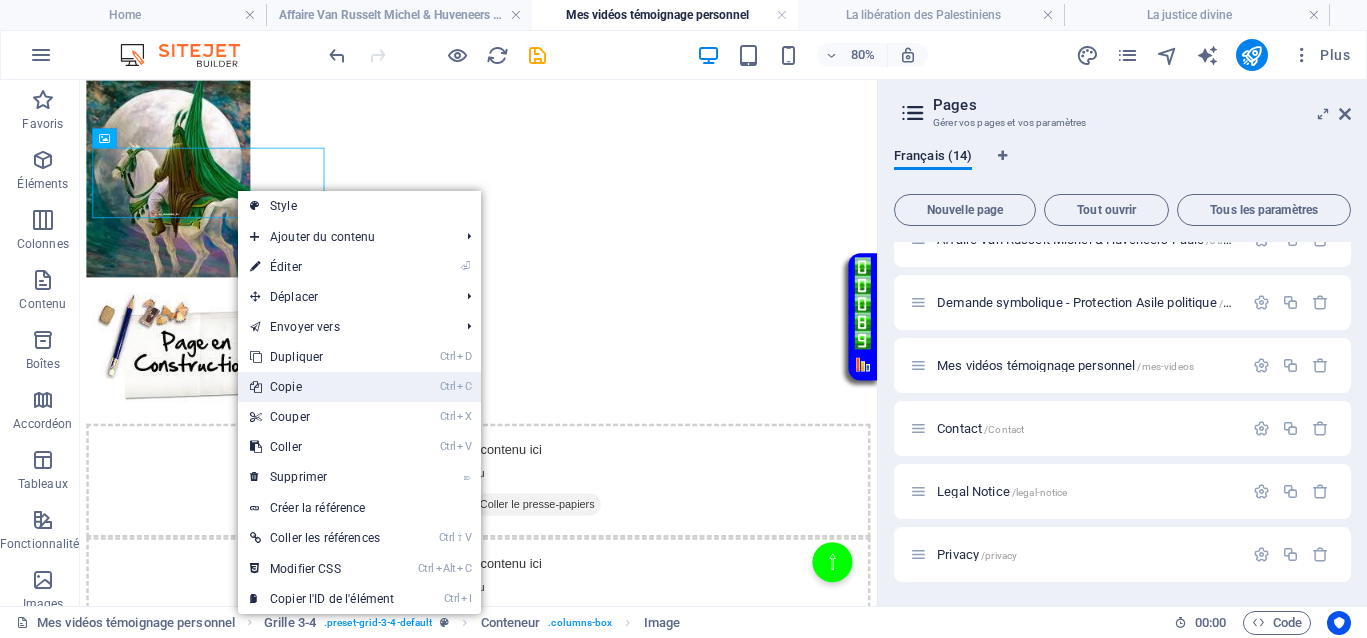 drag, startPoint x: 283, startPoint y: 386, endPoint x: 247, endPoint y: 375, distance: 37.64306 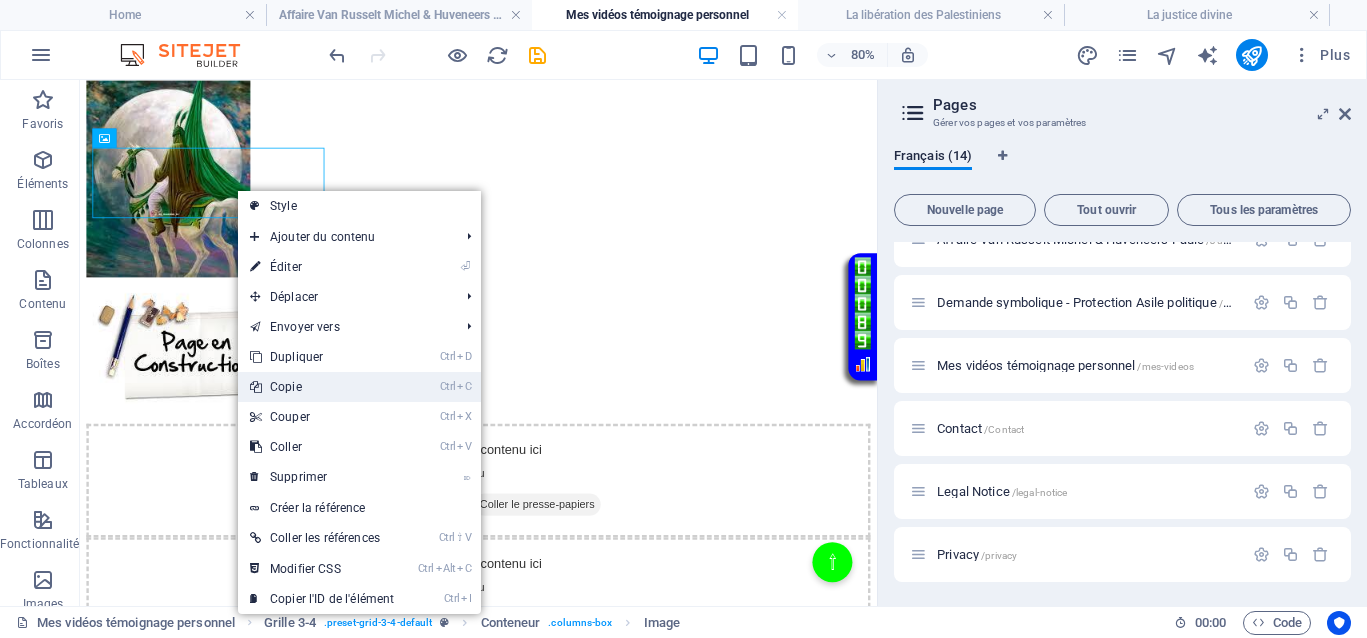 click on "Ctrl C  Copie" at bounding box center [322, 387] 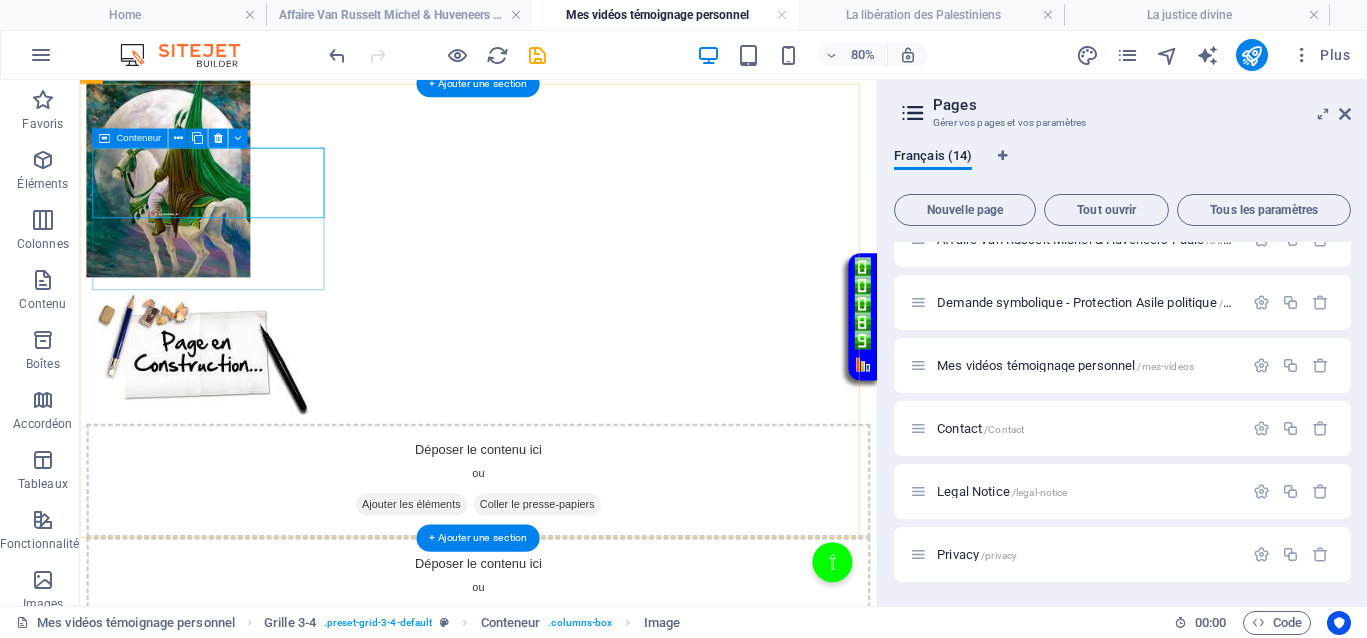 click at bounding box center (578, 420) 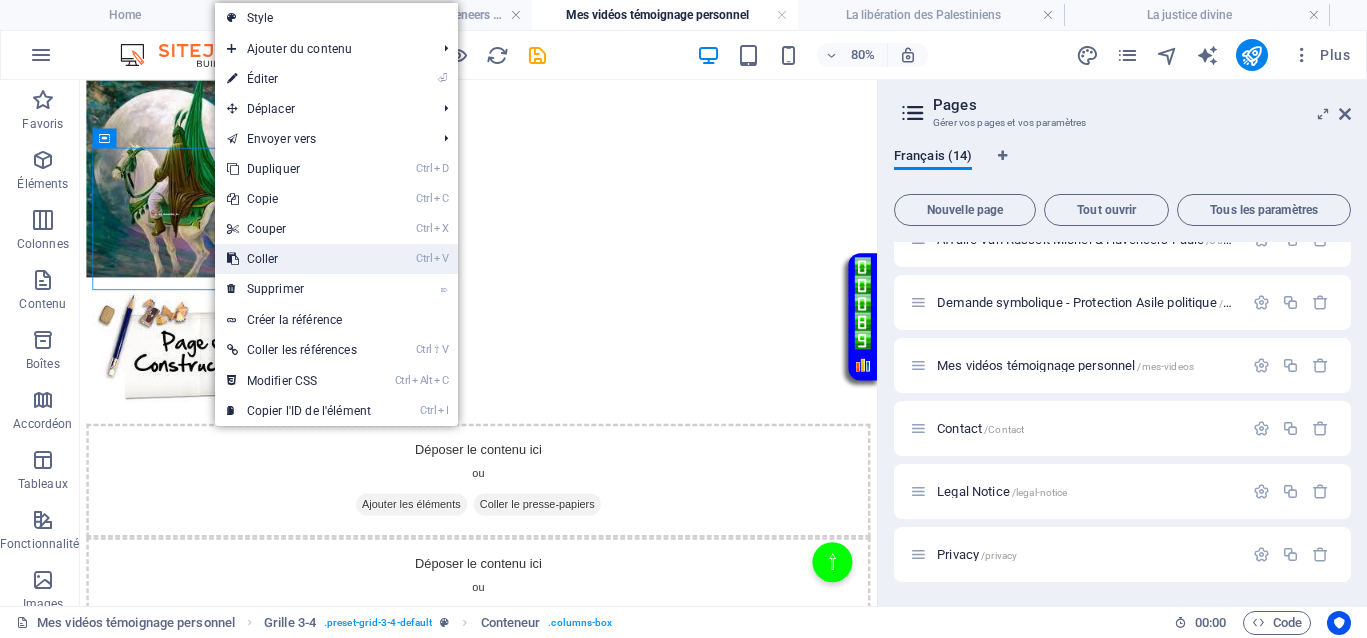 click on "Ctrl V  Coller" at bounding box center (299, 259) 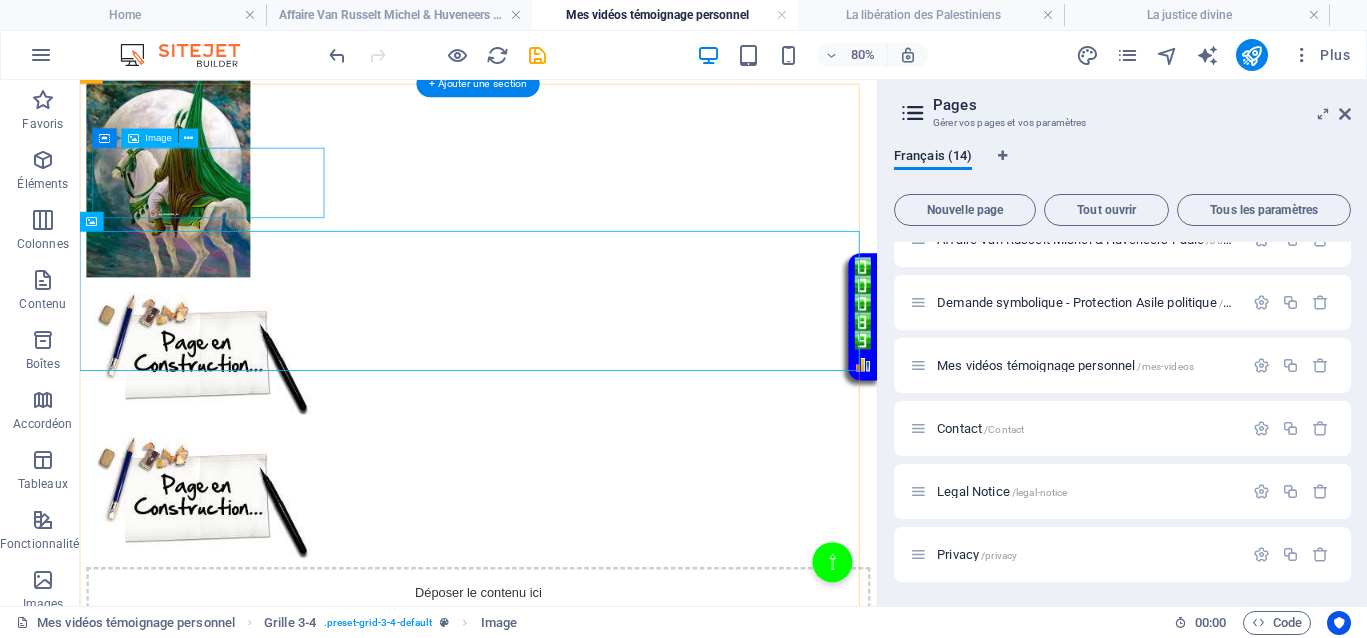 click at bounding box center [578, 420] 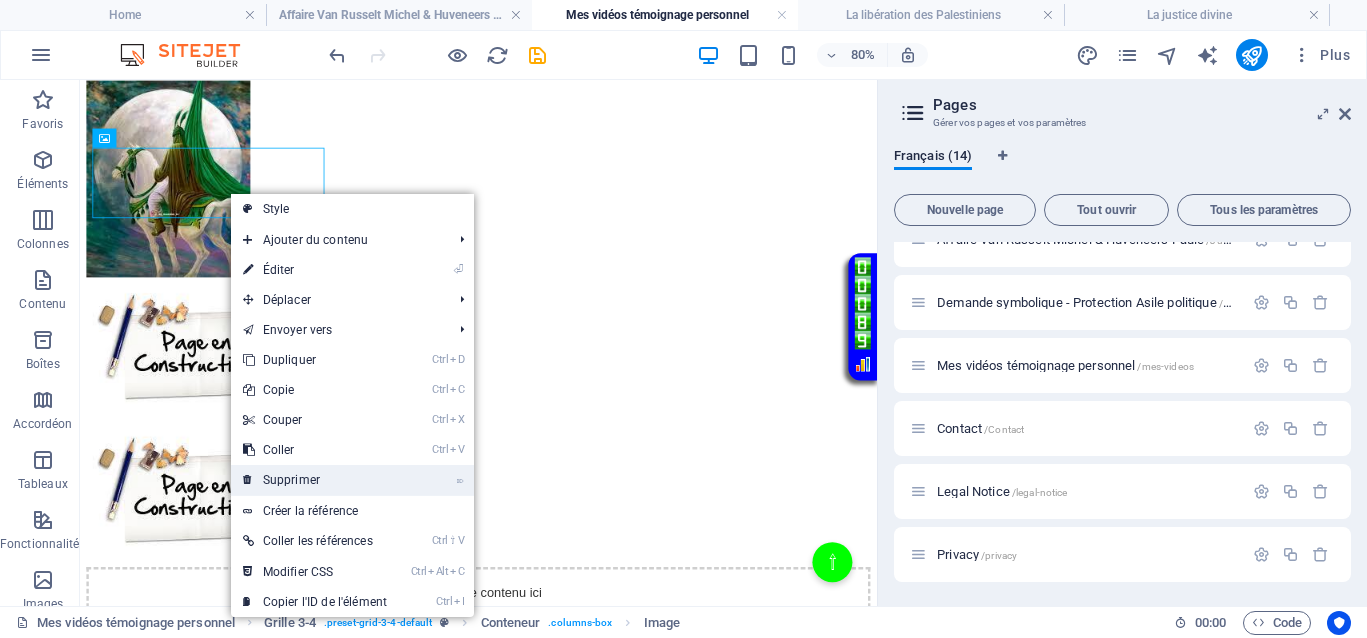 drag, startPoint x: 290, startPoint y: 479, endPoint x: 270, endPoint y: 473, distance: 20.880613 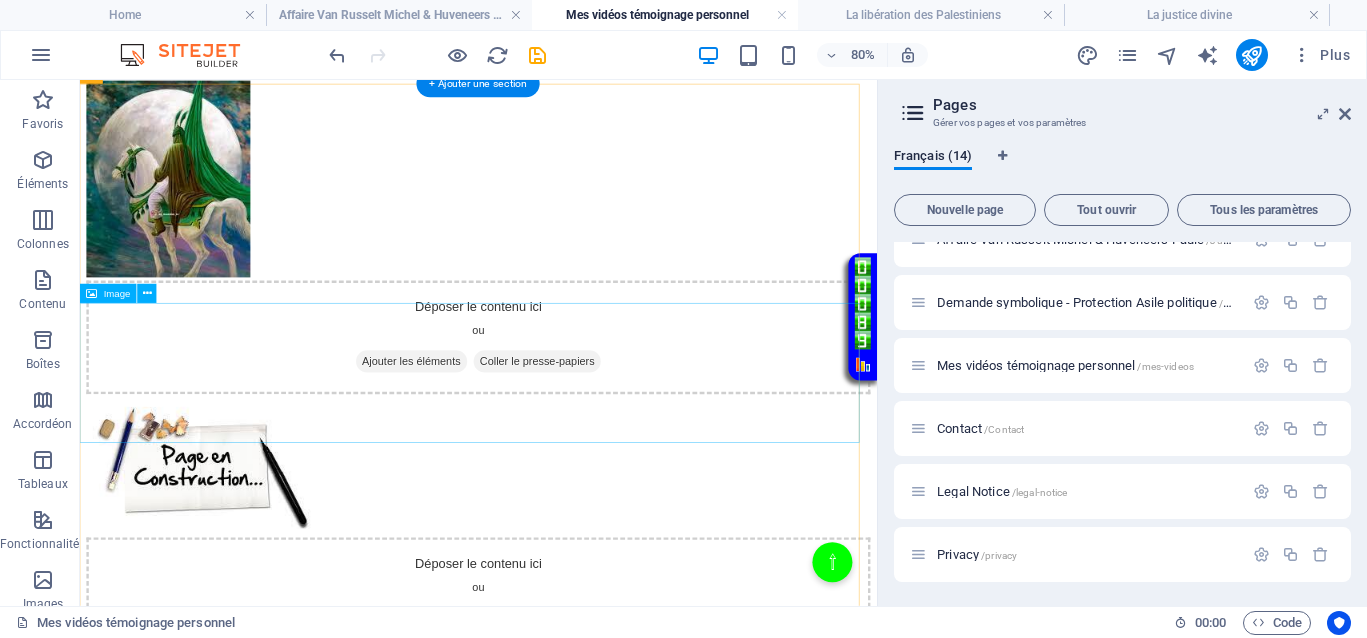 click at bounding box center [578, 562] 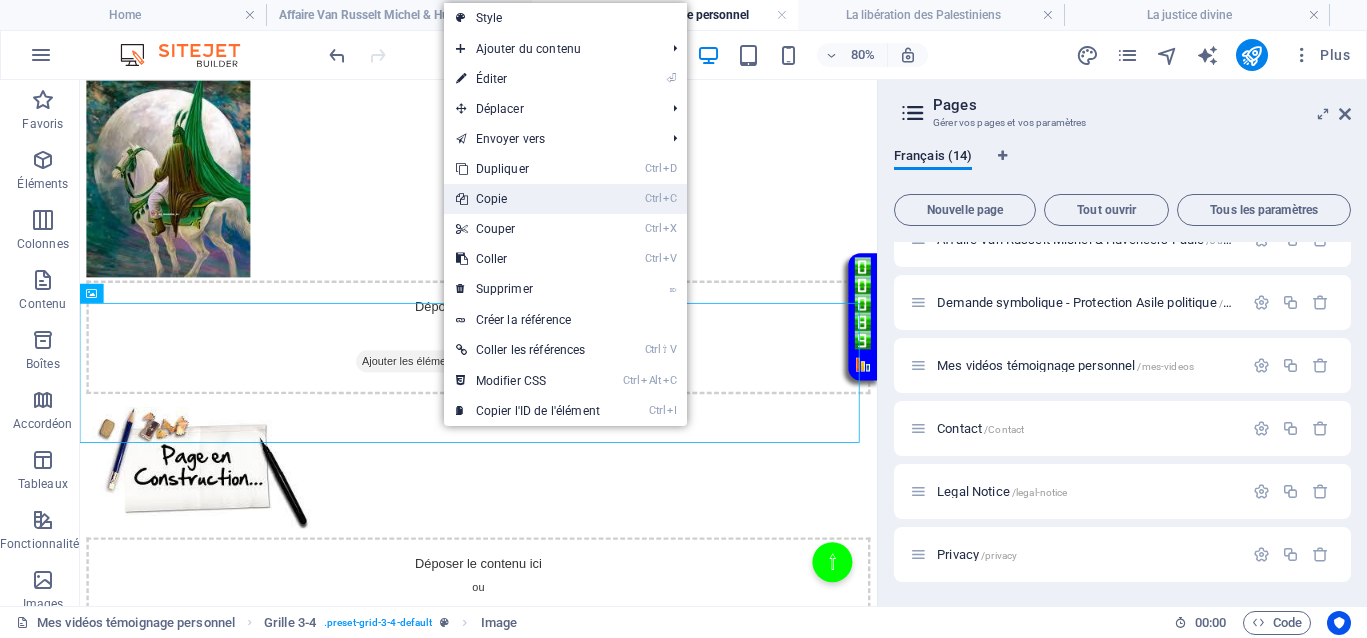 click on "Ctrl C  Copie" at bounding box center [528, 199] 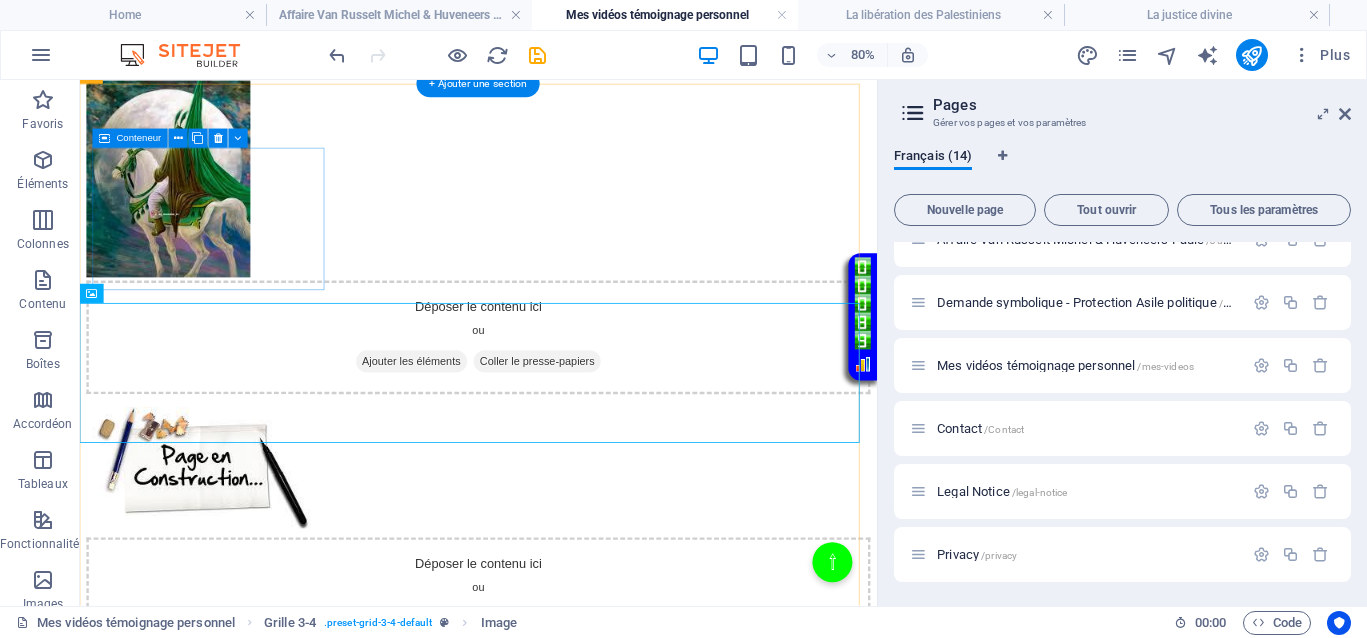 click on "Coller le presse-papiers" at bounding box center (652, 432) 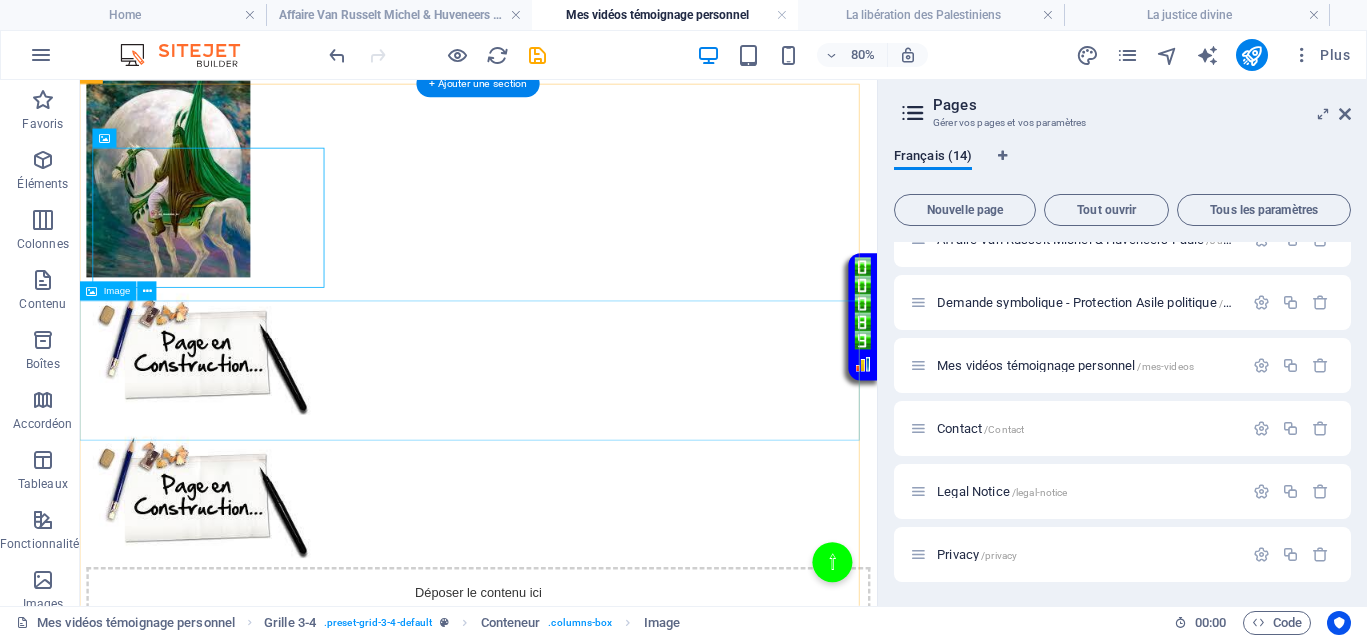 click at bounding box center (578, 599) 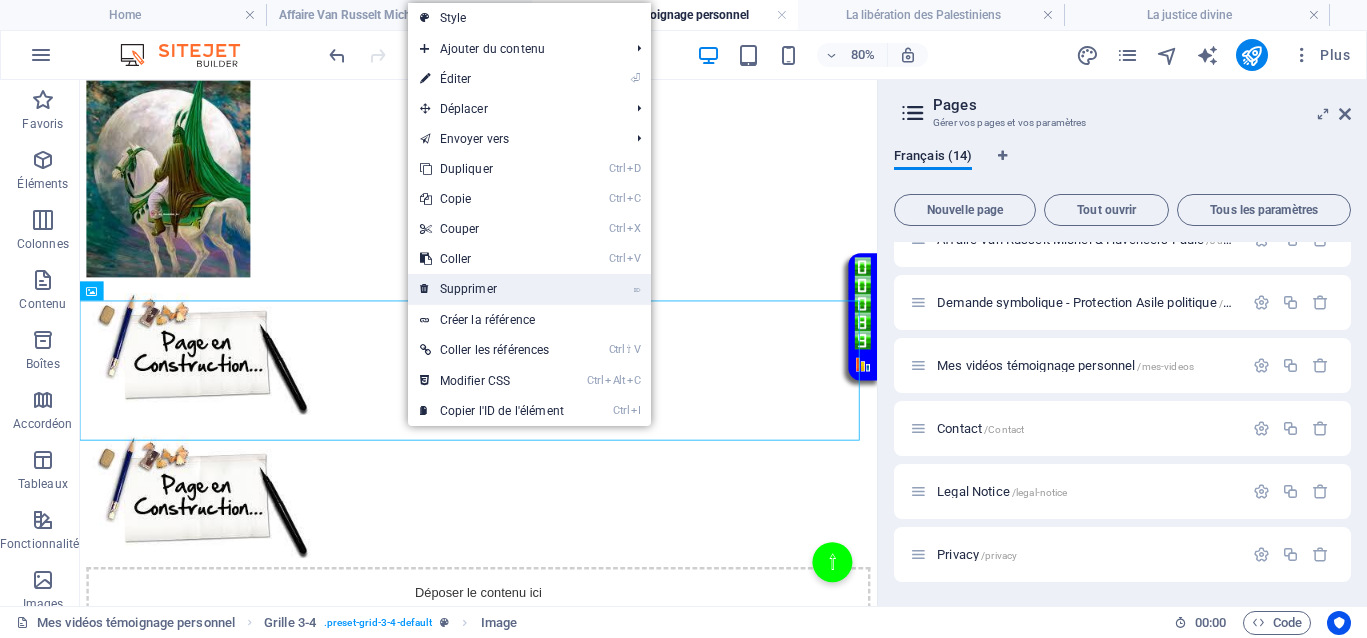 click on "⌦  Supprimer" at bounding box center (492, 289) 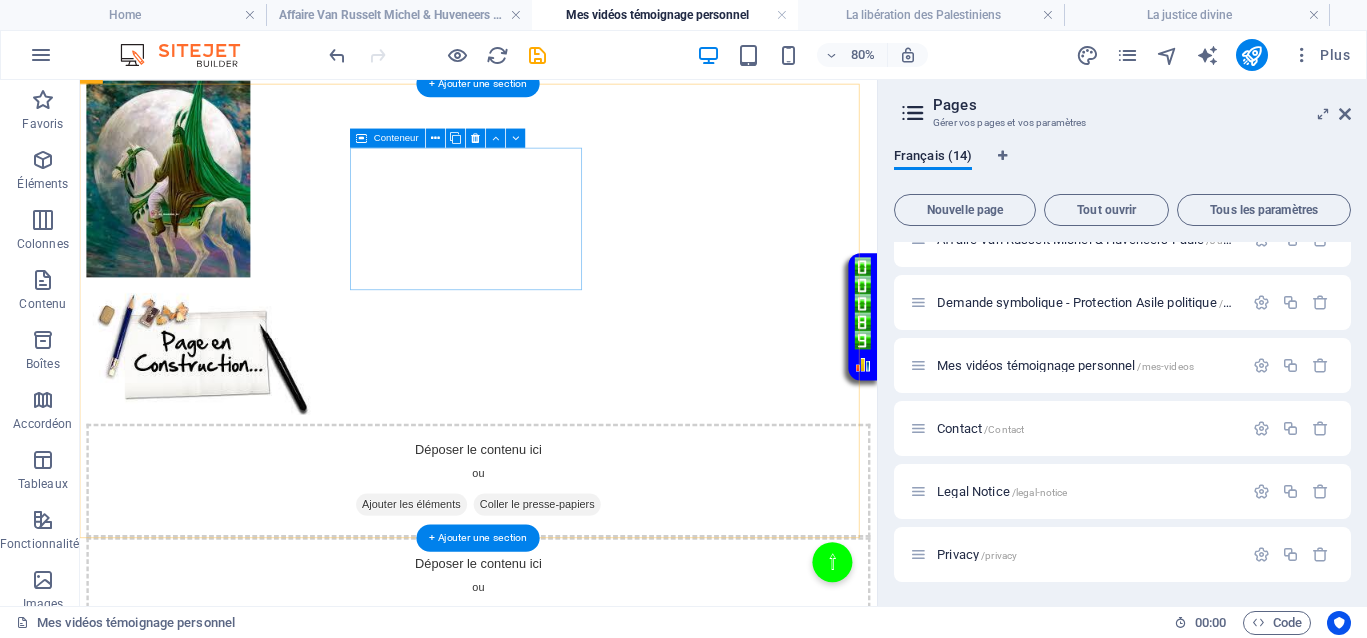click on "Coller le presse-papiers" at bounding box center [652, 611] 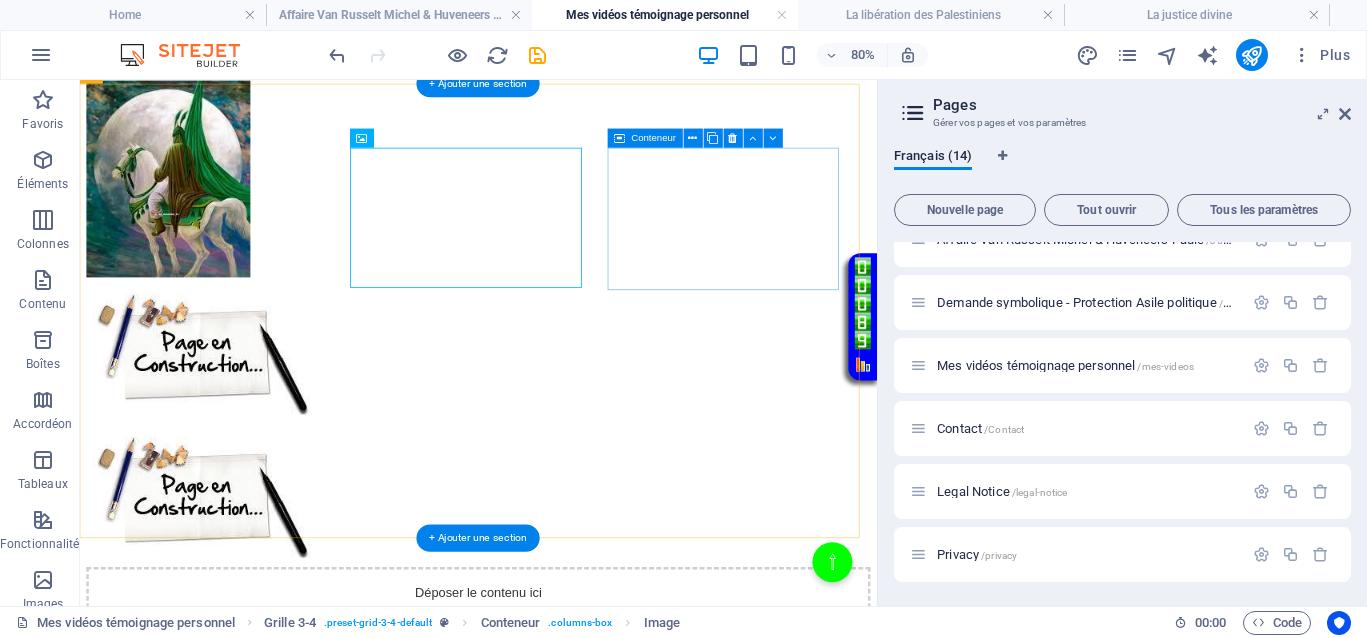 click on "Coller le presse-papiers" at bounding box center (652, 790) 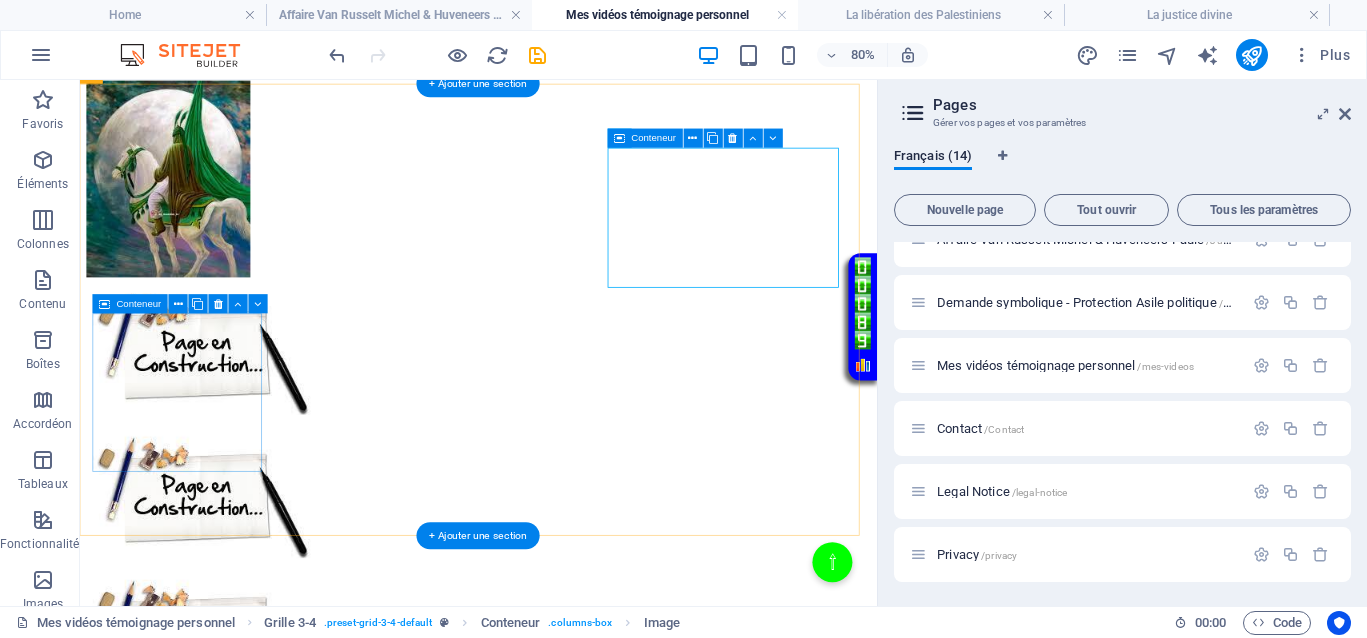 click on "Coller le presse-papiers" at bounding box center [652, 969] 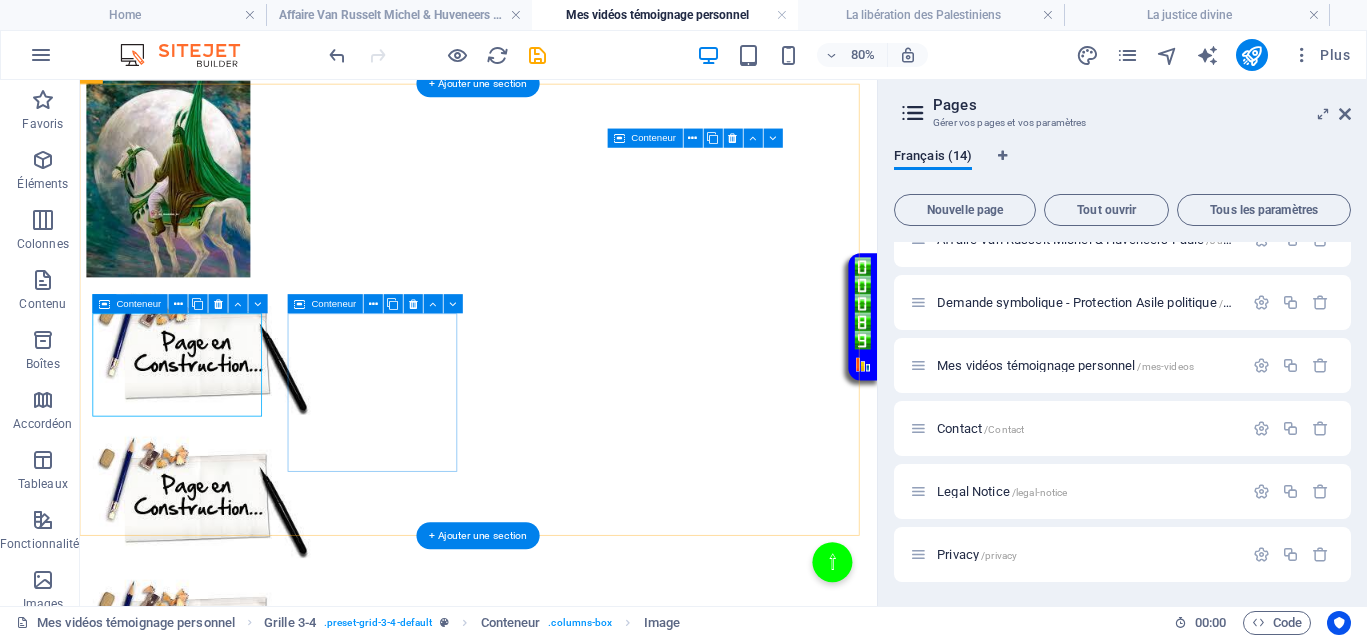 click on "Coller le presse-papiers" at bounding box center [652, 1148] 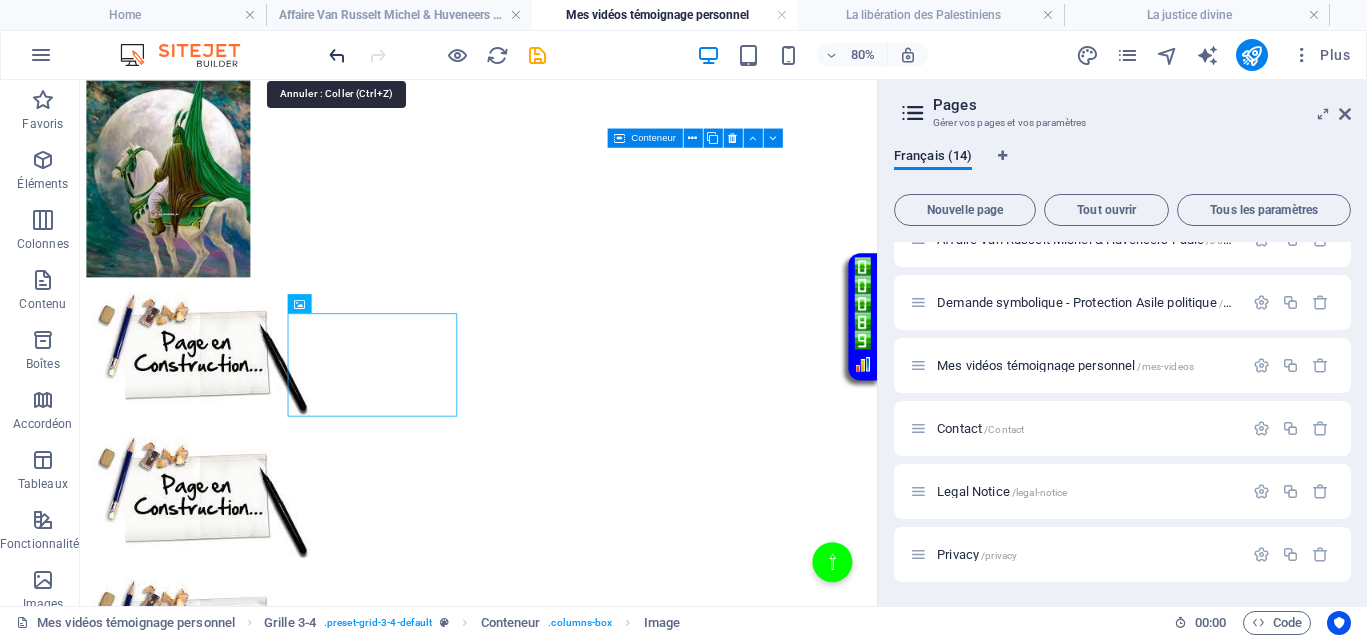 click at bounding box center (337, 55) 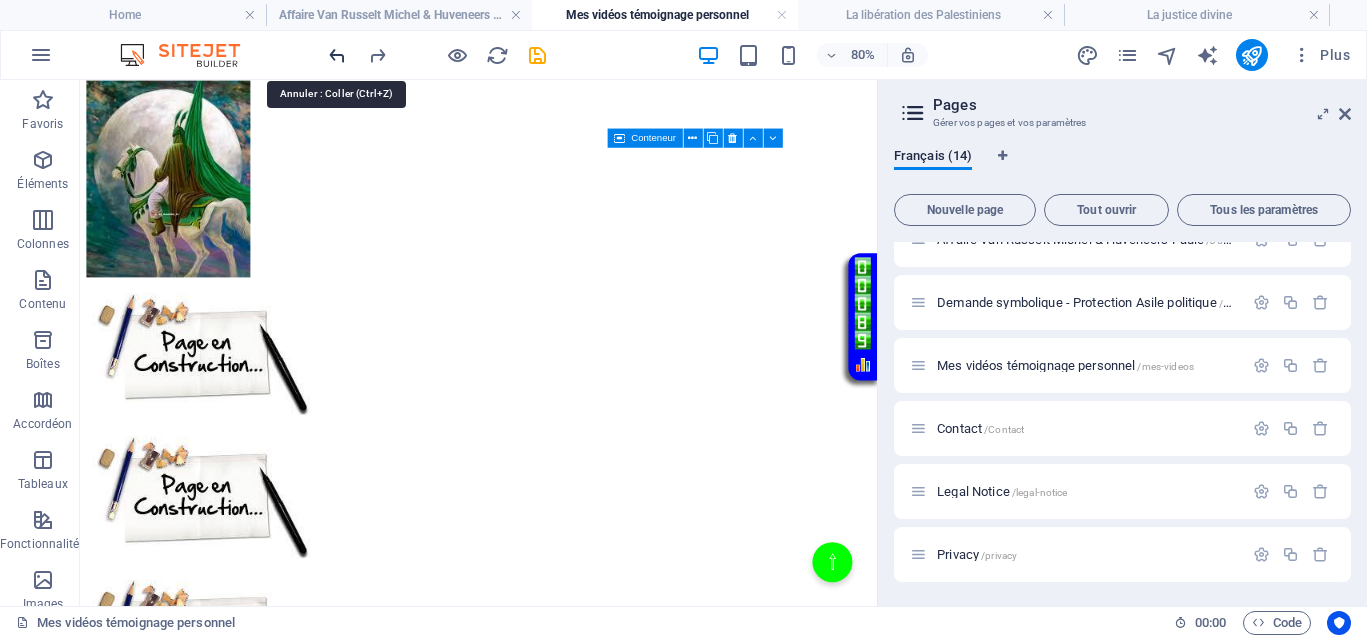 click at bounding box center [337, 55] 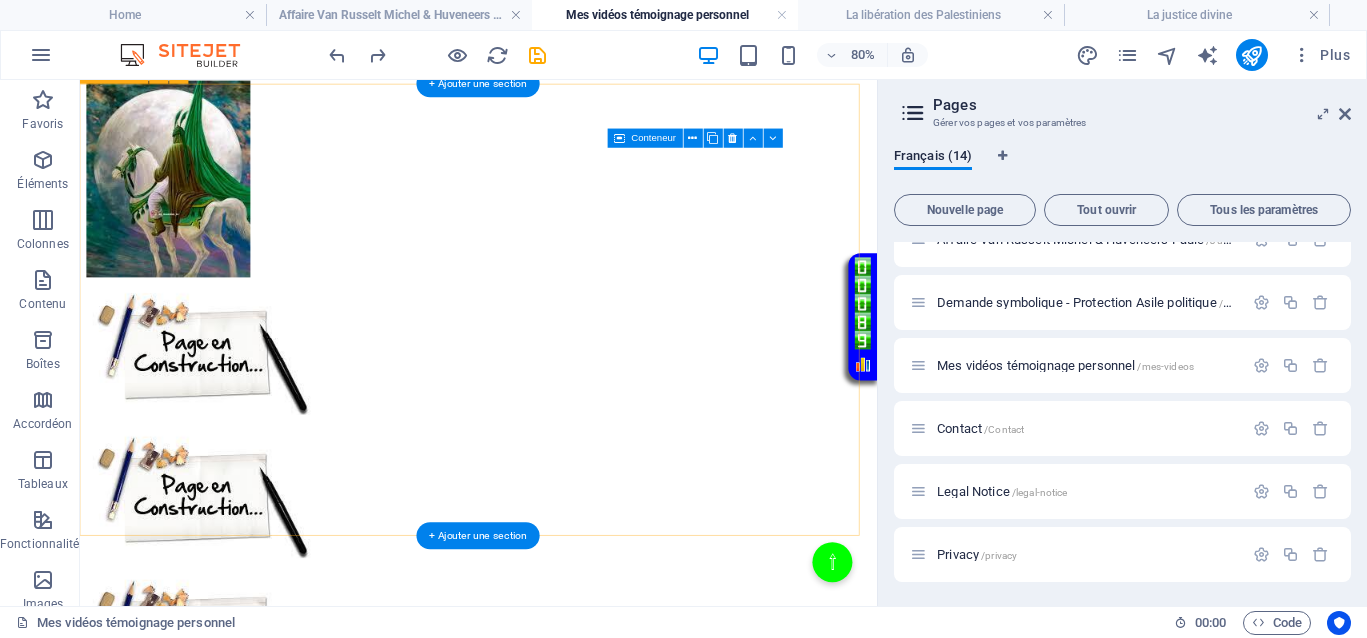 click on "Déposer le contenu ici ou  Ajouter les éléments  Coller le presse-papiers Déposer le contenu ici ou  Ajouter les éléments  Coller le presse-papiers Déposer le contenu ici ou  Ajouter les éléments  Coller le presse-papiers Déposer le contenu ici ou  Ajouter les éléments  Coller le presse-papiers" at bounding box center (578, 883) 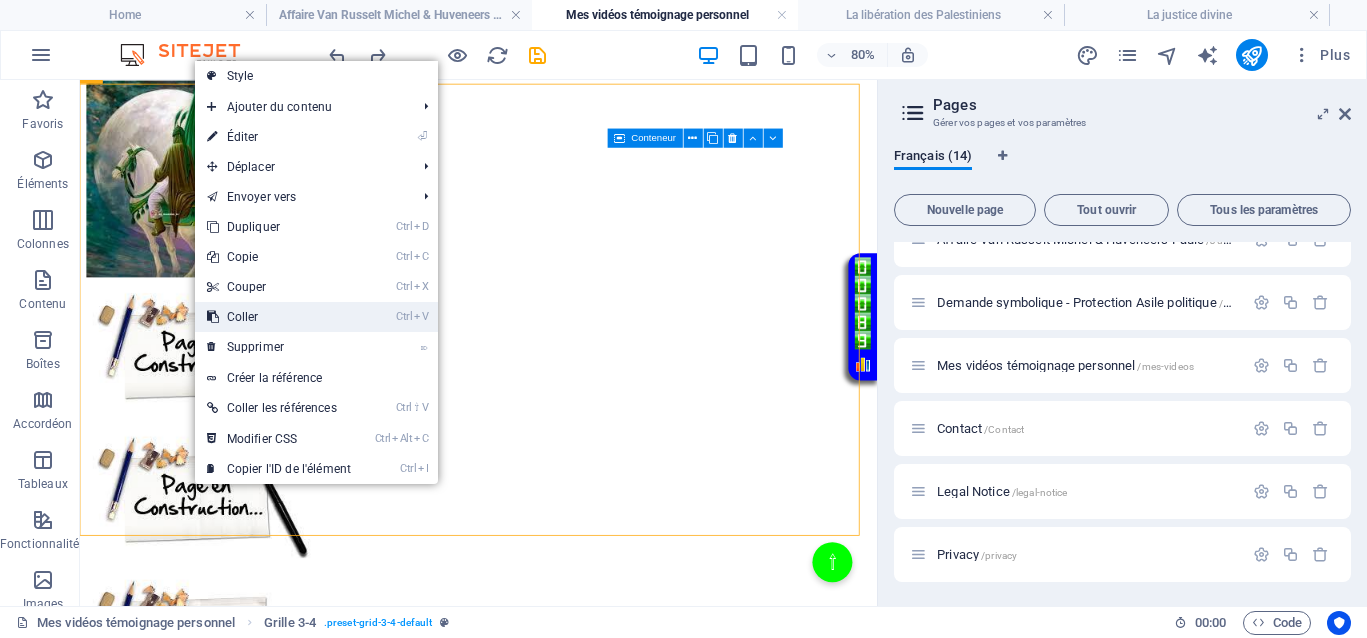 click on "Ctrl V  Coller" at bounding box center (279, 317) 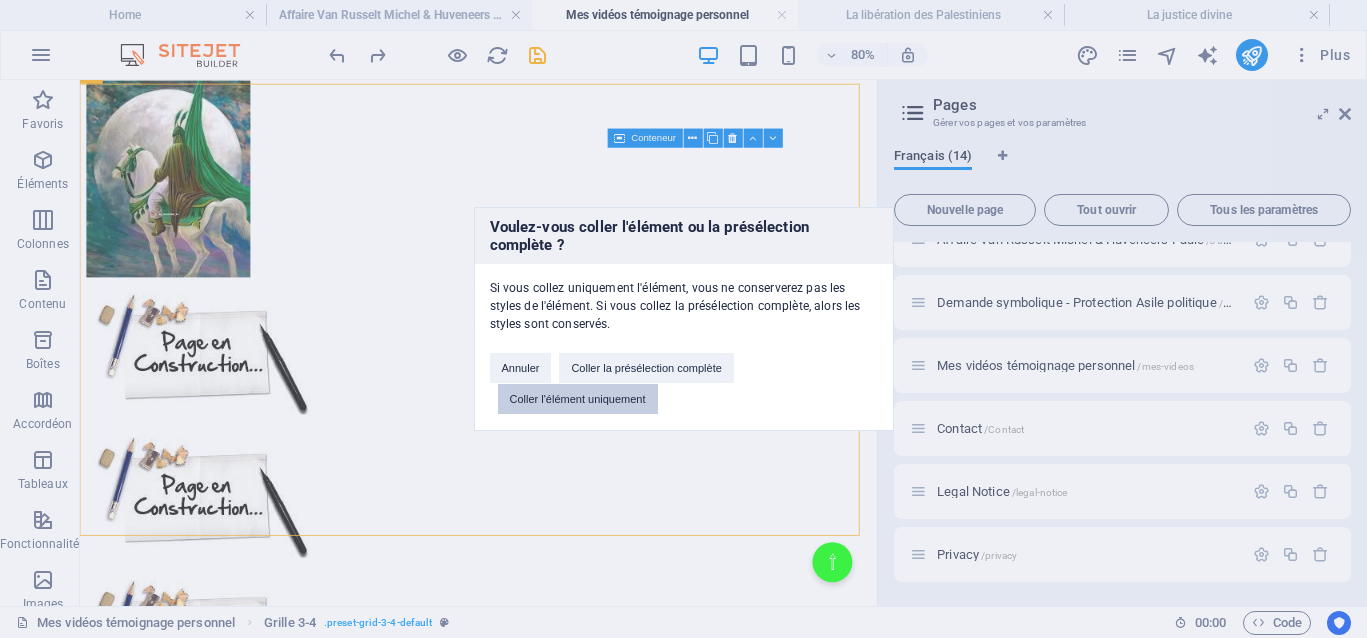click on "Coller l'élément uniquement" at bounding box center (578, 399) 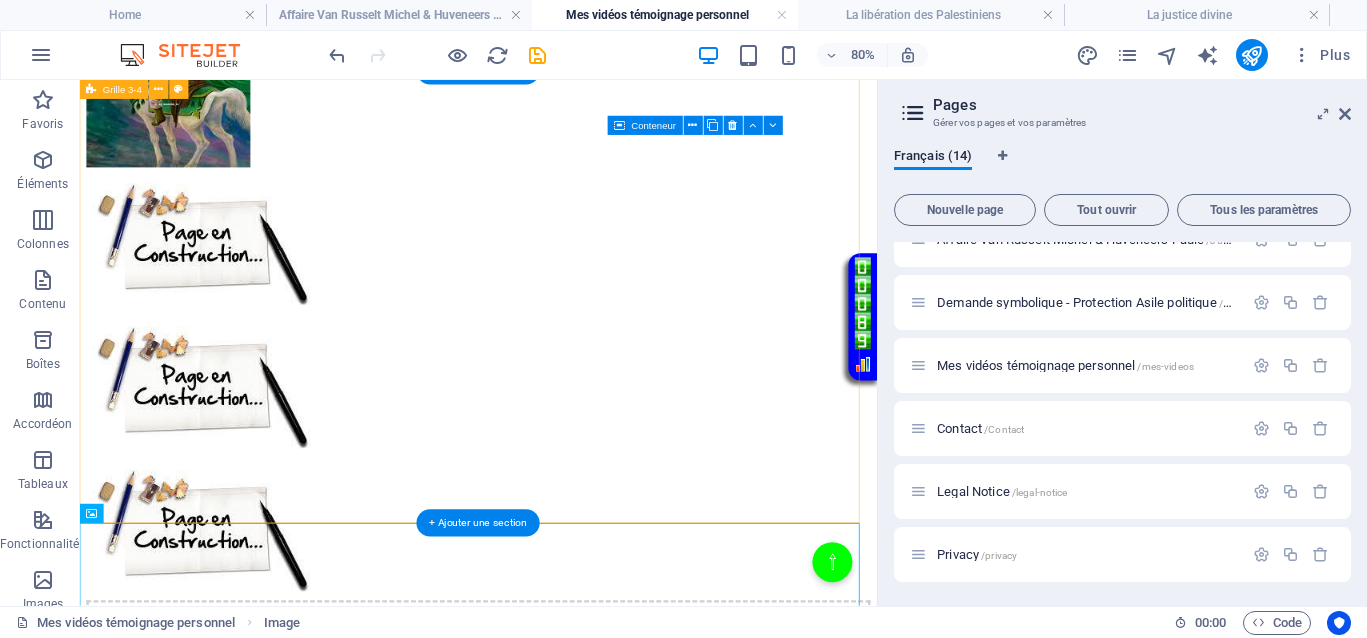 scroll, scrollTop: 1234, scrollLeft: 0, axis: vertical 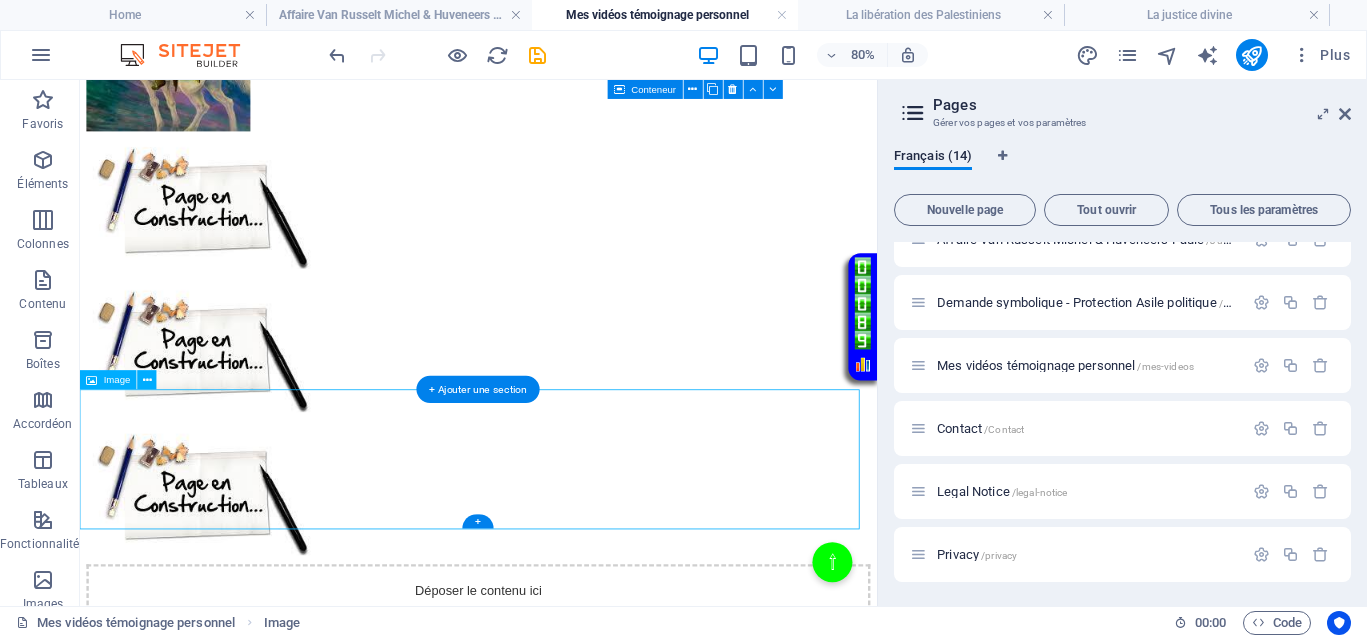 click at bounding box center (578, 1342) 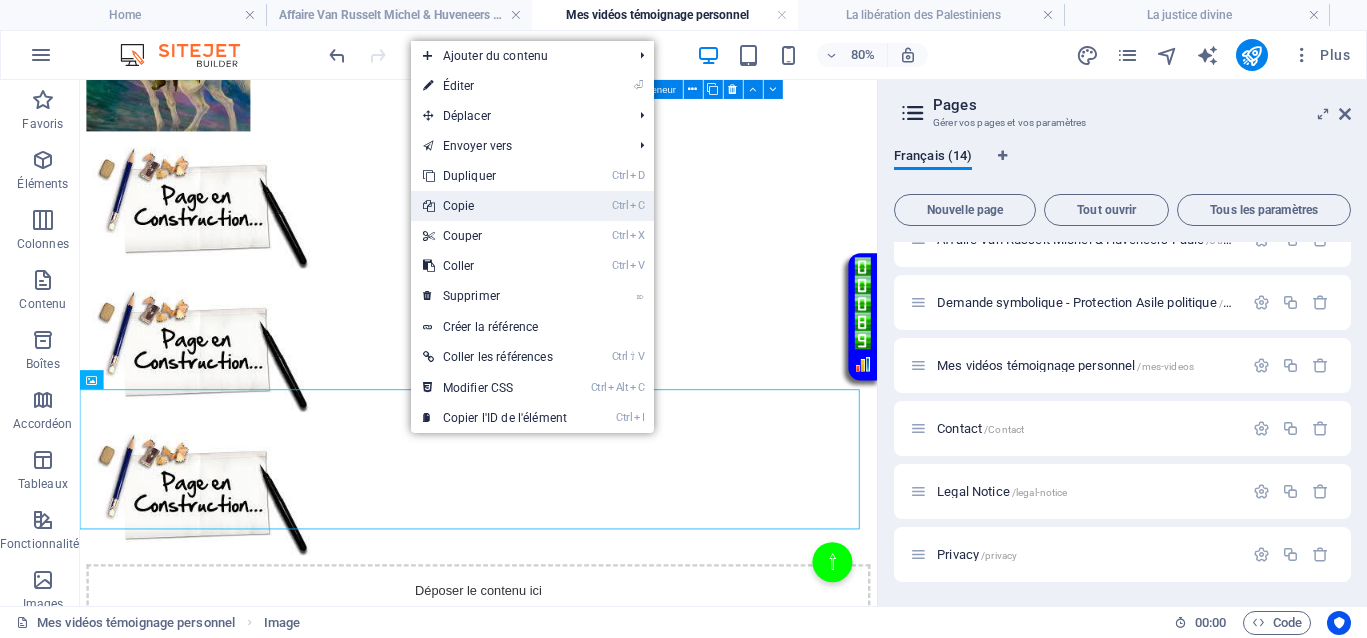 click on "Ctrl C  Copie" at bounding box center [495, 206] 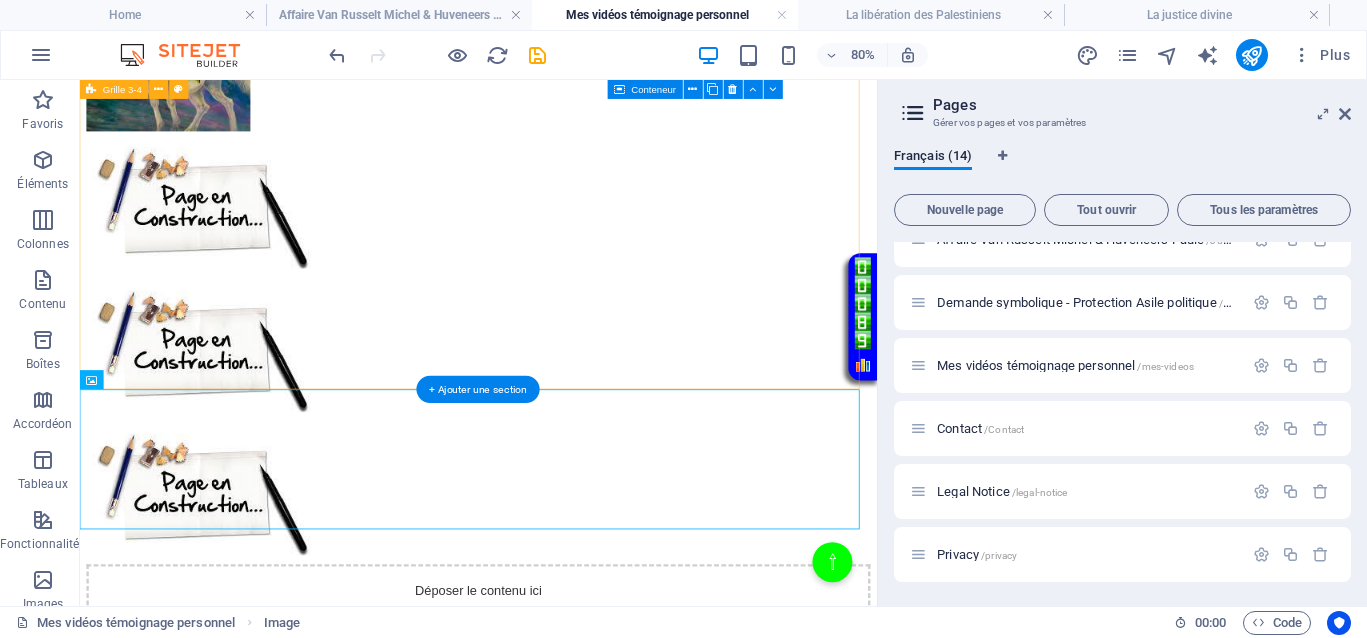click on "Déposer le contenu ici ou  Ajouter les éléments  Coller le presse-papiers Déposer le contenu ici ou  Ajouter les éléments  Coller le presse-papiers Déposer le contenu ici ou  Ajouter les éléments  Coller le presse-papiers Déposer le contenu ici ou  Ajouter les éléments  Coller le presse-papiers" at bounding box center (578, 700) 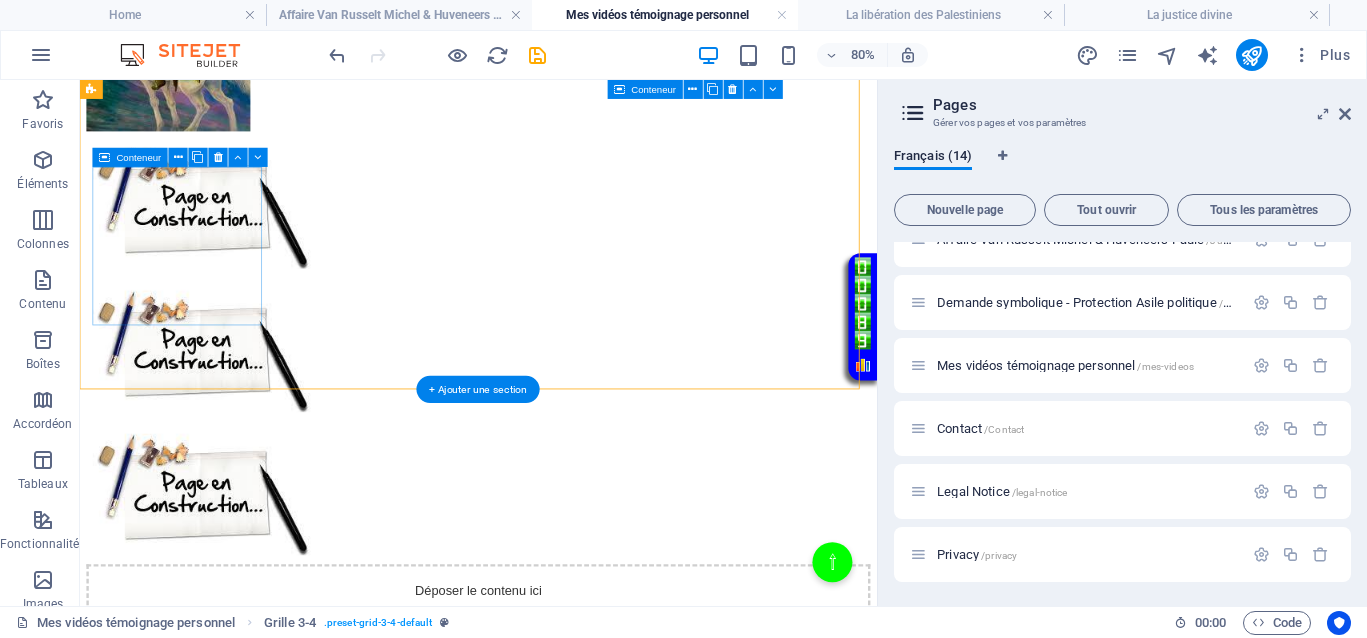 click on "Coller le presse-papiers" at bounding box center [652, 786] 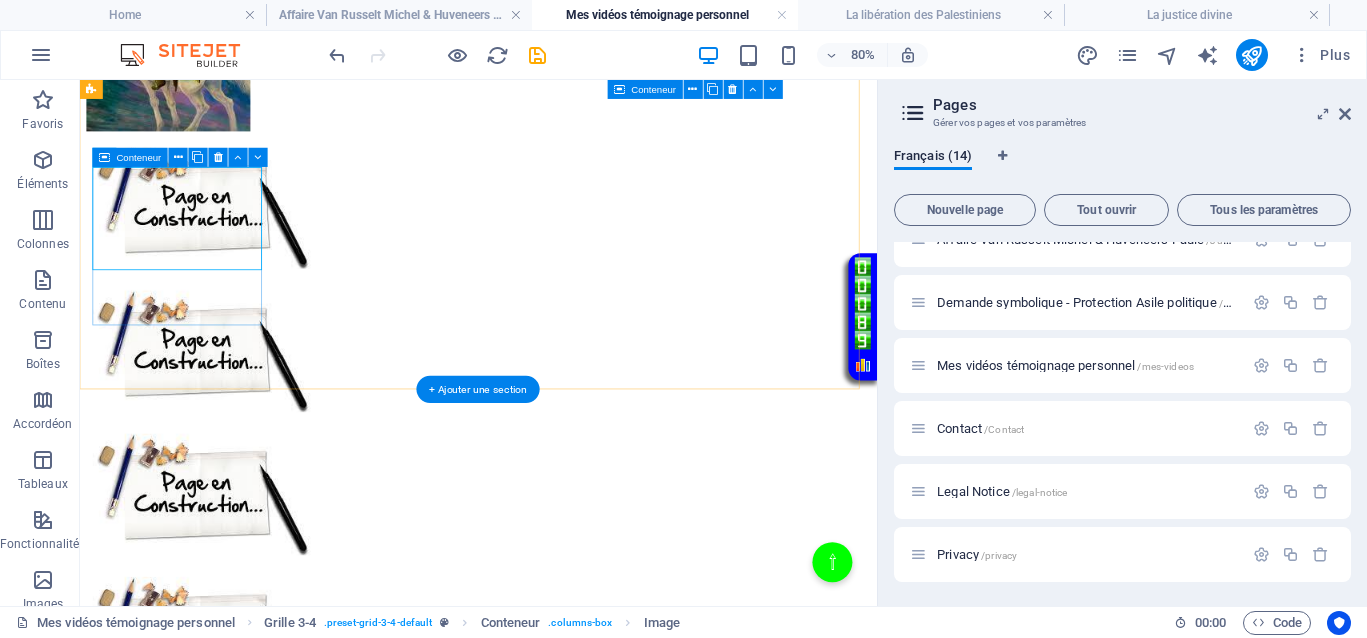 click at bounding box center (578, 774) 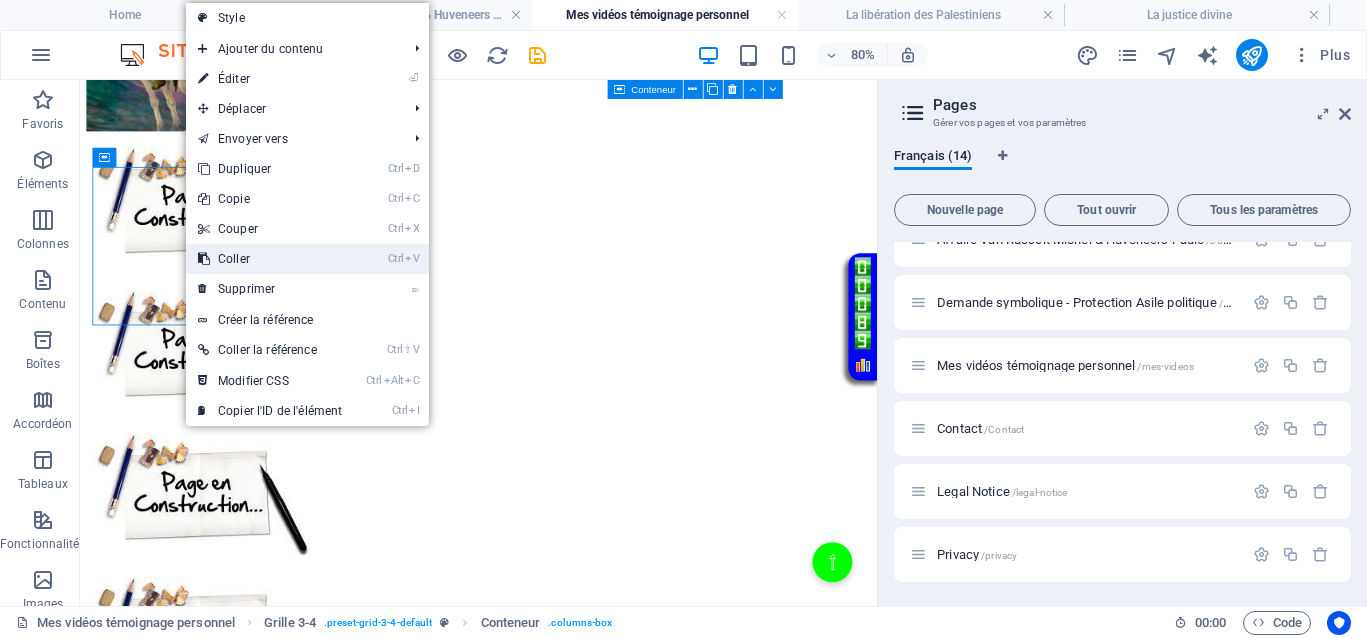 click on "Ctrl V  Coller" at bounding box center [270, 259] 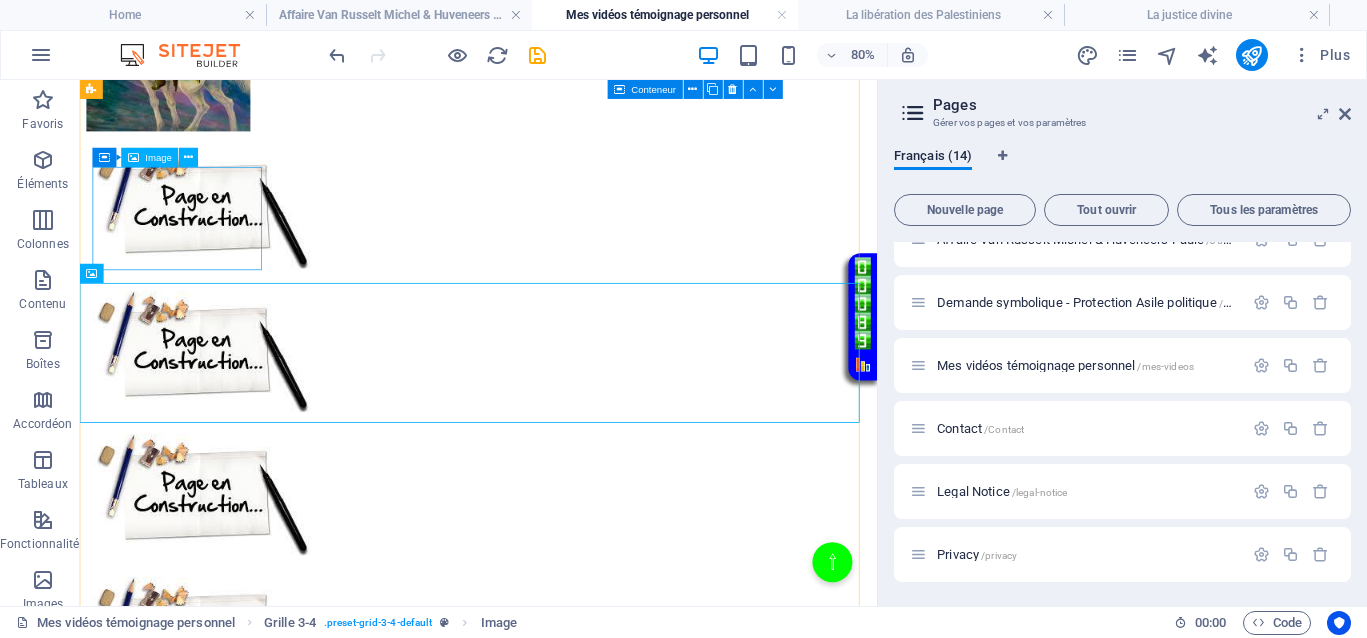 click at bounding box center (578, 774) 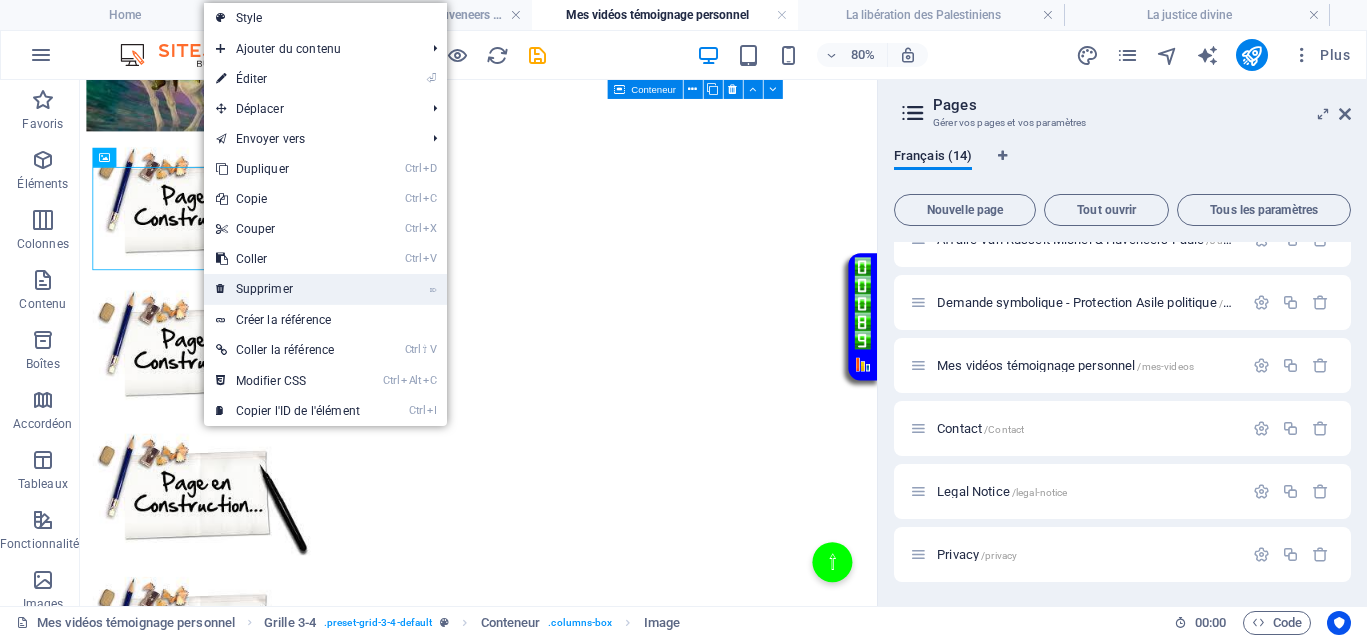 click on "⌦  Supprimer" at bounding box center [288, 289] 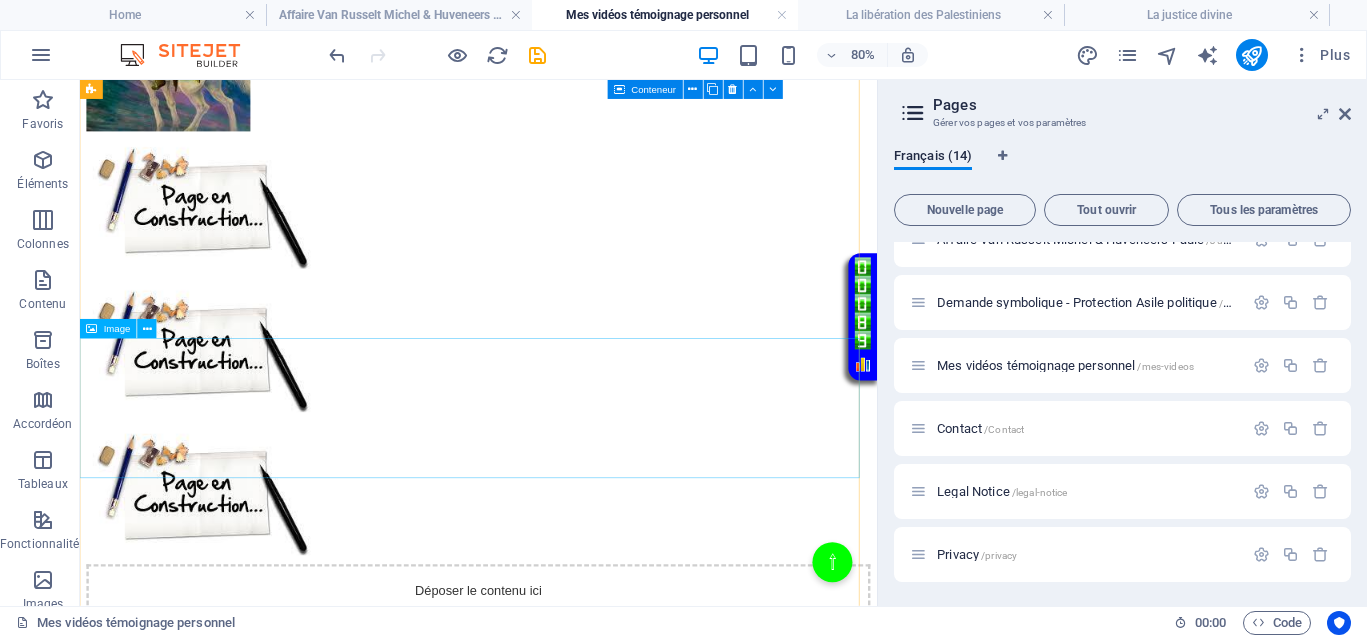click at bounding box center (578, 916) 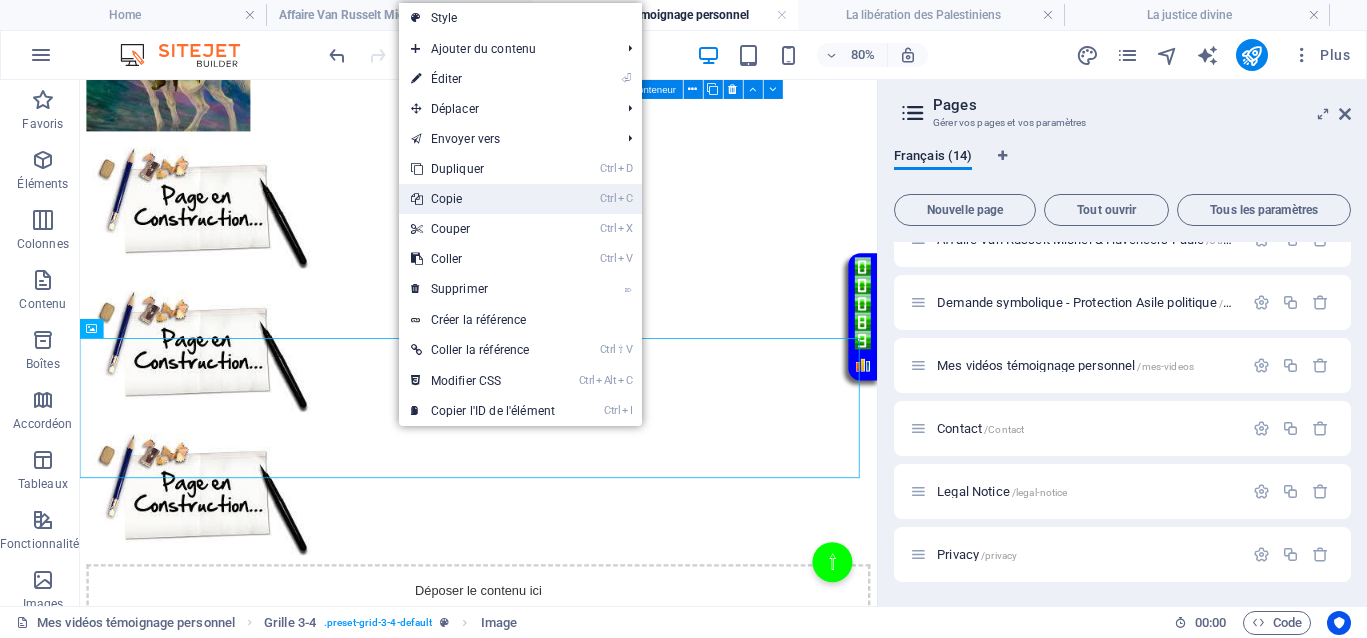 click on "Ctrl C  Copie" at bounding box center (483, 199) 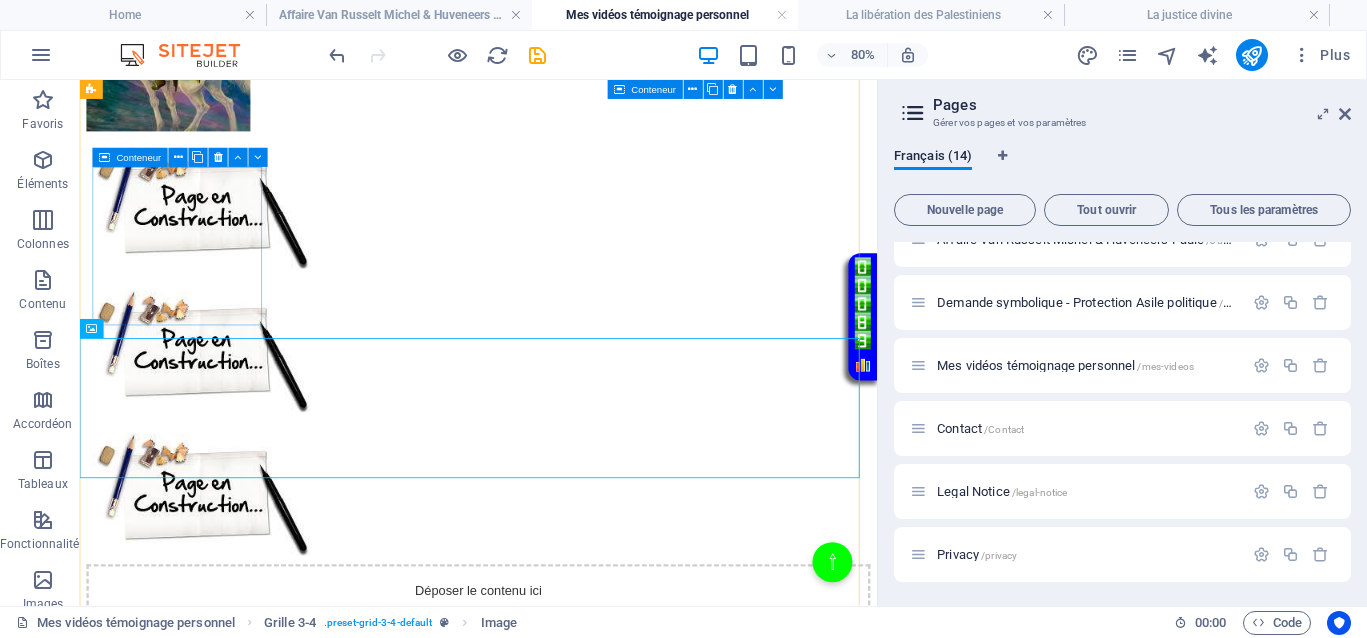 click on "Coller le presse-papiers" at bounding box center (652, 786) 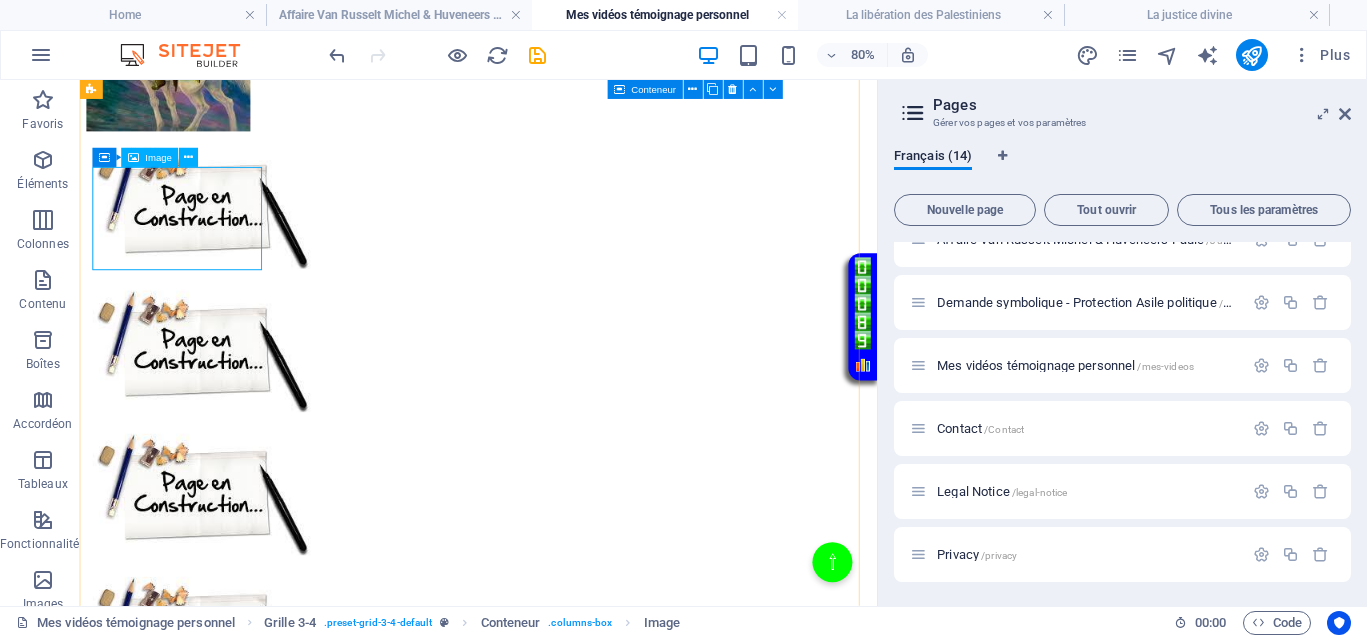 click at bounding box center (578, 774) 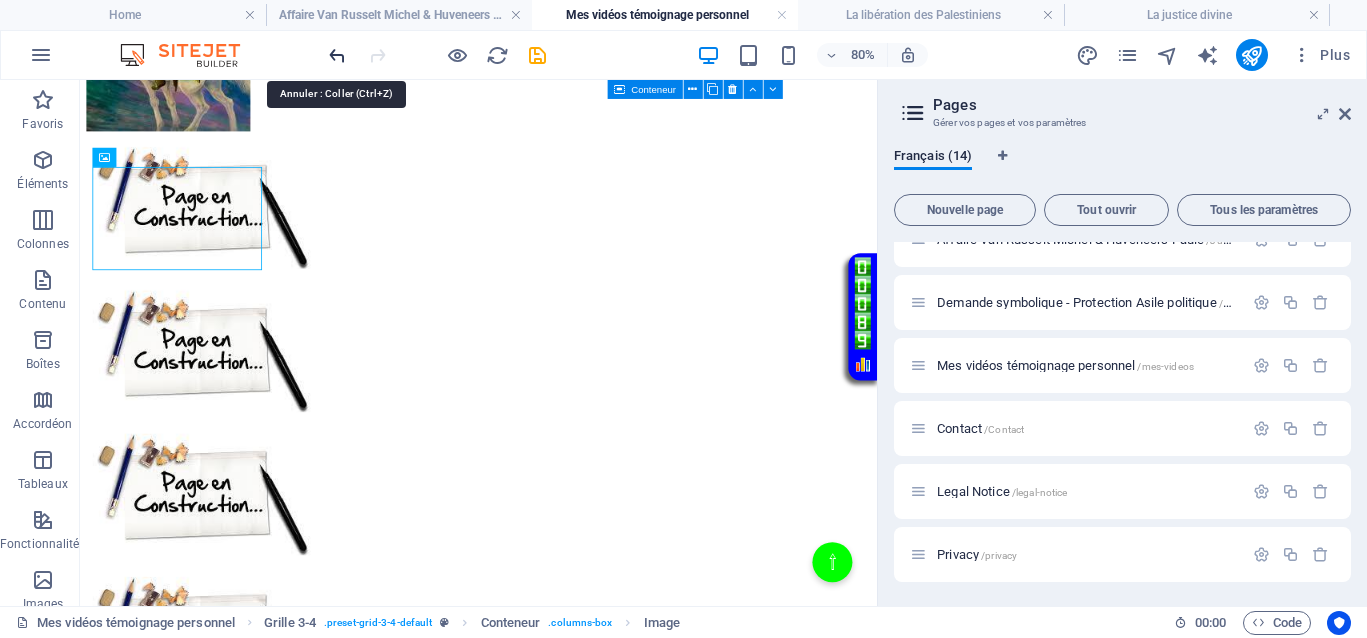 click at bounding box center (337, 55) 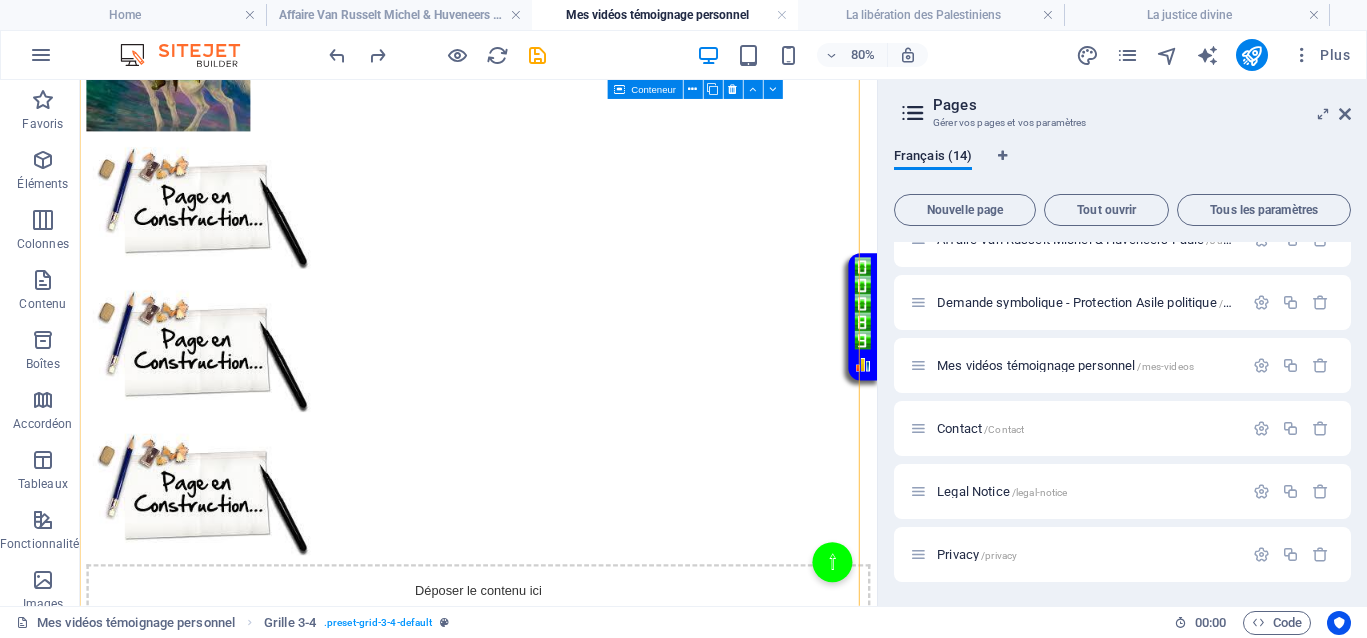 drag, startPoint x: 513, startPoint y: 486, endPoint x: 256, endPoint y: 411, distance: 267.72 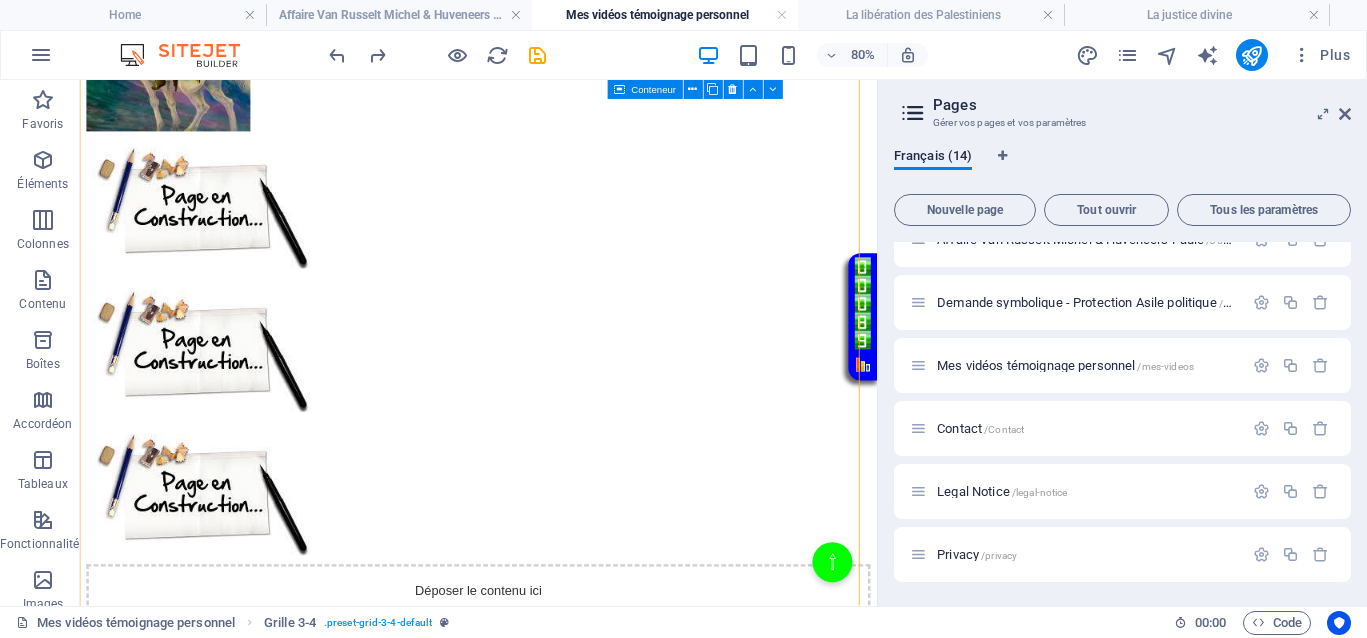 click at bounding box center [578, 916] 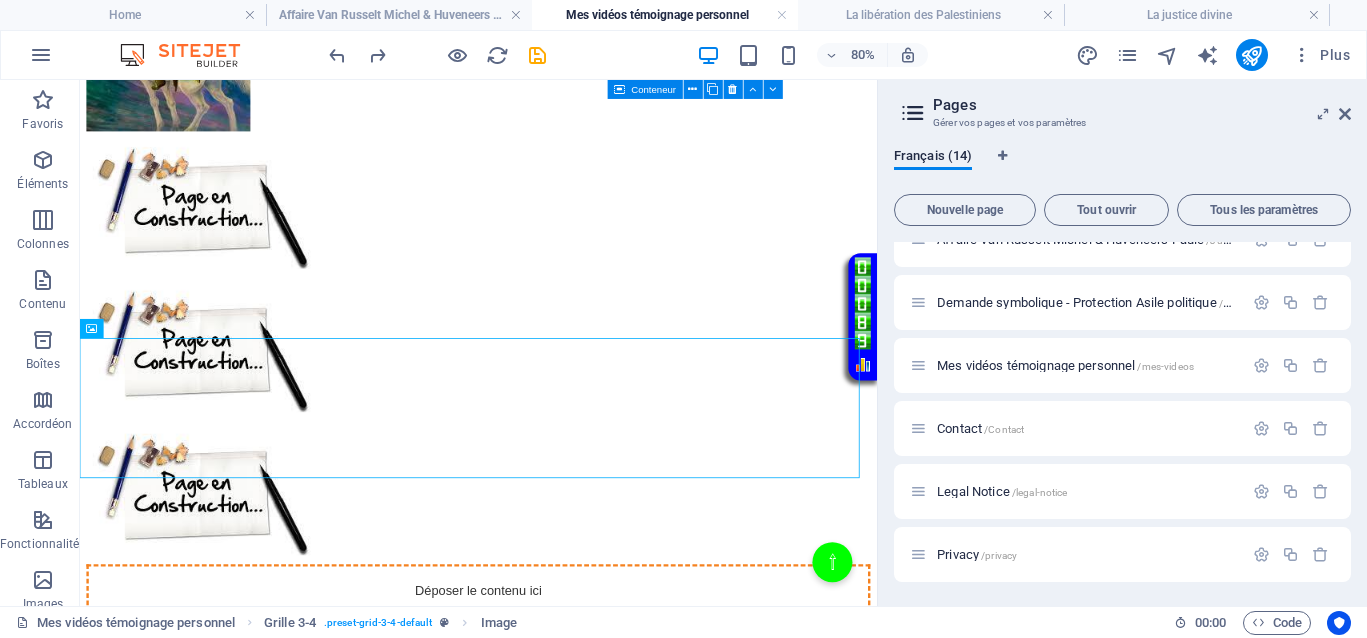 drag, startPoint x: 527, startPoint y: 473, endPoint x: 193, endPoint y: 353, distance: 354.9028 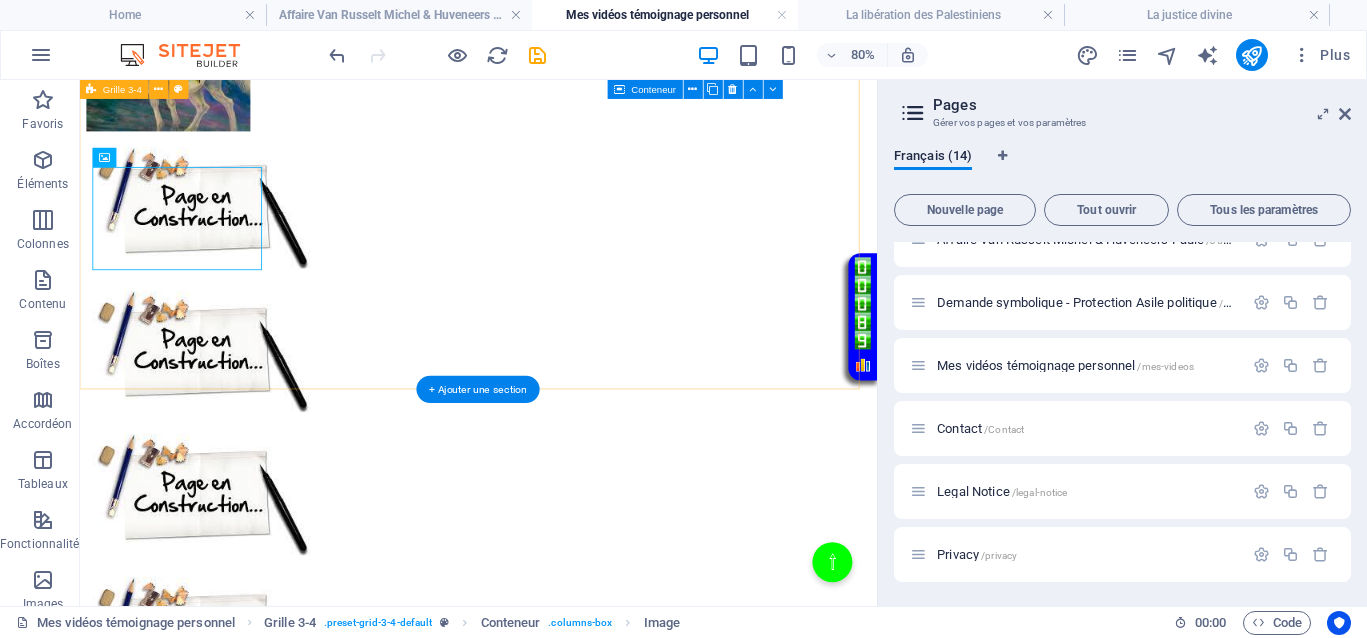 click on "Déposer le contenu ici ou  Ajouter les éléments  Coller le presse-papiers Déposer le contenu ici ou  Ajouter les éléments  Coller le presse-papiers Déposer le contenu ici ou  Ajouter les éléments  Coller le presse-papiers" at bounding box center (578, 719) 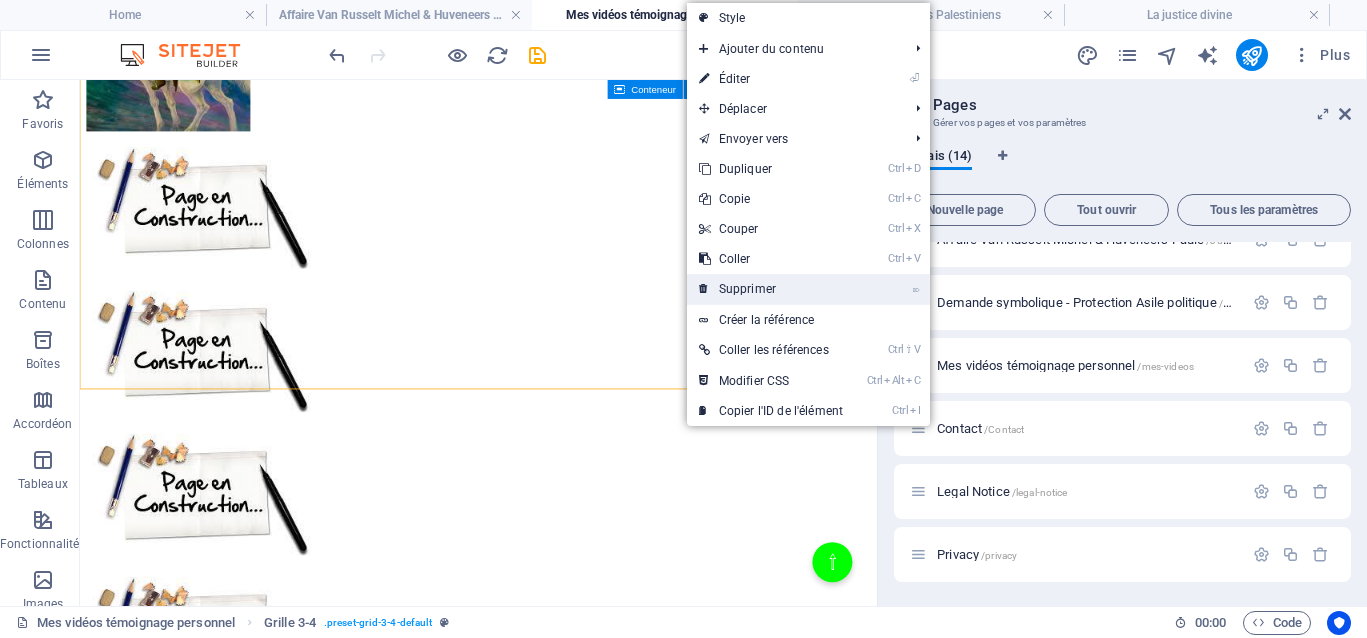 click on "⌦  Supprimer" at bounding box center (771, 289) 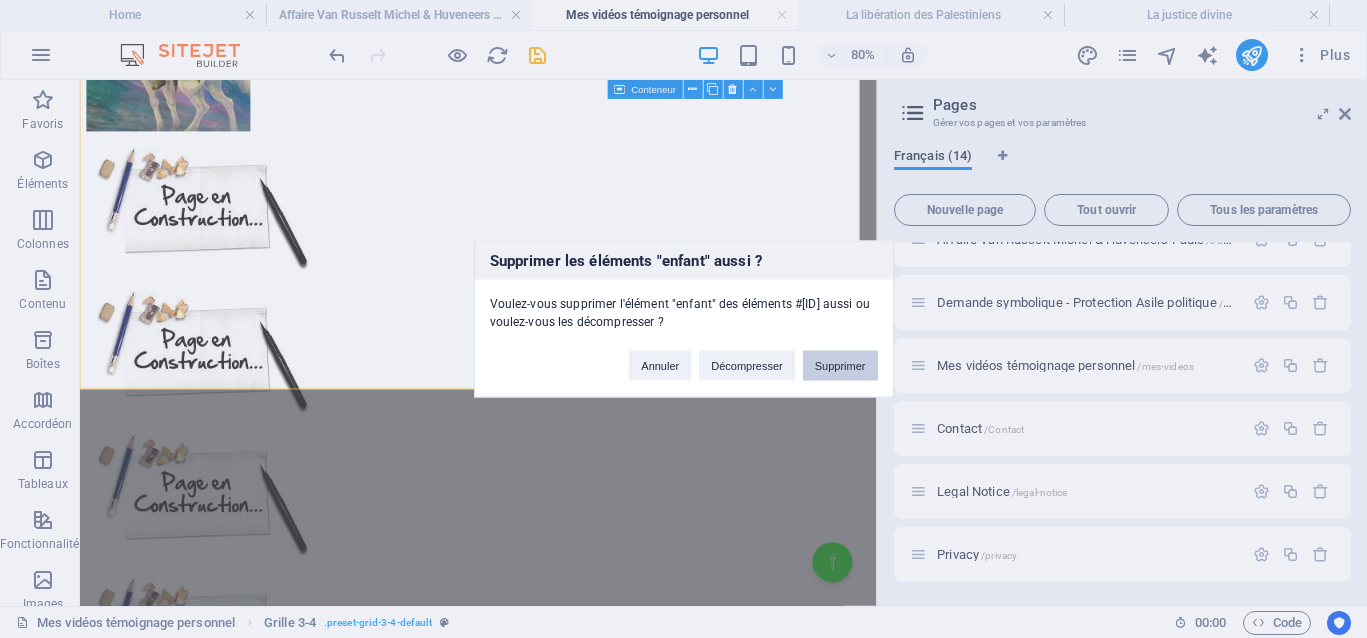 click on "Supprimer" at bounding box center (840, 366) 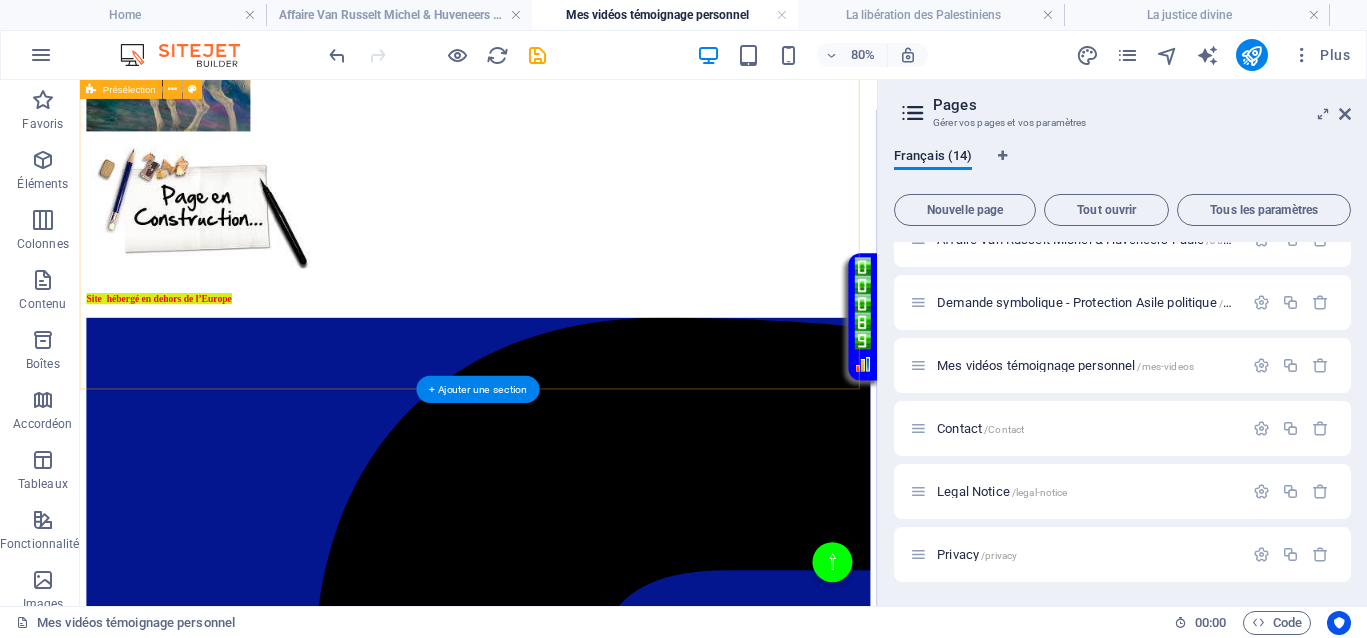 scroll, scrollTop: 669, scrollLeft: 0, axis: vertical 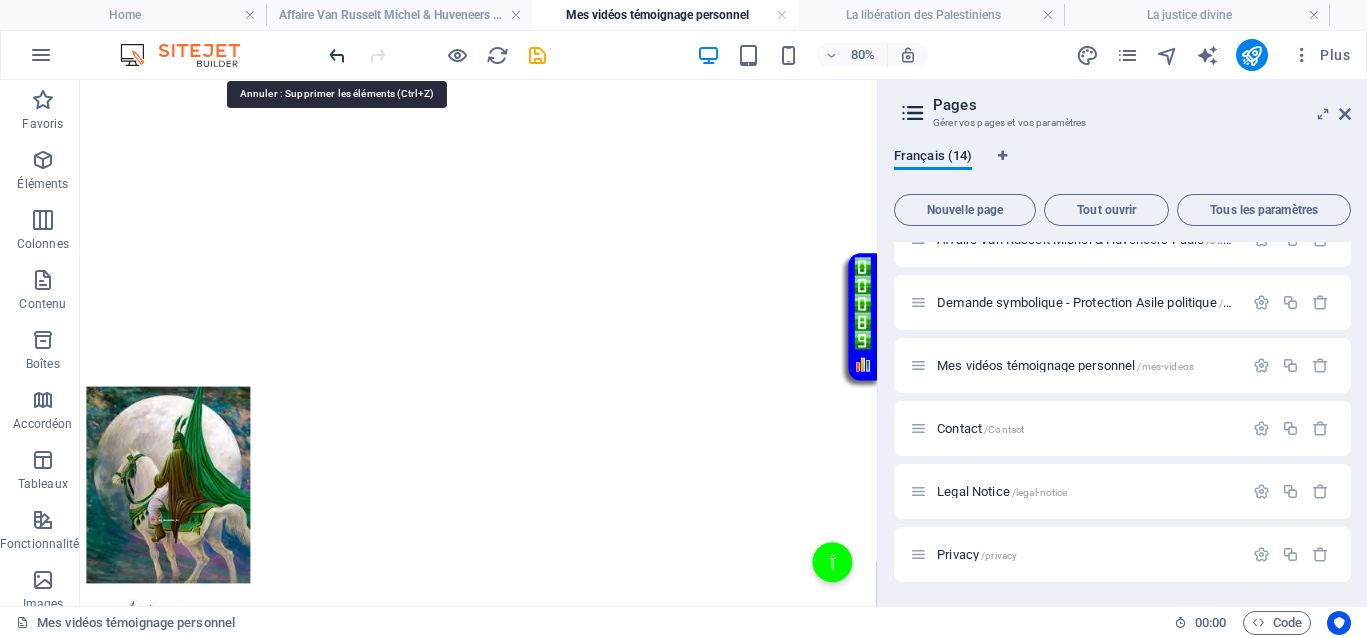 click at bounding box center [337, 55] 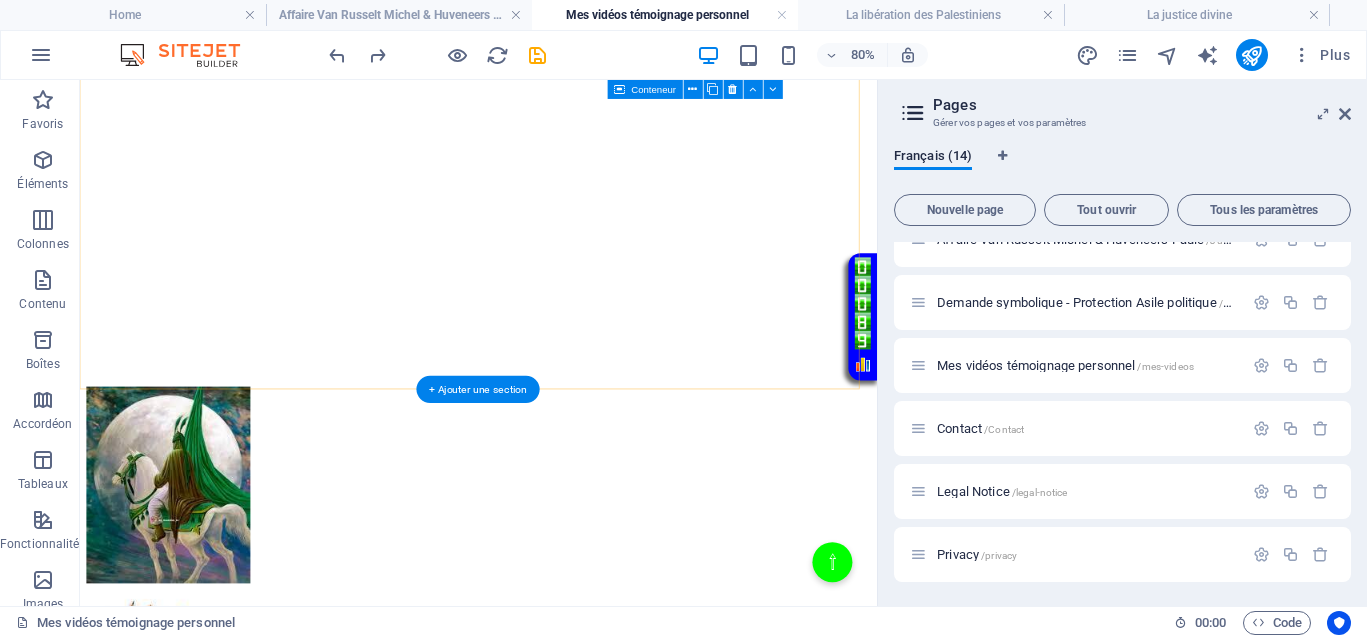 scroll, scrollTop: 1234, scrollLeft: 0, axis: vertical 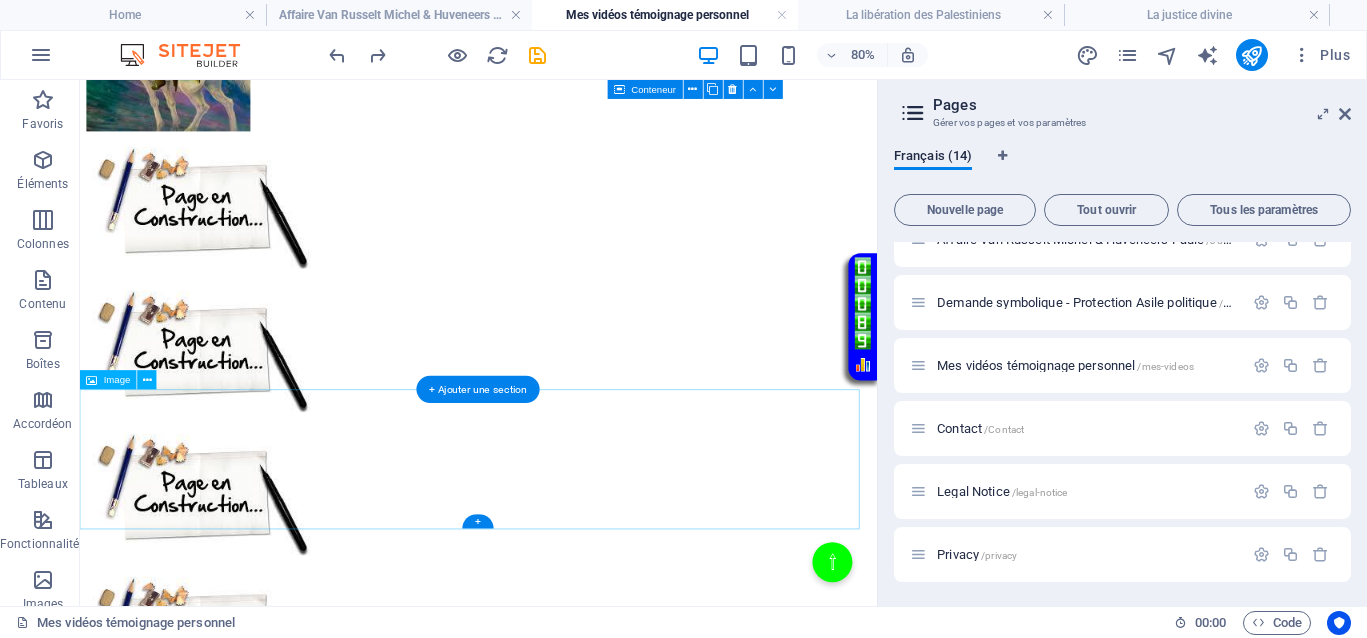 click at bounding box center [578, 1379] 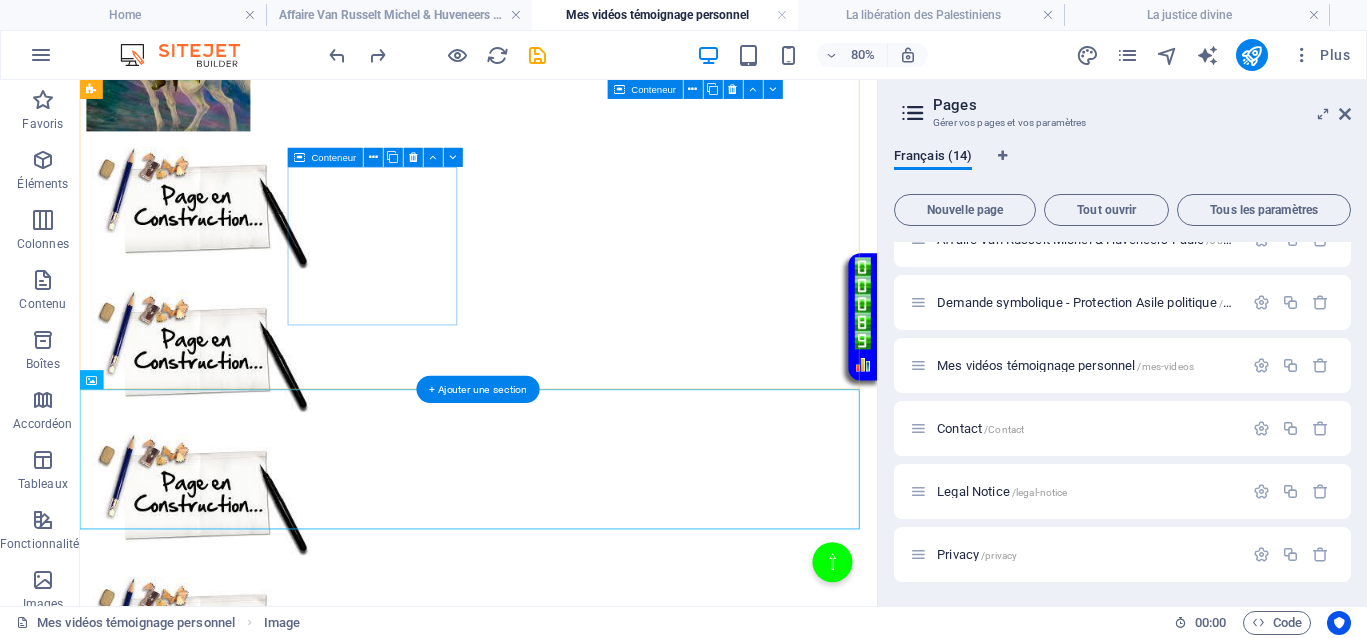 click on "Coller le presse-papiers" at bounding box center (652, 965) 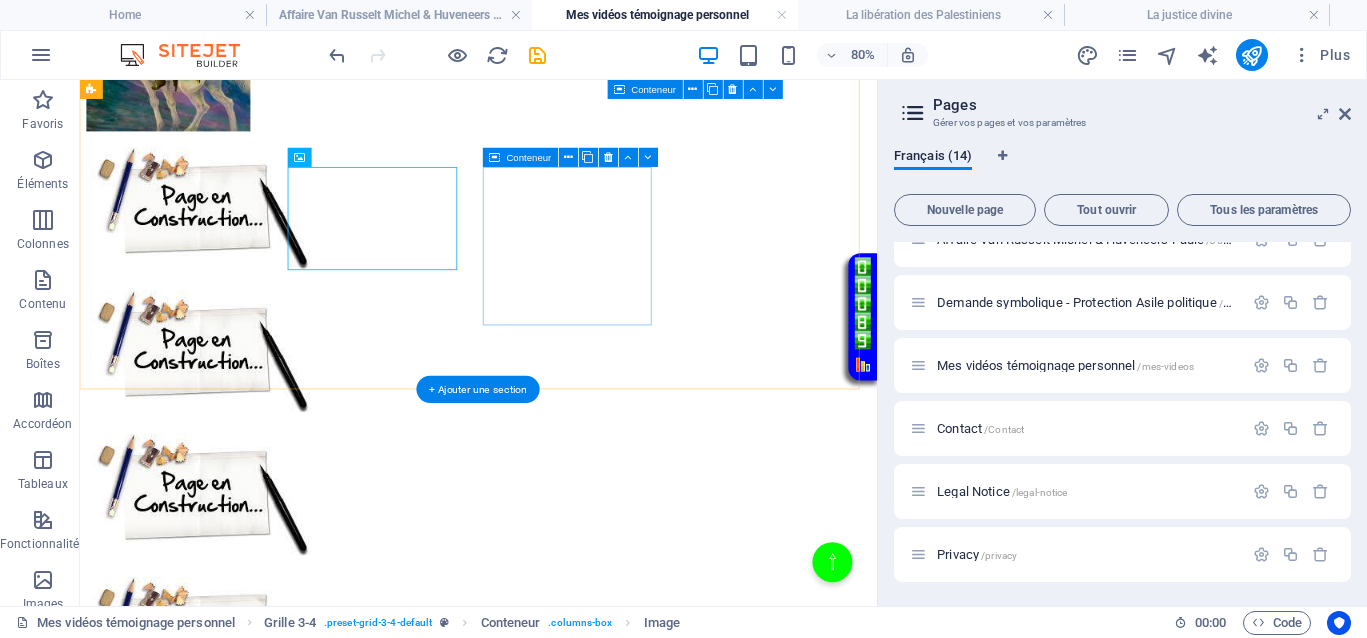 click on "Coller le presse-papiers" at bounding box center [652, 1144] 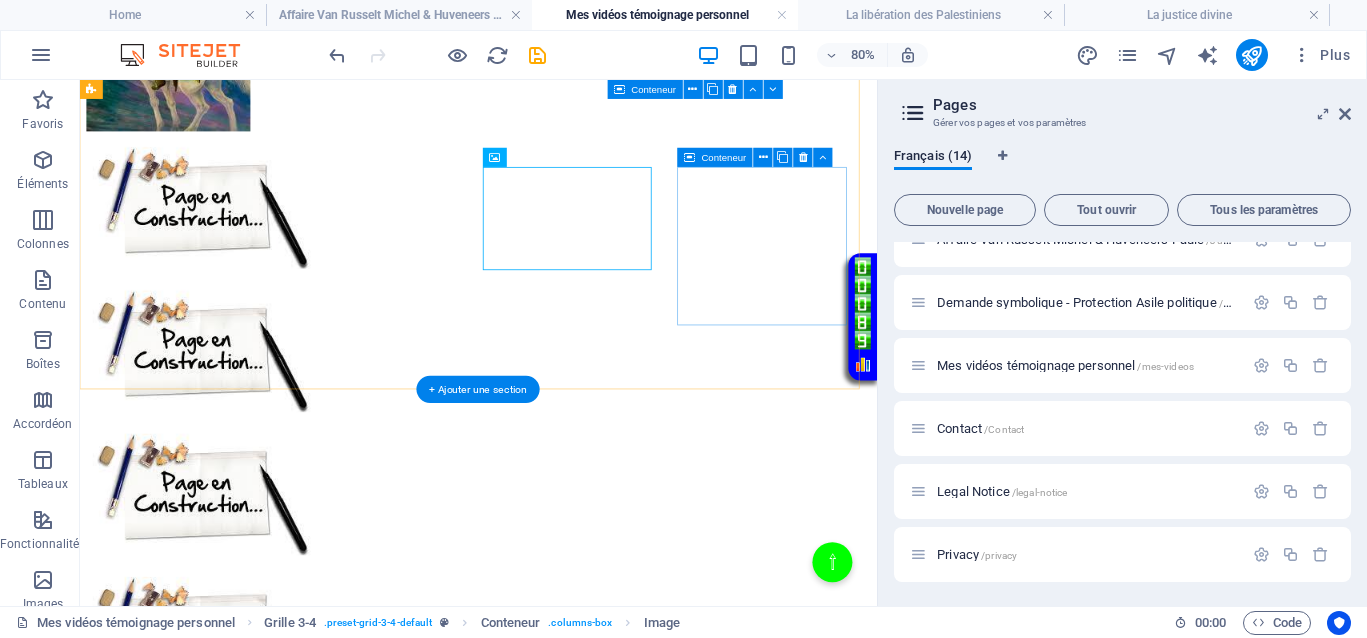click on "Coller le presse-papiers" at bounding box center [652, 1323] 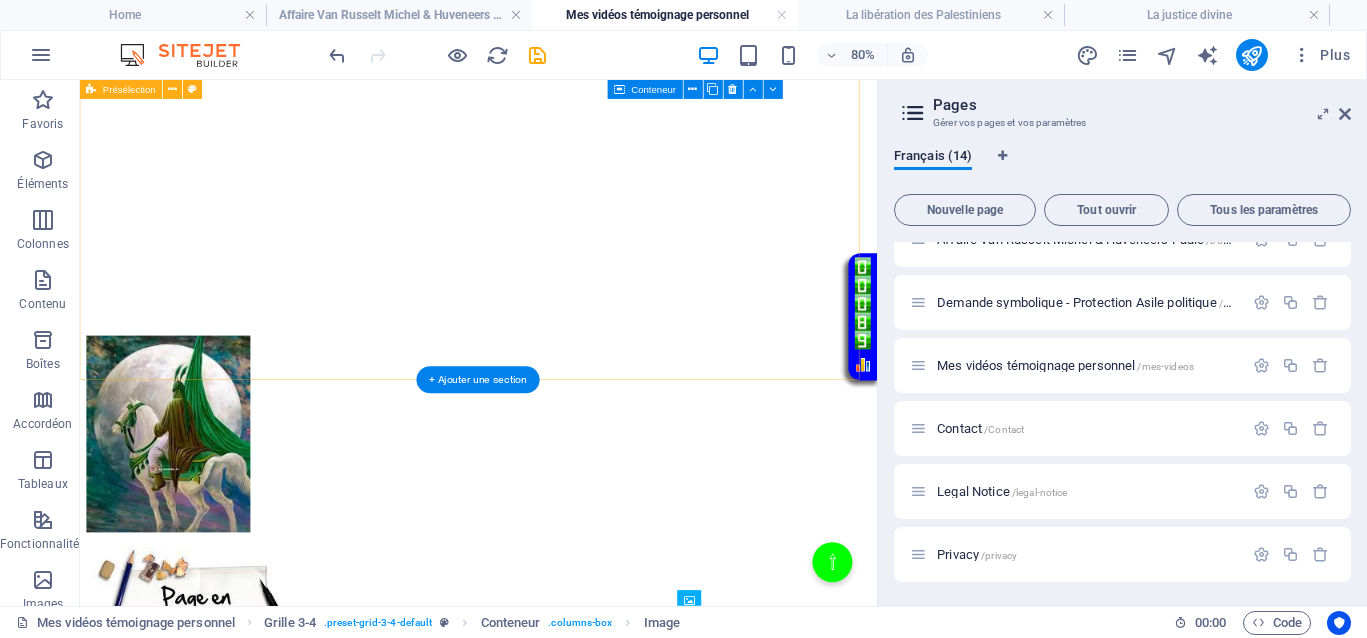 scroll, scrollTop: 665, scrollLeft: 0, axis: vertical 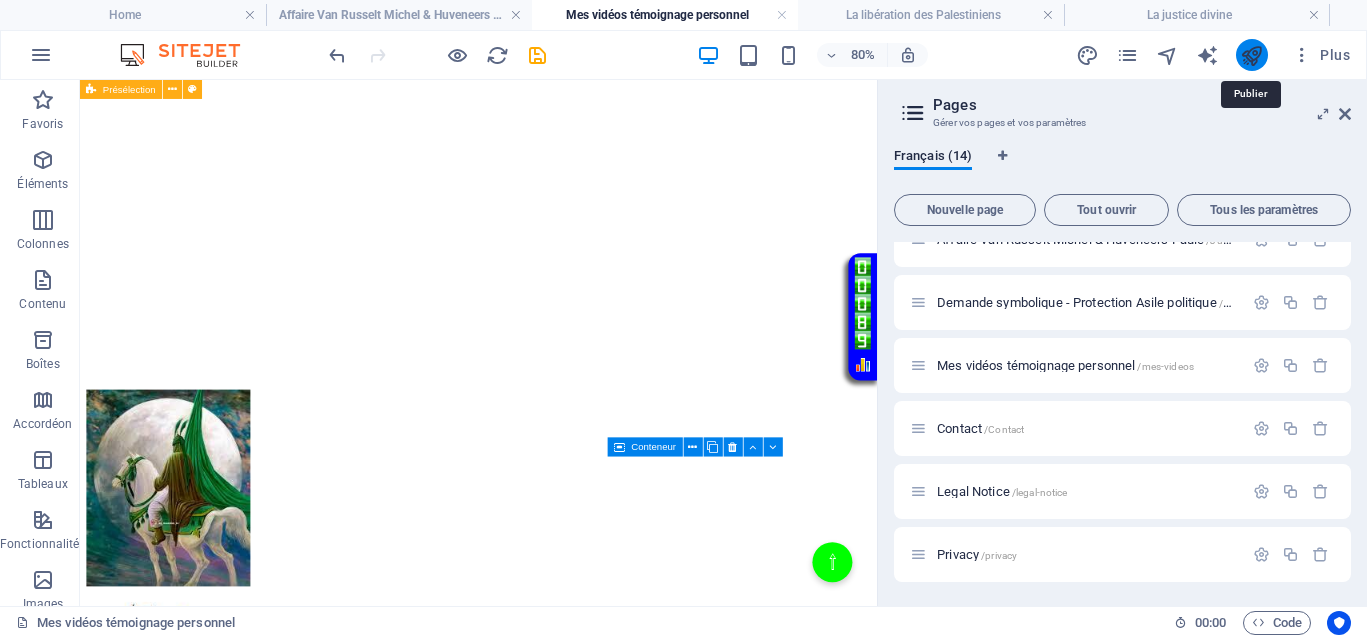 click at bounding box center (1251, 55) 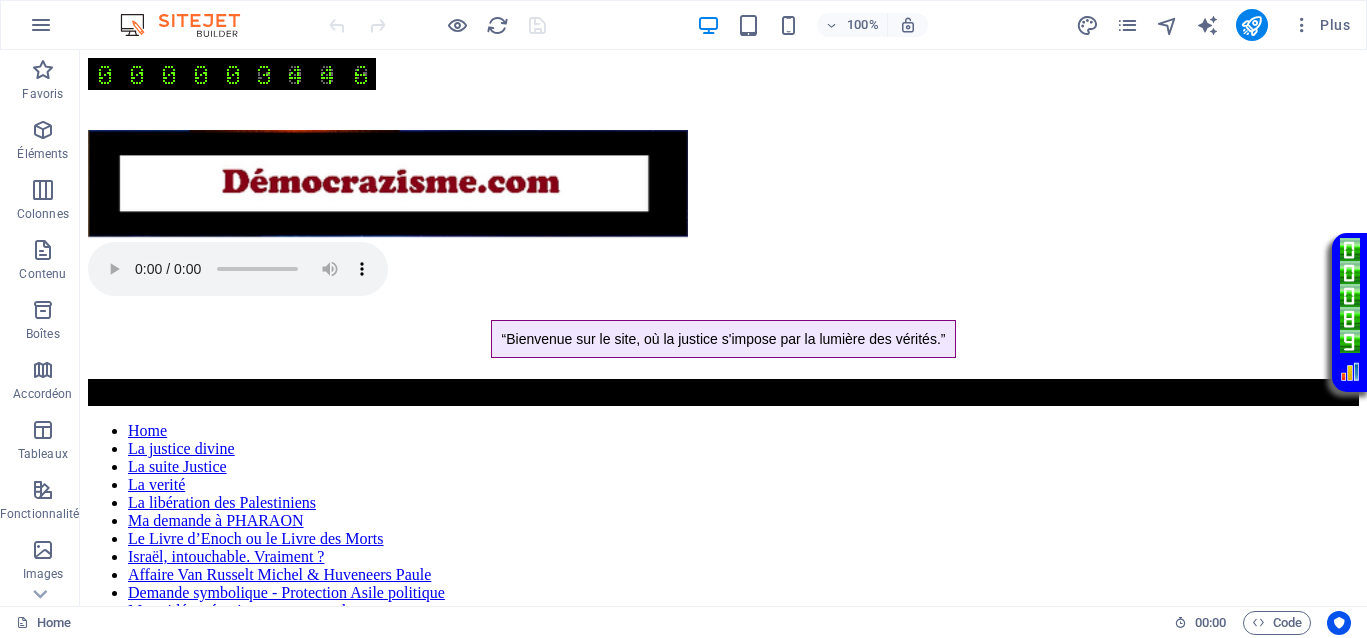 scroll, scrollTop: 0, scrollLeft: 0, axis: both 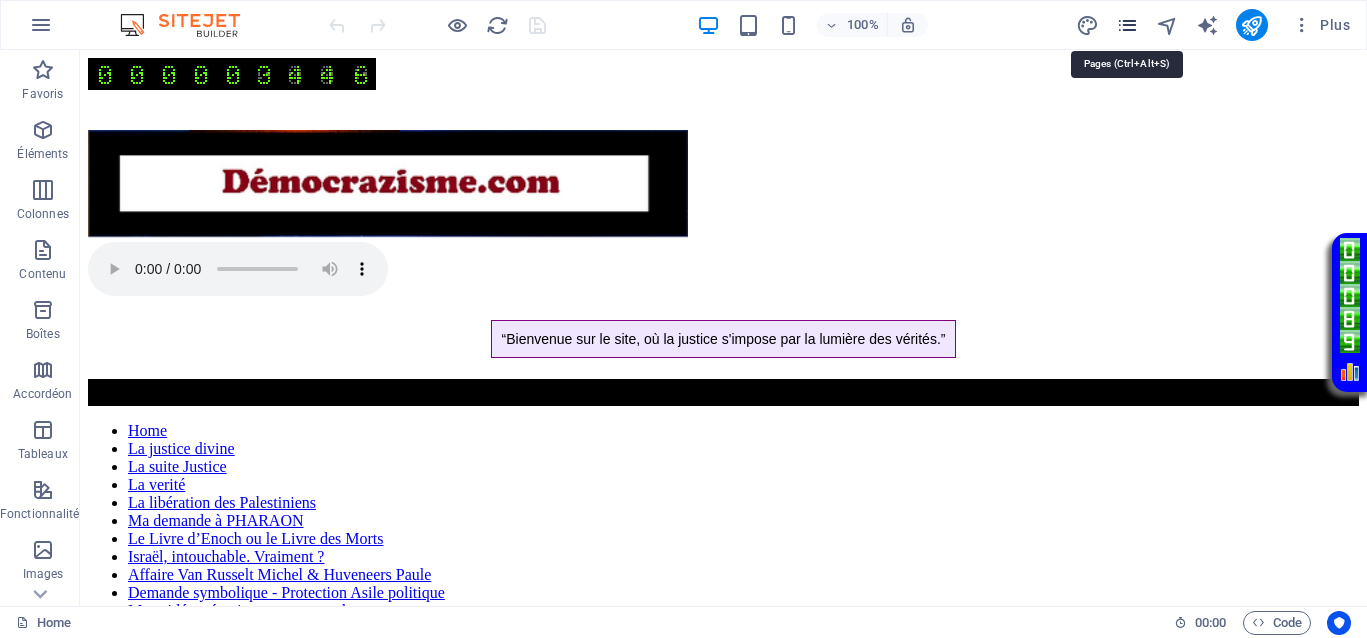 click at bounding box center [1127, 25] 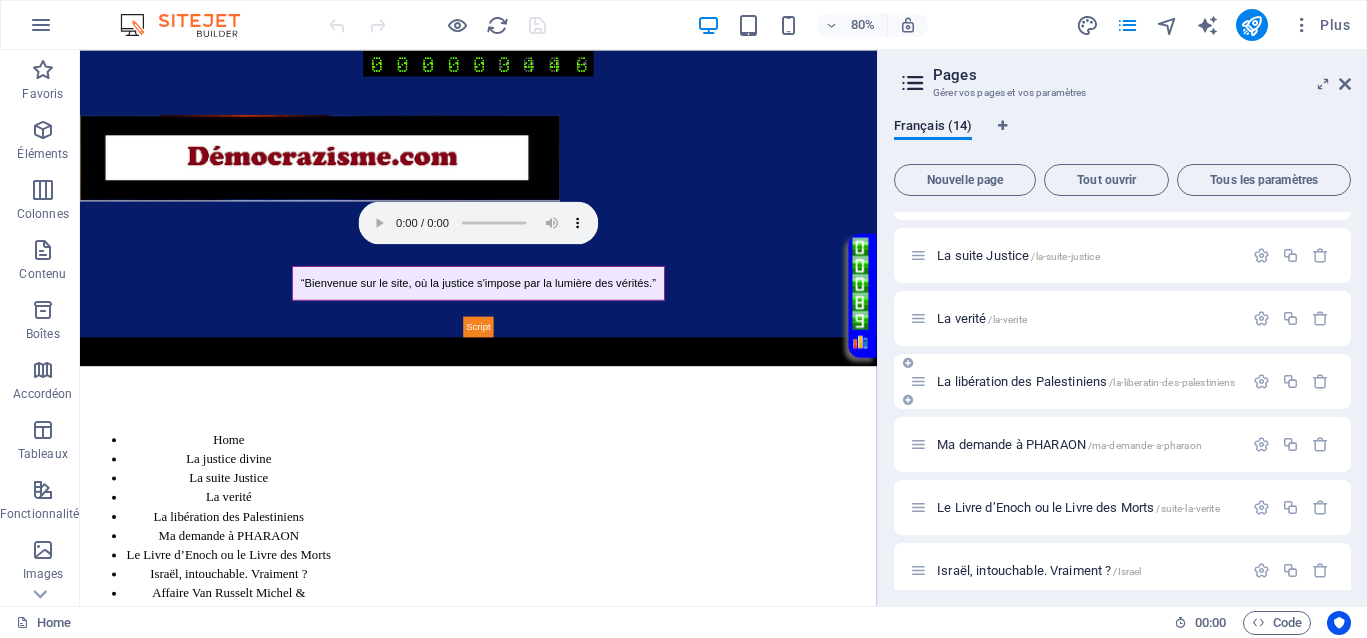 scroll, scrollTop: 250, scrollLeft: 0, axis: vertical 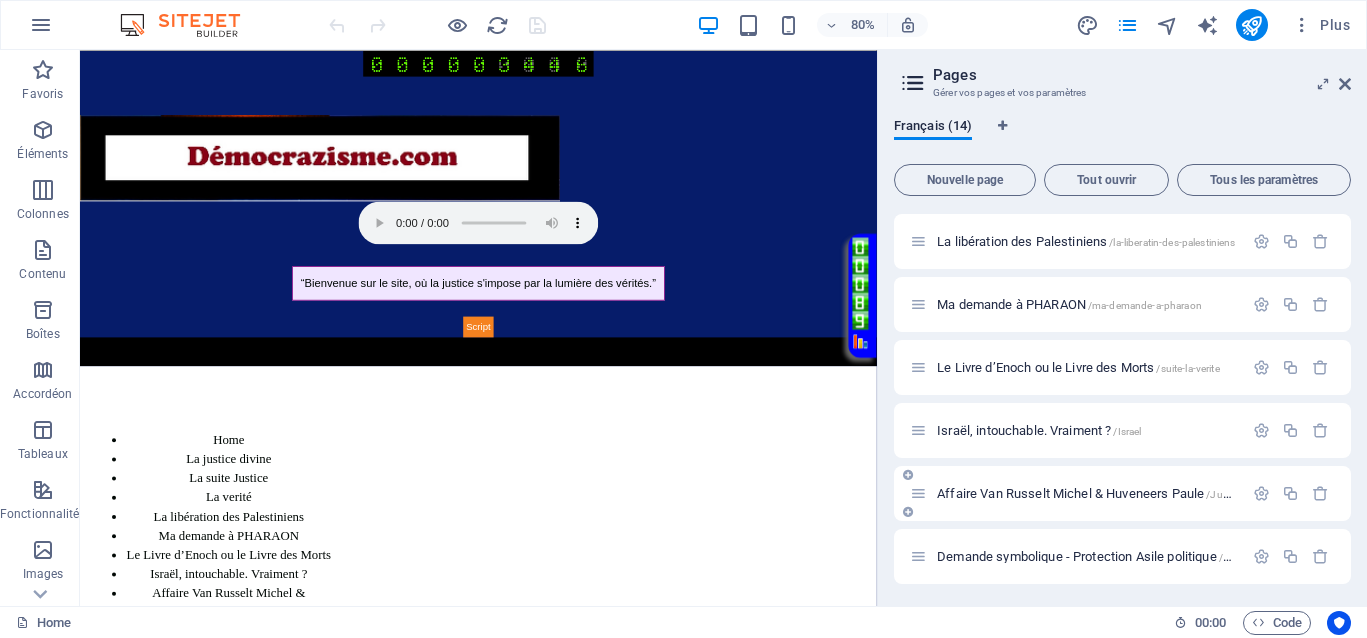 click on "Affaire Van Russelt Michel & Huveneers Paule /JusticeVanrusselthuveneers" at bounding box center (1137, 493) 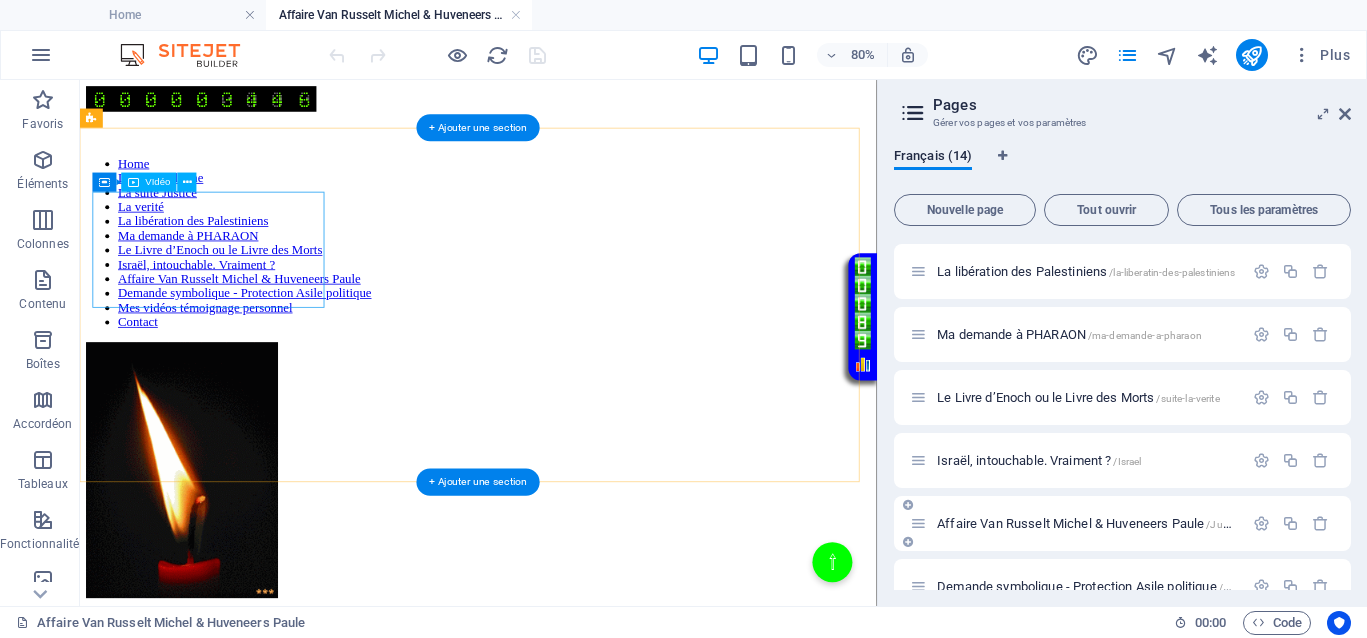 scroll, scrollTop: 500, scrollLeft: 0, axis: vertical 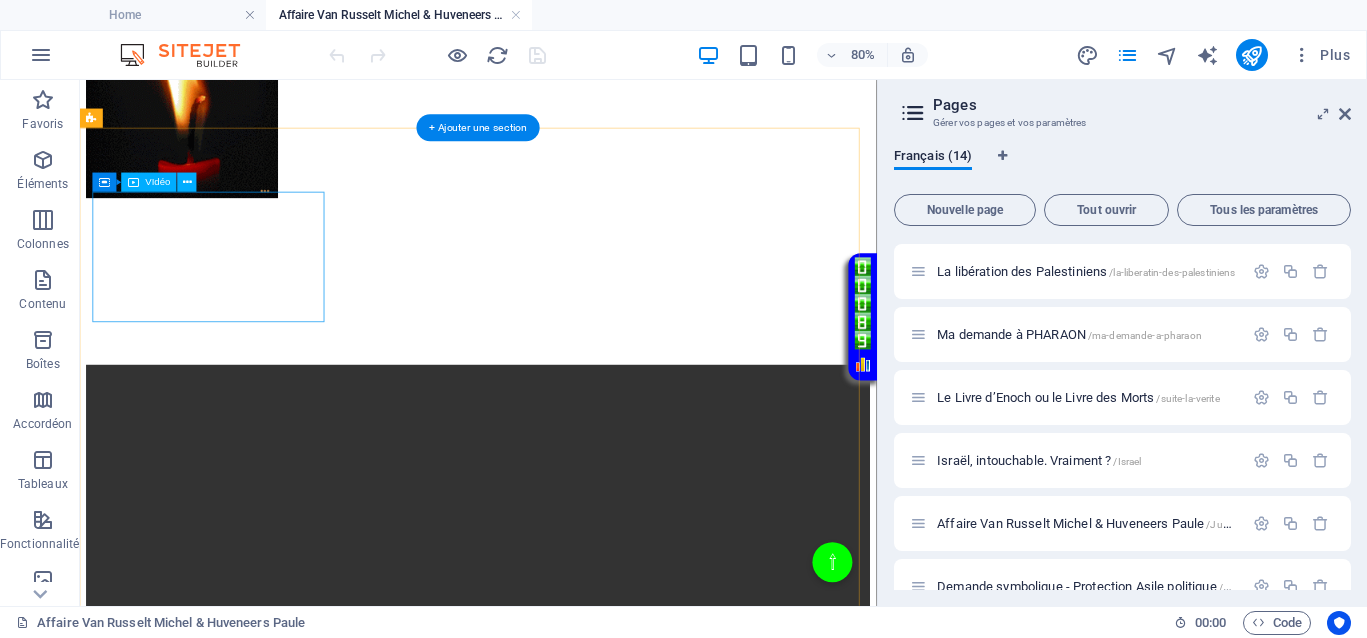 click at bounding box center [578, 683] 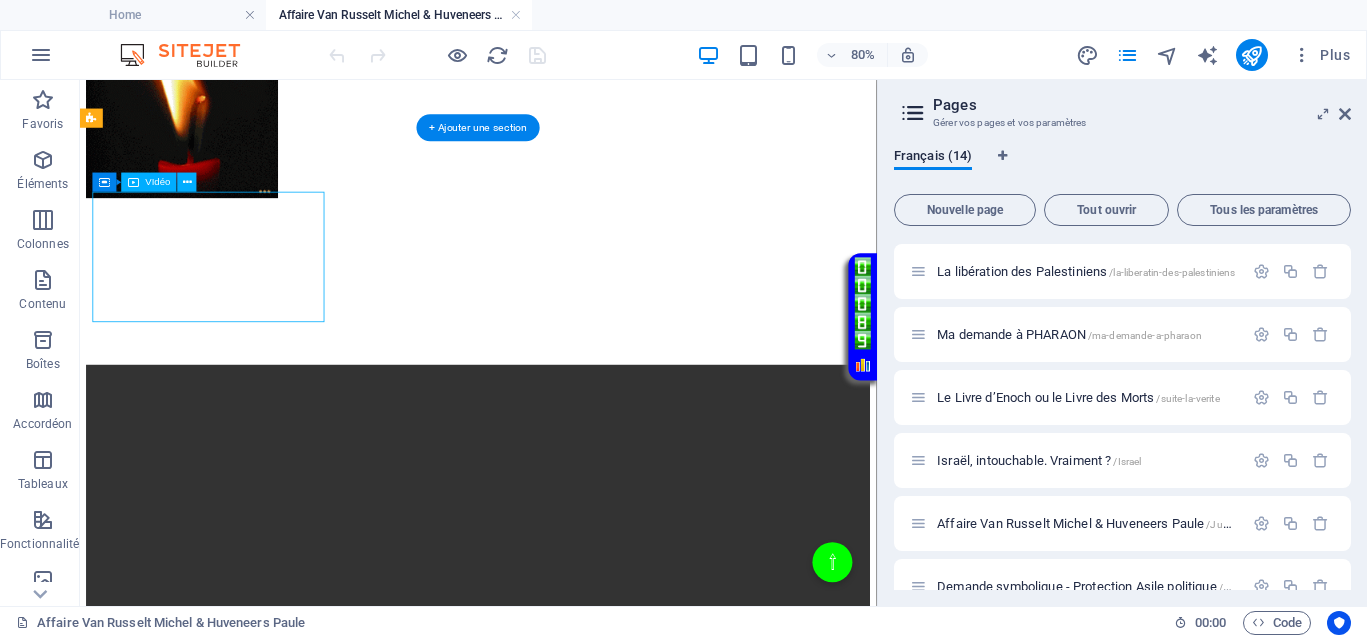 click at bounding box center [578, 683] 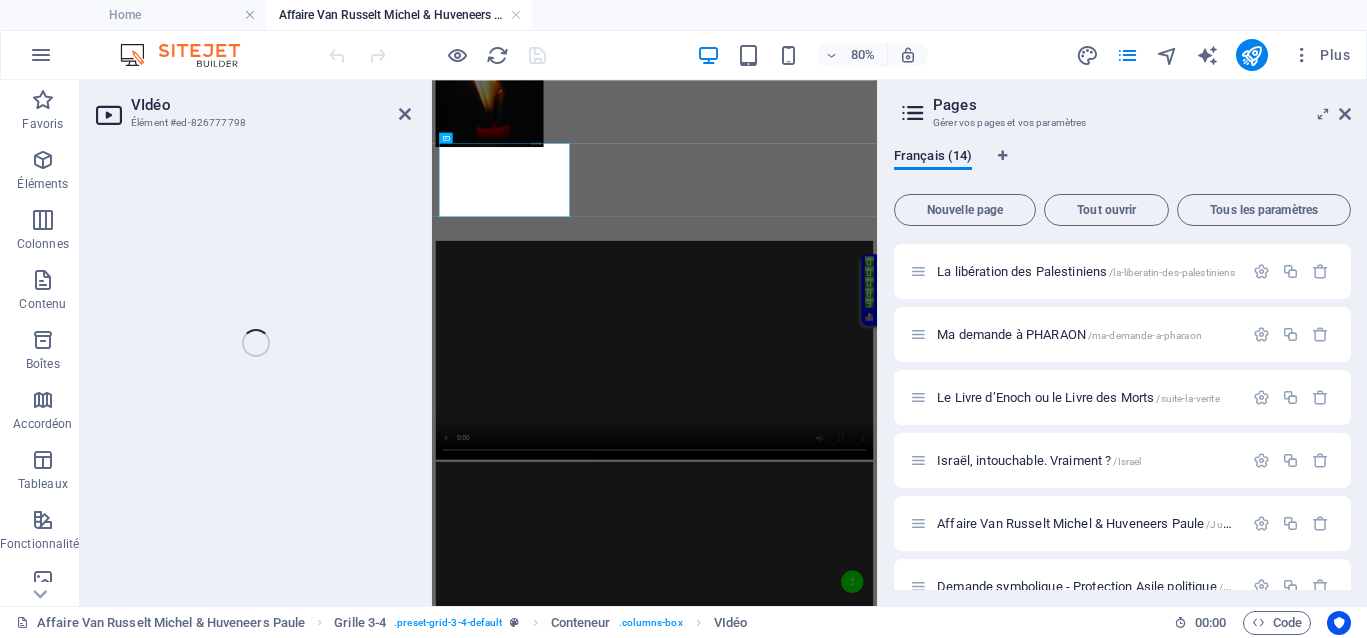 select on "%" 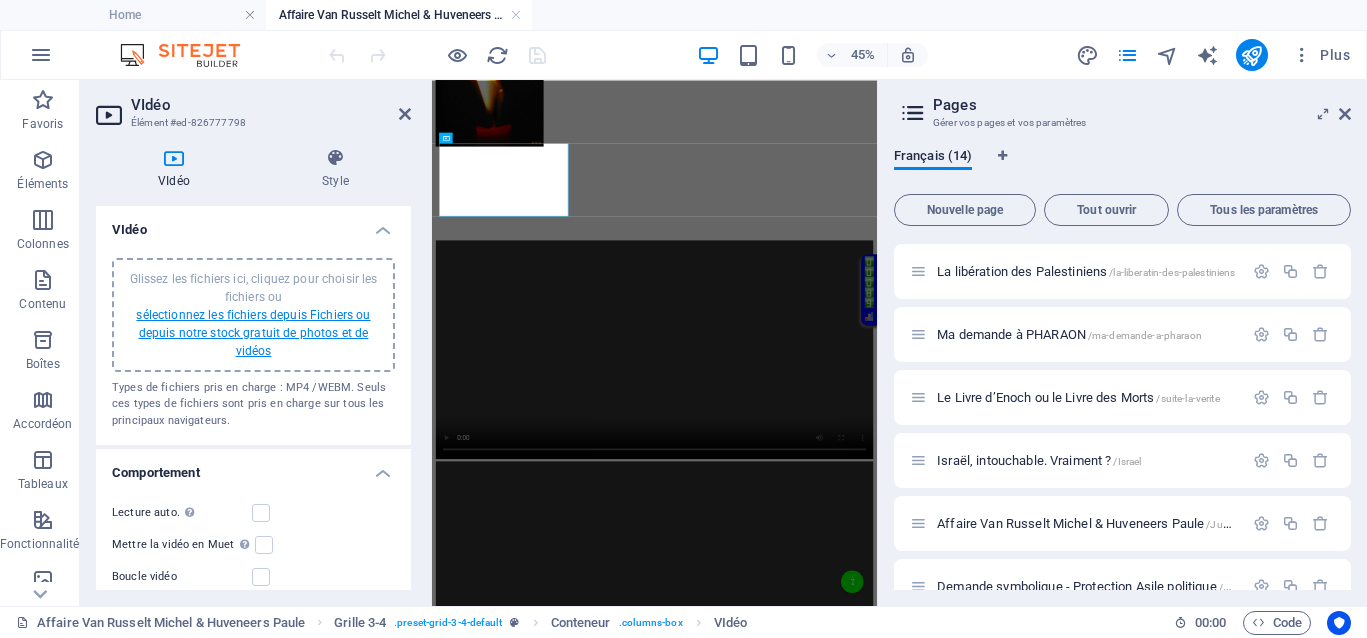 click on "sélectionnez les fichiers depuis Fichiers ou depuis notre stock gratuit de photos et de vidéos" at bounding box center [253, 333] 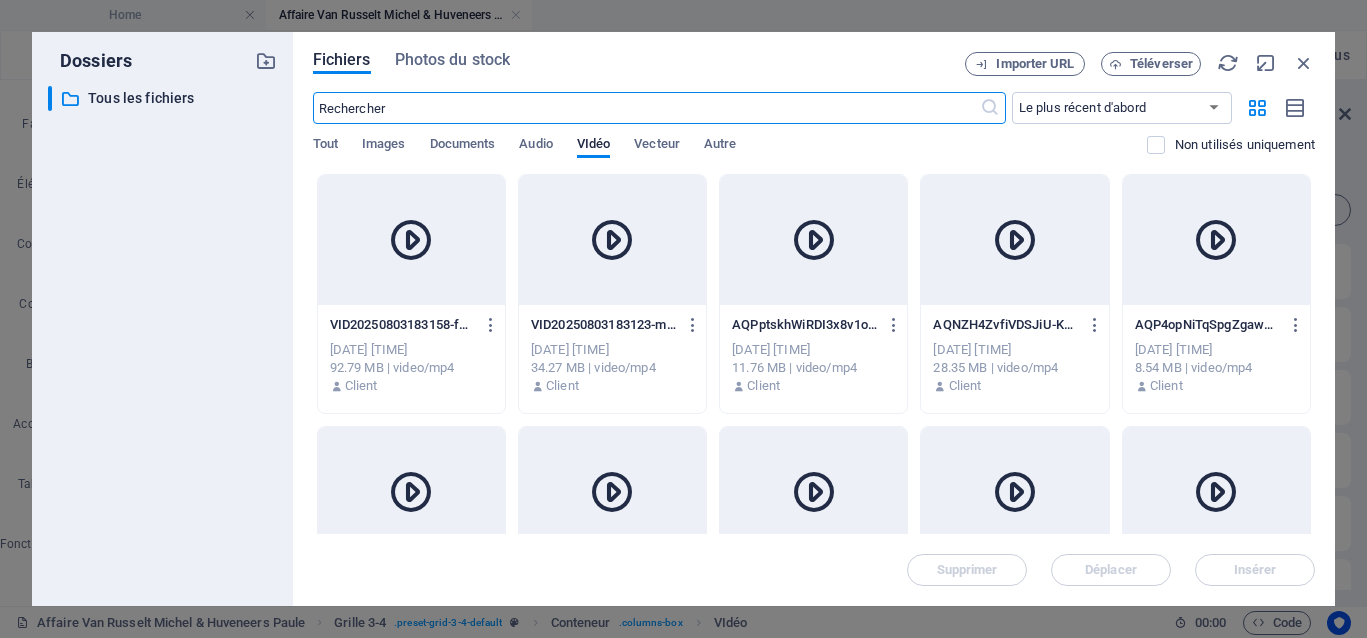 scroll, scrollTop: 902, scrollLeft: 0, axis: vertical 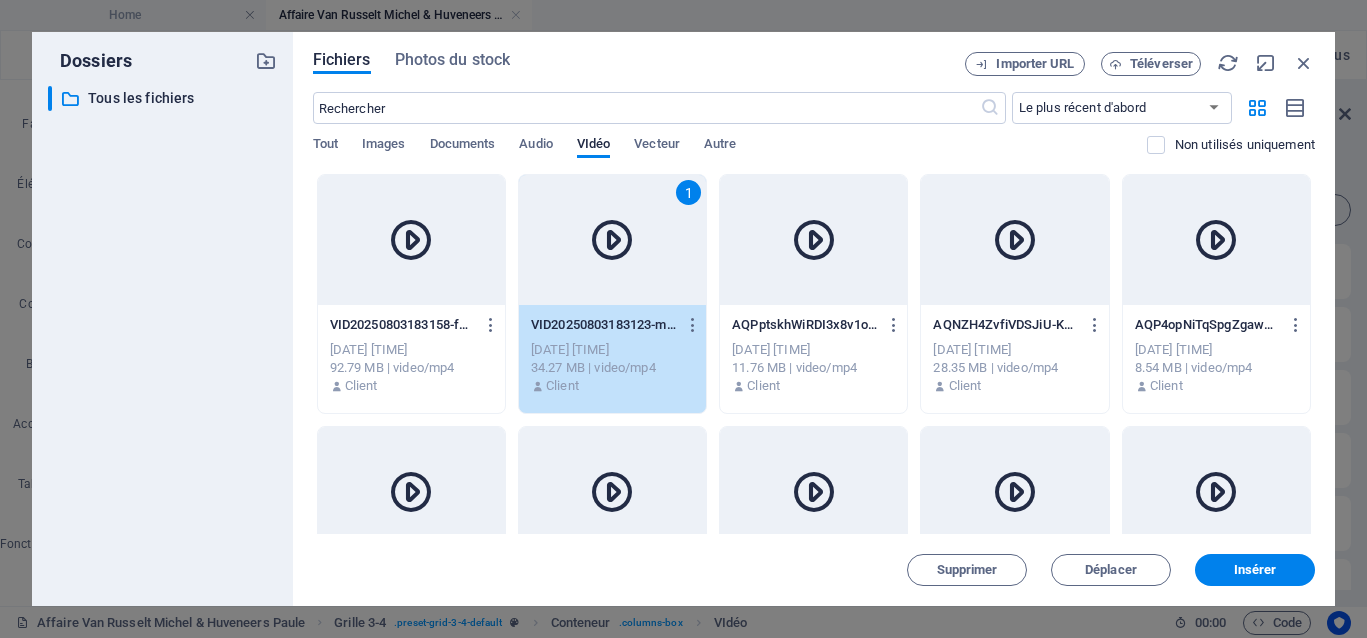 click at bounding box center (612, 240) 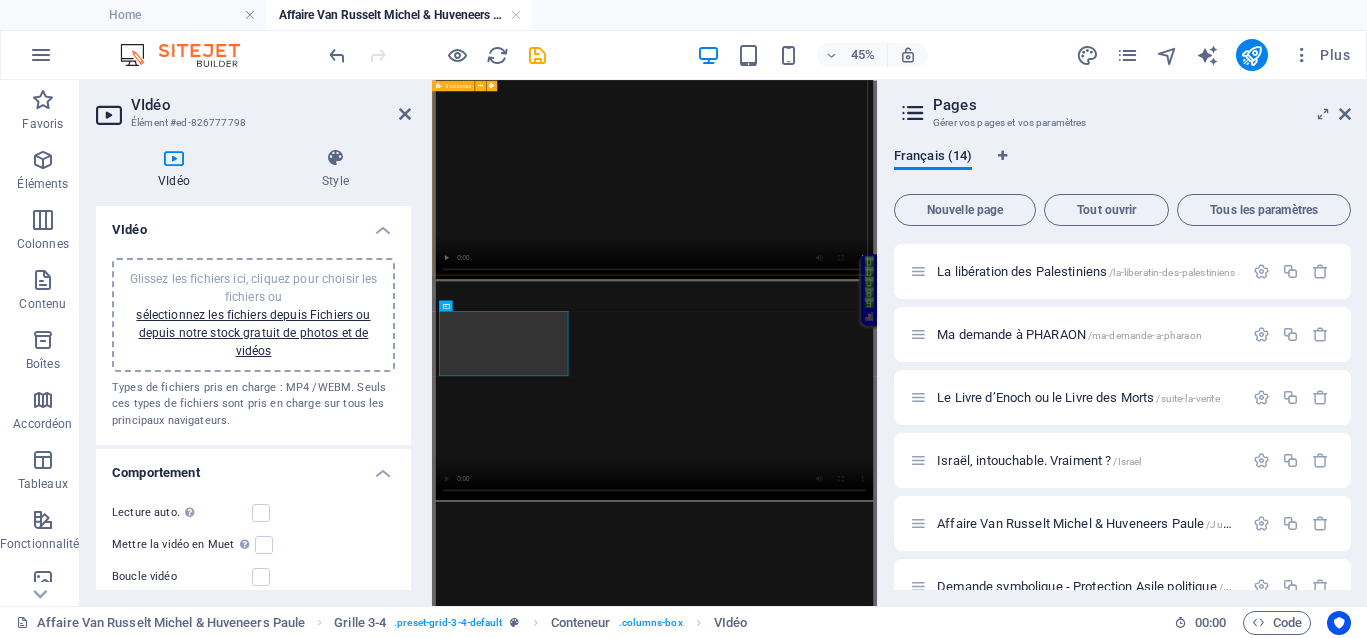scroll, scrollTop: 127, scrollLeft: 0, axis: vertical 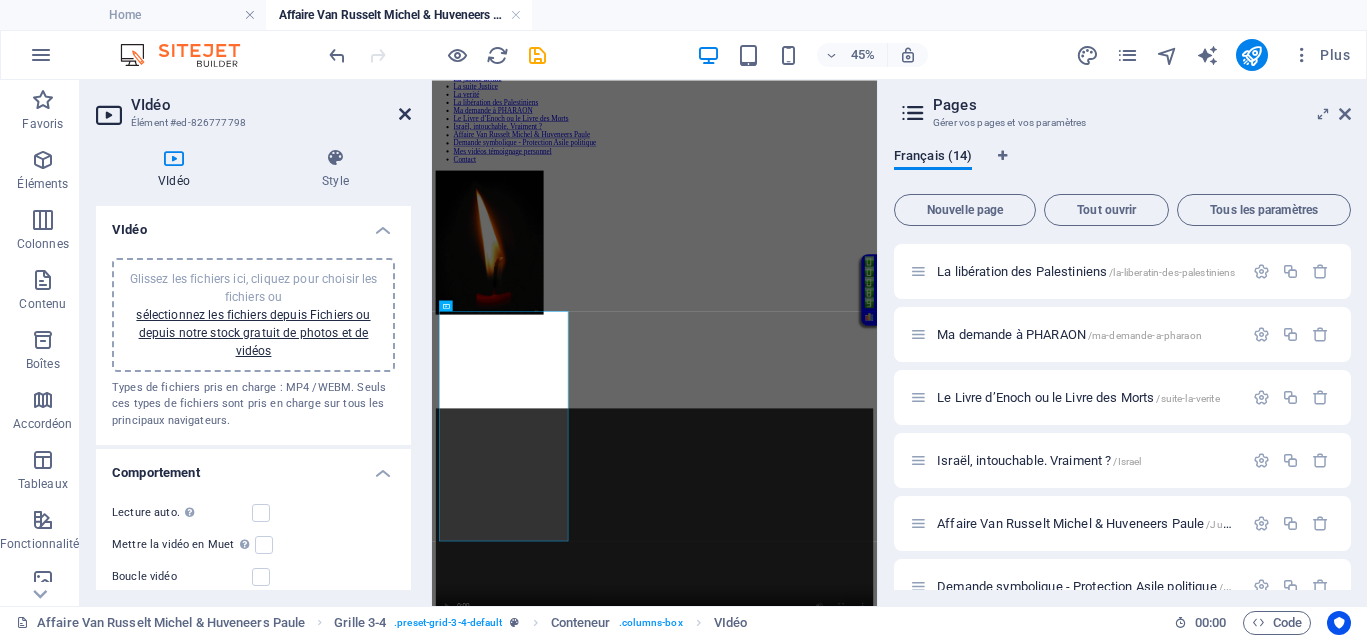 click at bounding box center [405, 114] 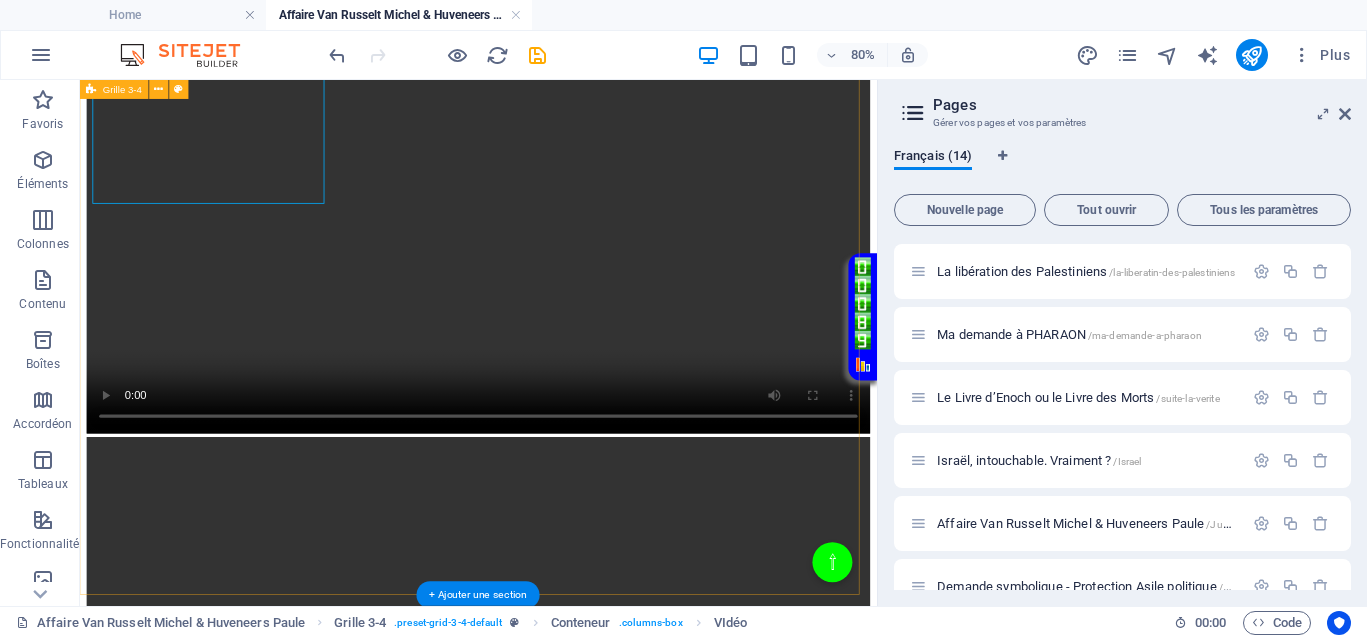 scroll, scrollTop: 1002, scrollLeft: 0, axis: vertical 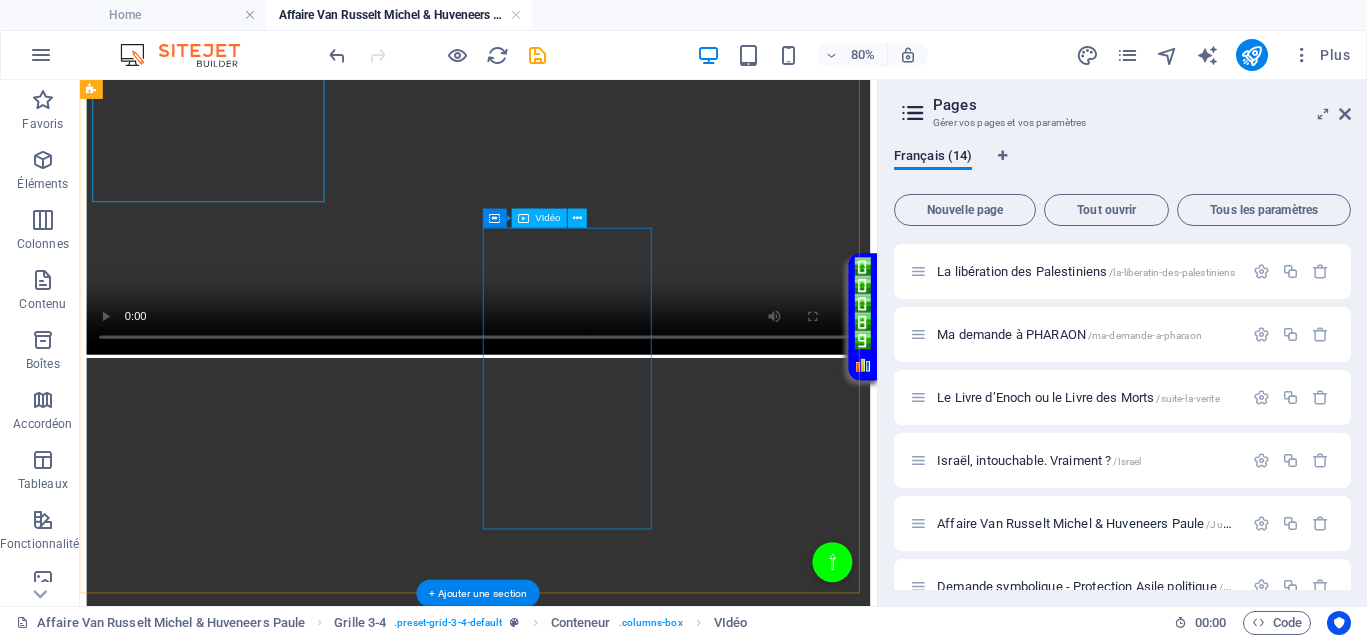 click at bounding box center [578, 2651] 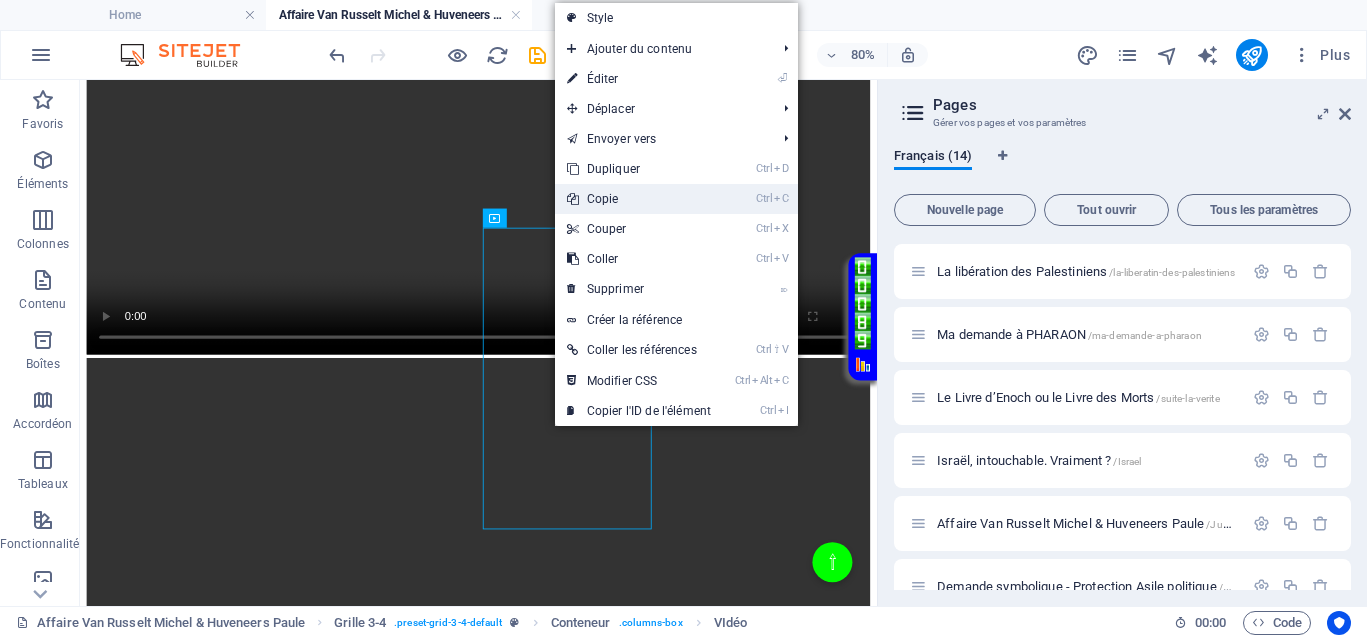 click on "Ctrl C  Copie" at bounding box center (639, 199) 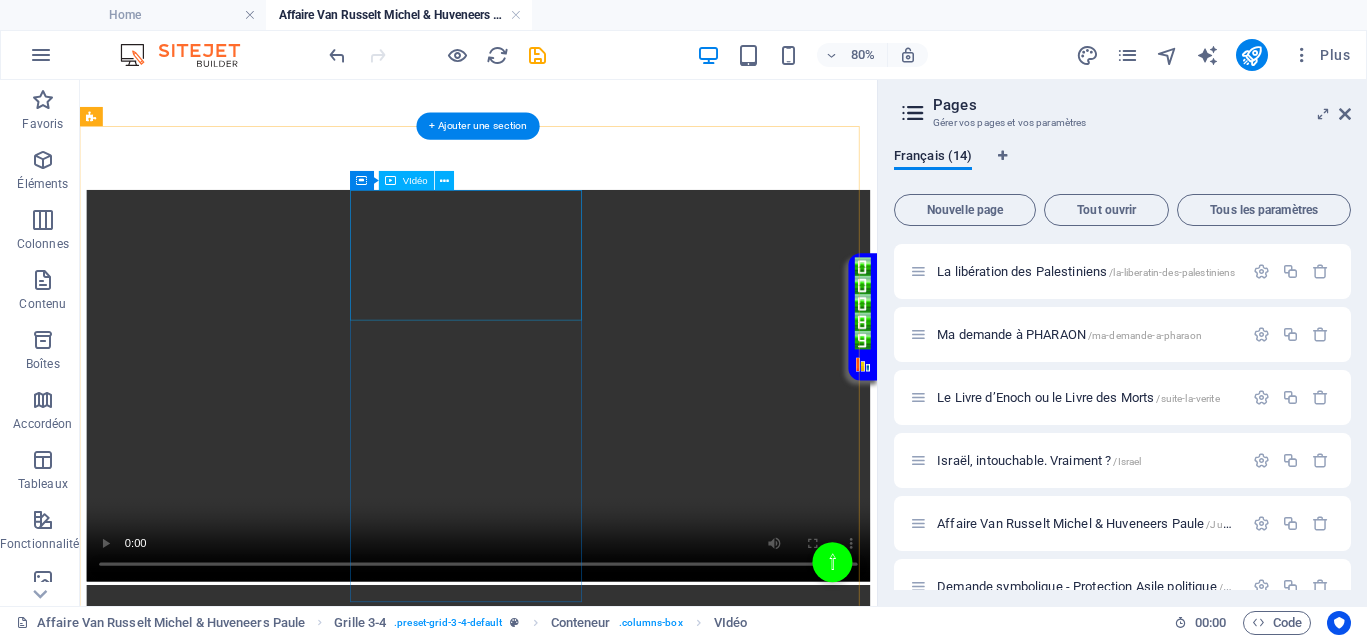 scroll, scrollTop: 502, scrollLeft: 0, axis: vertical 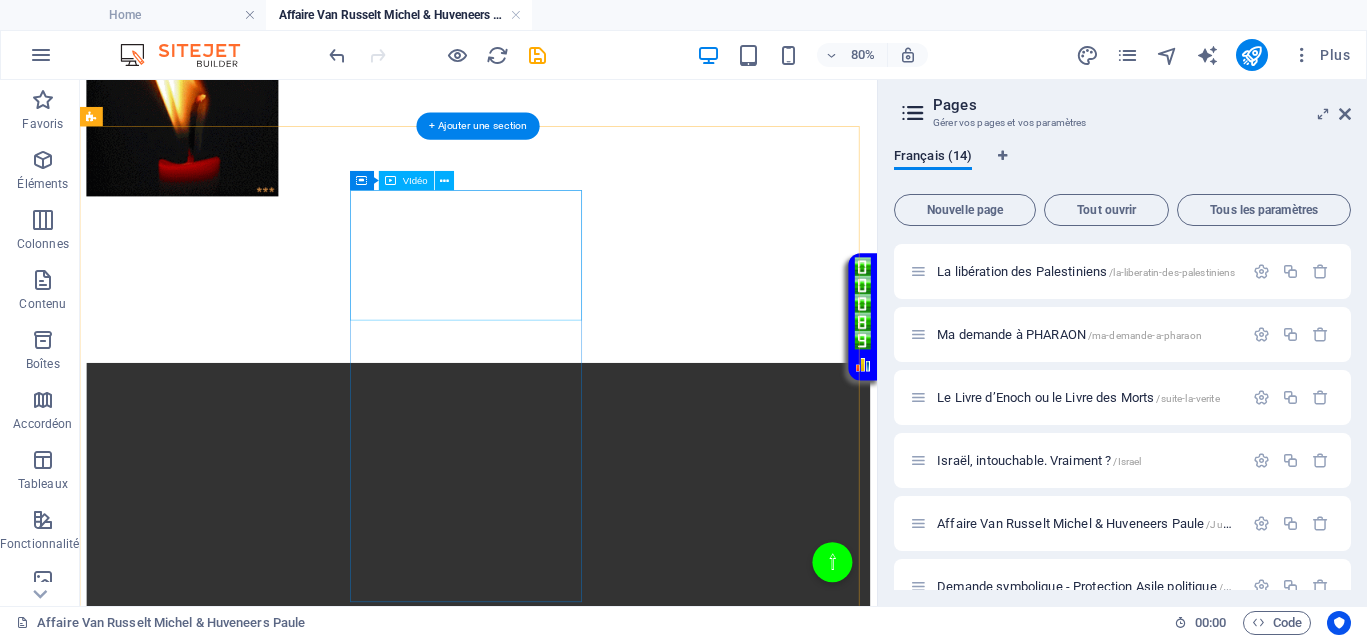 click at bounding box center [578, 1175] 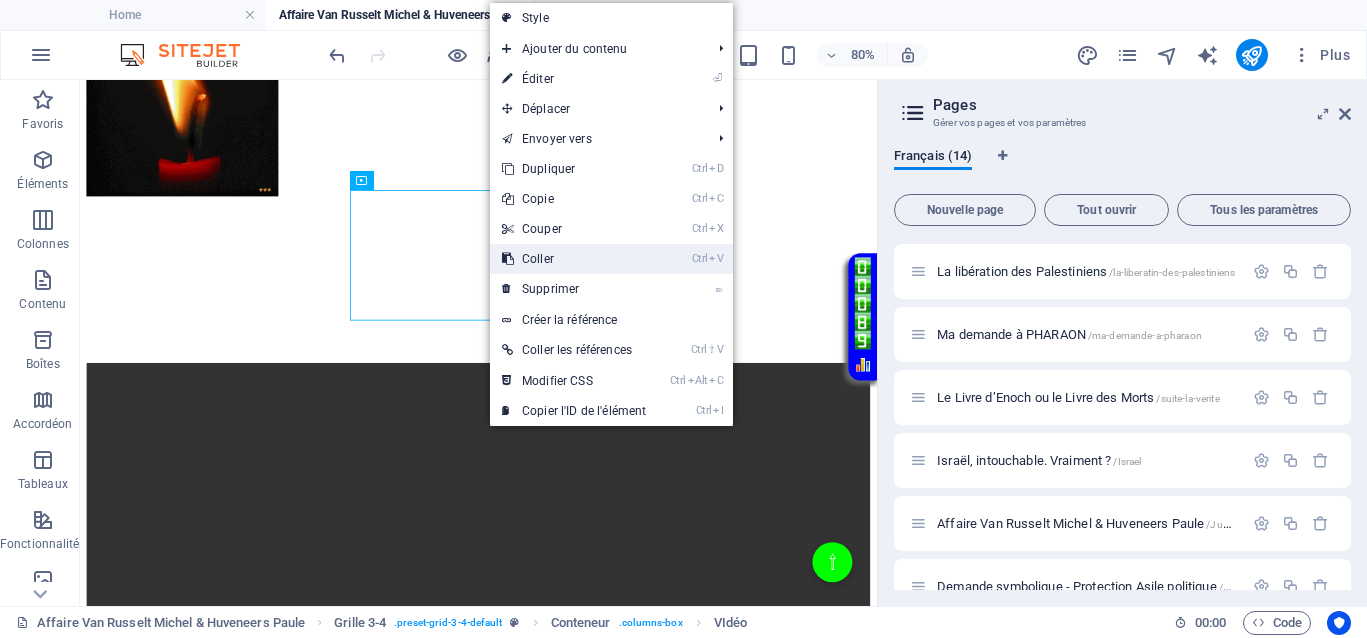 click on "Ctrl V  Coller" at bounding box center (574, 259) 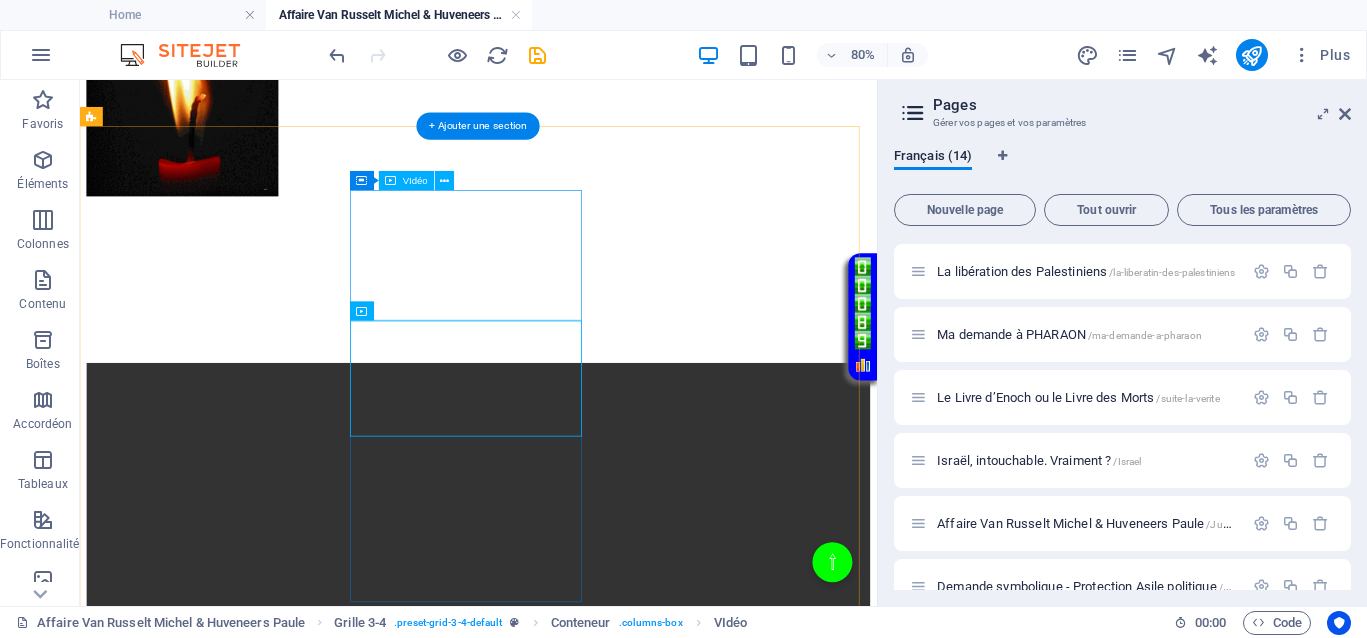 click at bounding box center [578, 1175] 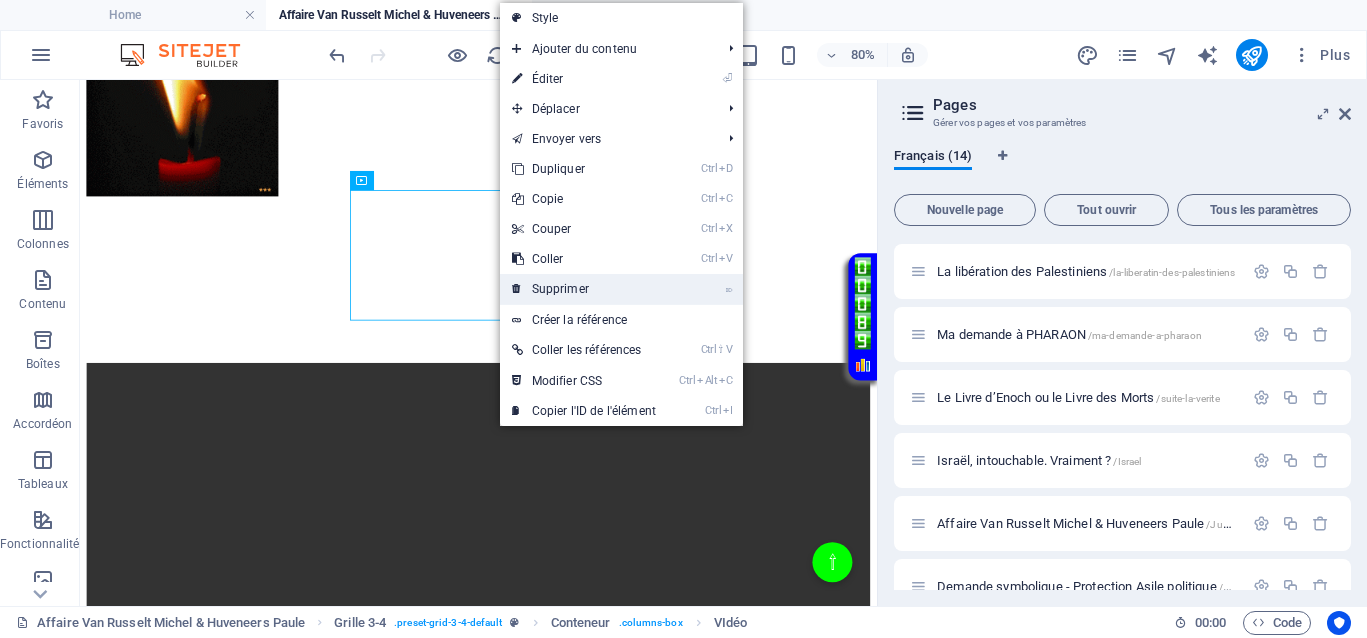 click on "⌦  Supprimer" at bounding box center [584, 289] 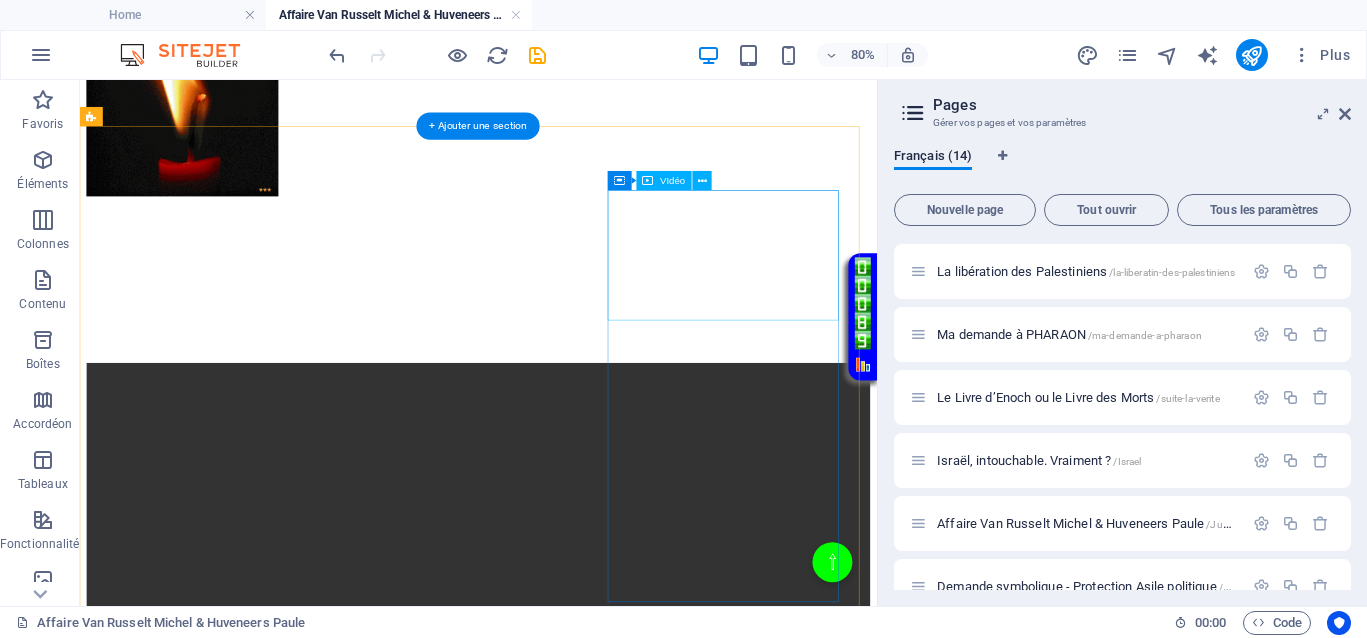click at bounding box center [578, 1669] 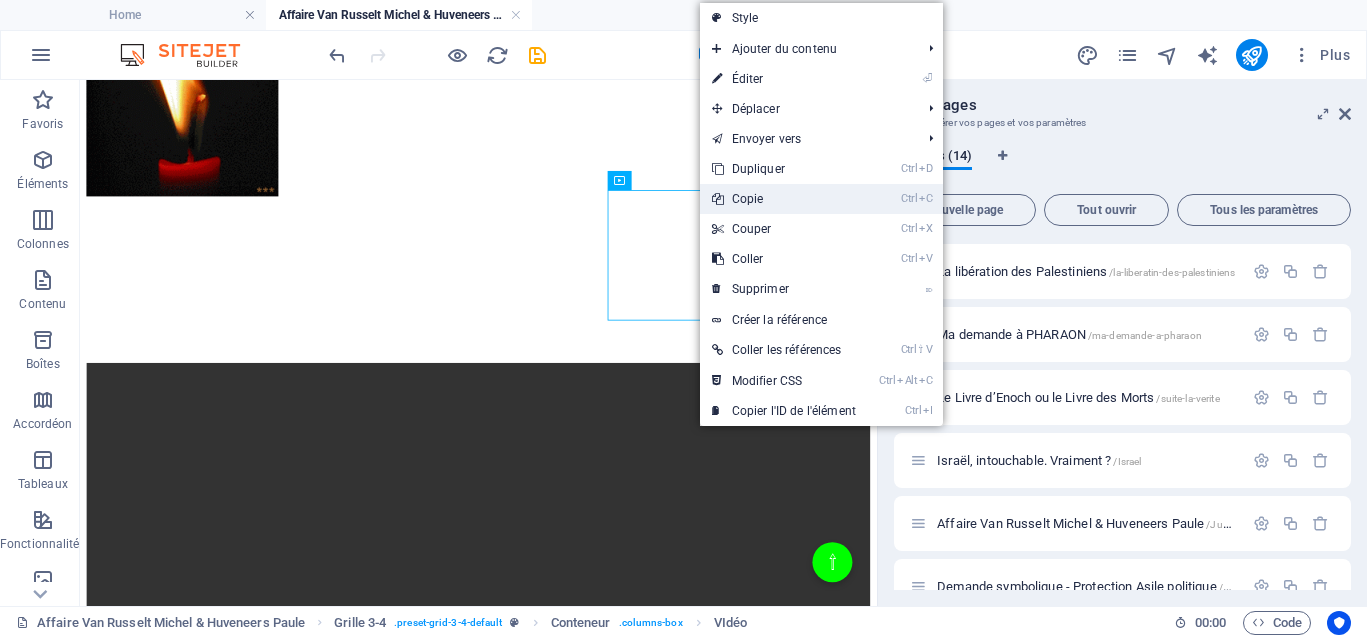 click on "Ctrl C  Copie" at bounding box center [784, 199] 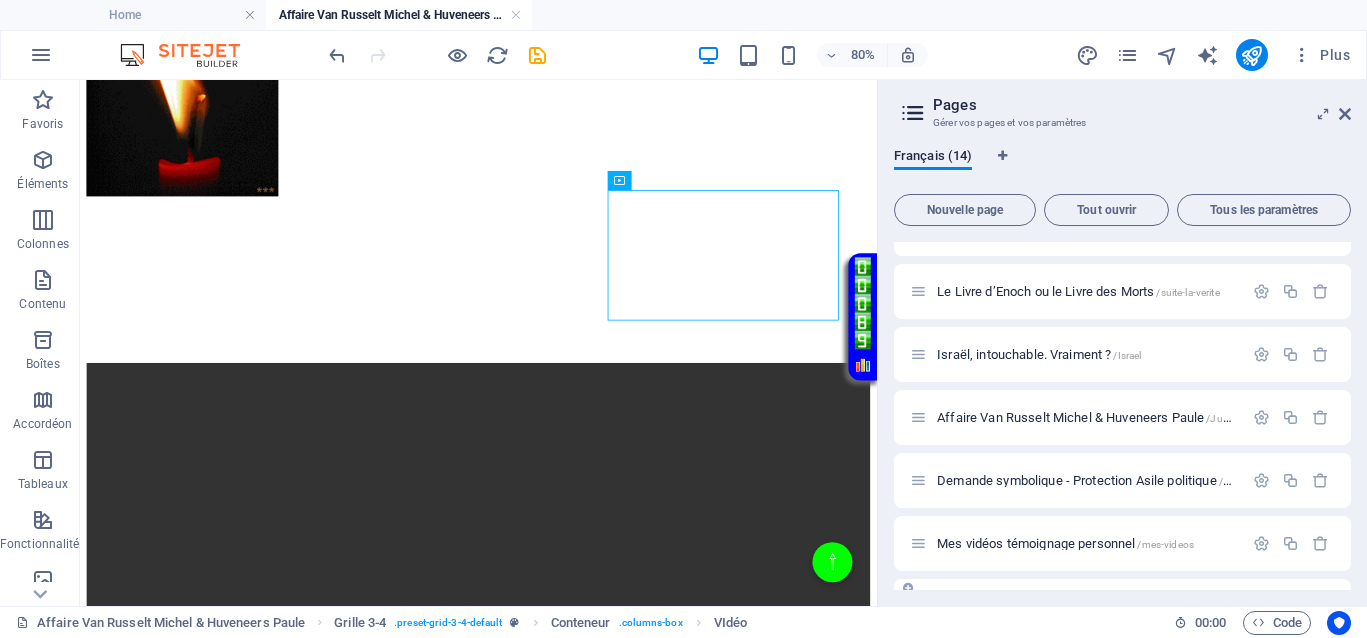 scroll, scrollTop: 534, scrollLeft: 0, axis: vertical 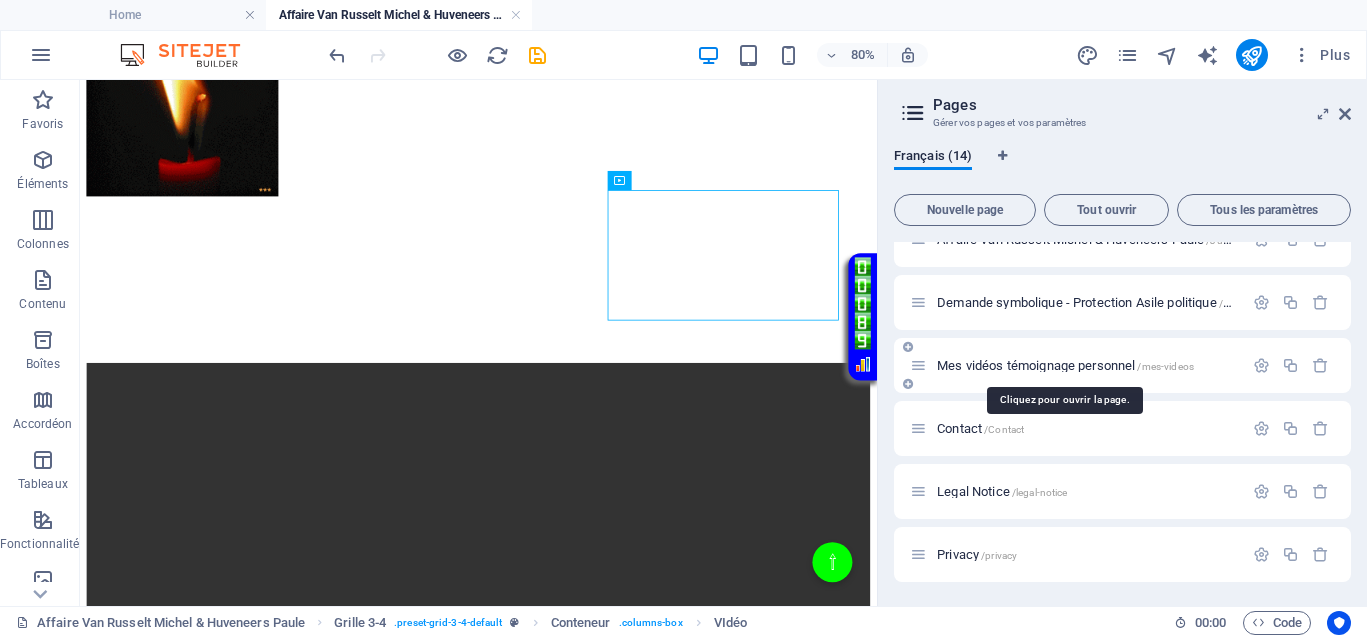 click on "Mes vidéos témoignage personnel /mes-videos" at bounding box center [1065, 365] 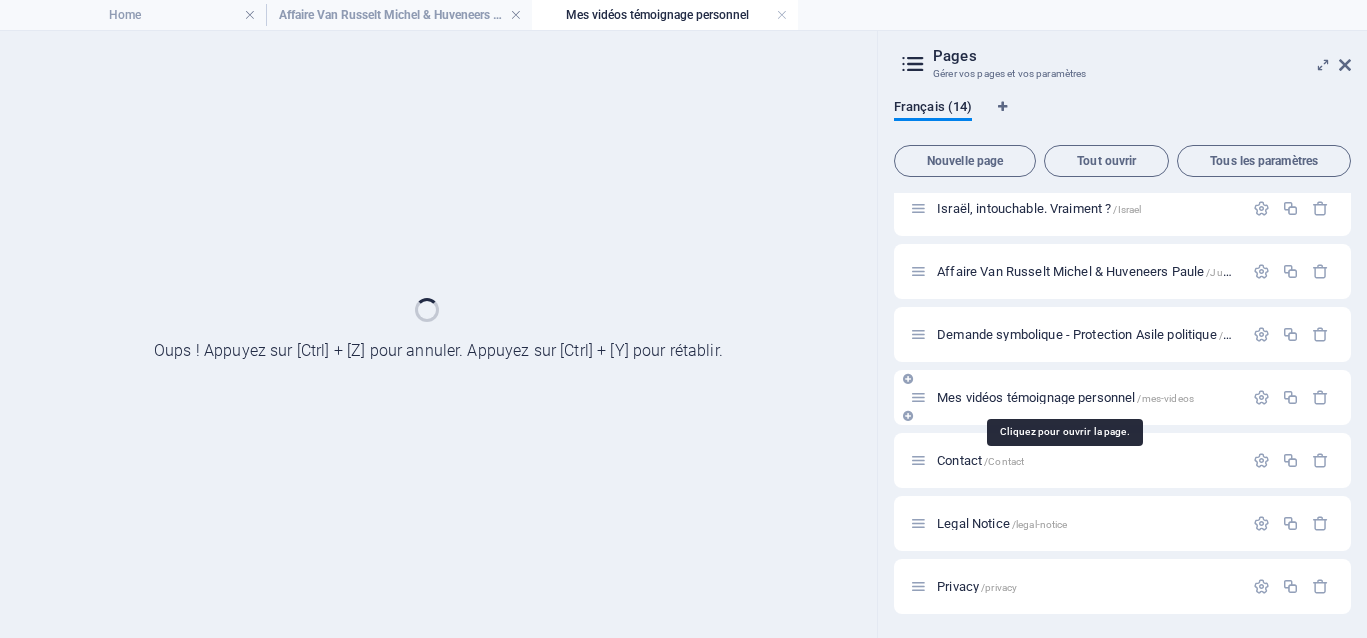 scroll, scrollTop: 453, scrollLeft: 0, axis: vertical 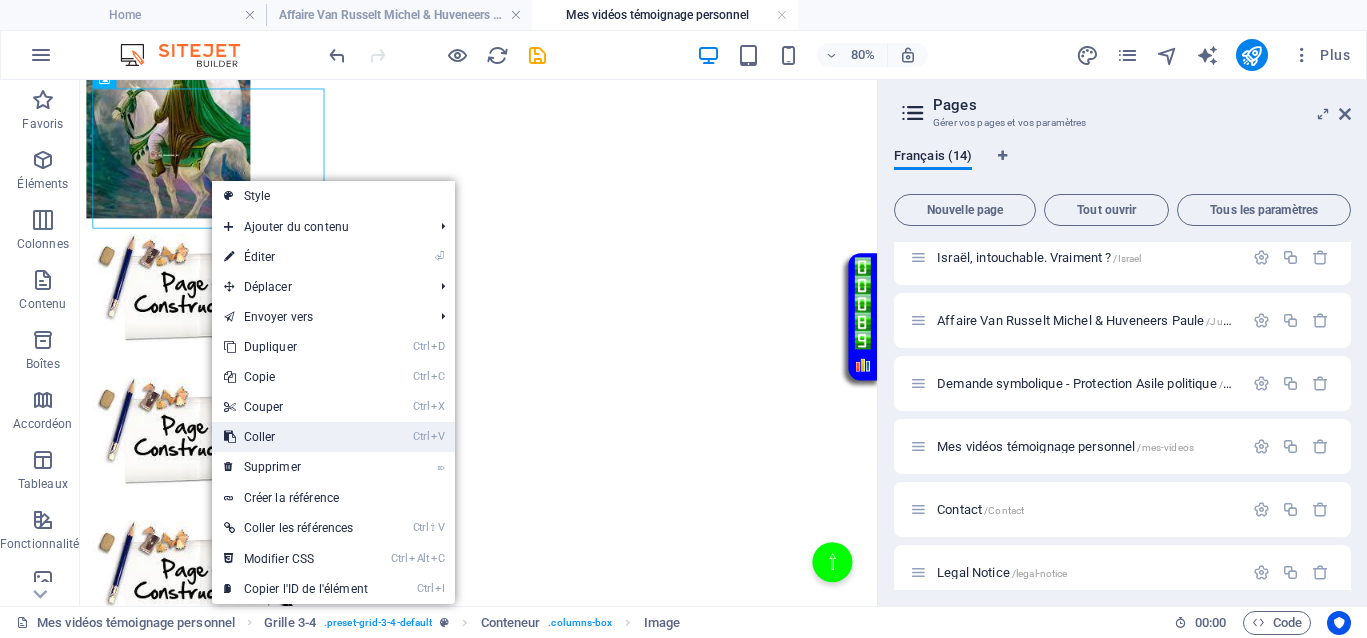 click on "Ctrl V  Coller" at bounding box center (296, 437) 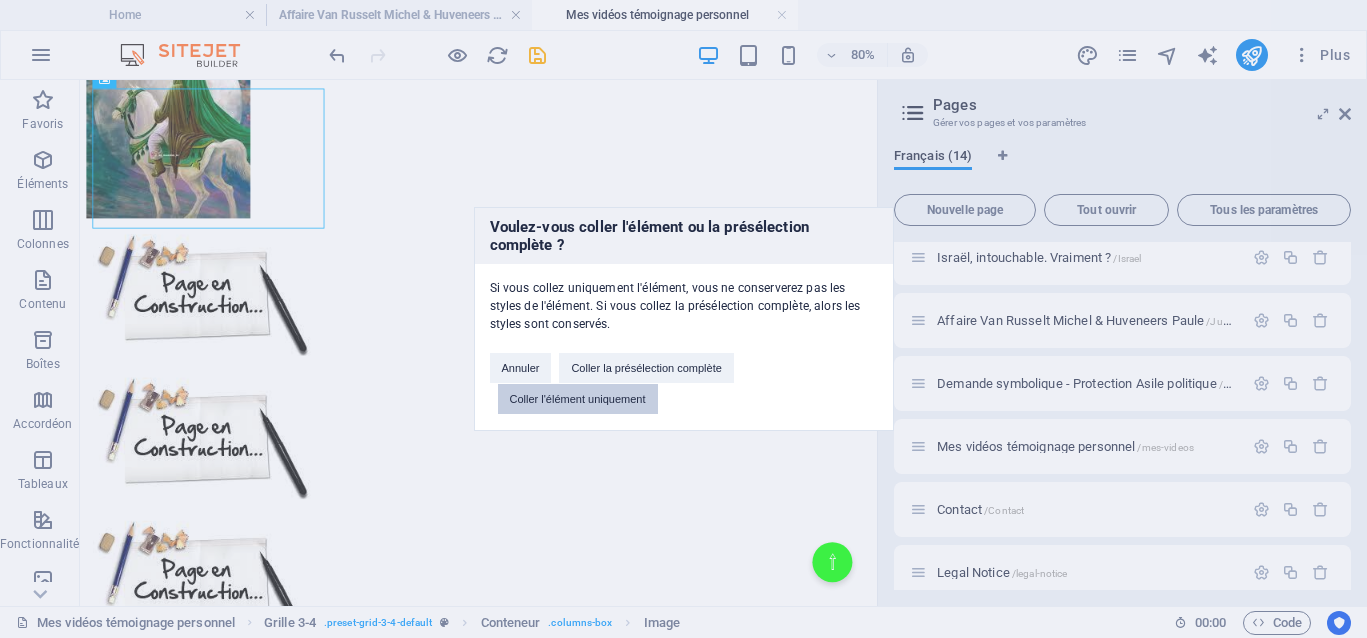 click on "Coller l'élément uniquement" at bounding box center (578, 399) 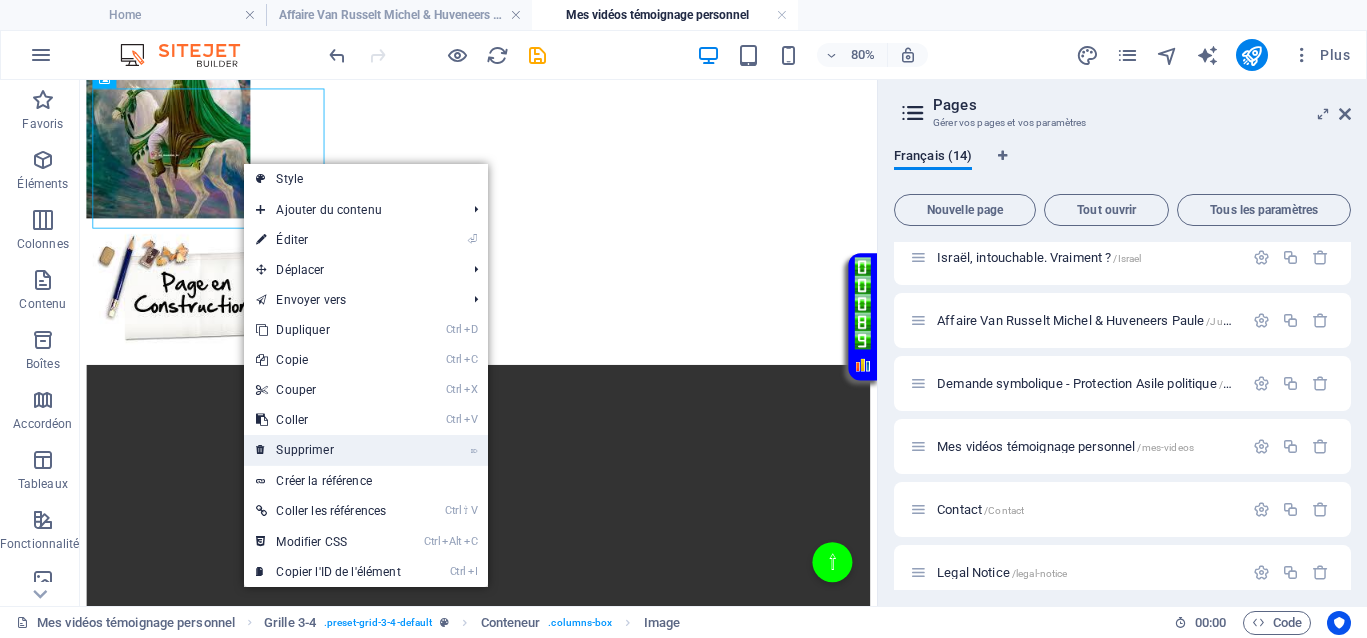 click on "⌦  Supprimer" at bounding box center (328, 450) 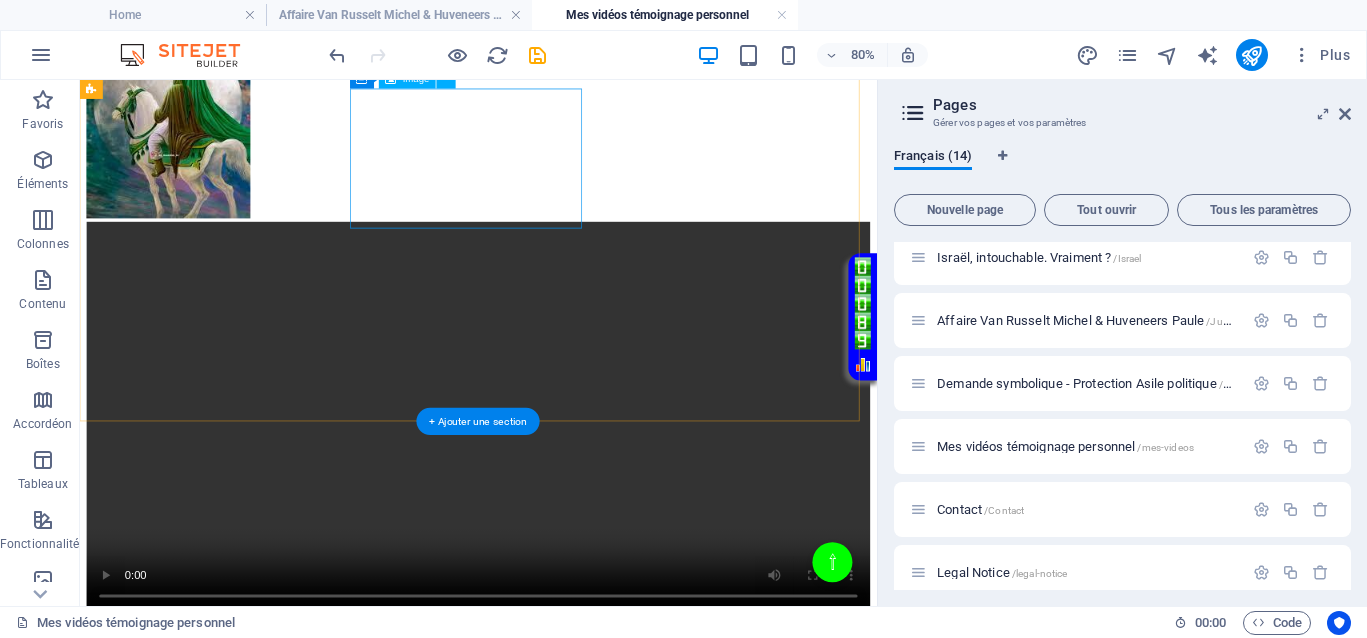 click at bounding box center [578, 840] 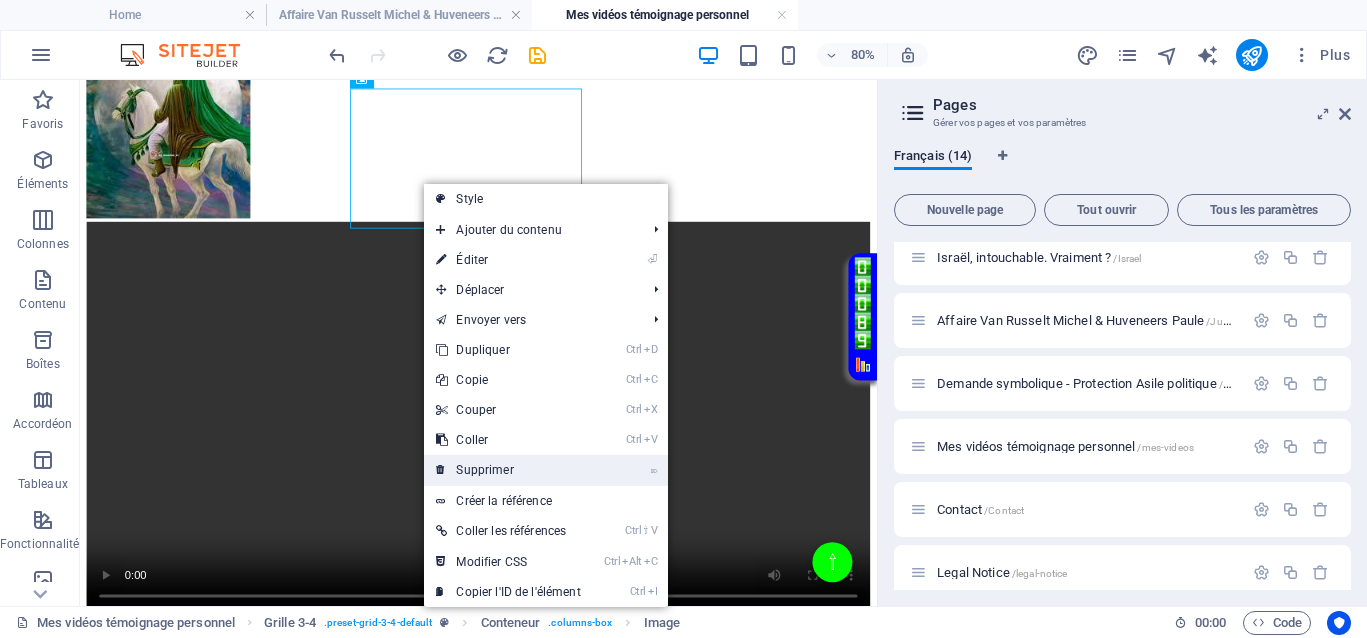 click on "⌦  Supprimer" at bounding box center (508, 470) 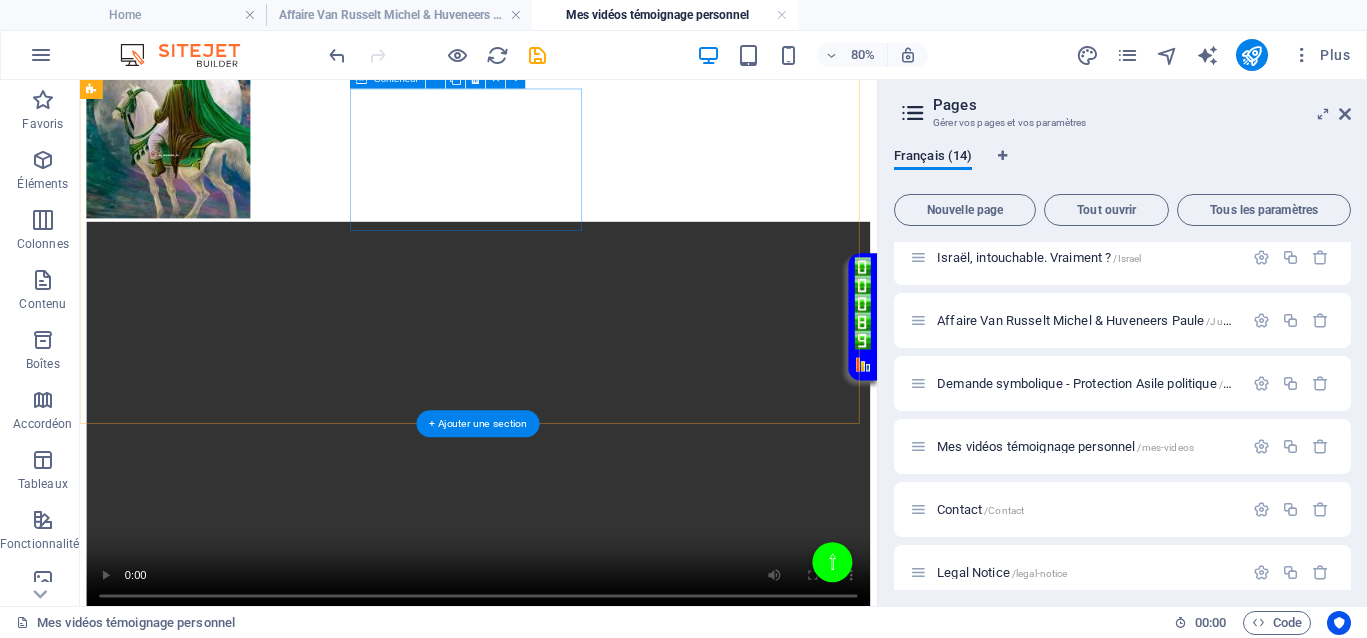 click on "Coller le presse-papiers" at bounding box center (652, 852) 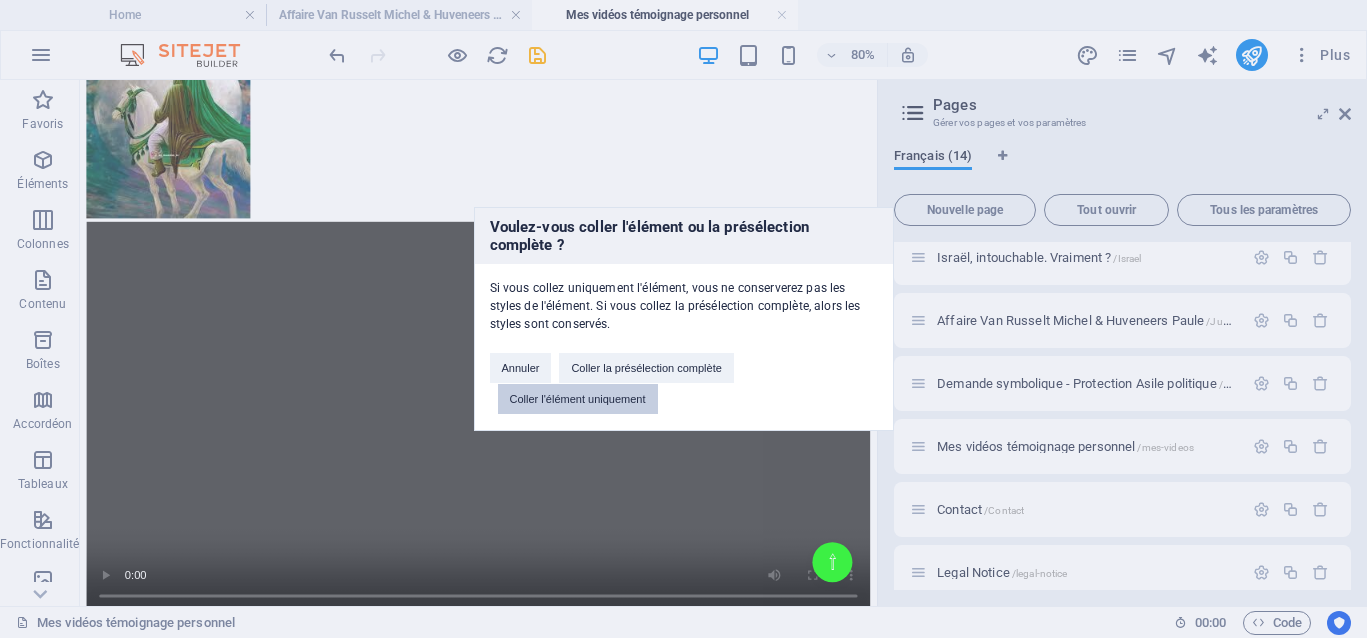 click on "Coller l'élément uniquement" at bounding box center (578, 399) 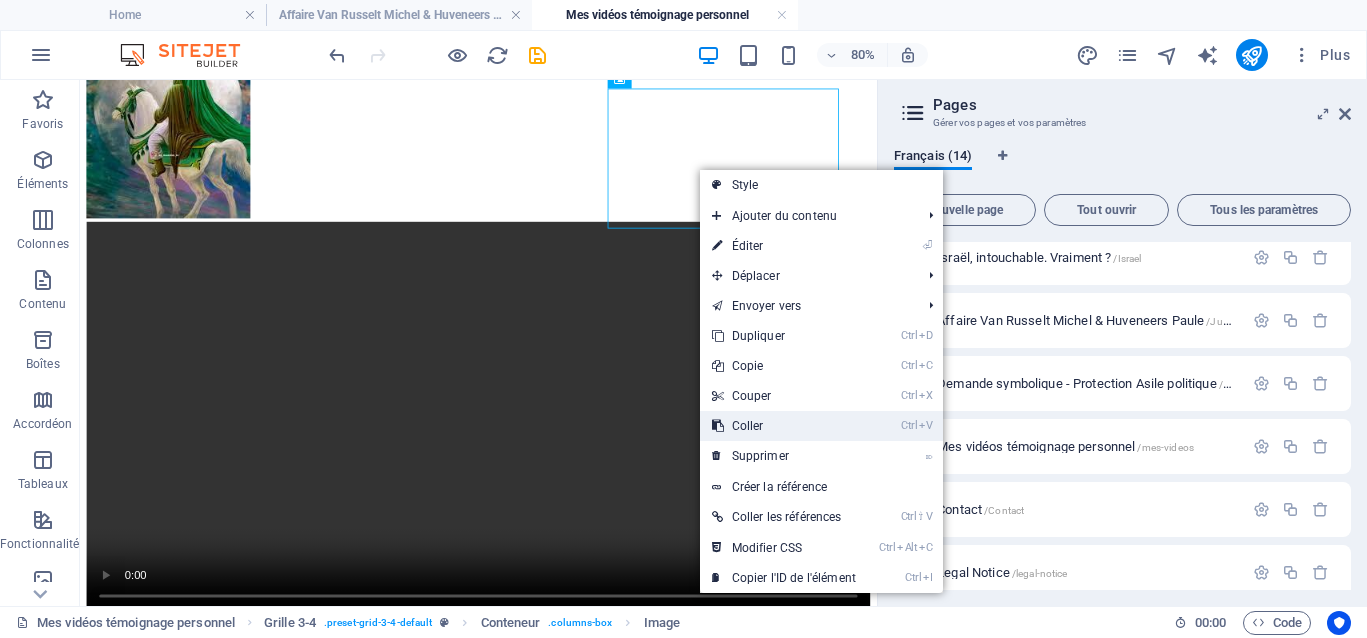 click on "Ctrl V  Coller" at bounding box center [784, 426] 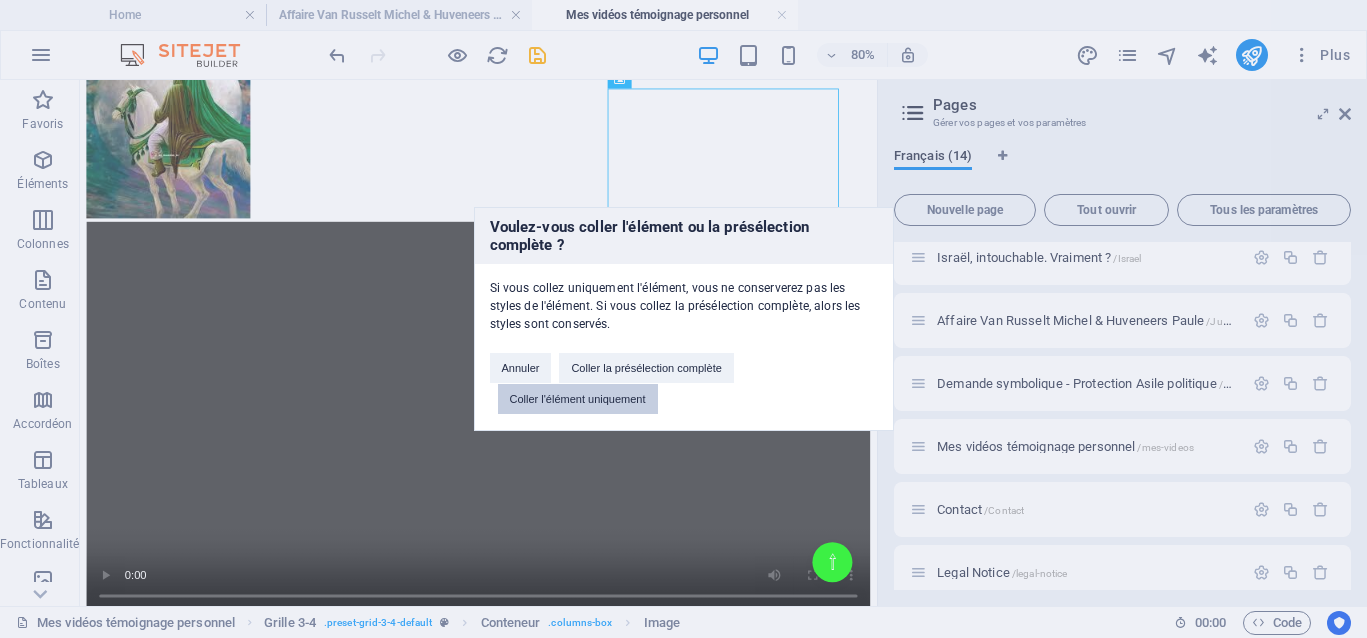 click on "Coller l'élément uniquement" at bounding box center (578, 399) 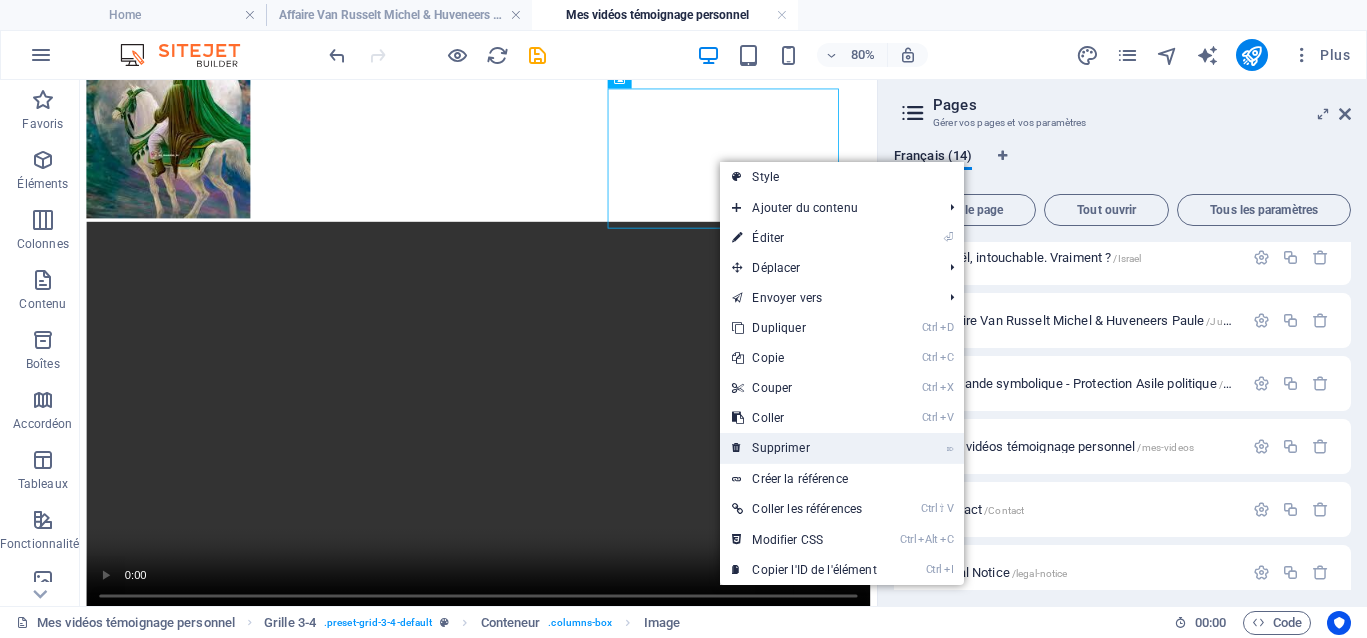 click on "⌦  Supprimer" at bounding box center (804, 448) 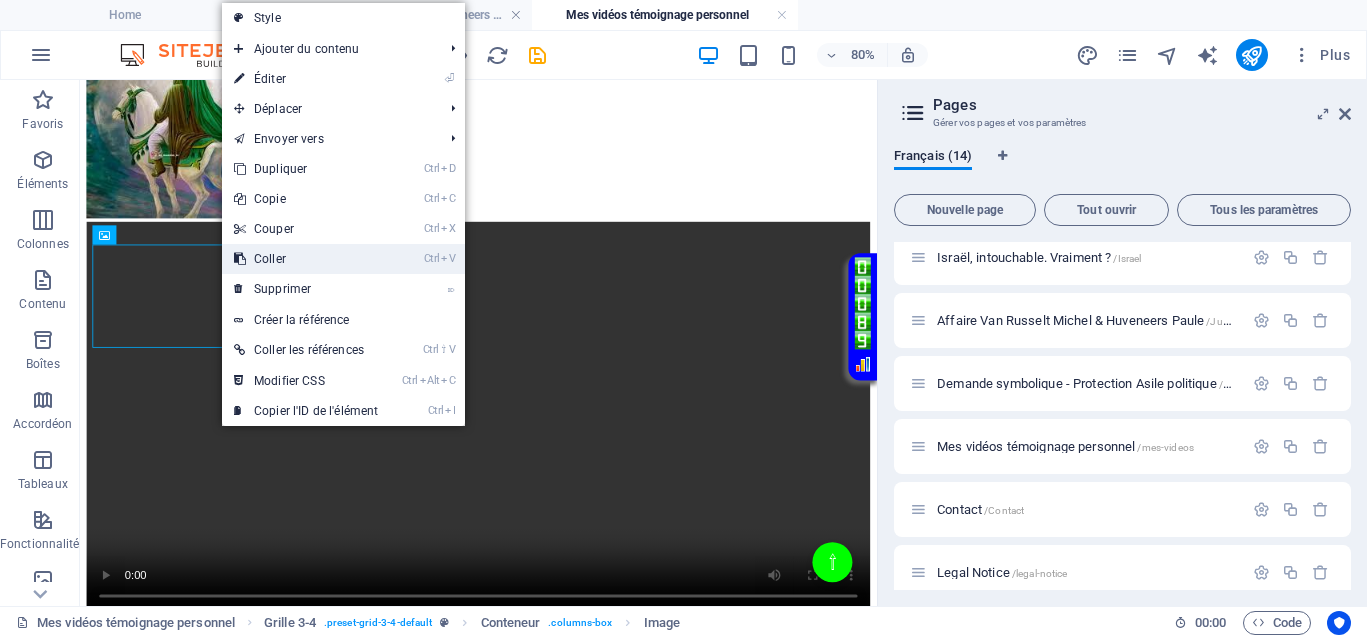 click on "Ctrl V  Coller" at bounding box center (306, 259) 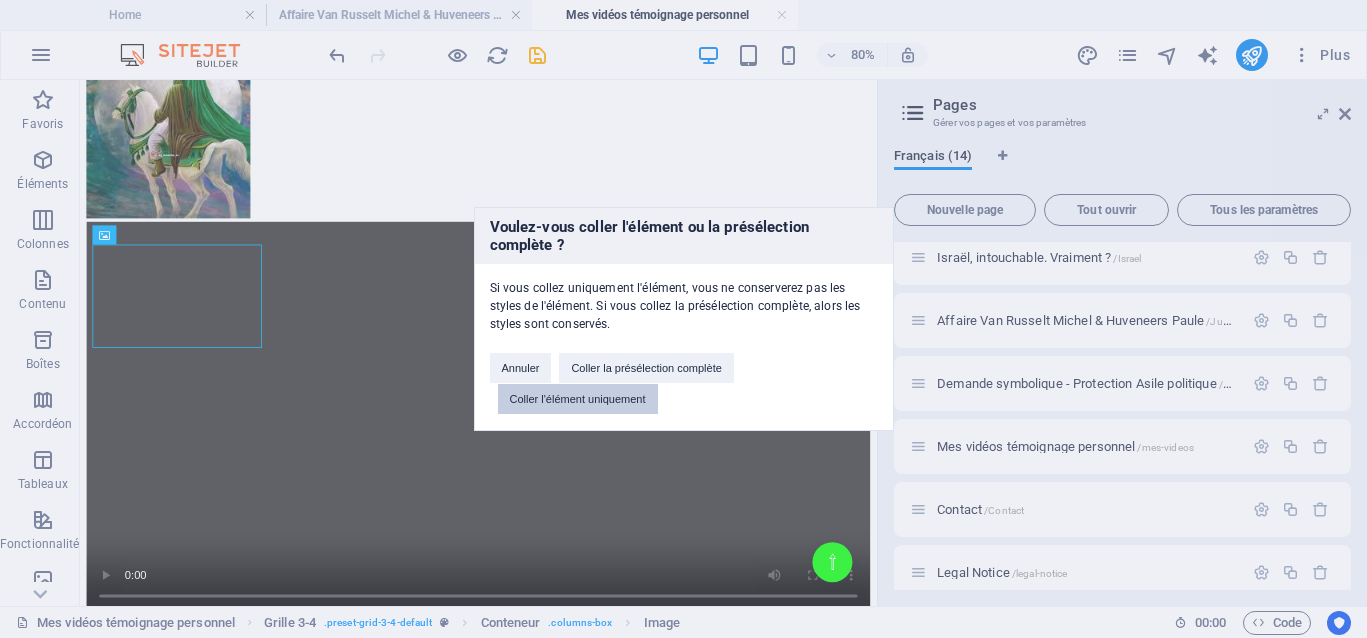 click on "Coller l'élément uniquement" at bounding box center [578, 399] 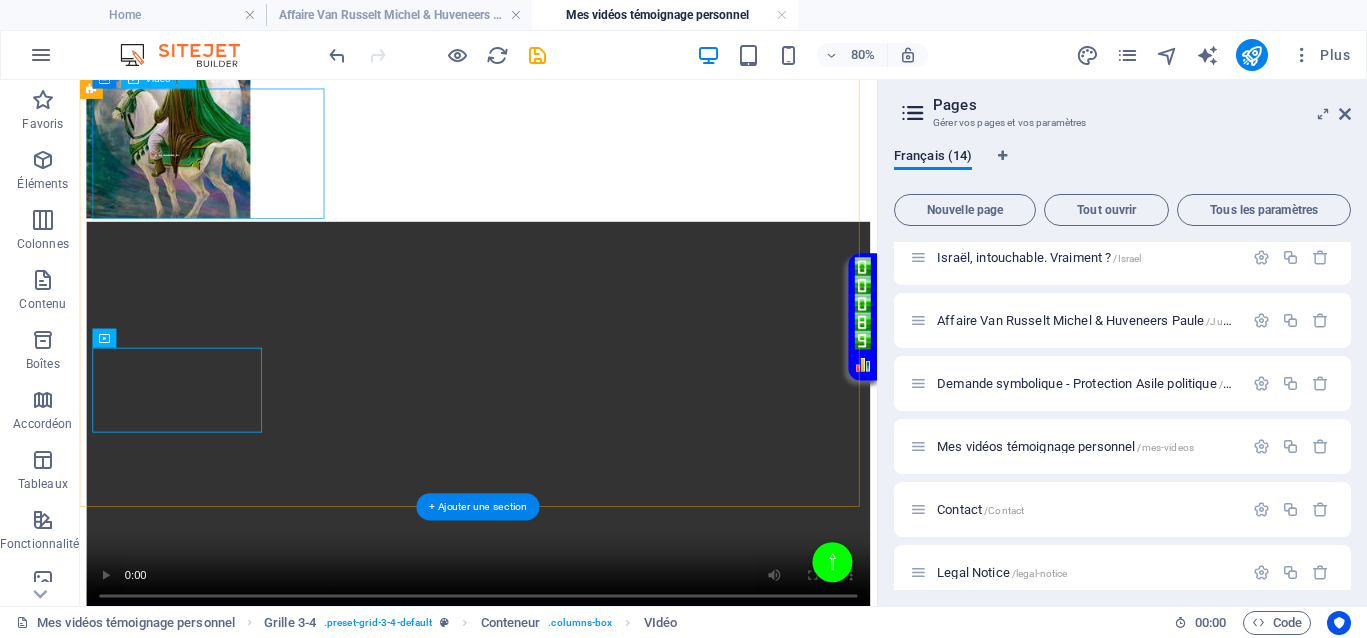 click at bounding box center (578, 504) 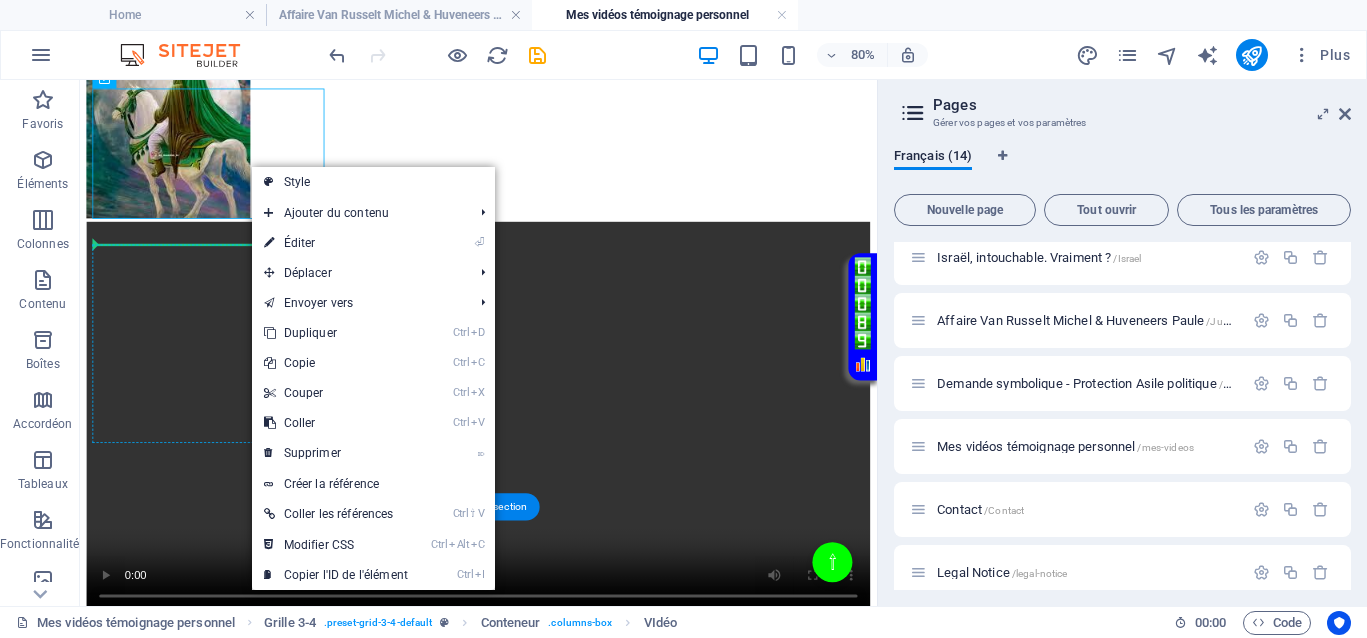 drag, startPoint x: 247, startPoint y: 163, endPoint x: 191, endPoint y: 304, distance: 151.71355 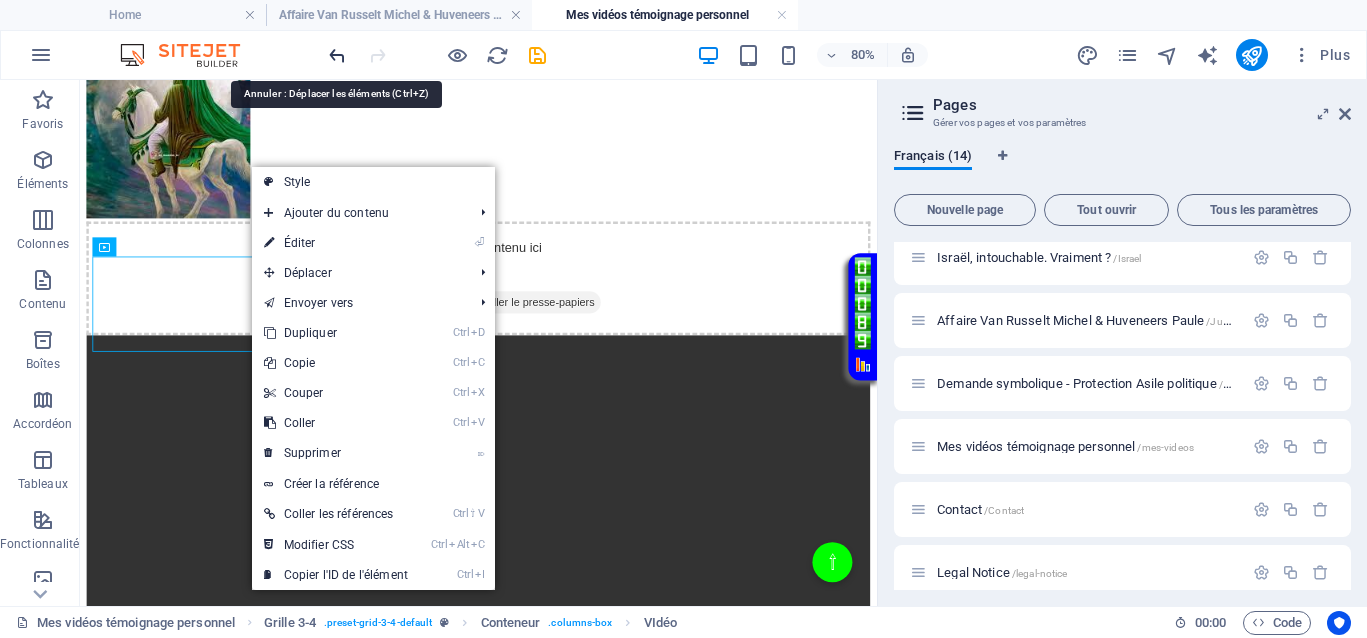 click at bounding box center [337, 55] 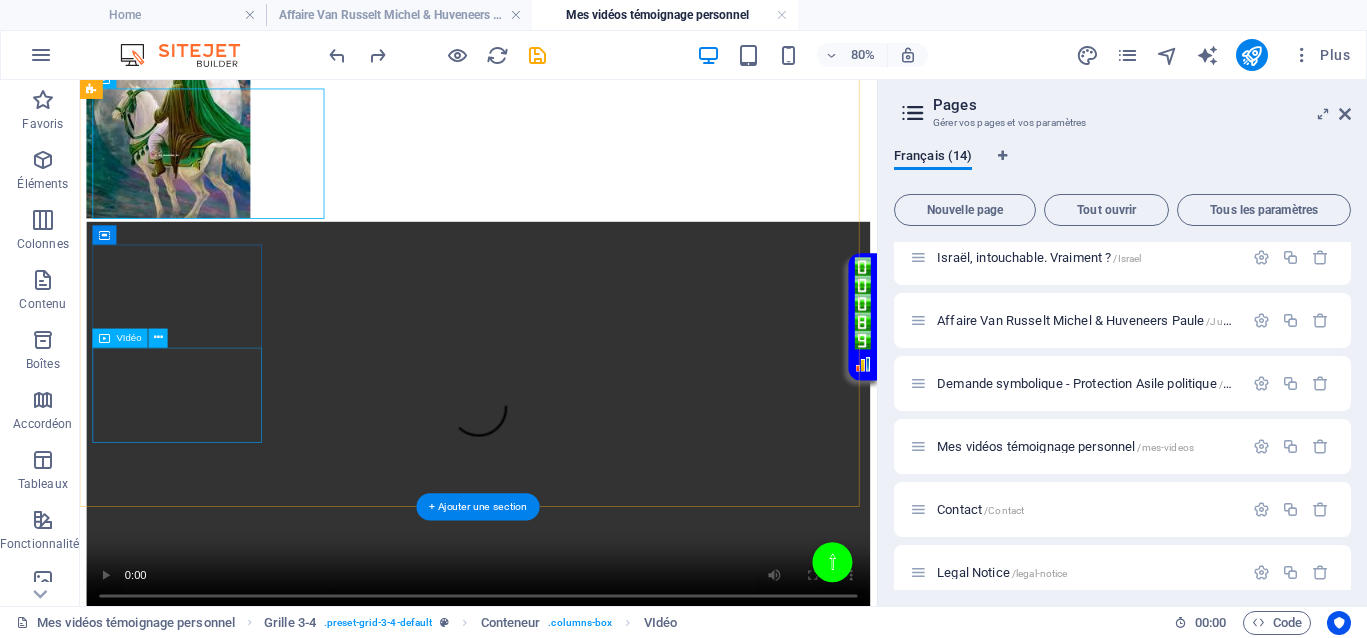 click at bounding box center [578, 2165] 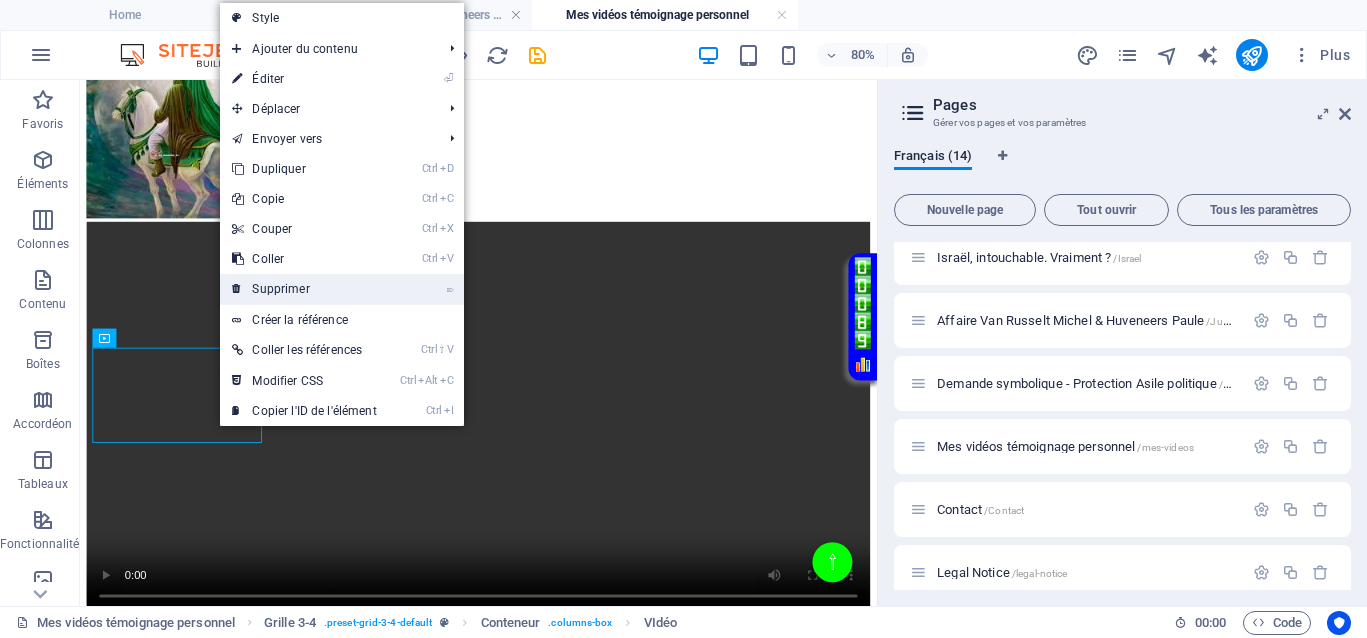 click on "⌦  Supprimer" at bounding box center [304, 289] 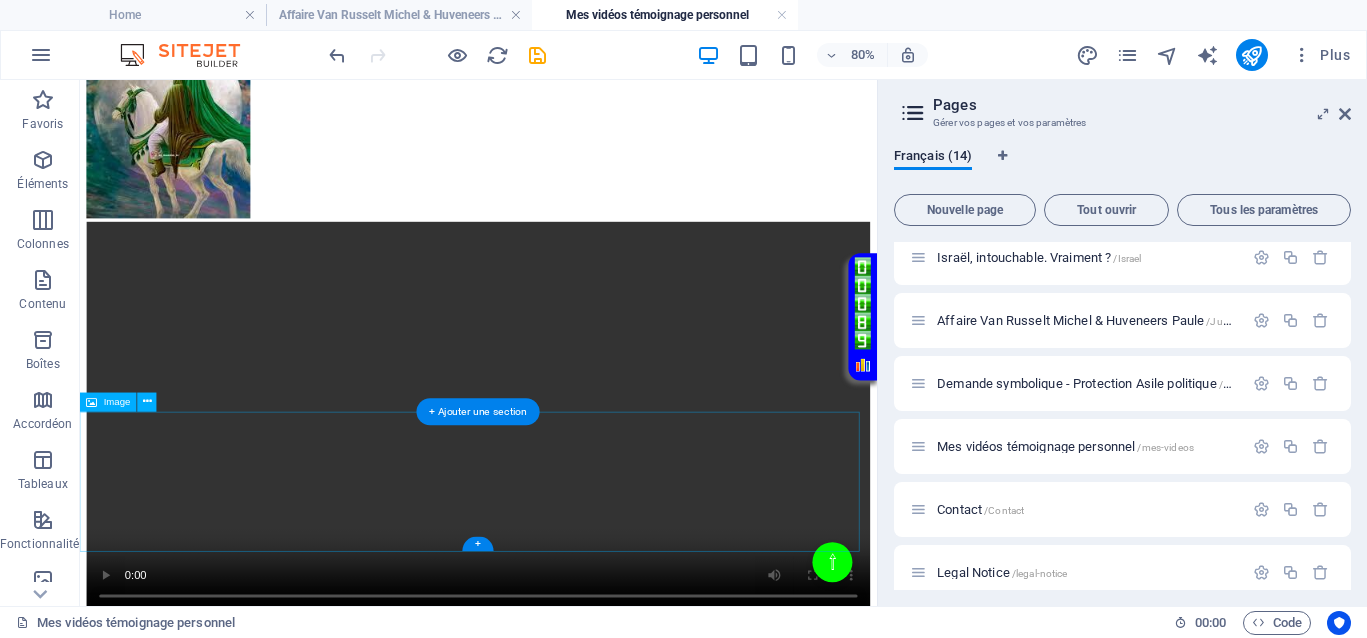 click at bounding box center [578, 2544] 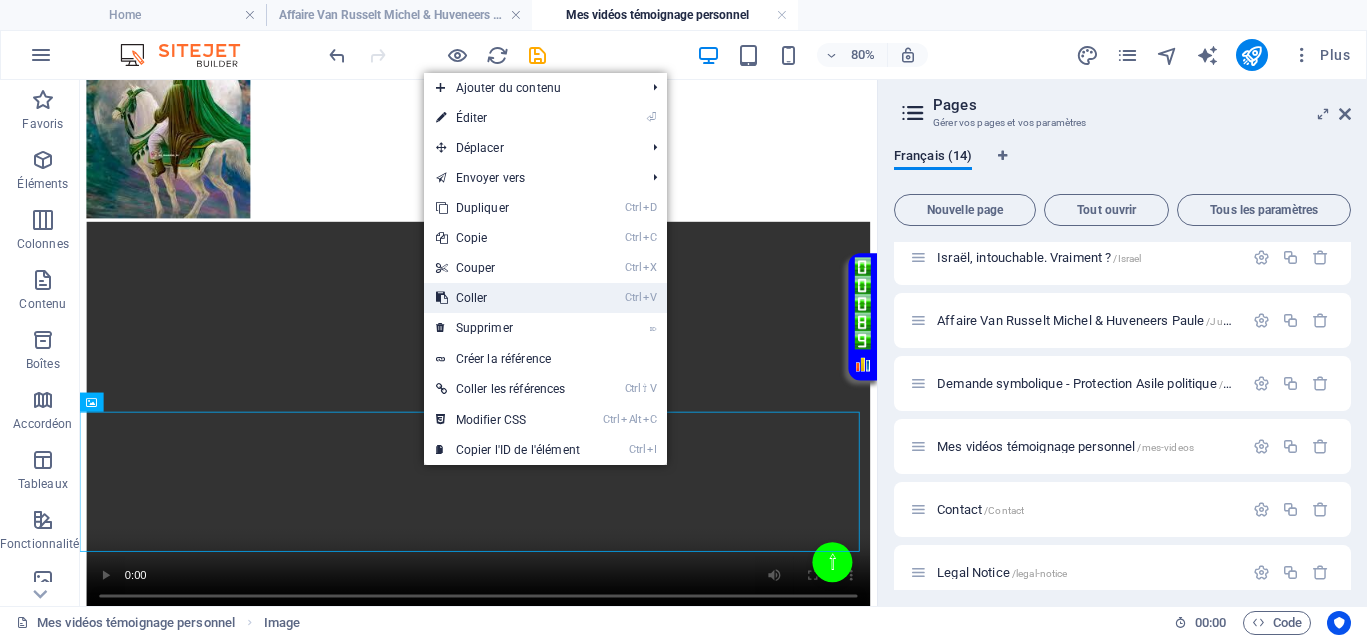 click on "Ctrl V  Coller" at bounding box center (508, 298) 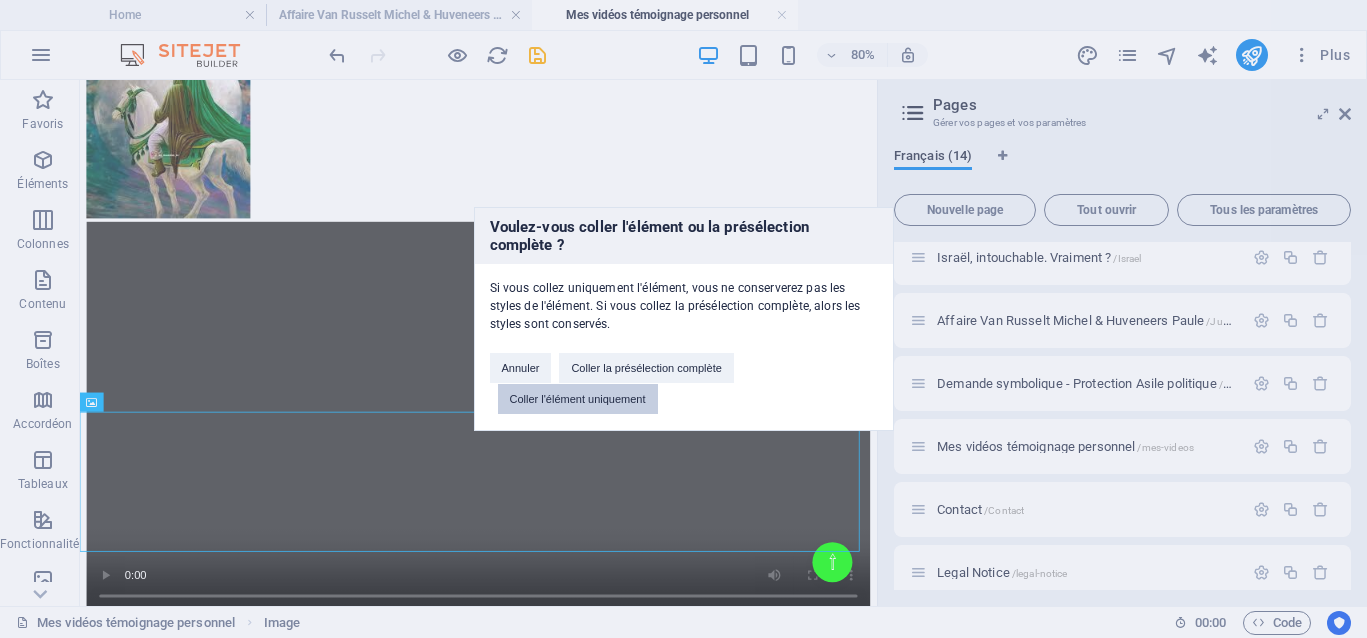 click on "Coller l'élément uniquement" at bounding box center (578, 399) 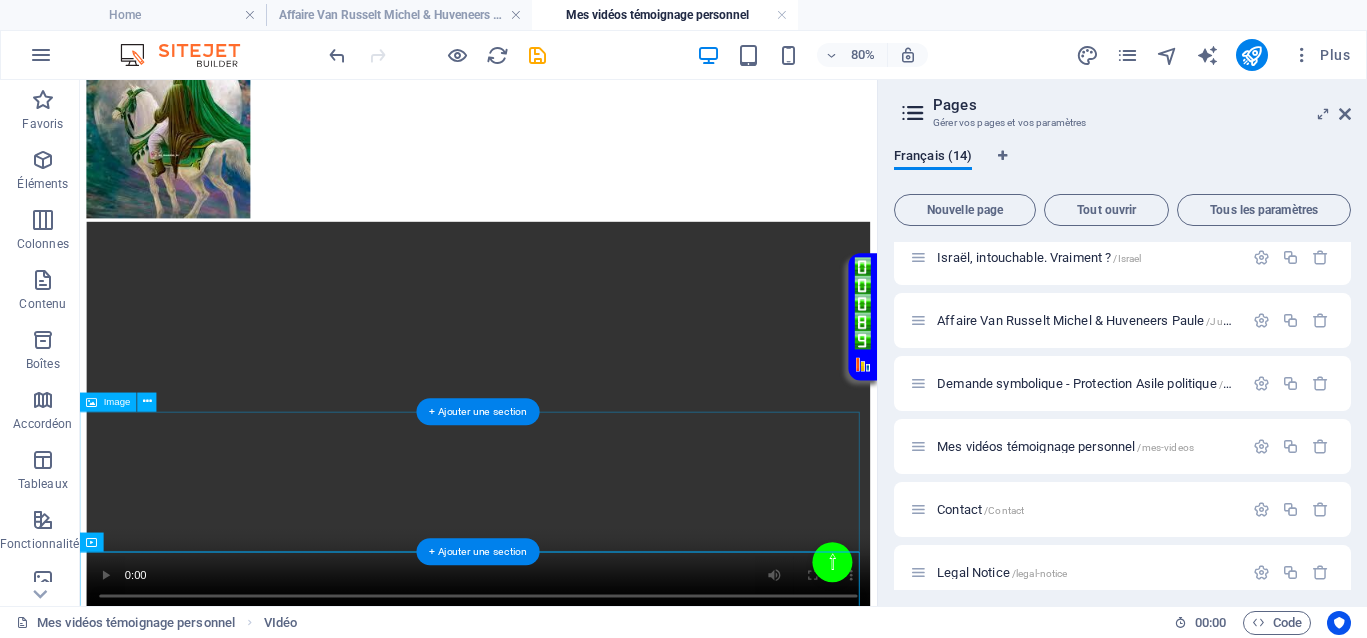 click at bounding box center [578, 2544] 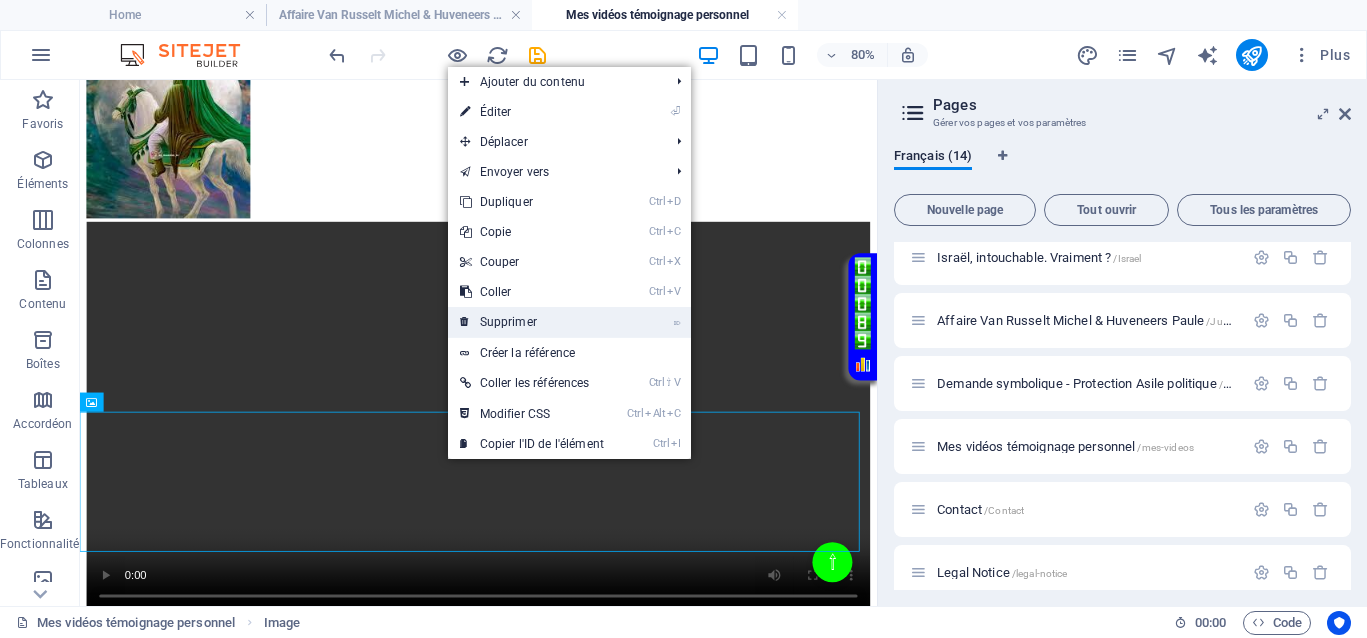 click on "⌦  Supprimer" at bounding box center (532, 322) 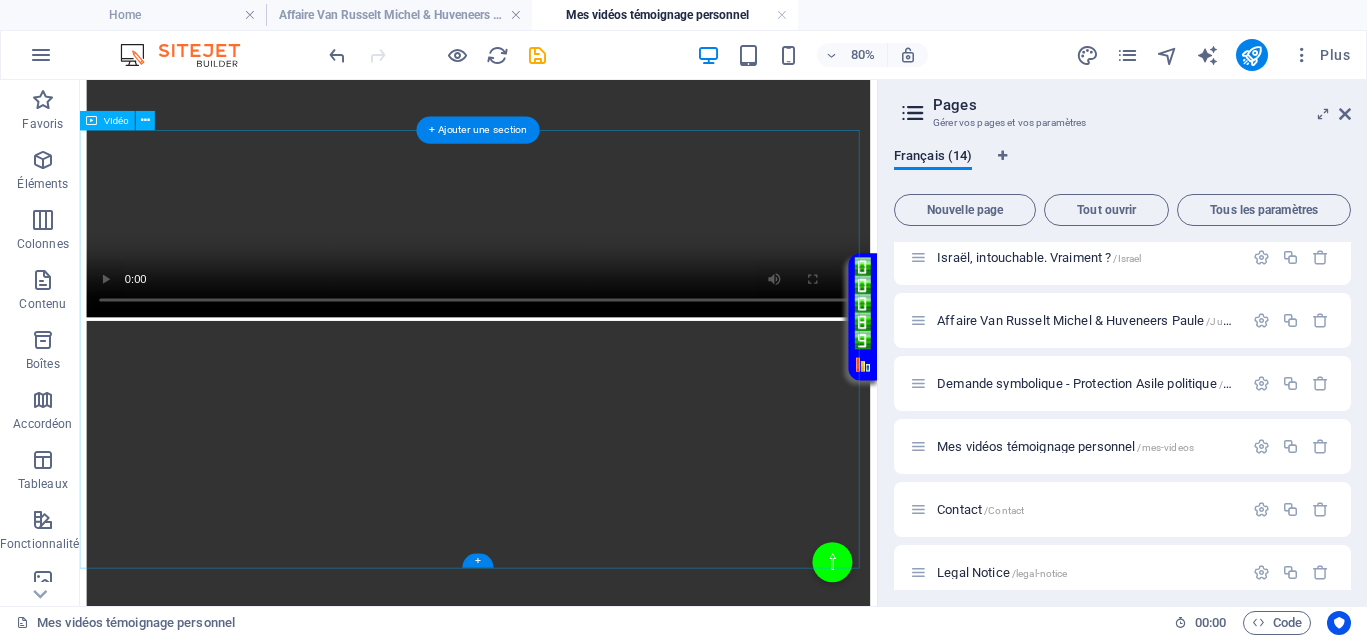 scroll, scrollTop: 1500, scrollLeft: 0, axis: vertical 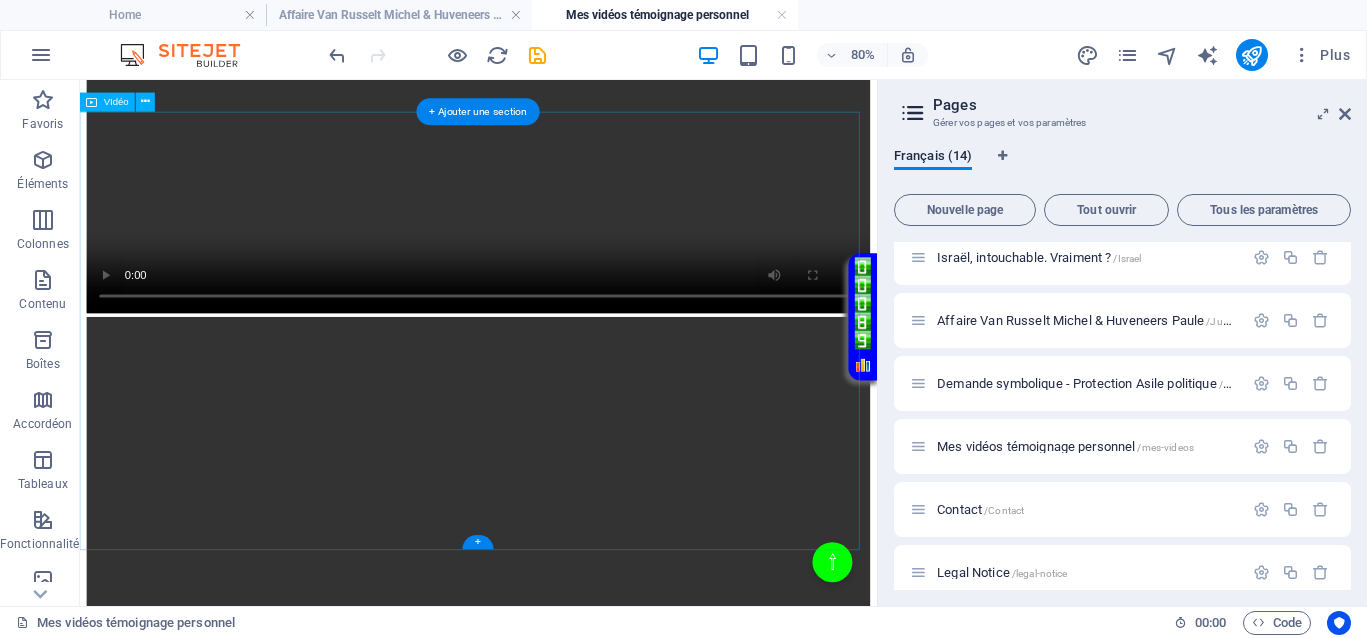 click at bounding box center [578, 2327] 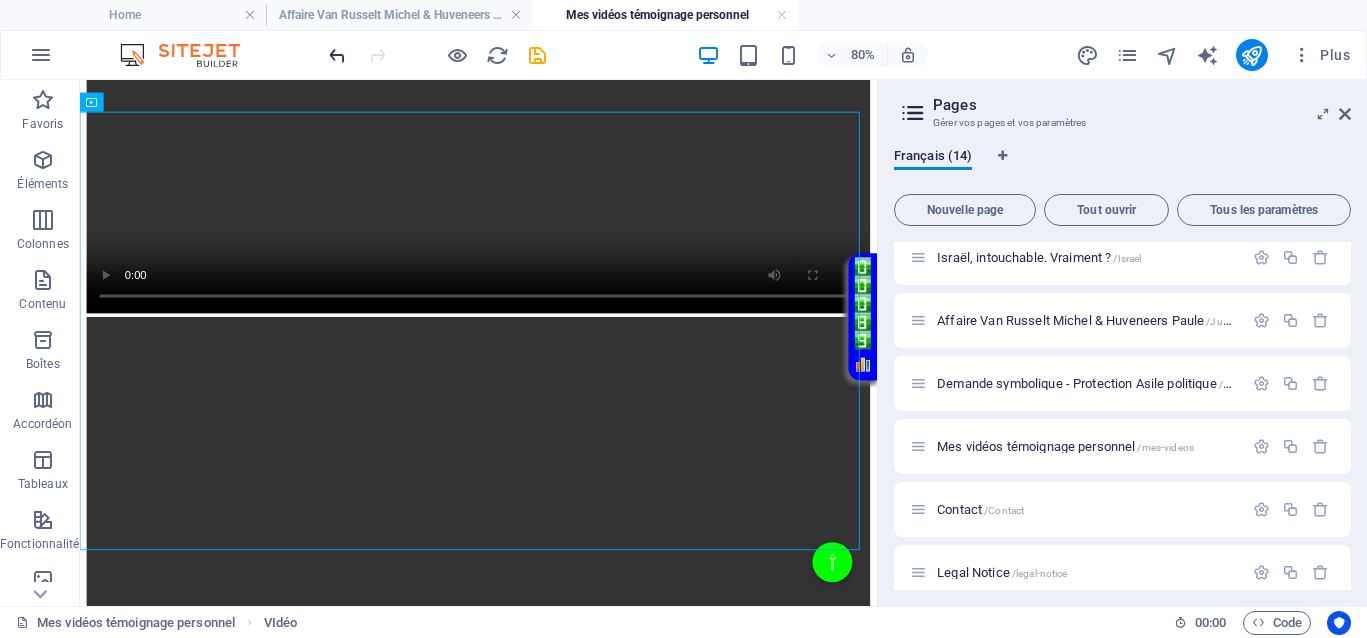 click at bounding box center (337, 55) 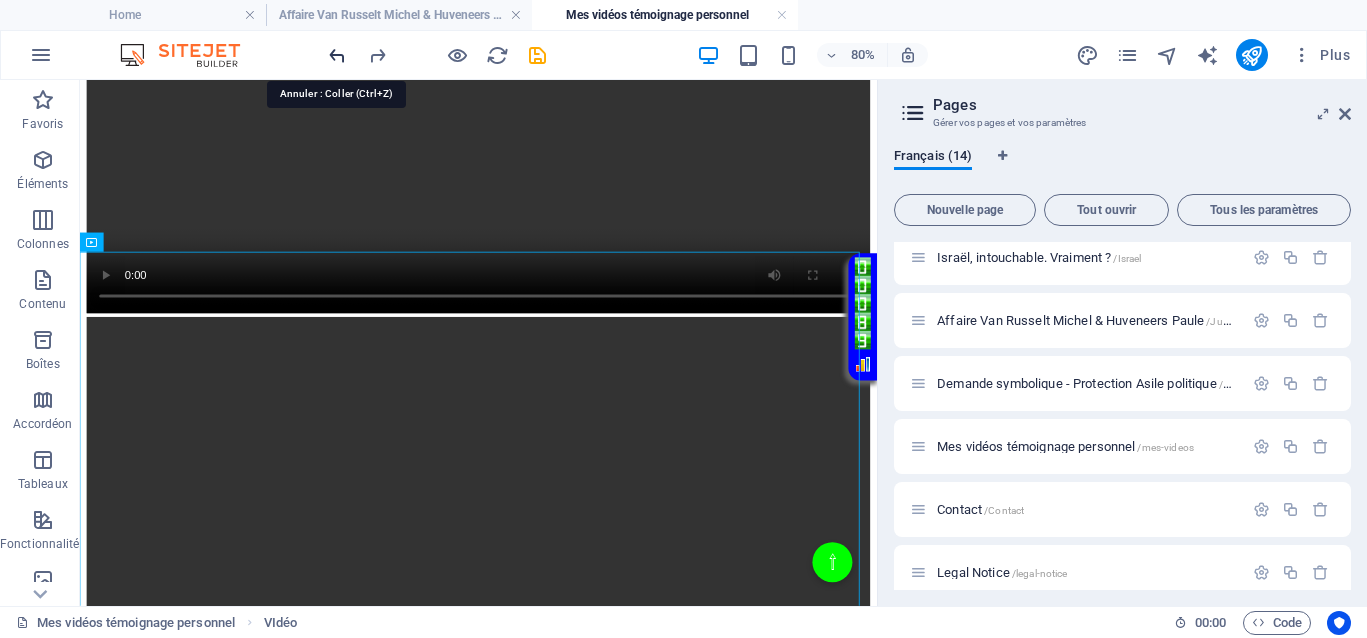 click at bounding box center (337, 55) 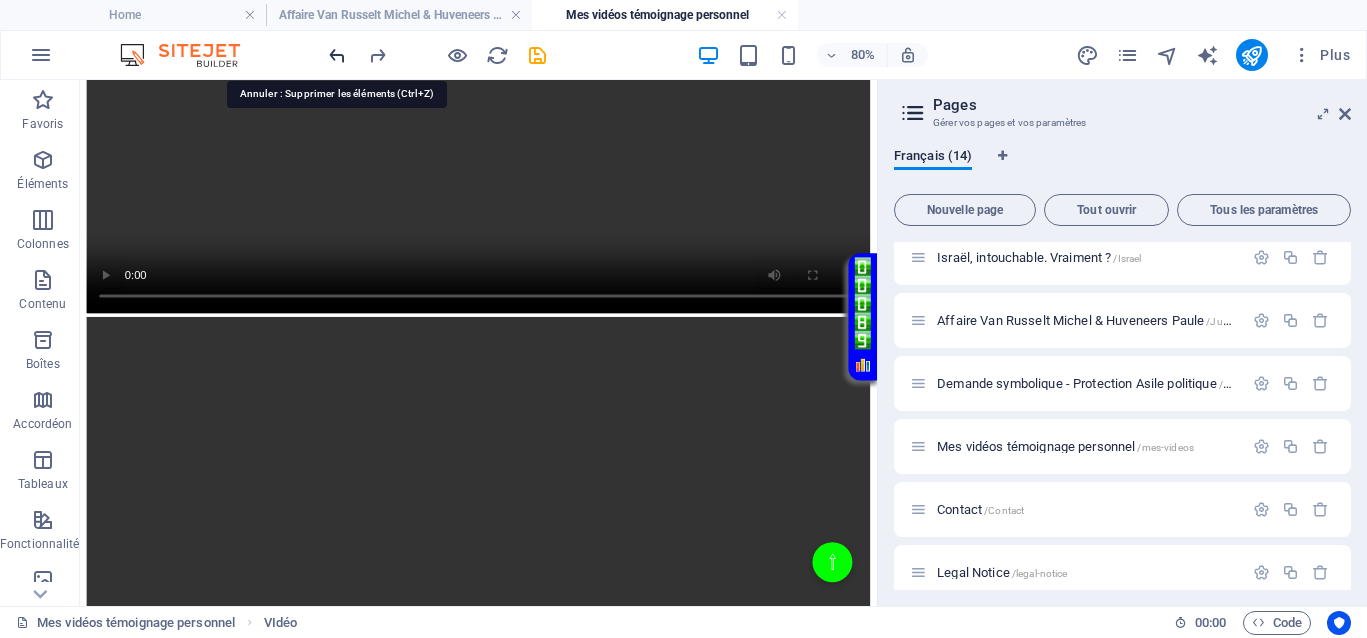 scroll, scrollTop: 1153, scrollLeft: 0, axis: vertical 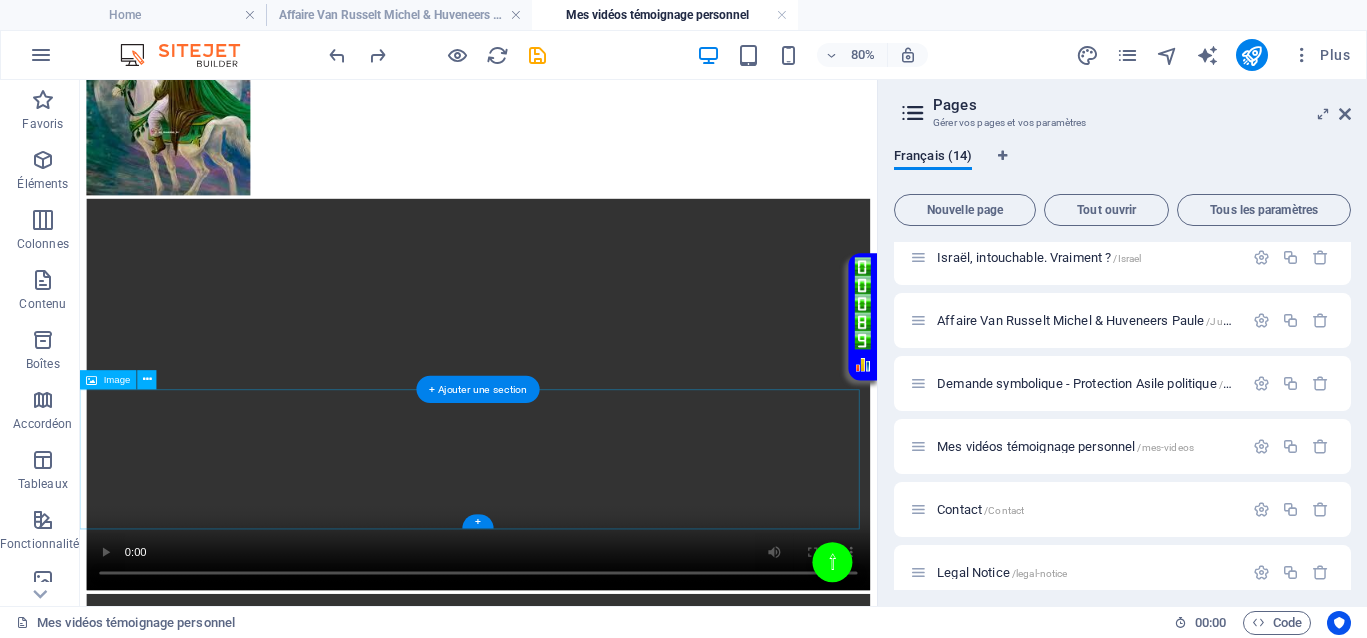 click at bounding box center (578, 2516) 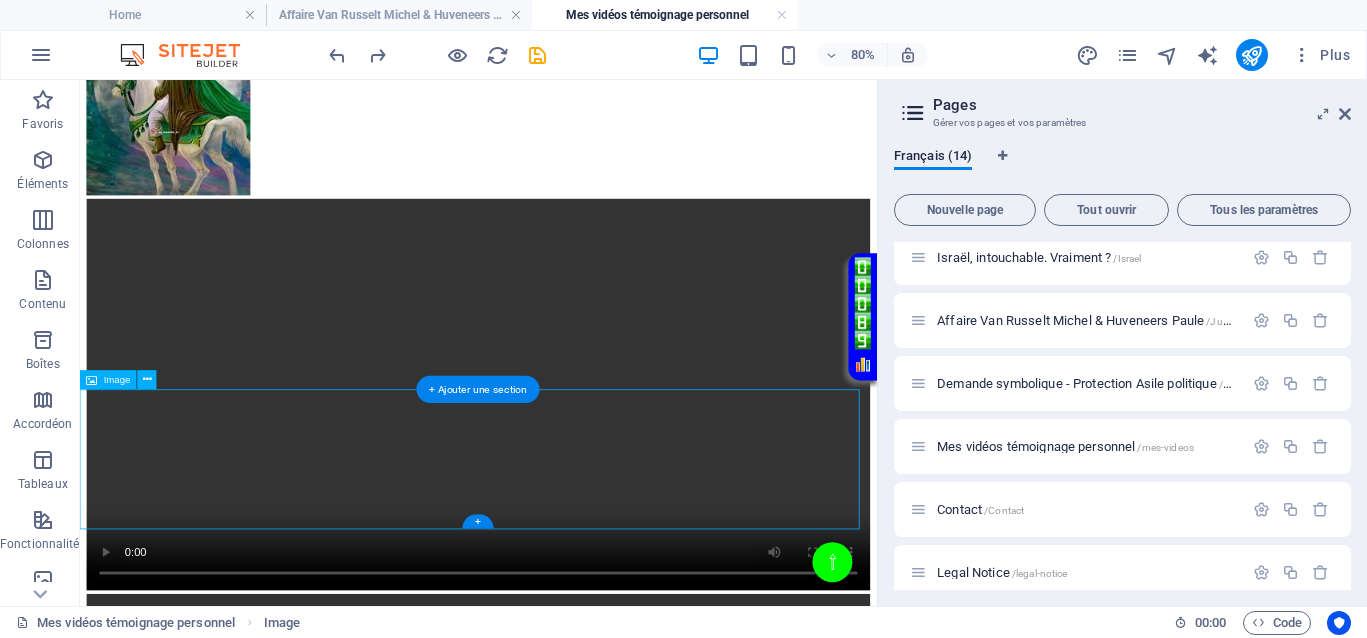 click at bounding box center (578, 2516) 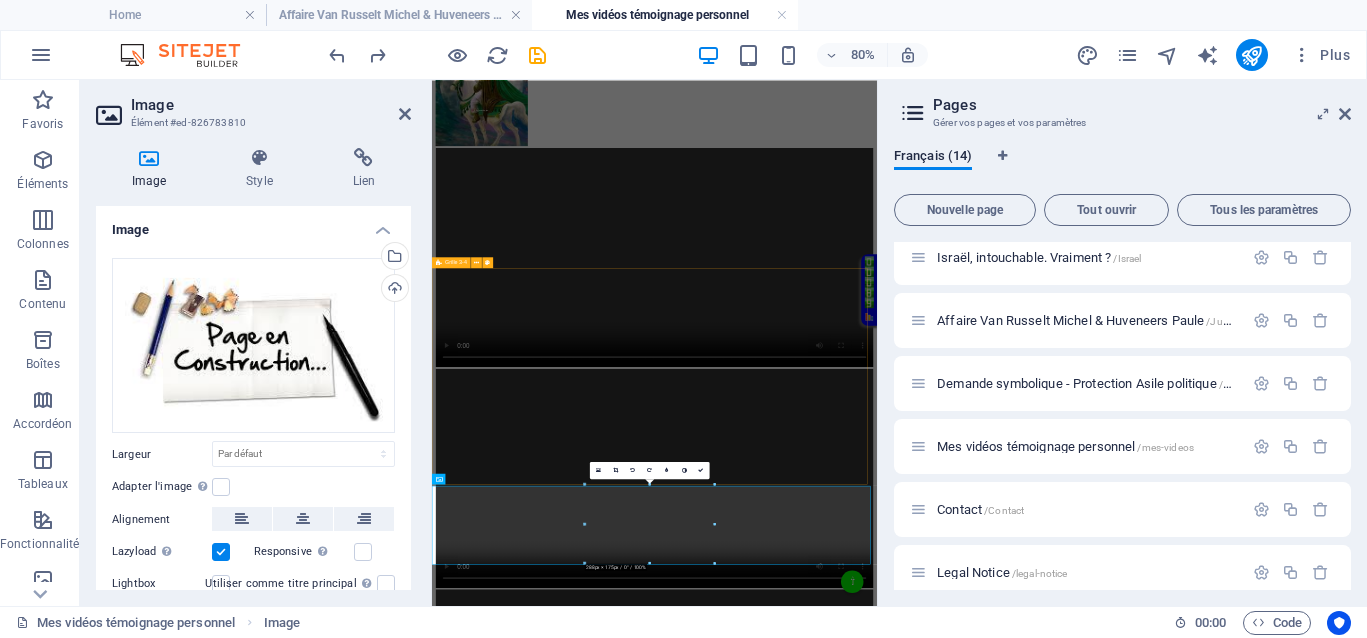 scroll, scrollTop: 639, scrollLeft: 0, axis: vertical 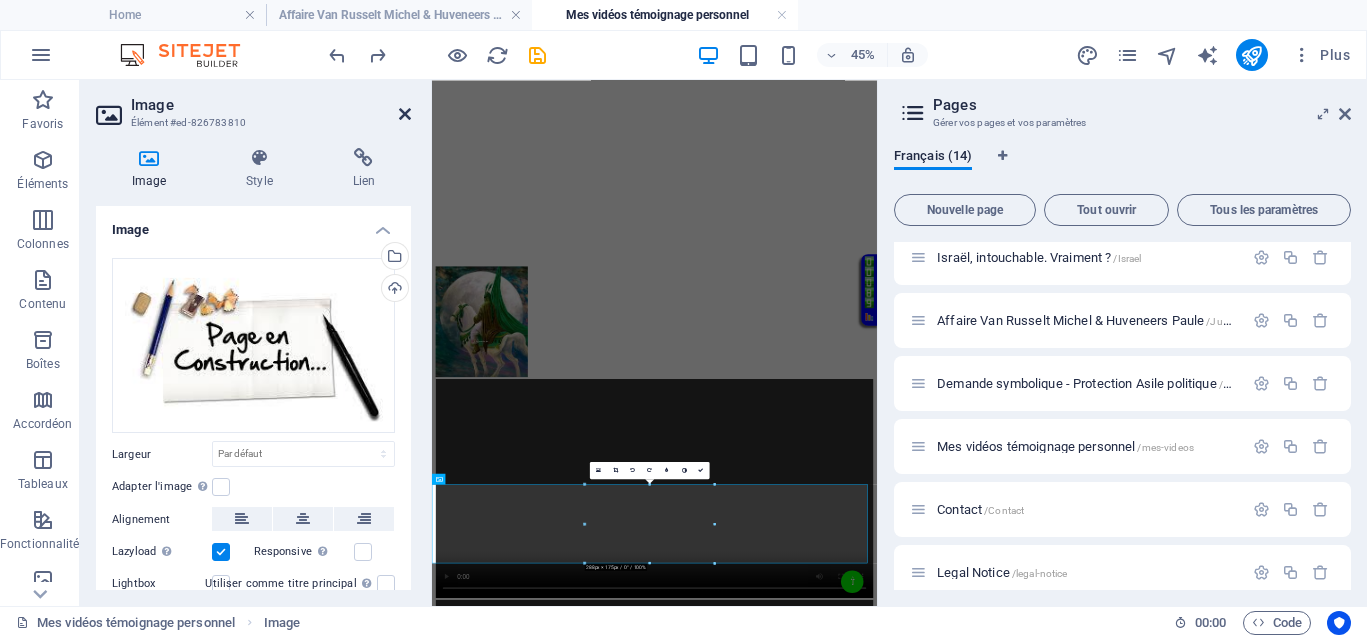 drag, startPoint x: 408, startPoint y: 113, endPoint x: 410, endPoint y: 43, distance: 70.028564 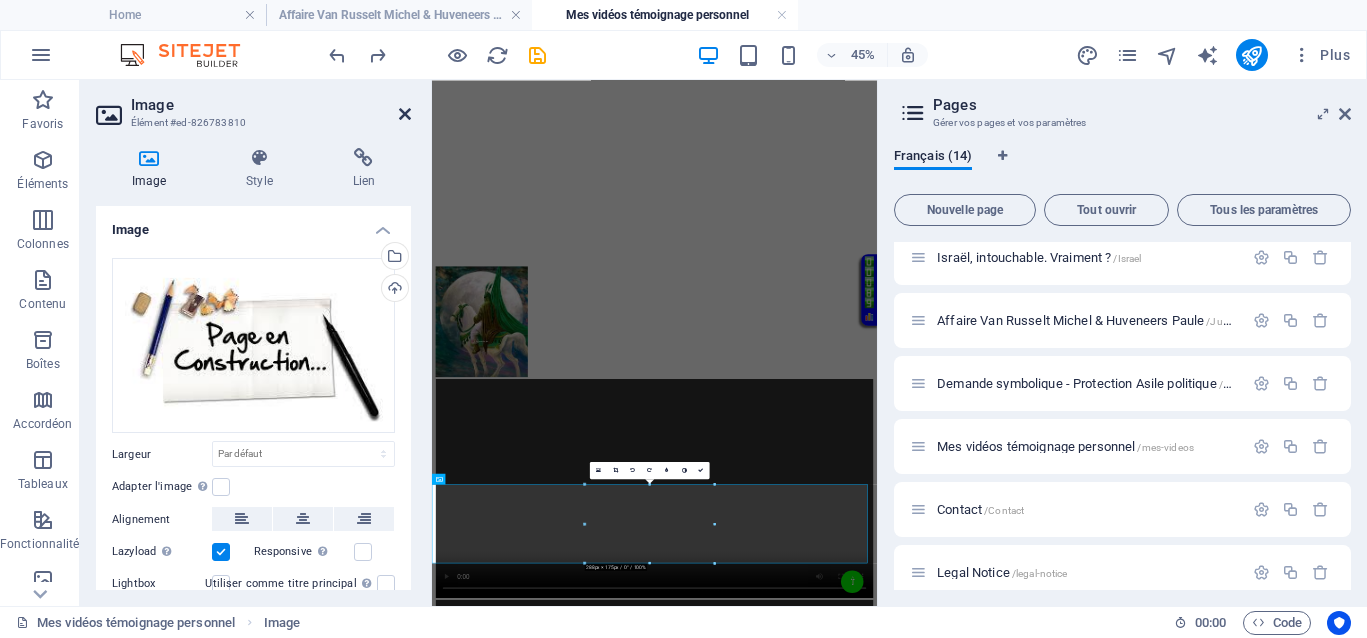 click at bounding box center (405, 114) 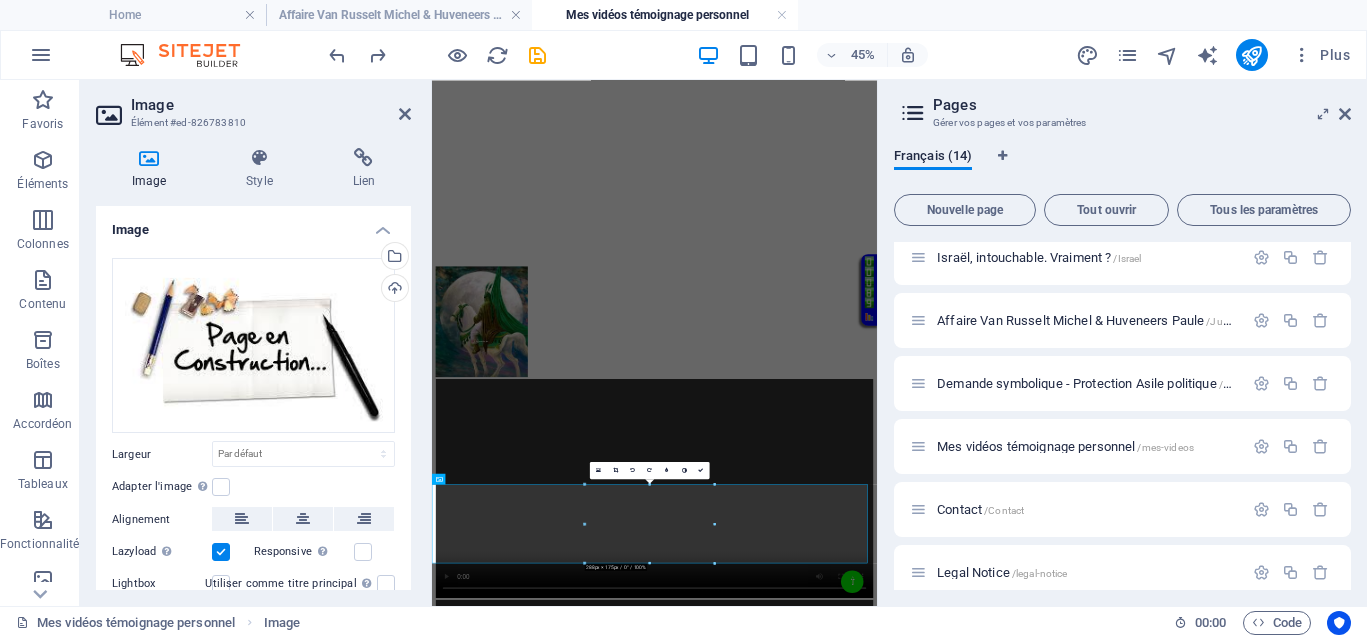 scroll, scrollTop: 1153, scrollLeft: 0, axis: vertical 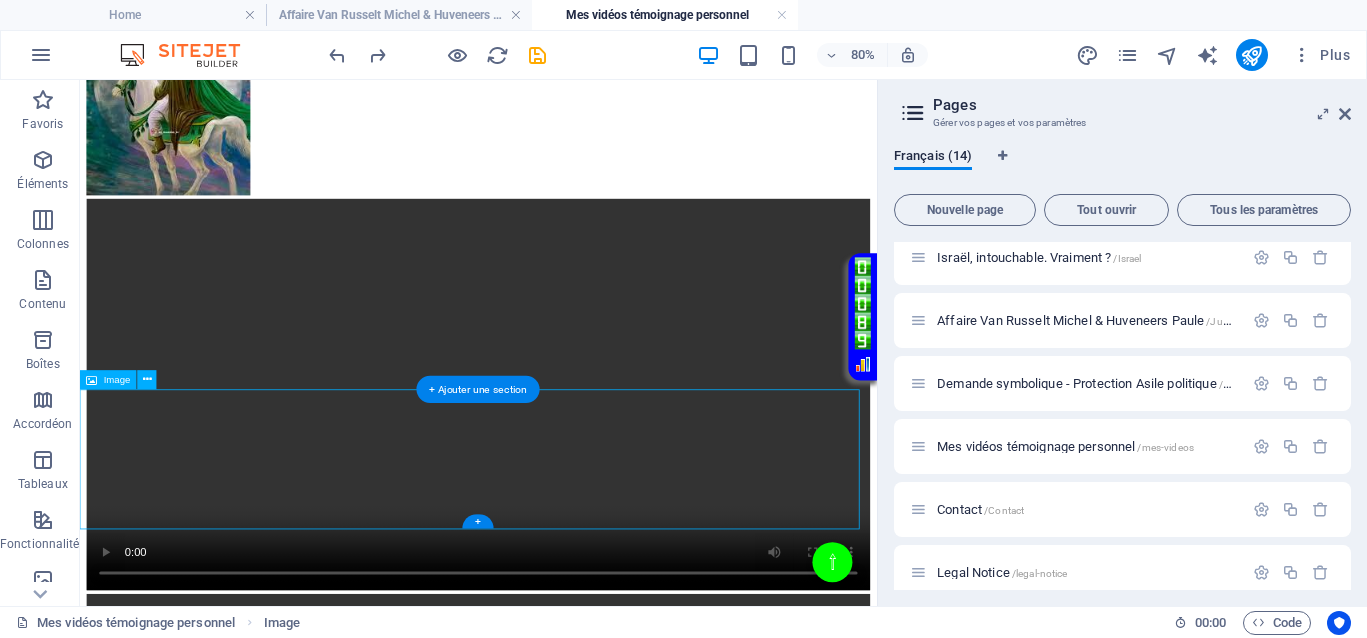 click at bounding box center (578, 2516) 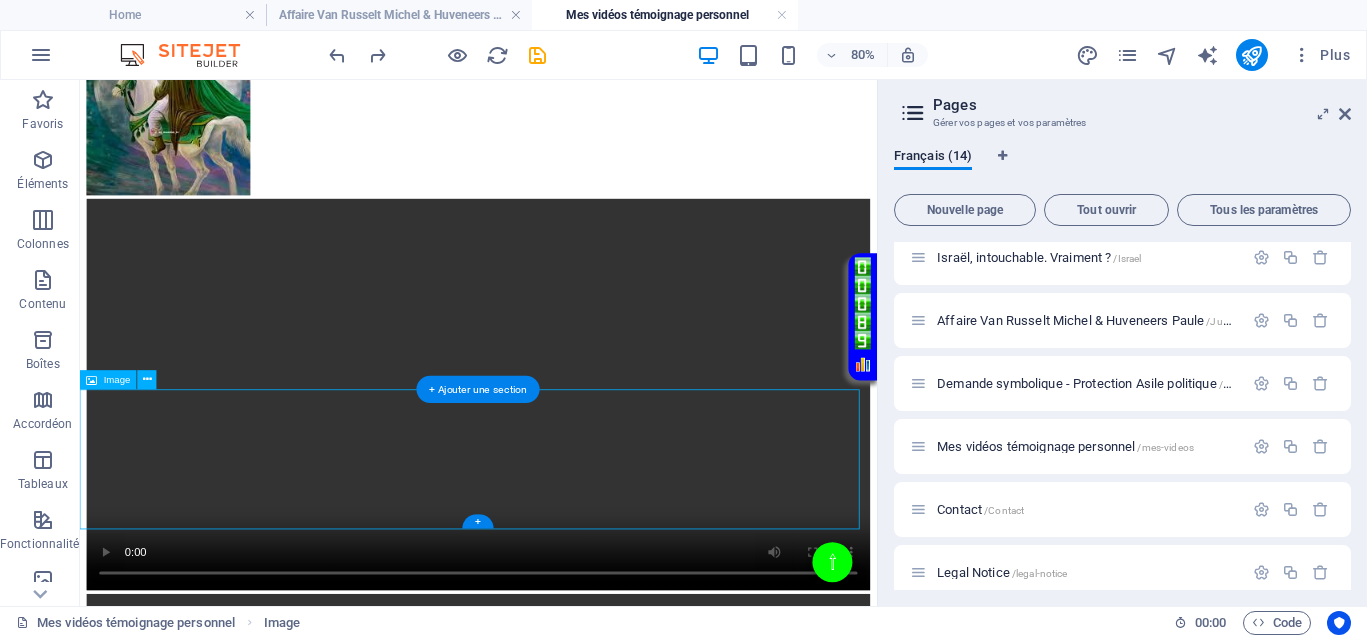 click at bounding box center (578, 2516) 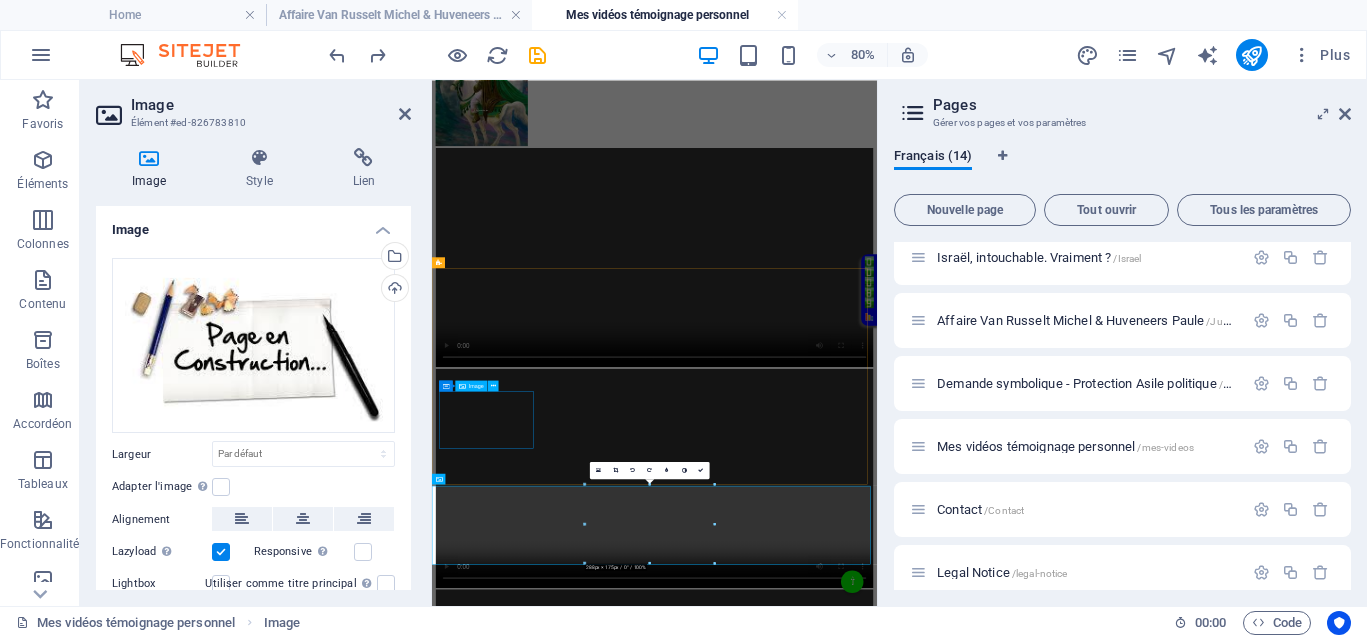scroll, scrollTop: 639, scrollLeft: 0, axis: vertical 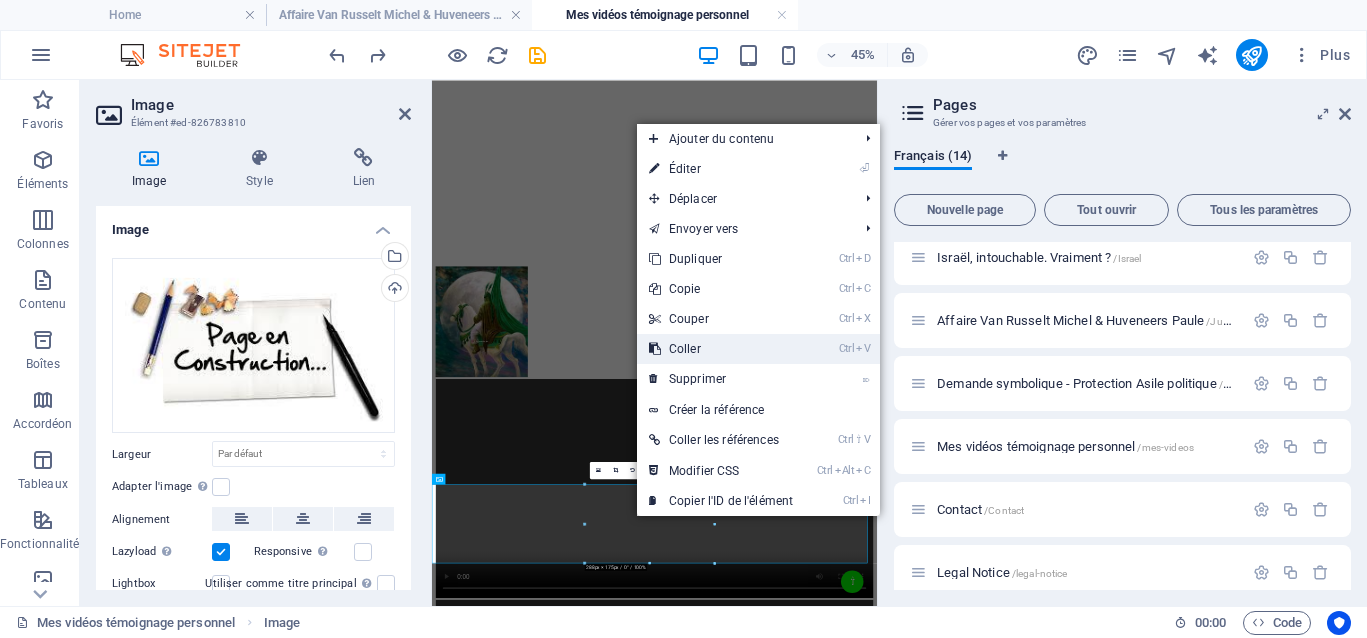 click on "Ctrl V  Coller" at bounding box center (721, 349) 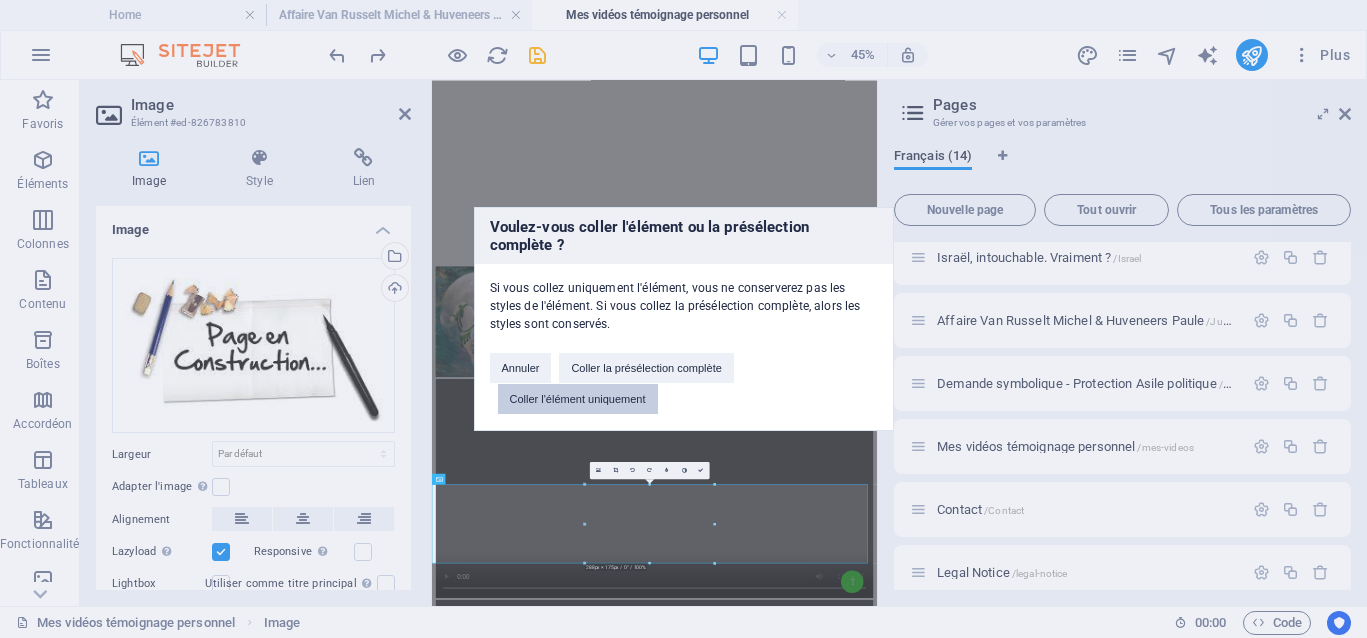 click on "Coller l'élément uniquement" at bounding box center [578, 399] 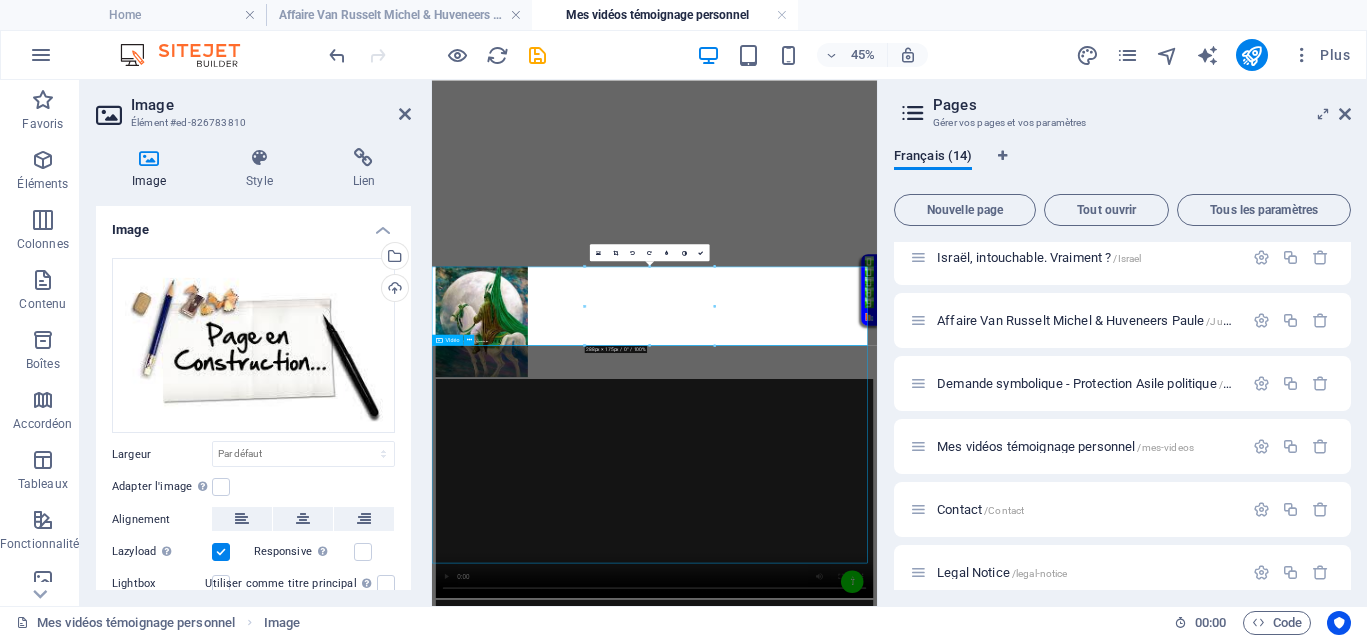 scroll, scrollTop: 1500, scrollLeft: 0, axis: vertical 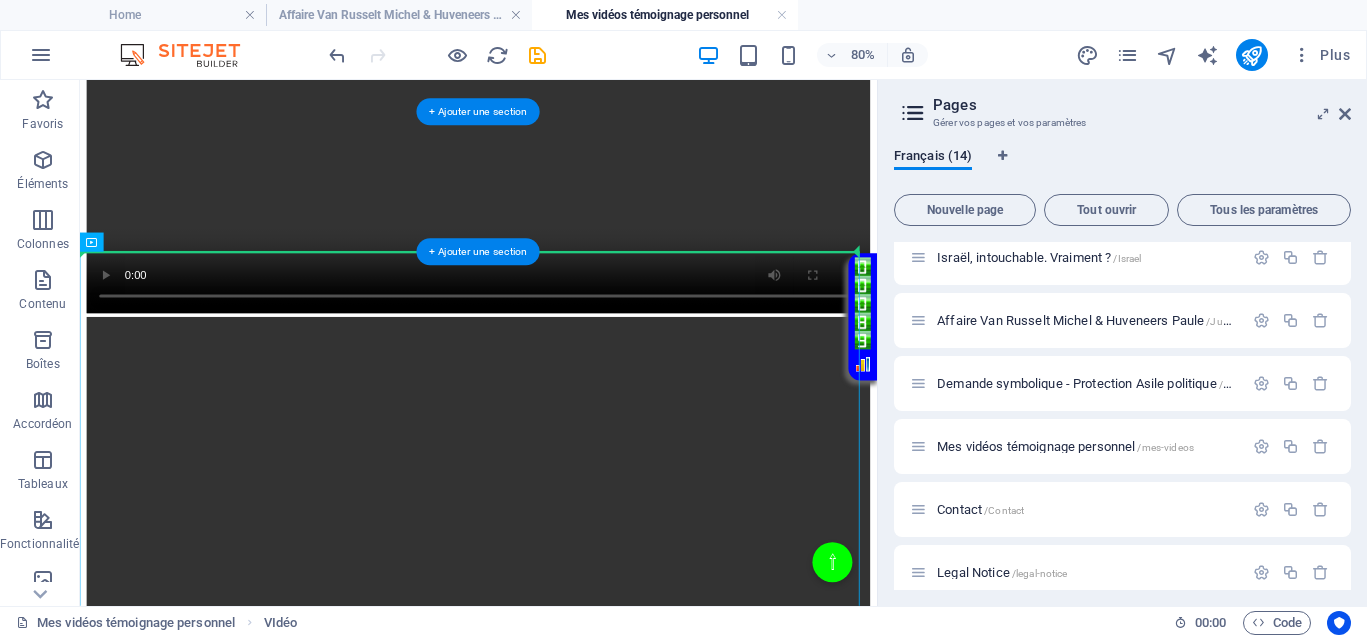 drag, startPoint x: 642, startPoint y: 469, endPoint x: 587, endPoint y: 226, distance: 249.14655 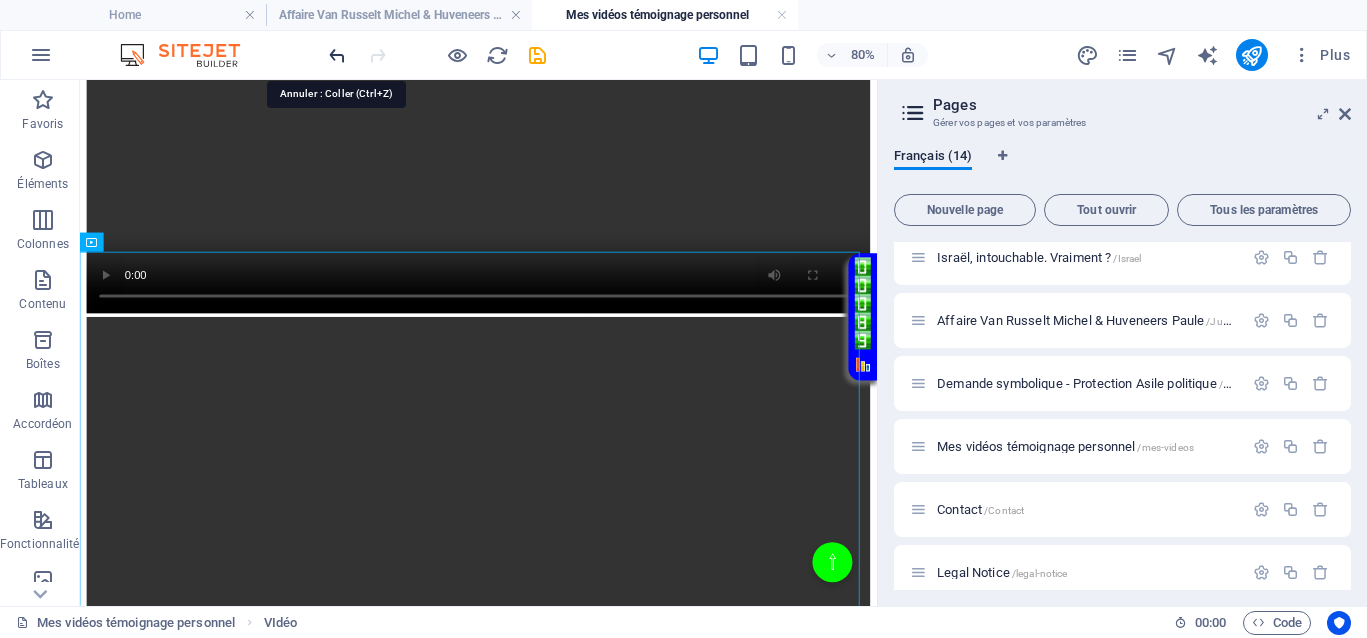 click at bounding box center [337, 55] 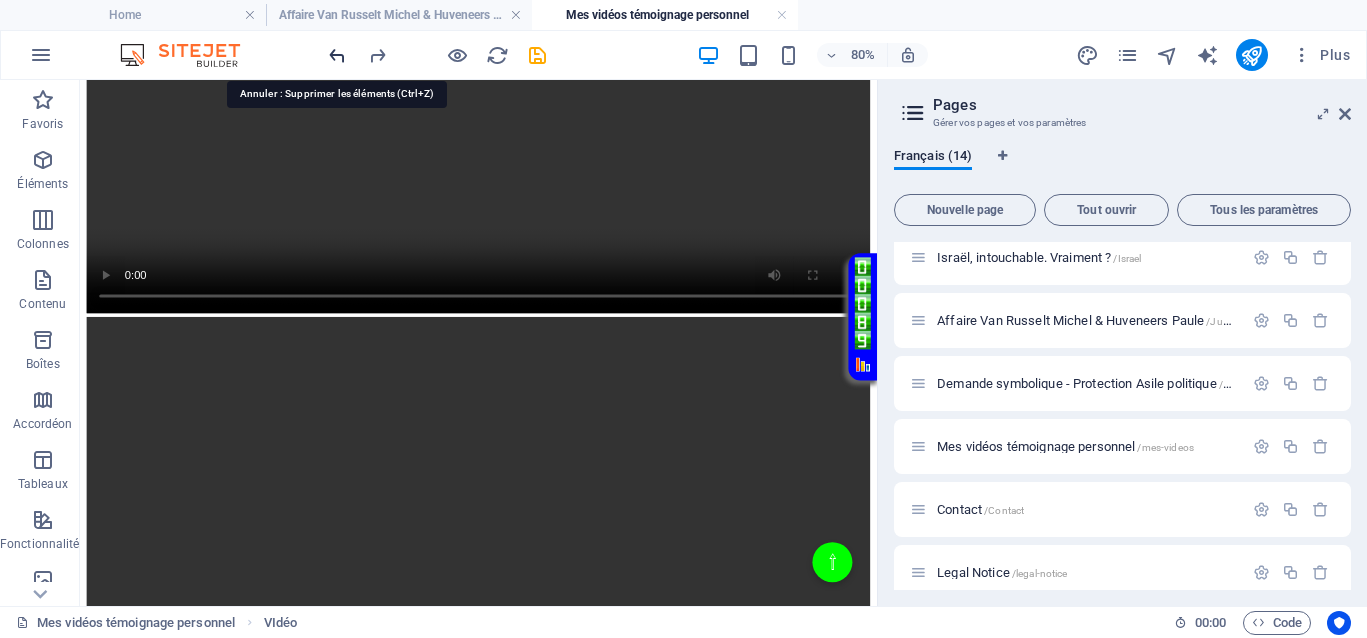 scroll, scrollTop: 1153, scrollLeft: 0, axis: vertical 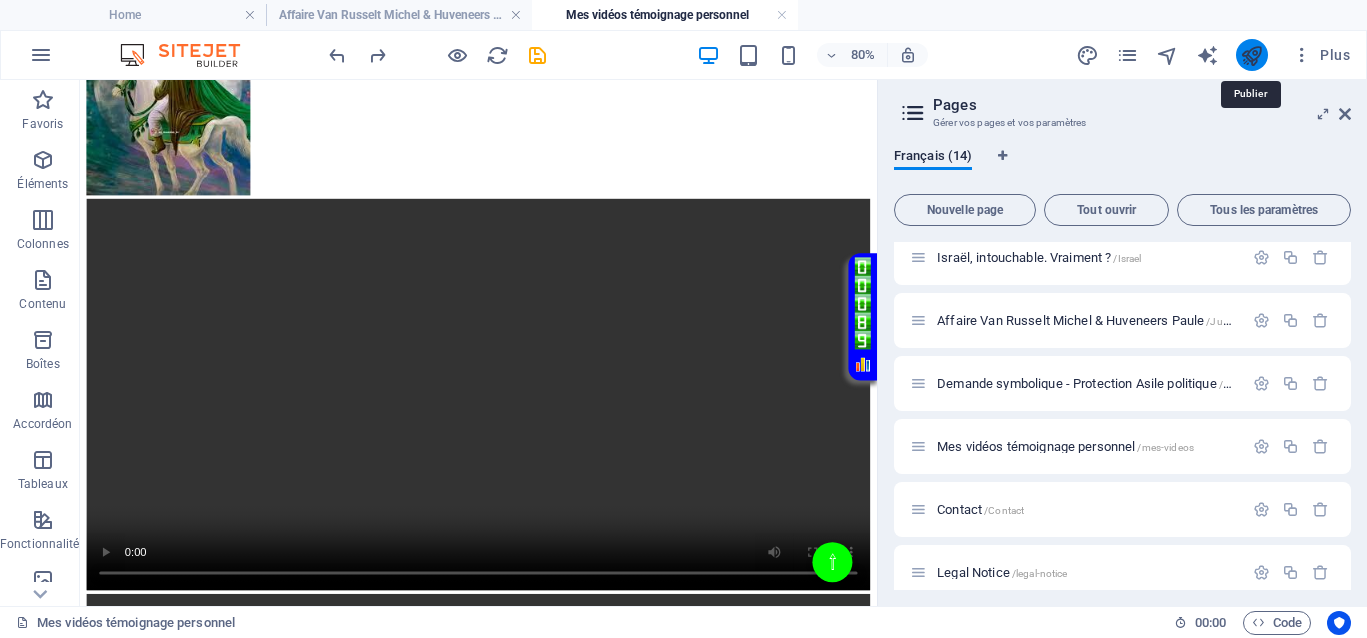 click at bounding box center (1251, 55) 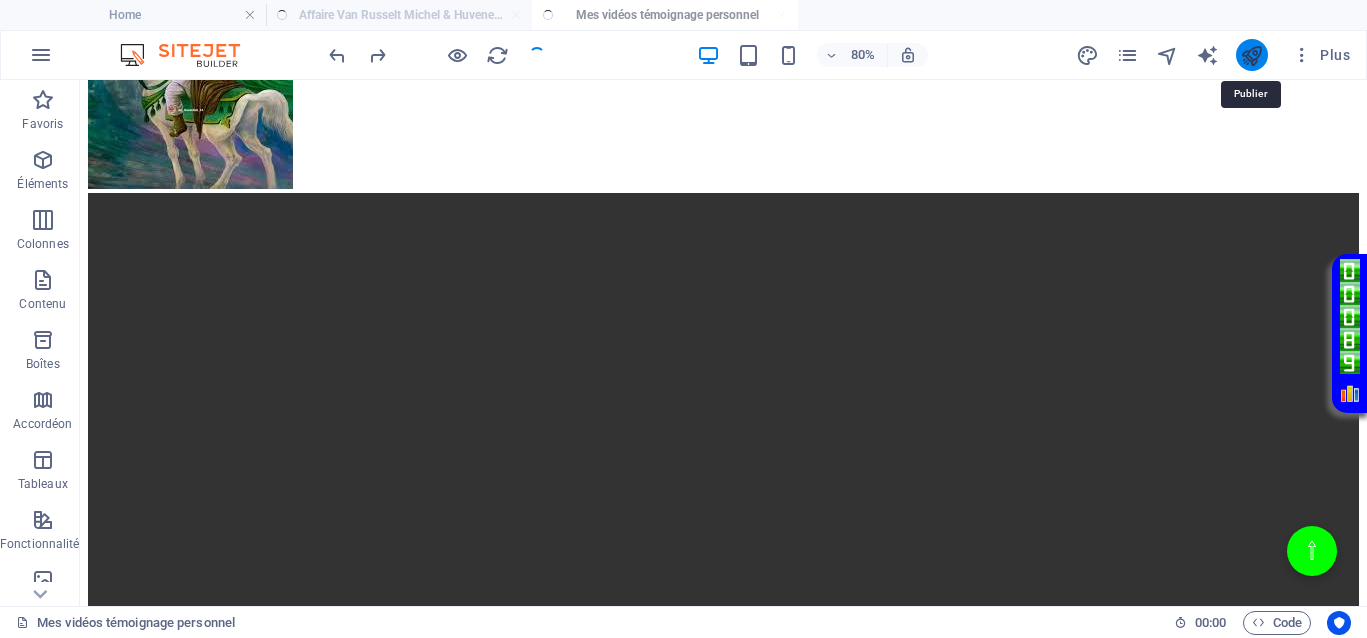 scroll, scrollTop: 1287, scrollLeft: 0, axis: vertical 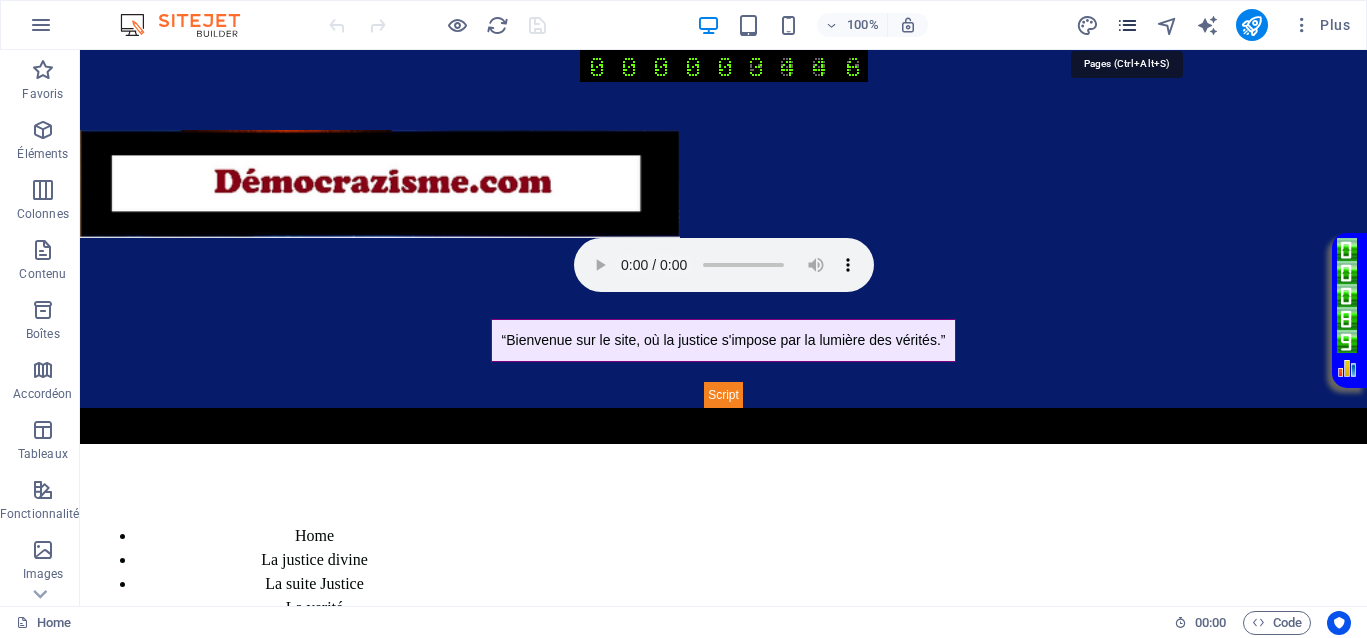 click at bounding box center [1127, 25] 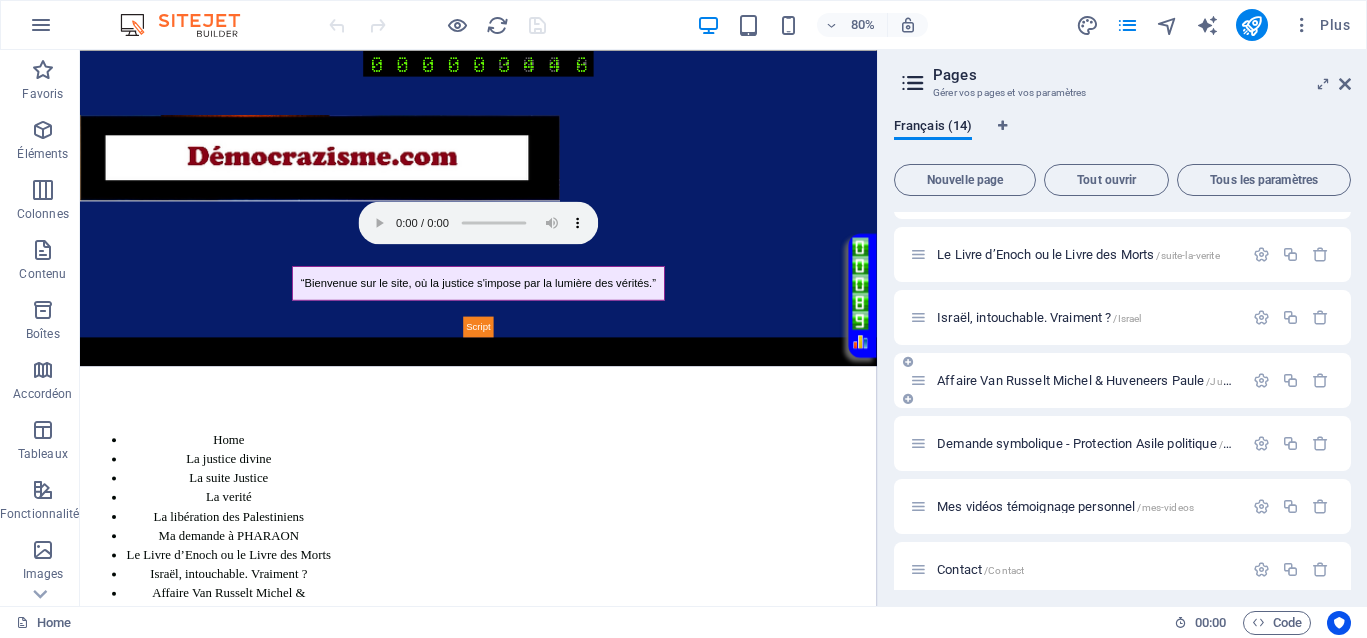 scroll, scrollTop: 375, scrollLeft: 0, axis: vertical 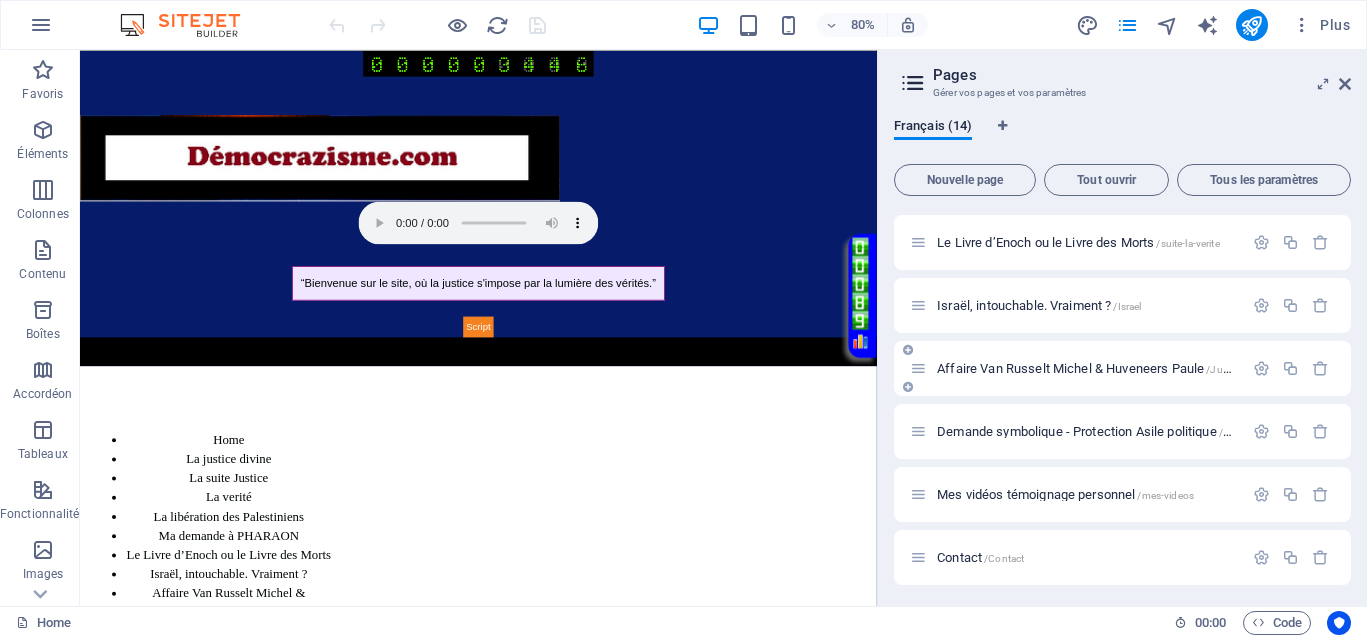 click on "Affaire Van Russelt Michel & Huveneers Paule /JusticeVanrusselthuveneers" at bounding box center [1137, 368] 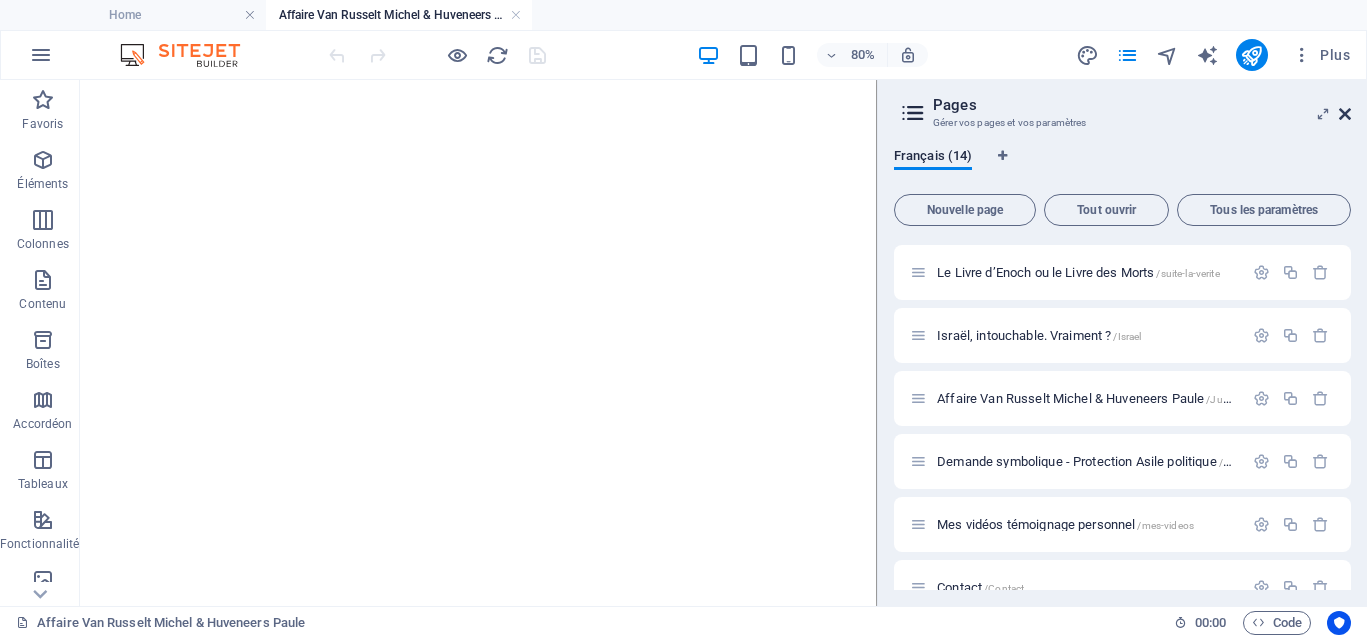 click at bounding box center (1345, 114) 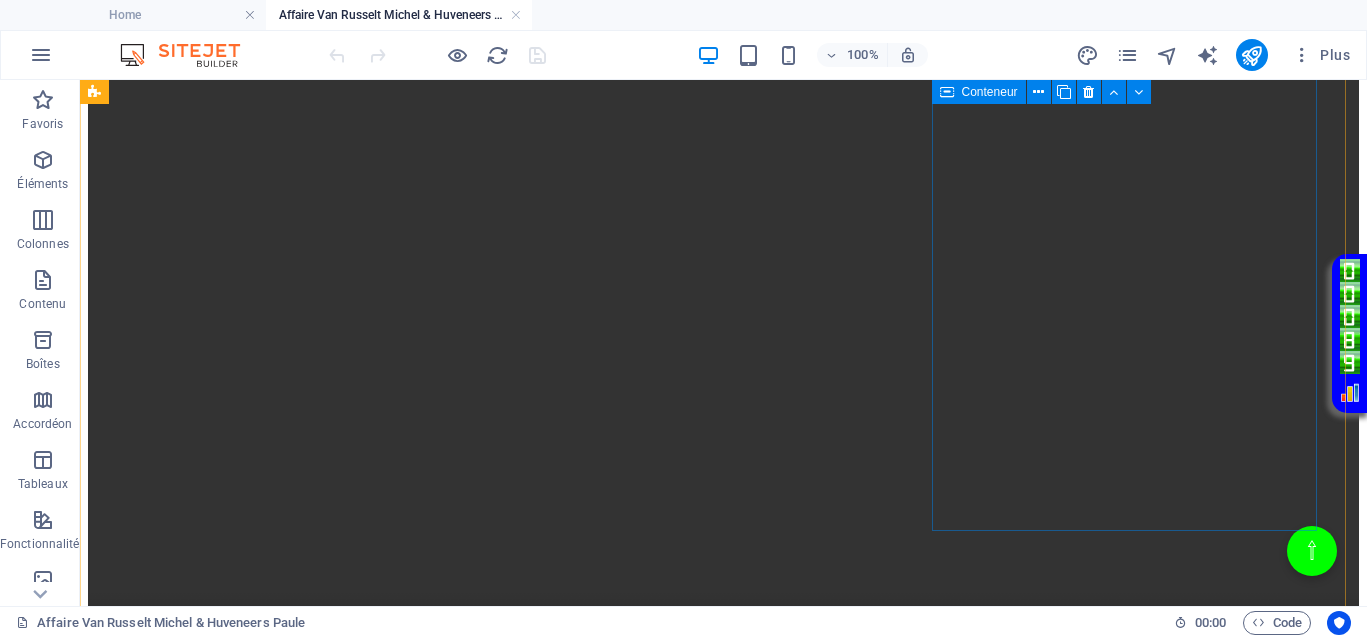 scroll, scrollTop: 875, scrollLeft: 0, axis: vertical 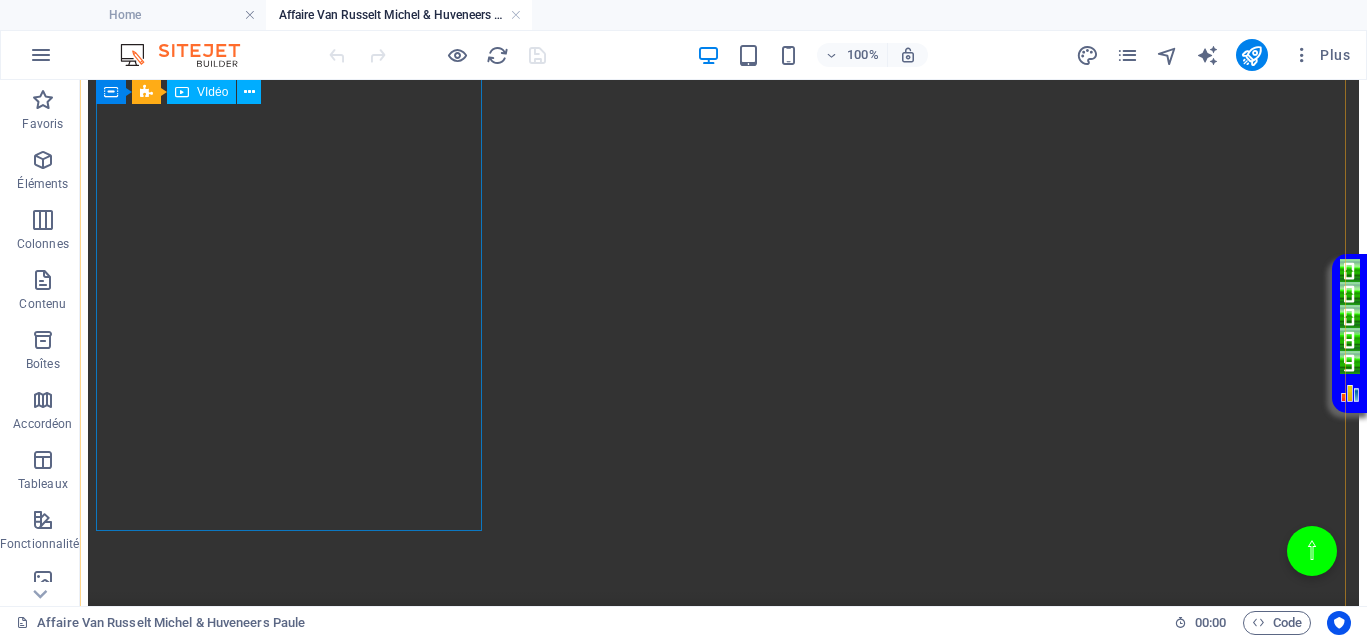 click at bounding box center (723, 381) 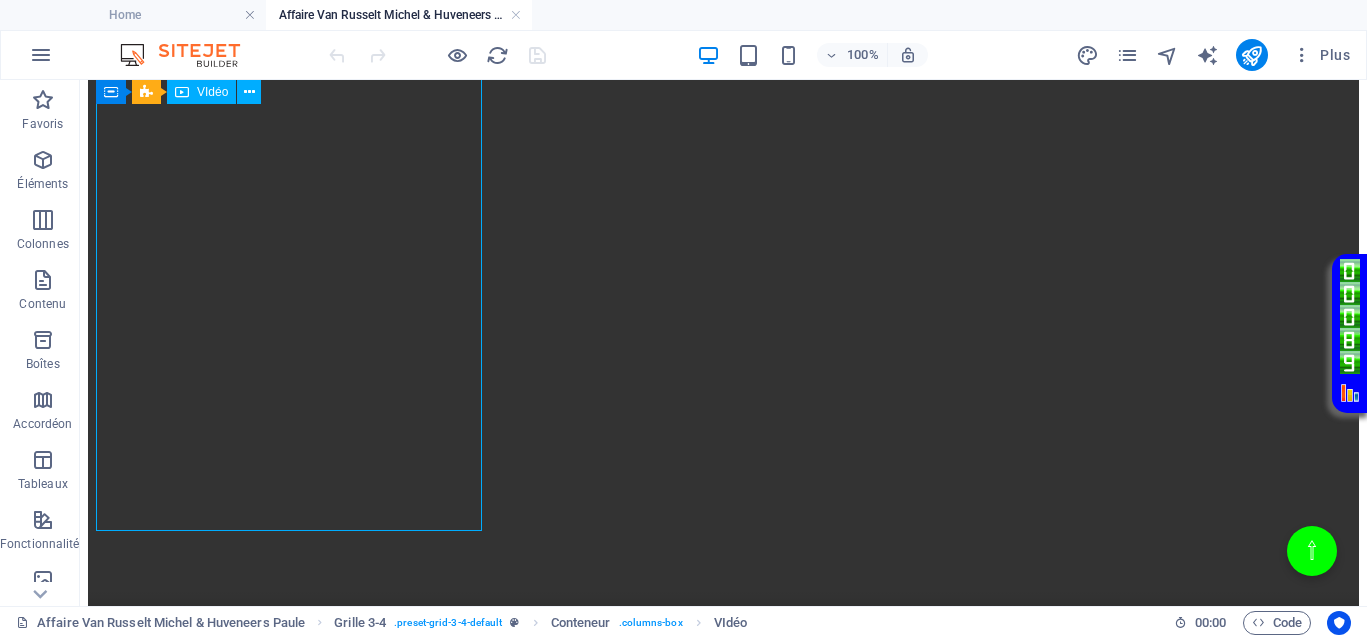 click at bounding box center [723, 381] 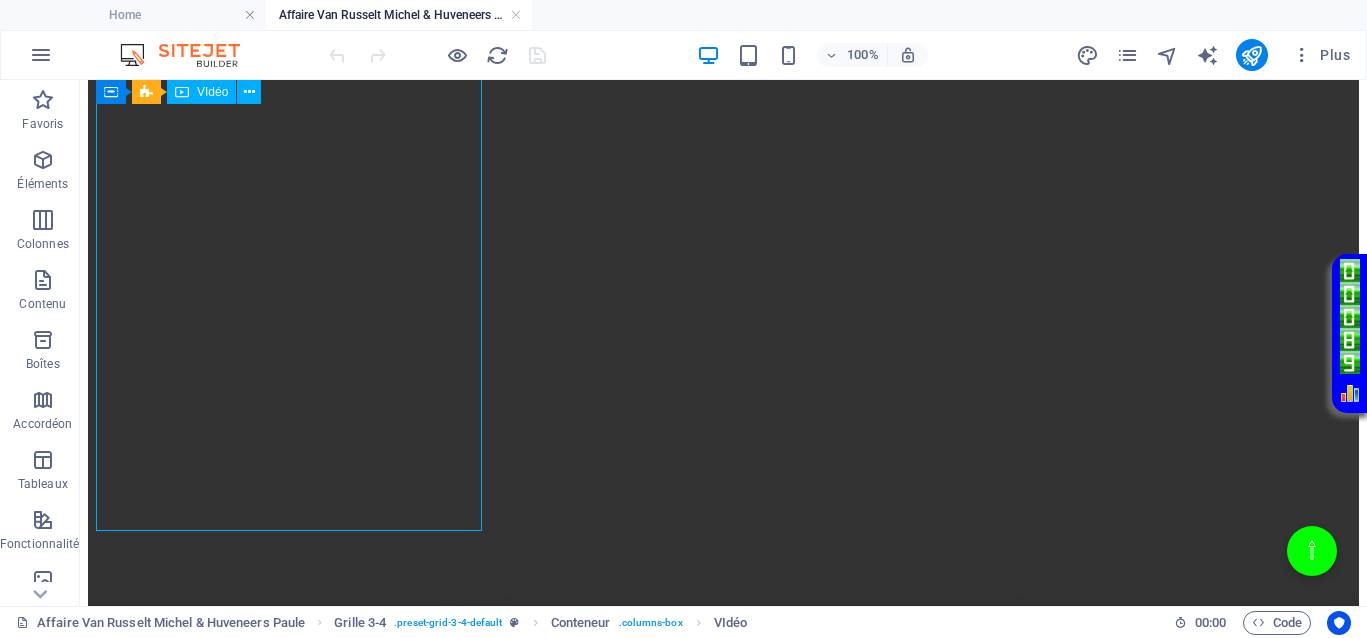 select on "%" 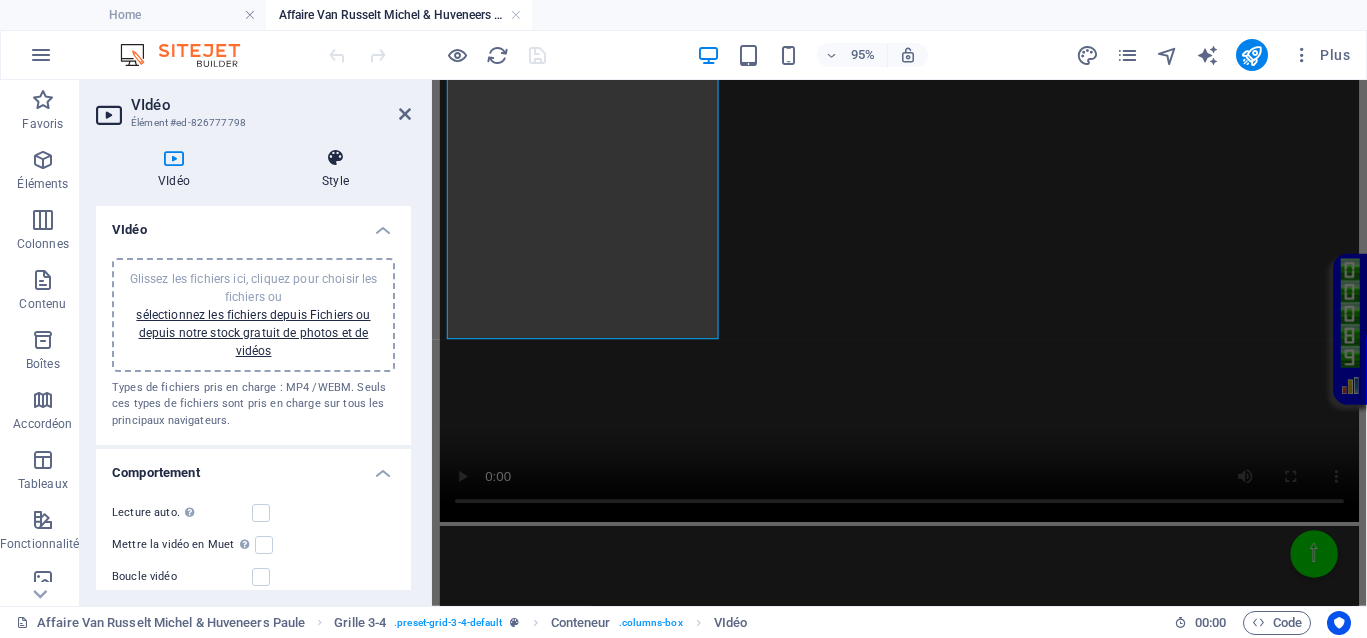 click on "Style" at bounding box center (335, 169) 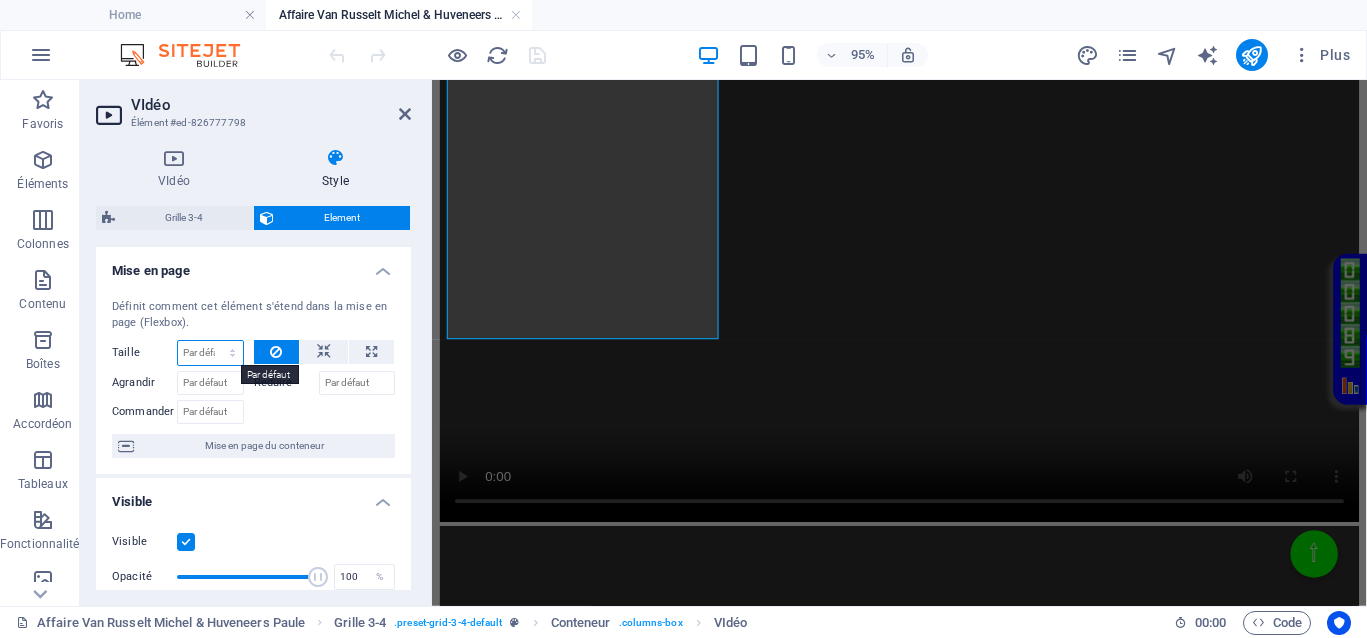 click on "Par défaut auto px % 1/1 1/2 1/3 1/4 1/5 1/6 1/7 1/8 1/9 1/10" at bounding box center (210, 353) 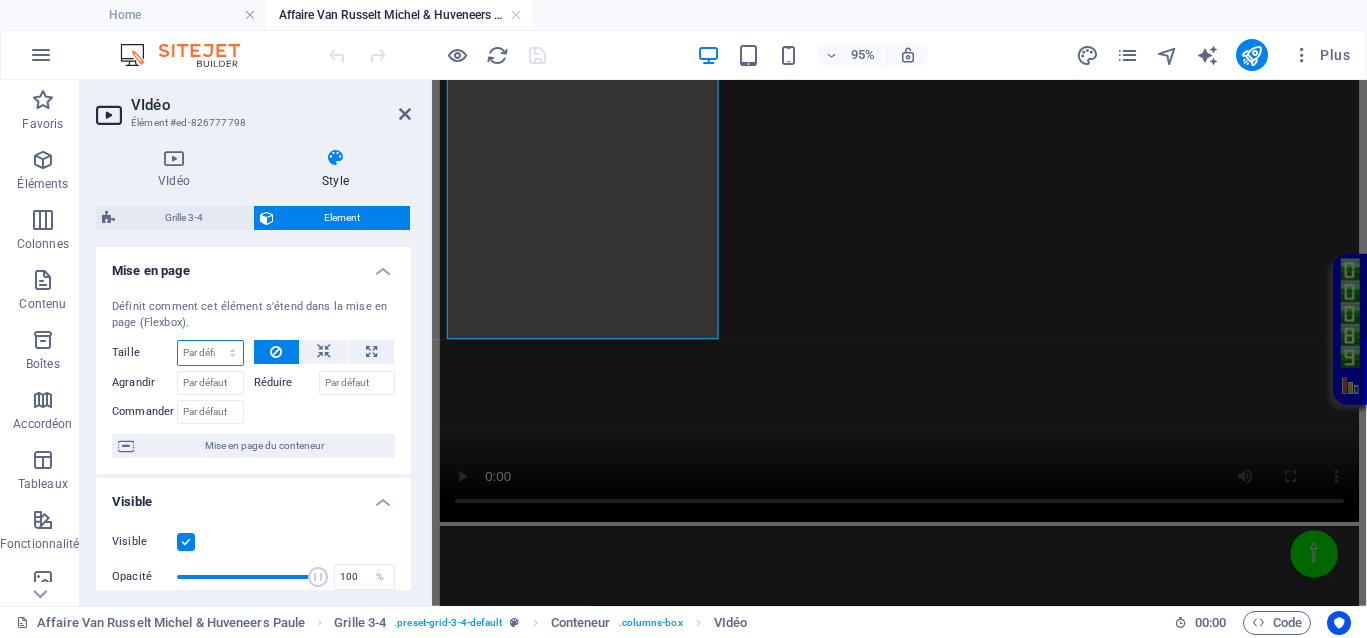 select on "px" 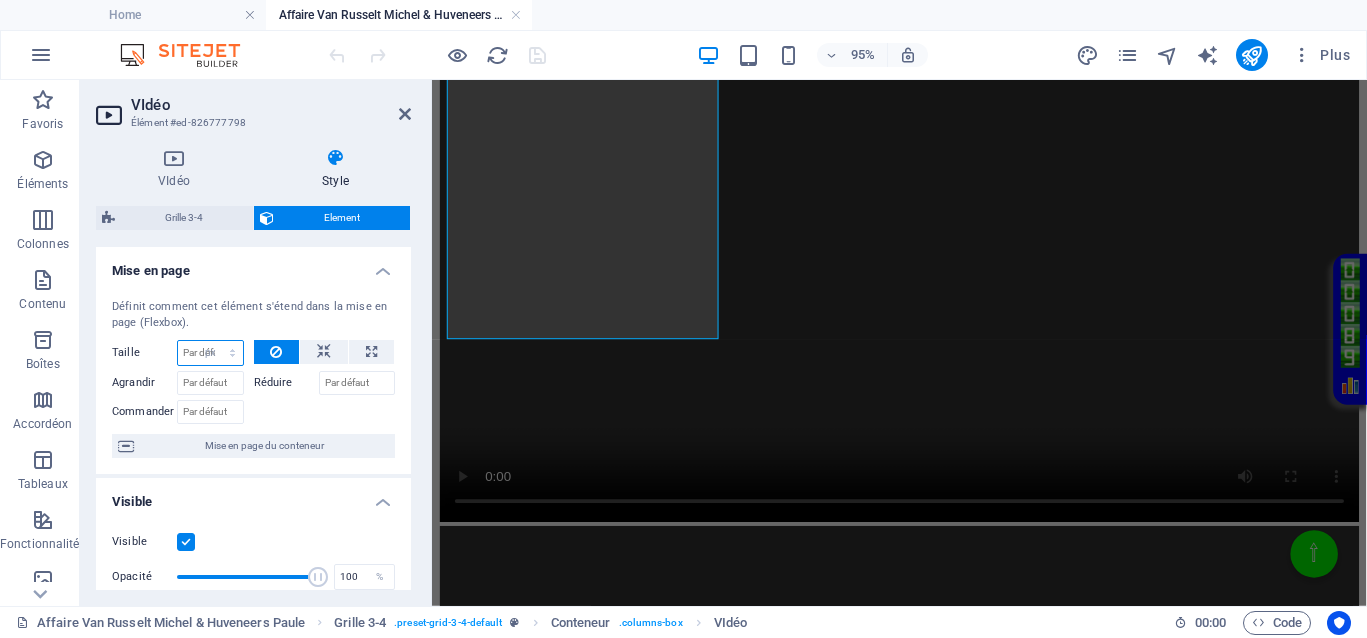 click on "Par défaut auto px % 1/1 1/2 1/3 1/4 1/5 1/6 1/7 1/8 1/9 1/10" at bounding box center (210, 353) 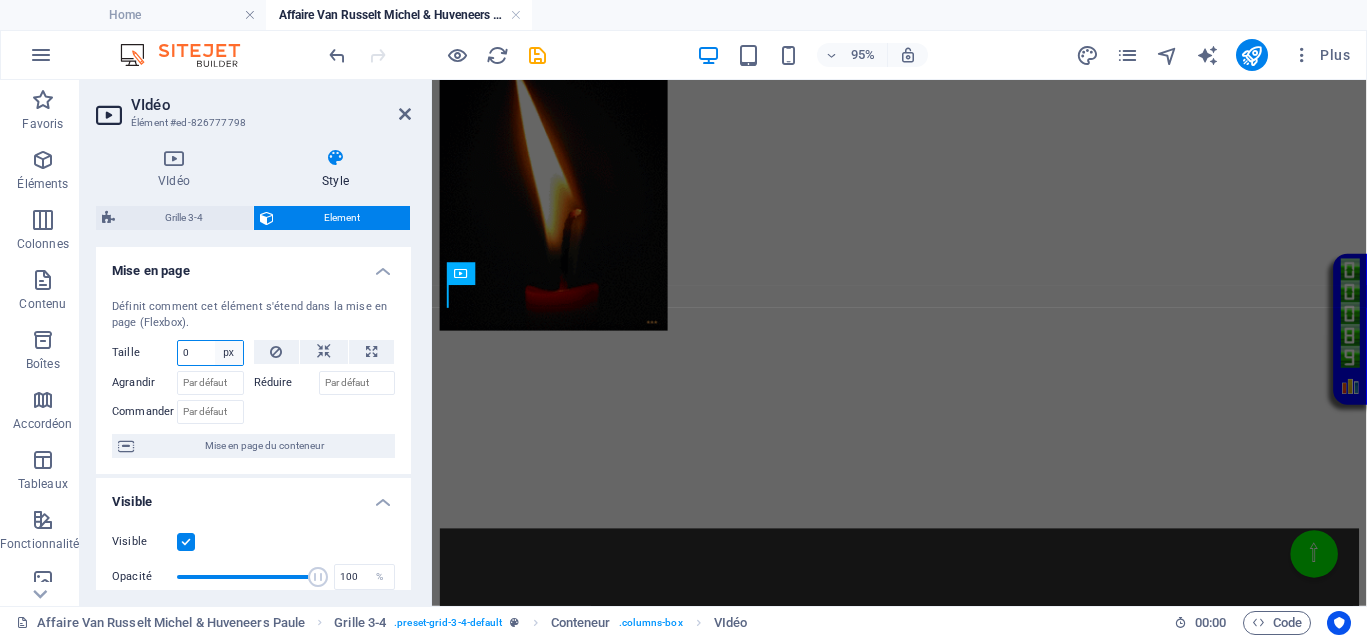 scroll, scrollTop: 375, scrollLeft: 0, axis: vertical 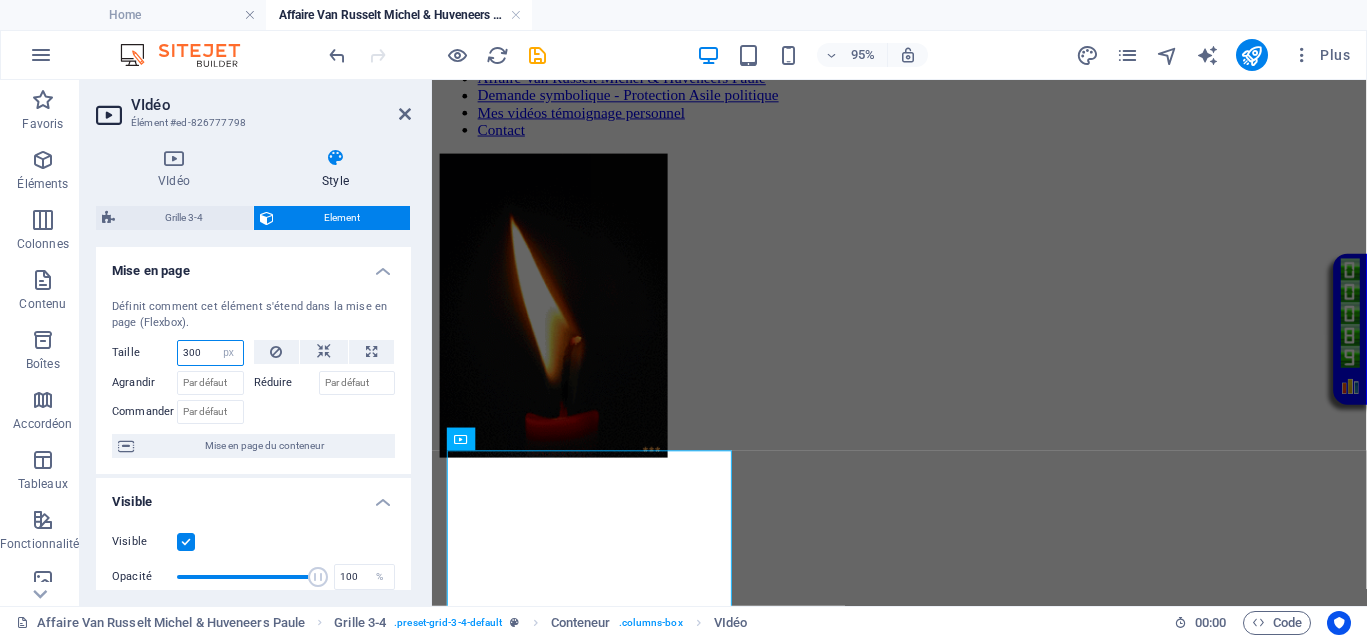 drag, startPoint x: 198, startPoint y: 349, endPoint x: 176, endPoint y: 347, distance: 22.090721 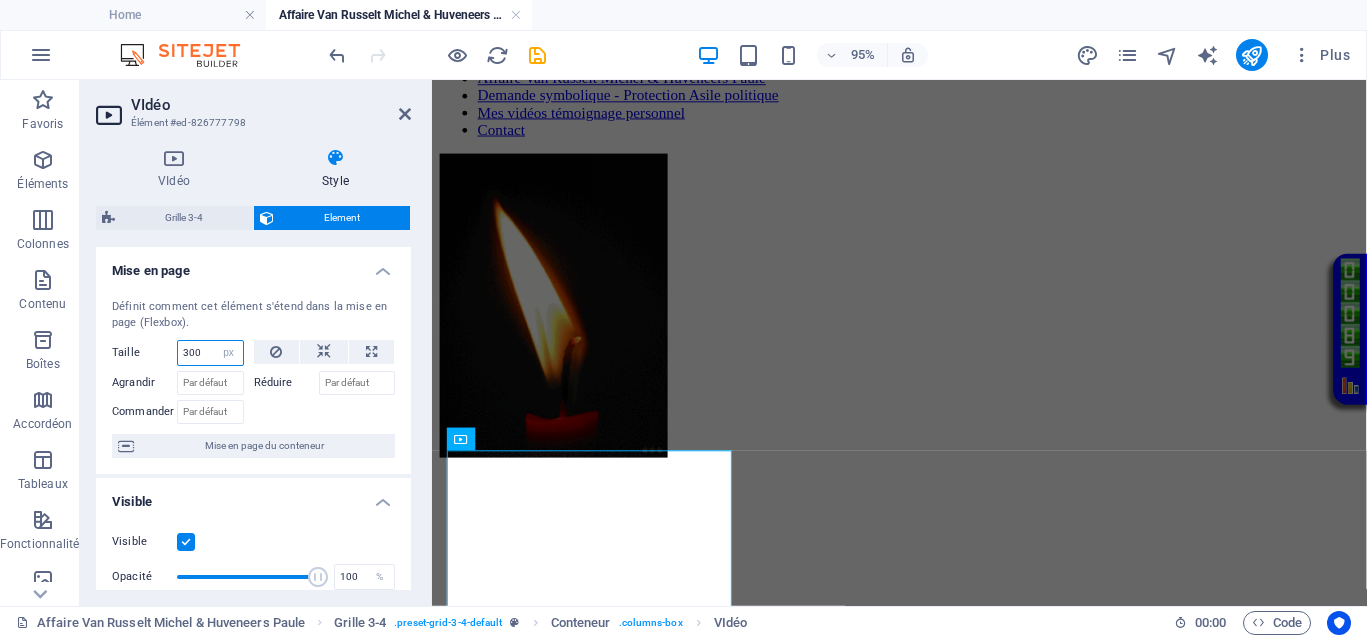 click on "Taille 300 Par défaut auto px % 1/1 1/2 1/3 1/4 1/5 1/6 1/7 1/8 1/9 1/10" at bounding box center [178, 353] 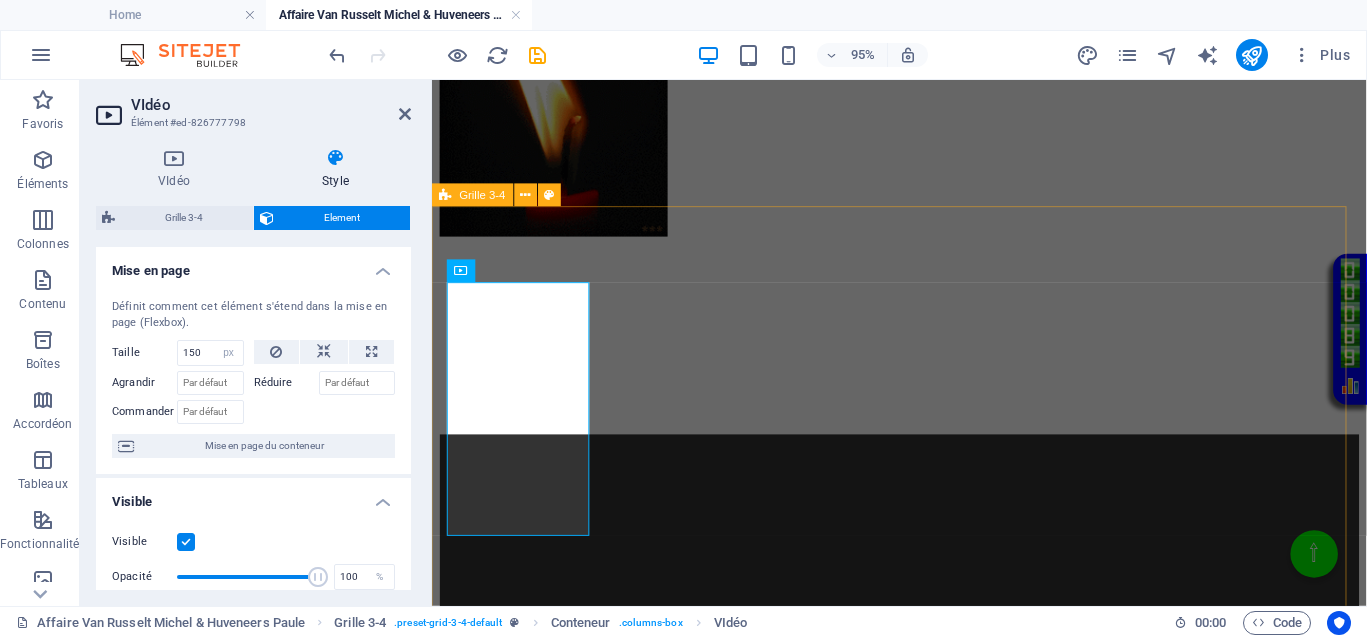 scroll, scrollTop: 500, scrollLeft: 0, axis: vertical 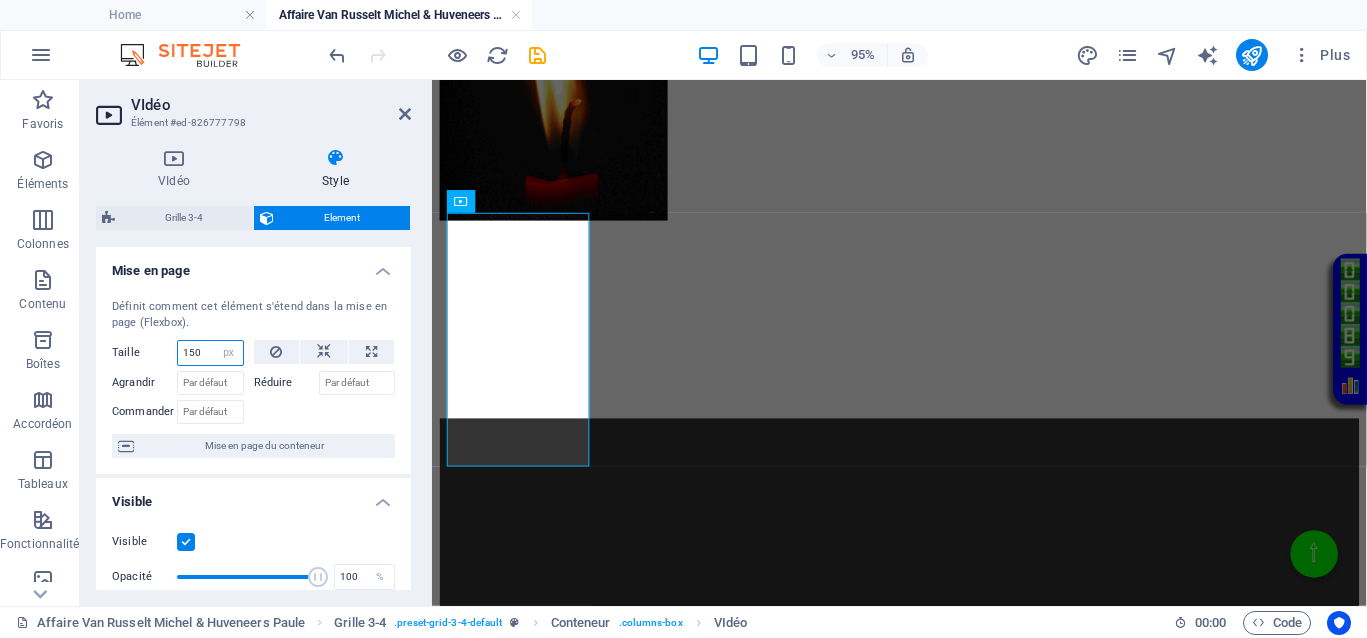 drag, startPoint x: 202, startPoint y: 349, endPoint x: 173, endPoint y: 346, distance: 29.15476 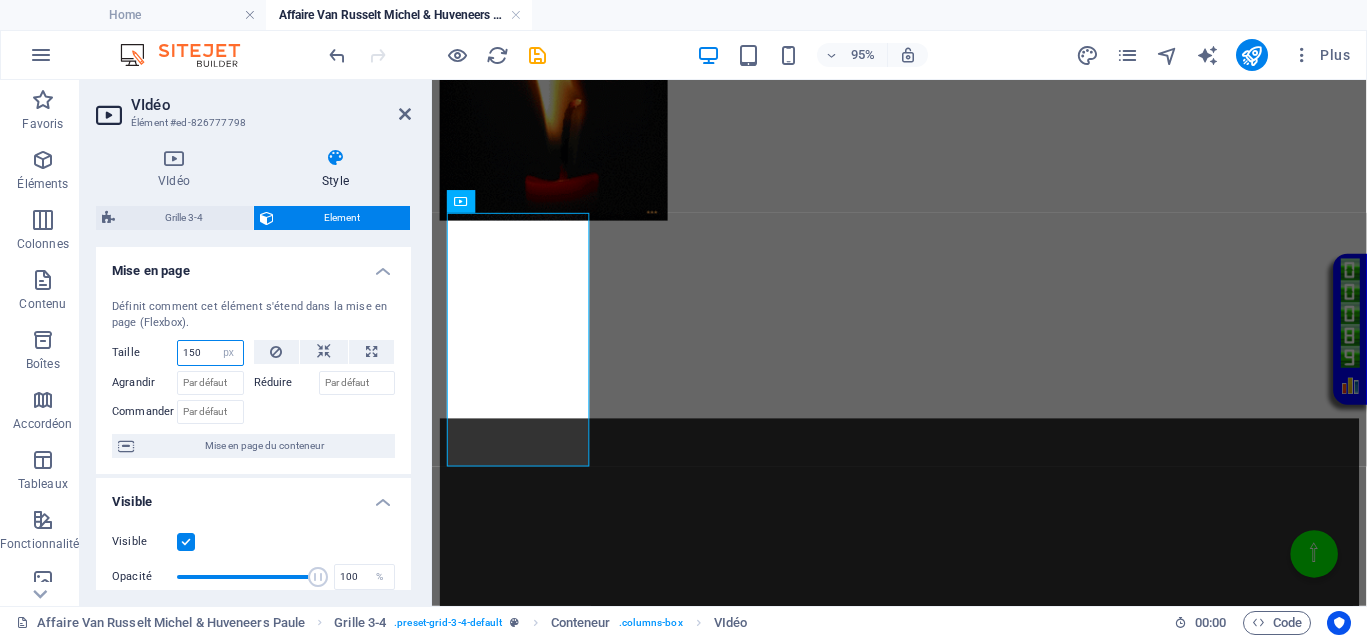 click on "Taille 150 Par défaut auto px % 1/1 1/2 1/3 1/4 1/5 1/6 1/7 1/8 1/9 1/10" at bounding box center [178, 353] 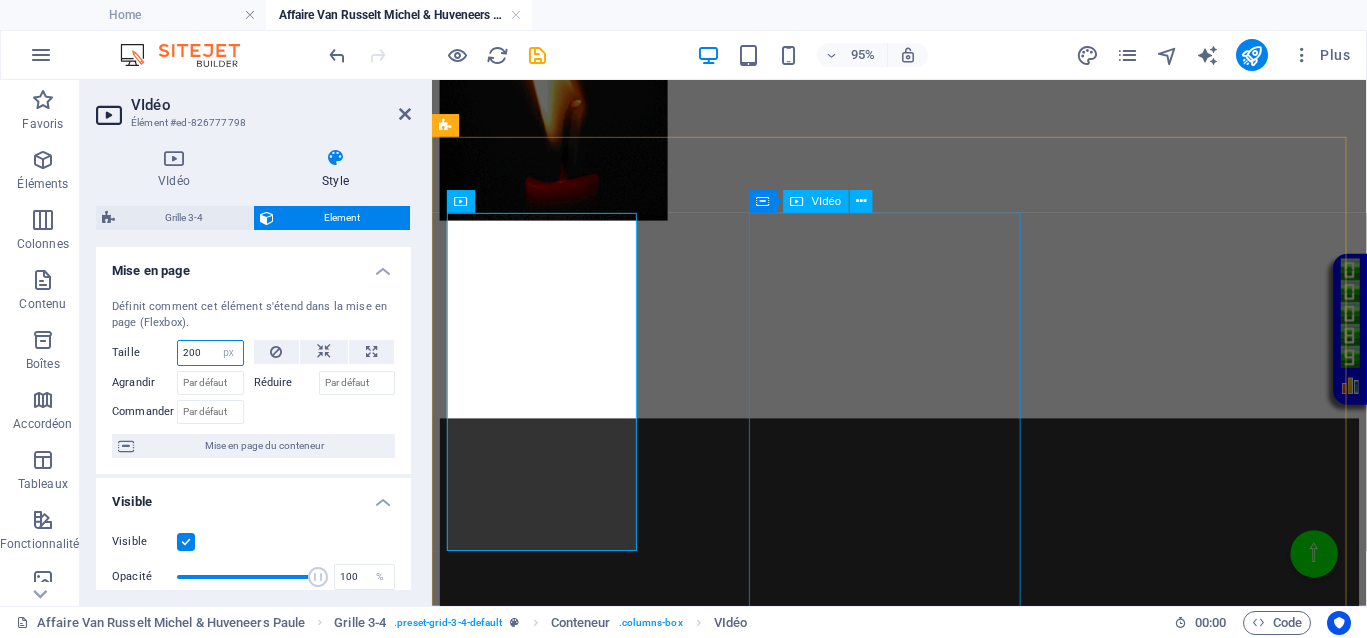 type on "200" 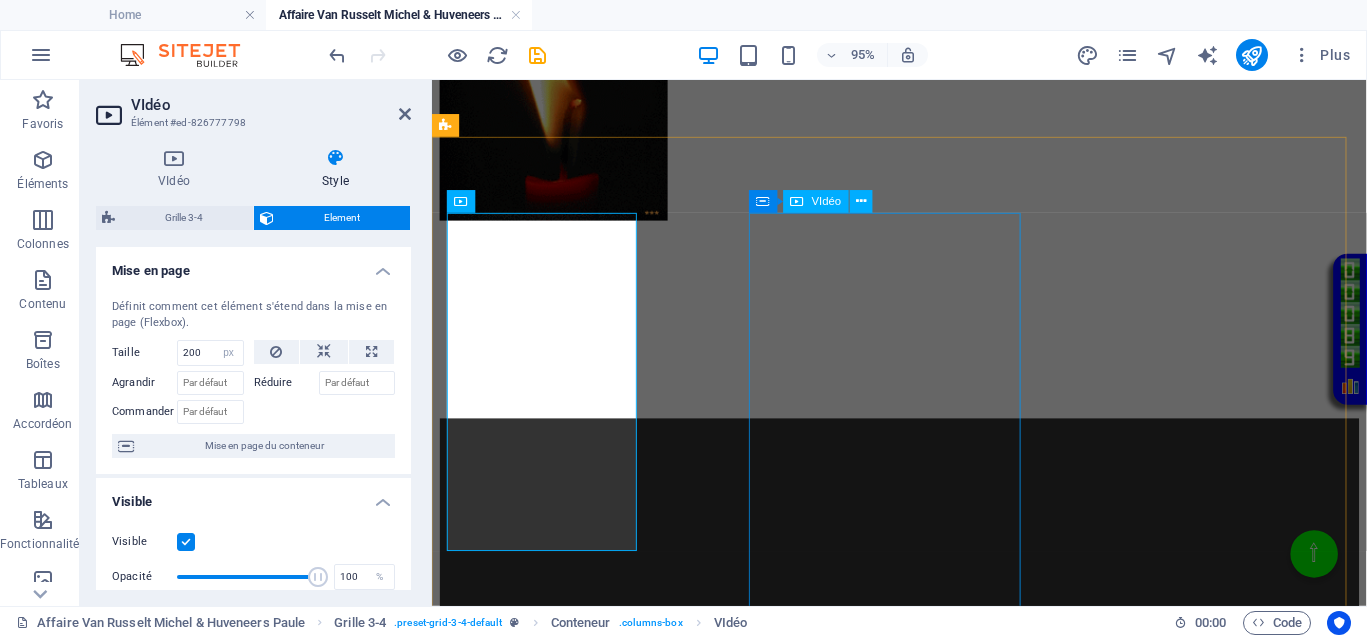 click at bounding box center [924, 1168] 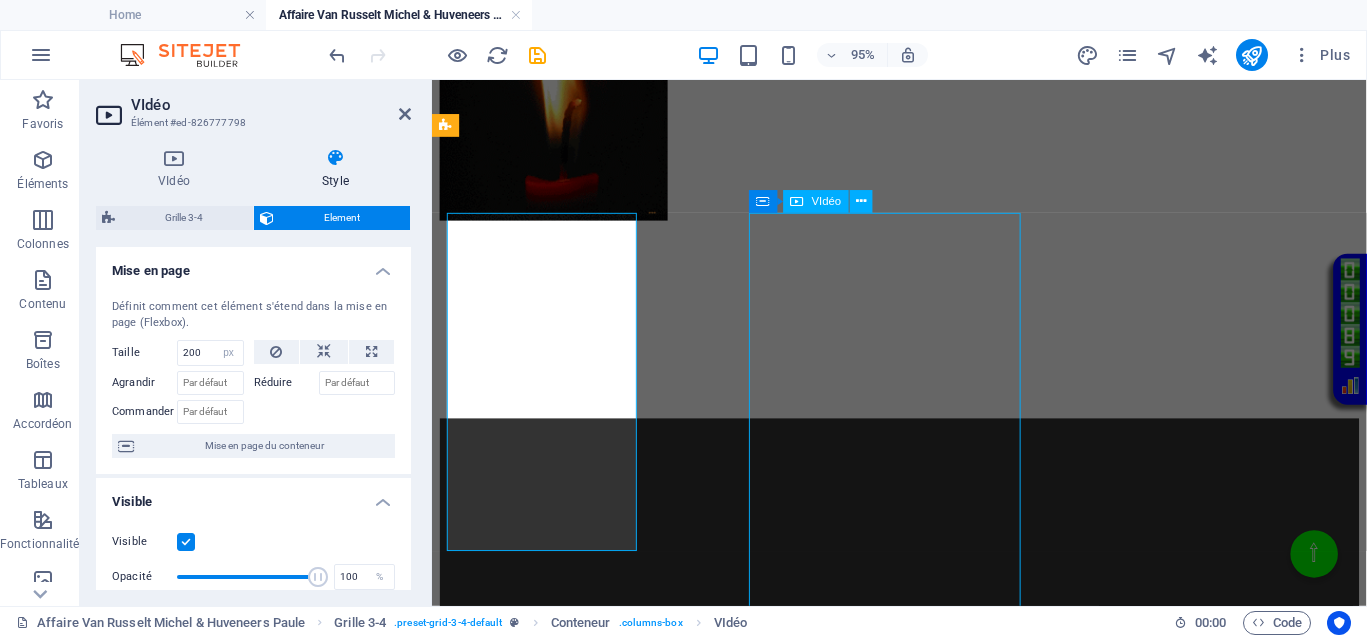 click at bounding box center [924, 1168] 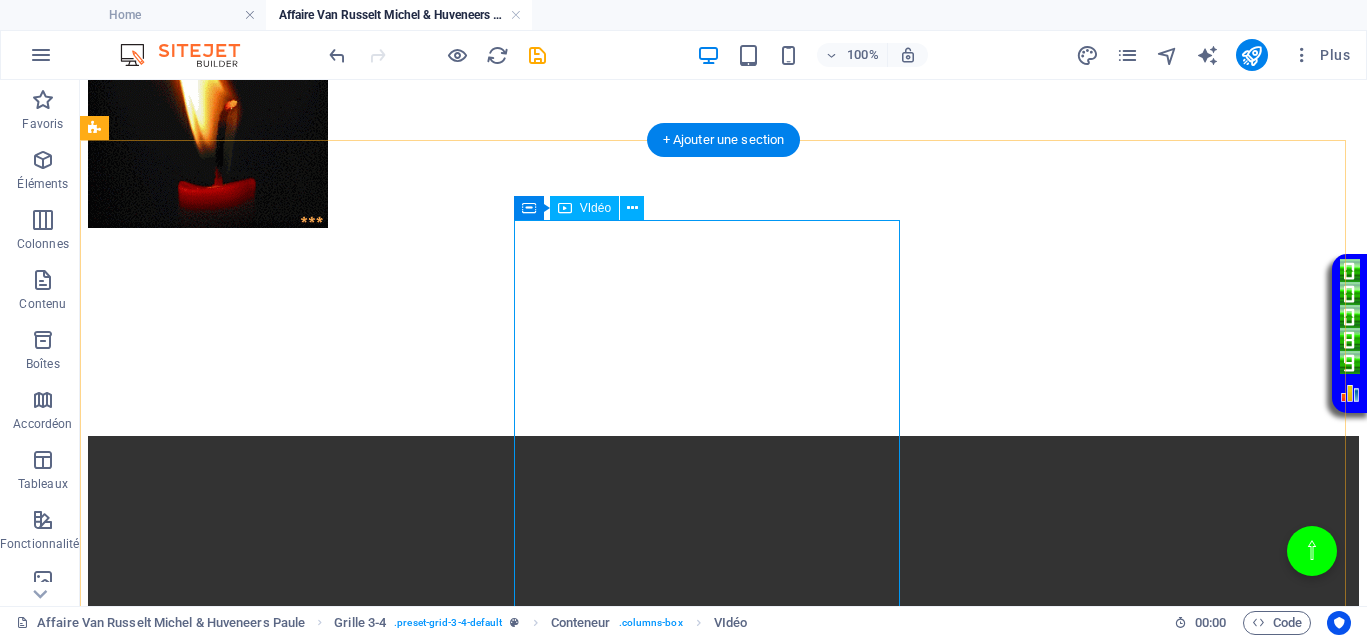click at bounding box center [723, 1396] 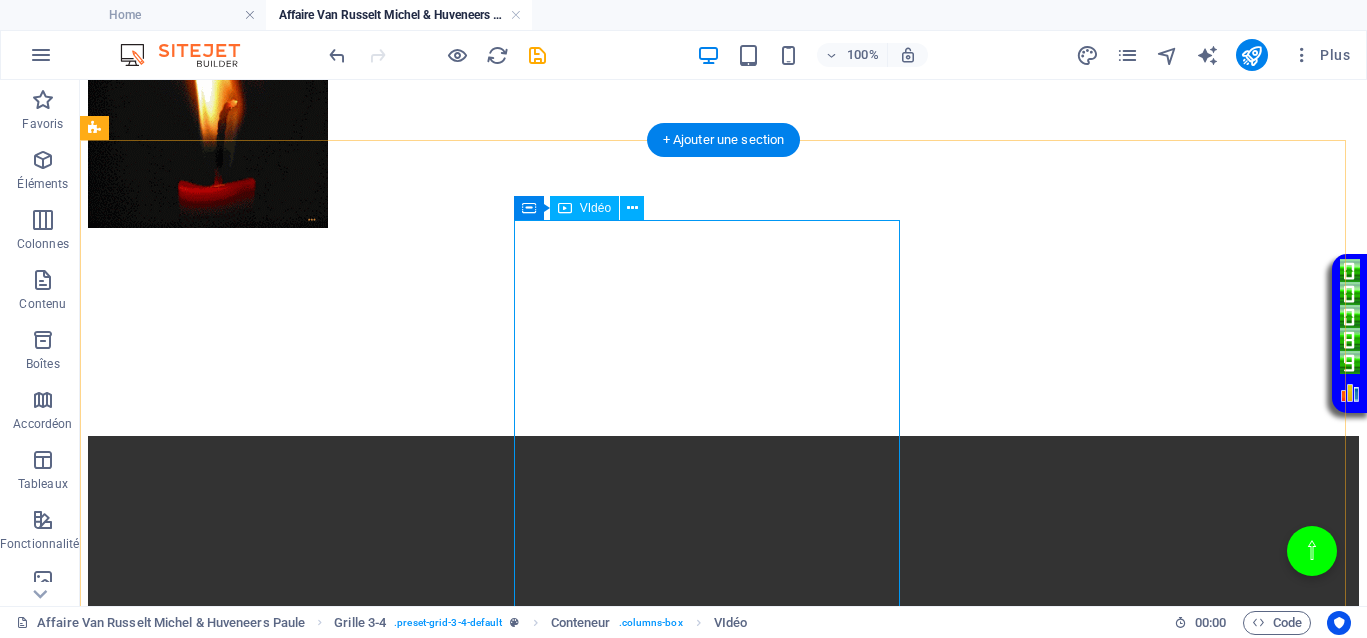 click at bounding box center [723, 1396] 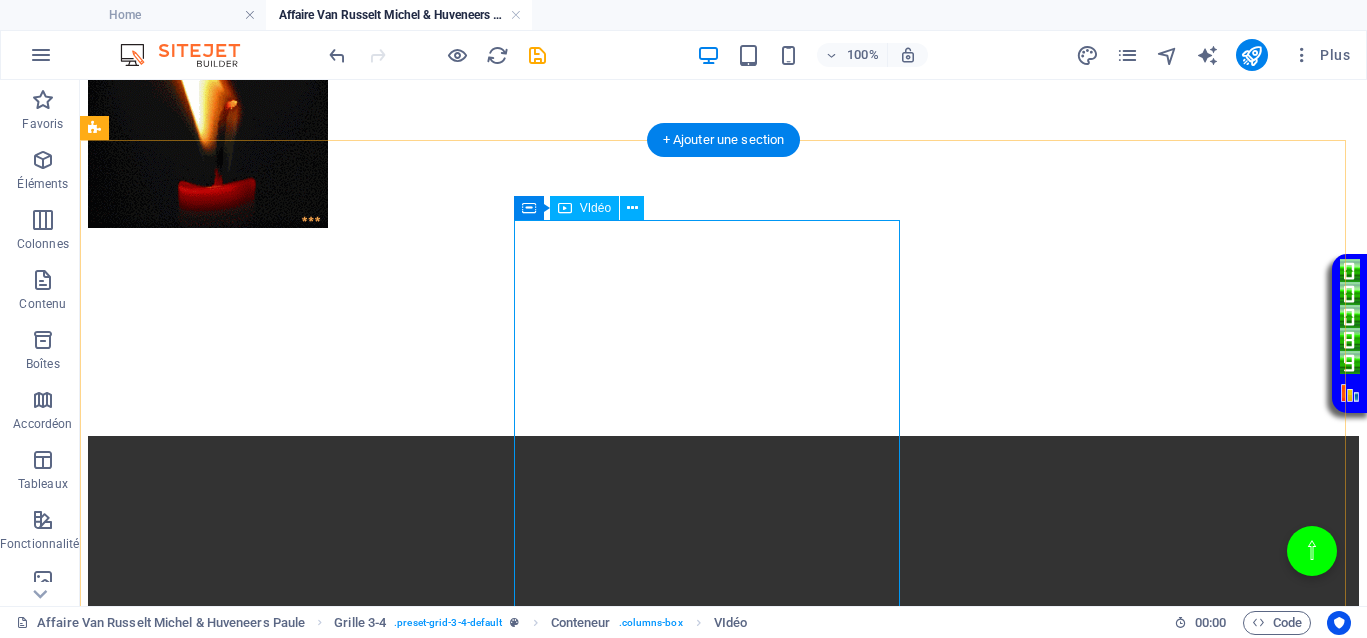 select on "%" 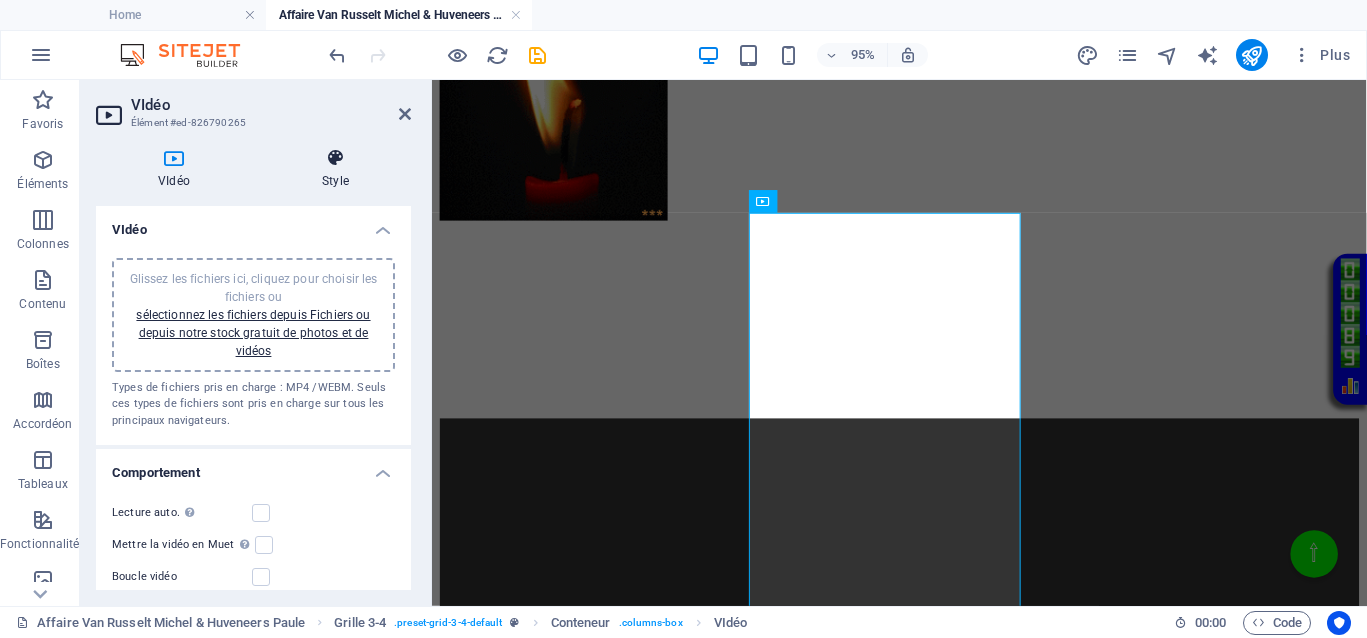 click on "Style" at bounding box center [335, 169] 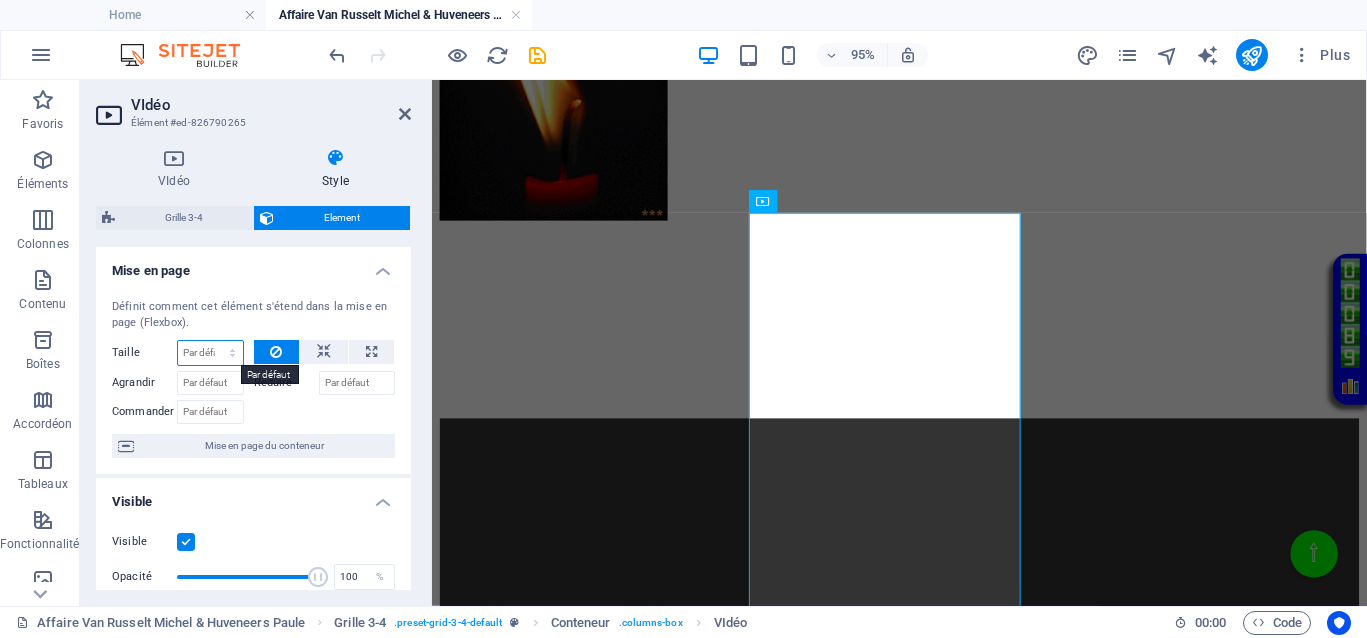 click on "Par défaut auto px % 1/1 1/2 1/3 1/4 1/5 1/6 1/7 1/8 1/9 1/10" at bounding box center [210, 353] 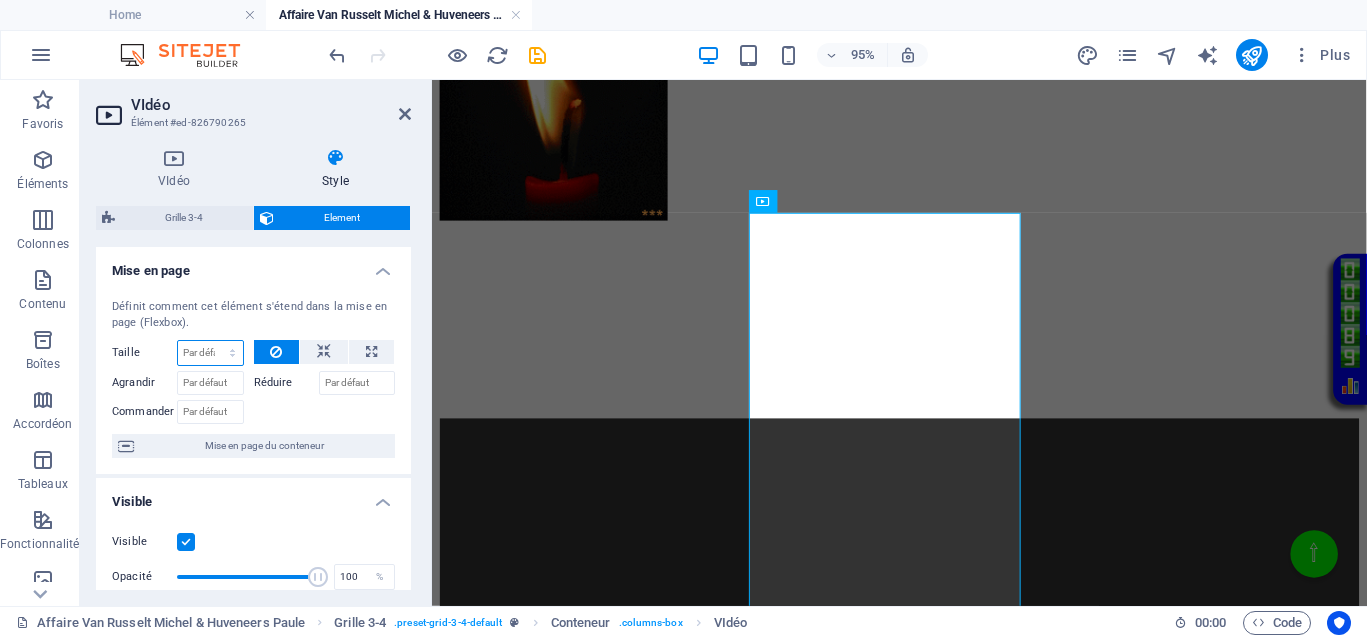 select on "px" 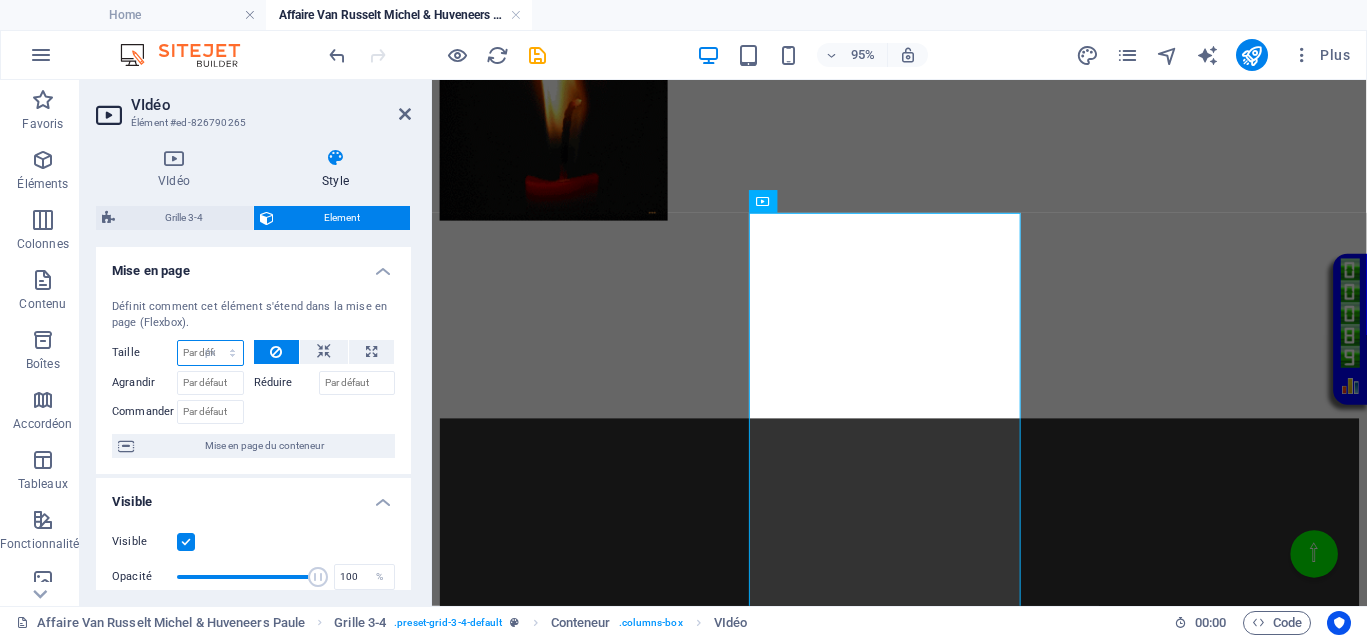 click on "Par défaut auto px % 1/1 1/2 1/3 1/4 1/5 1/6 1/7 1/8 1/9 1/10" at bounding box center [210, 353] 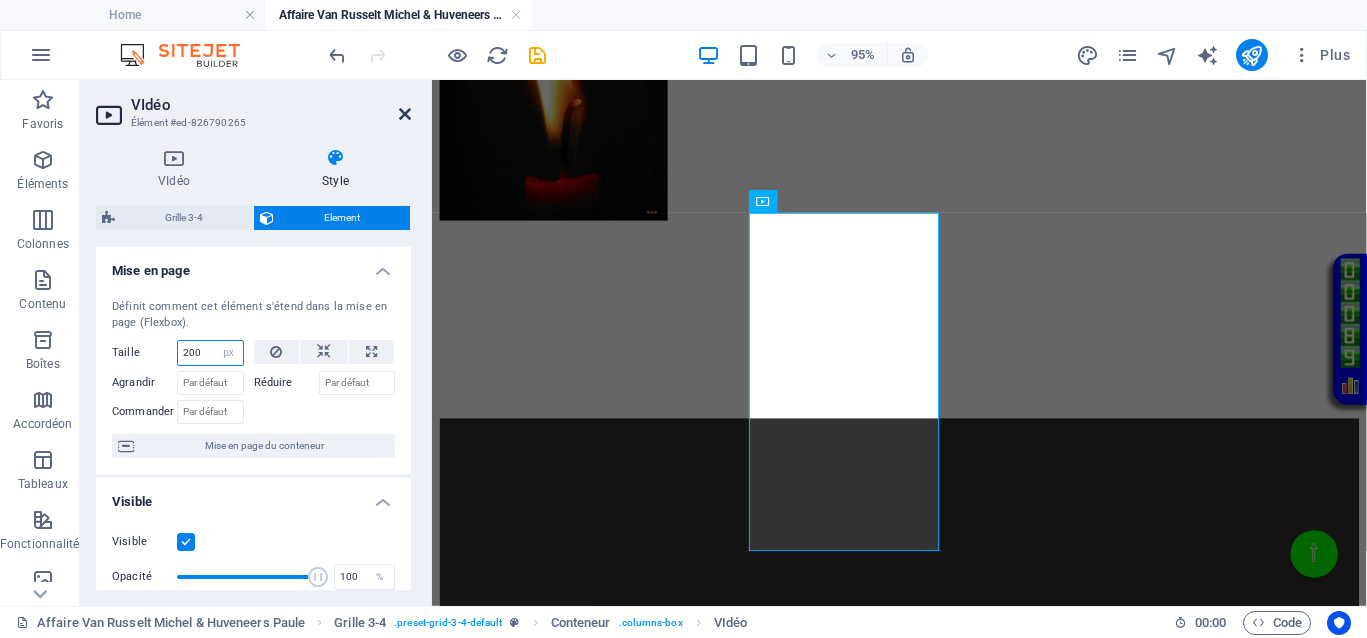 type on "200" 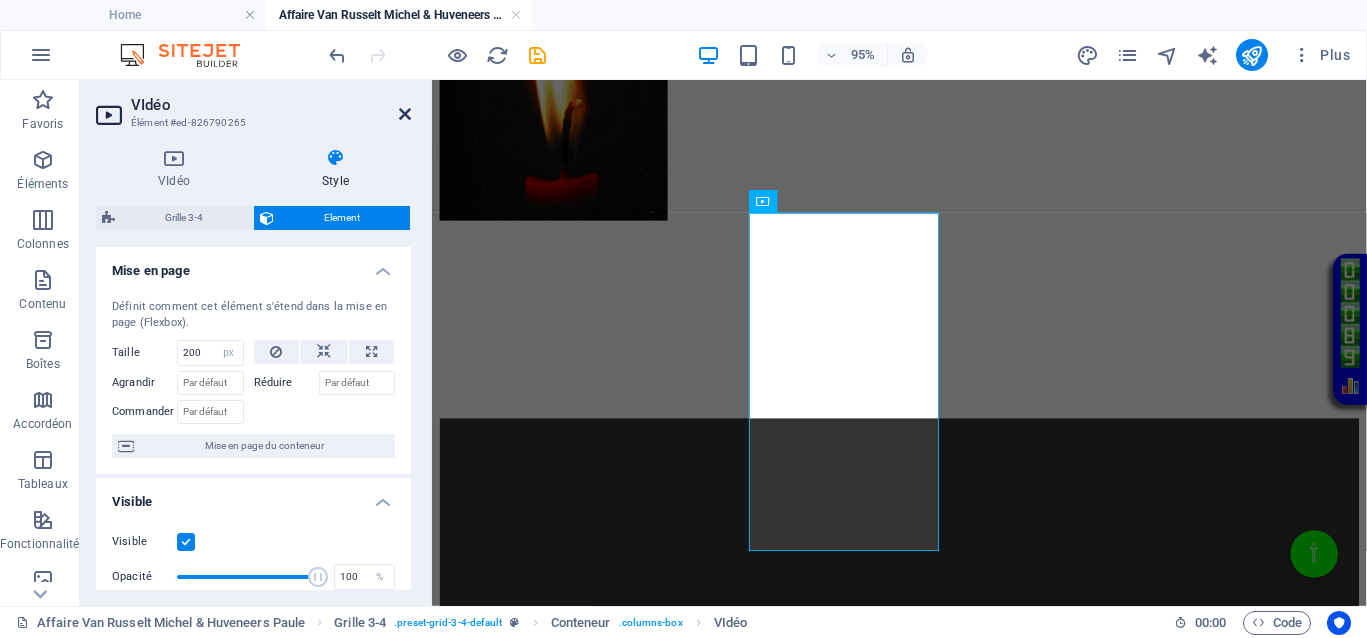 click at bounding box center [405, 114] 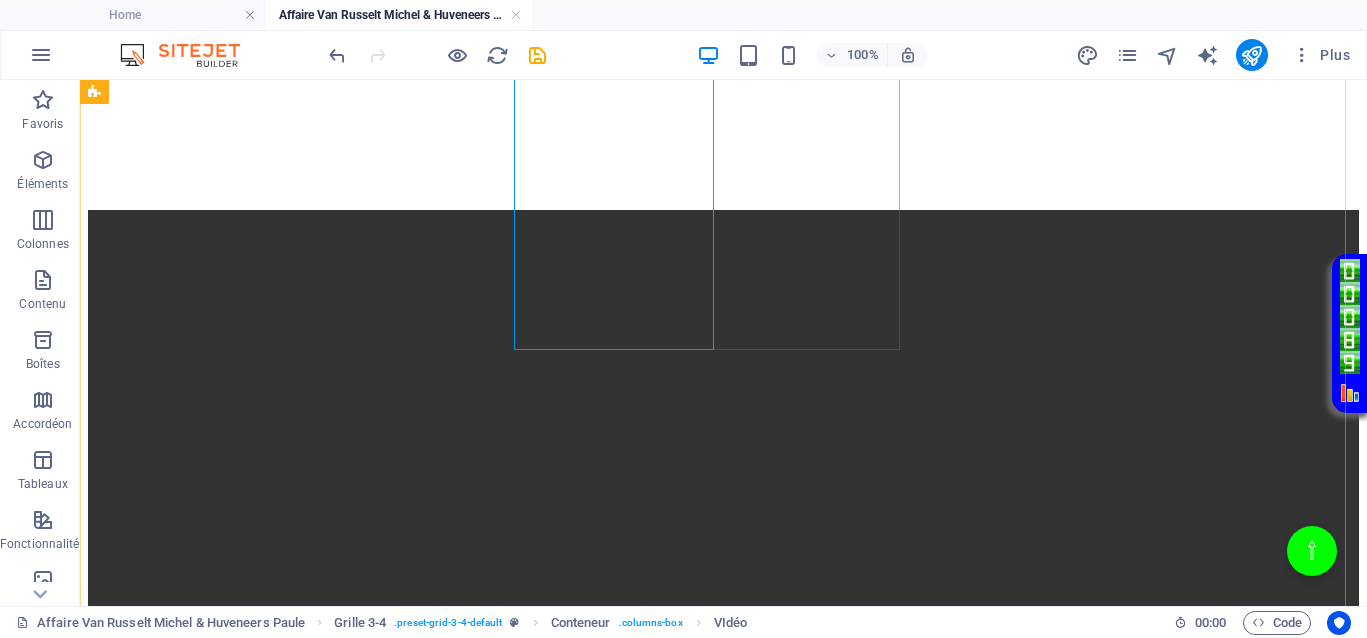 scroll, scrollTop: 1000, scrollLeft: 0, axis: vertical 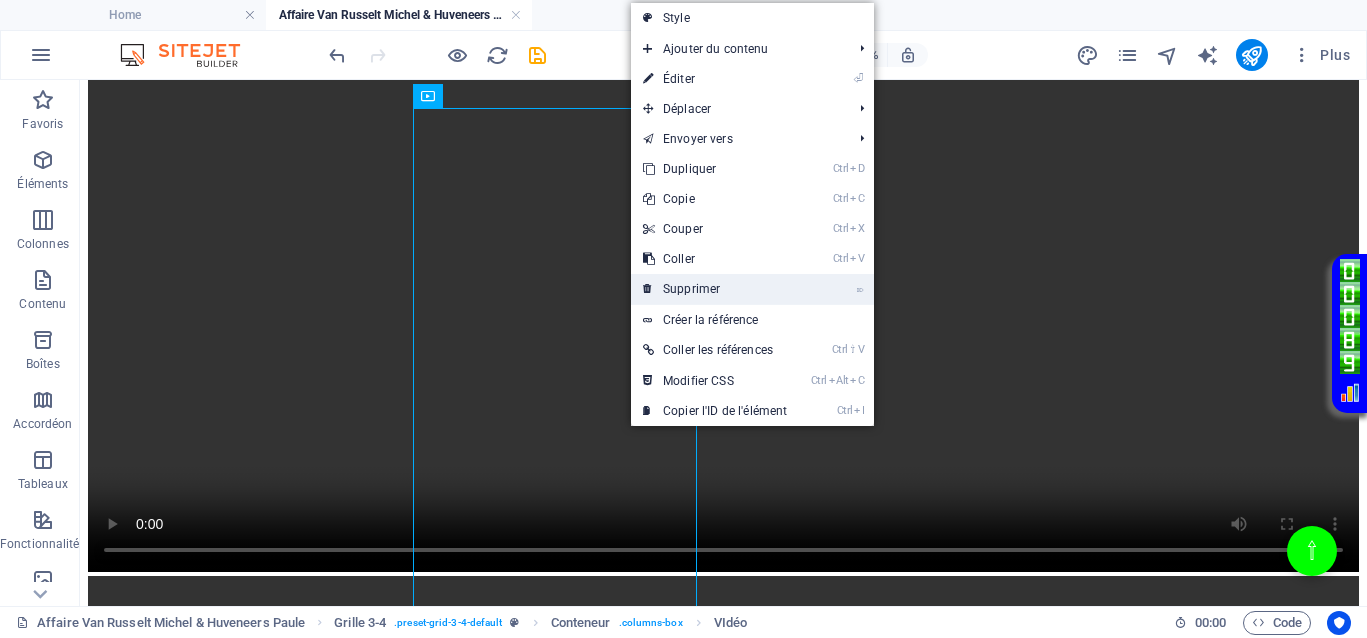 click on "⌦  Supprimer" at bounding box center [715, 289] 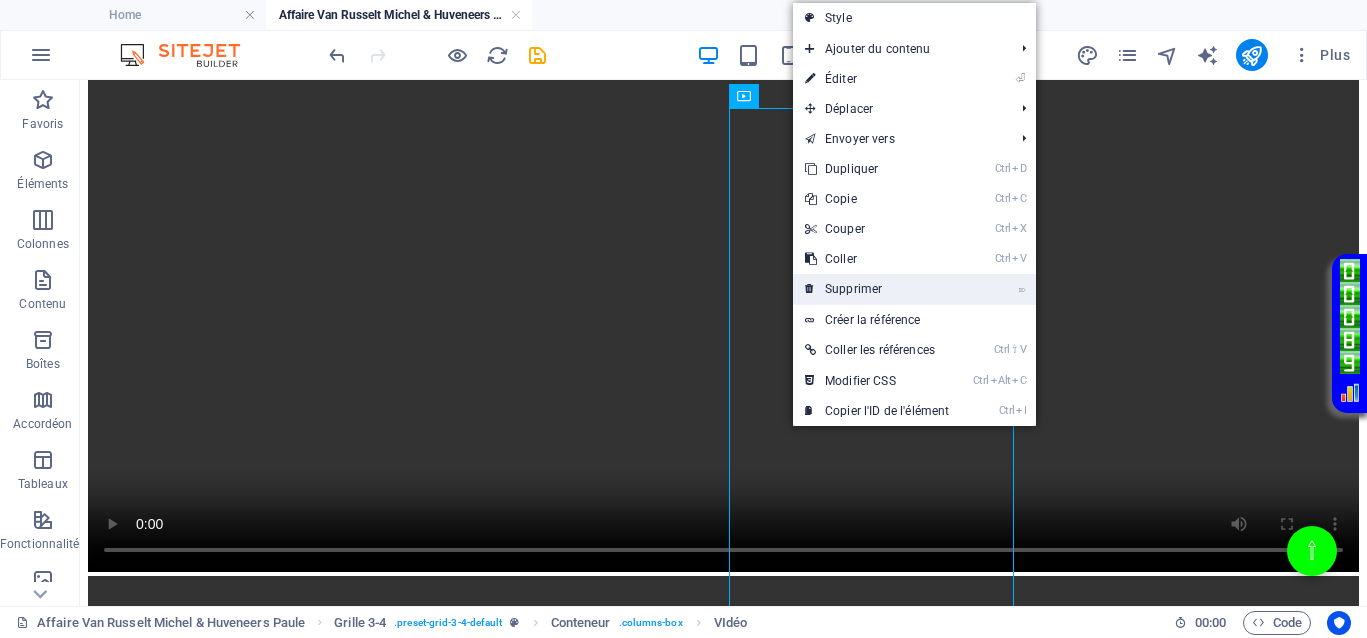 click on "⌦  Supprimer" at bounding box center [877, 289] 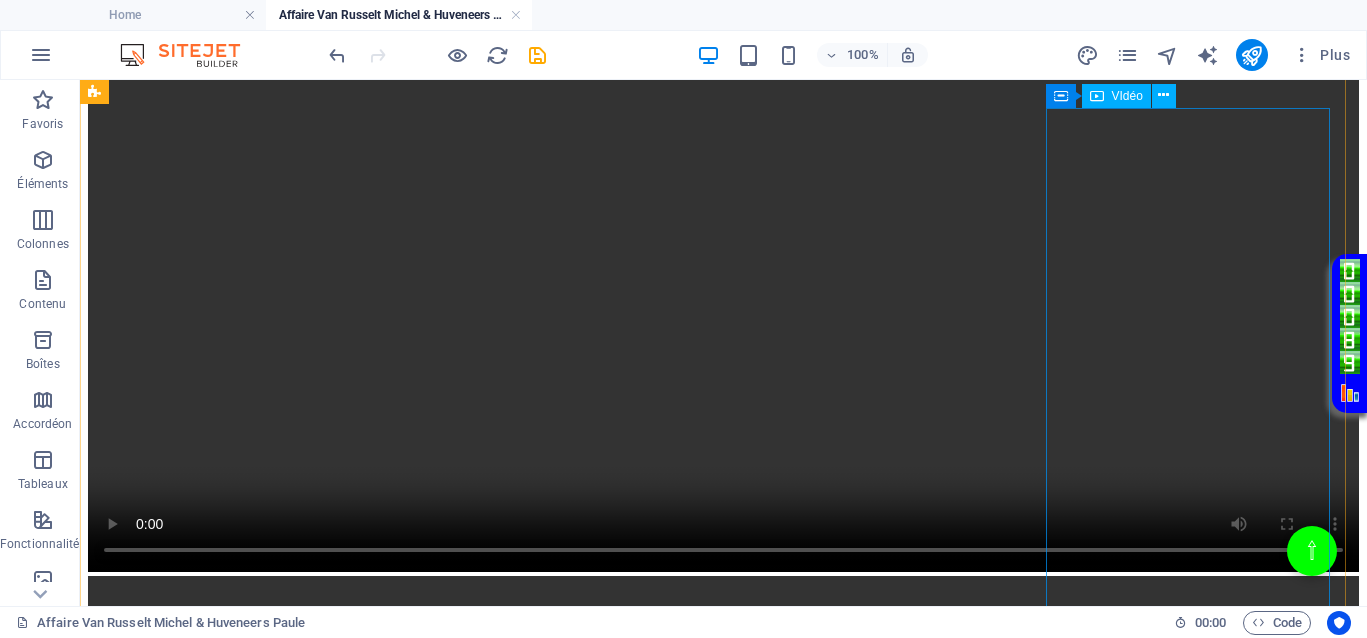 click at bounding box center (723, 3098) 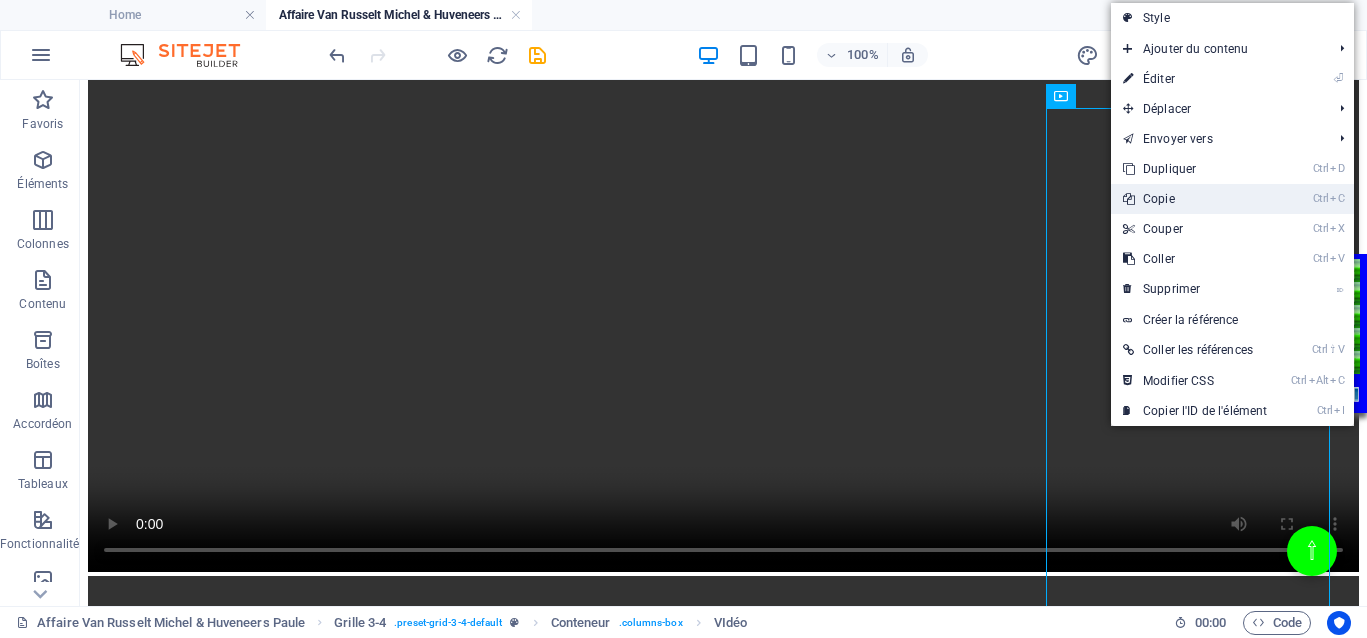 click on "Ctrl C  Copie" at bounding box center (1195, 199) 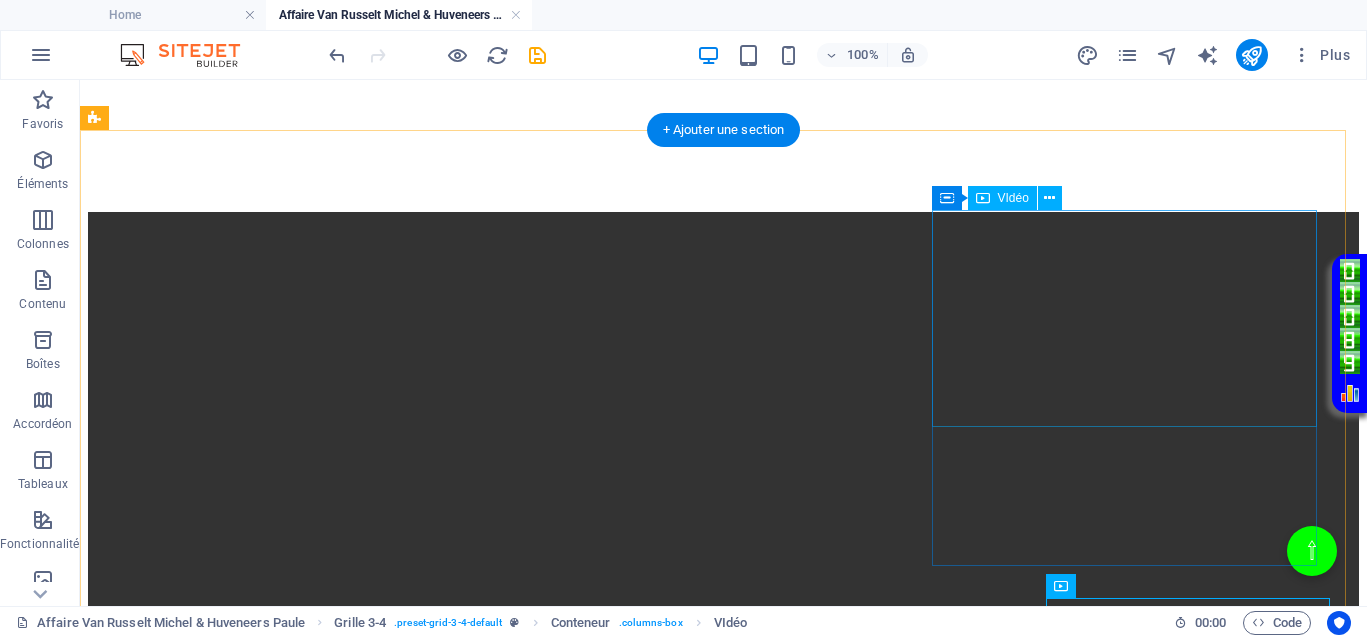 scroll, scrollTop: 500, scrollLeft: 0, axis: vertical 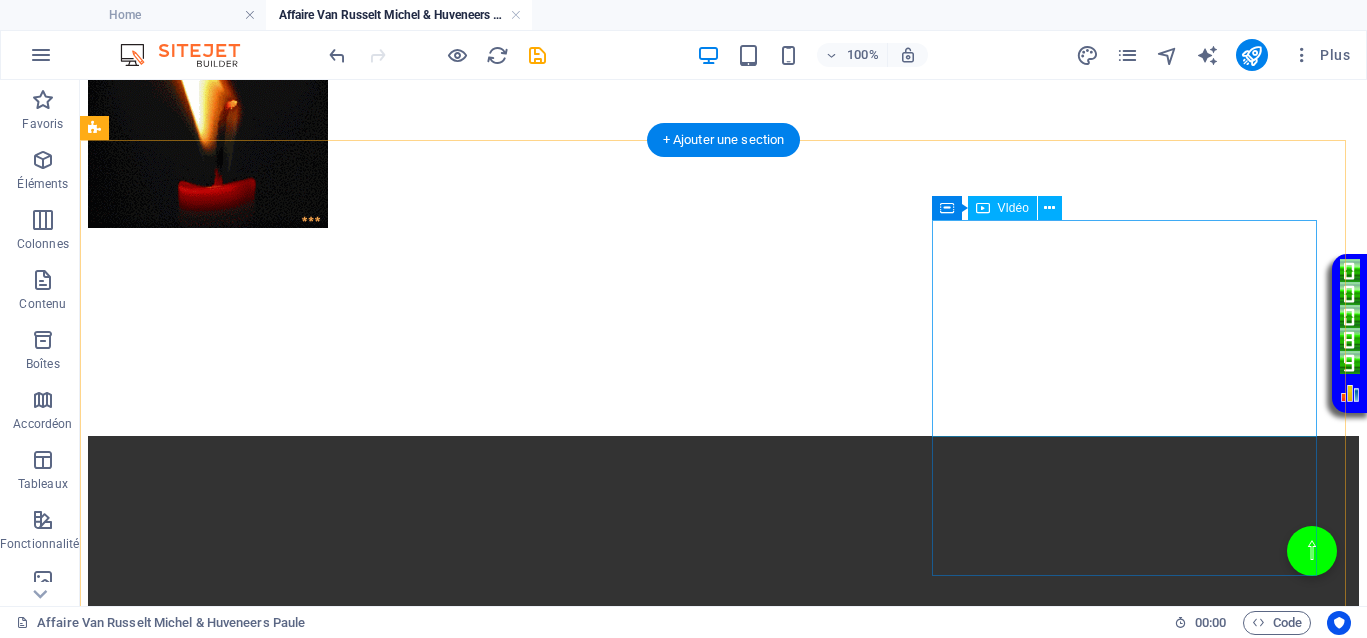 click at bounding box center (723, 2035) 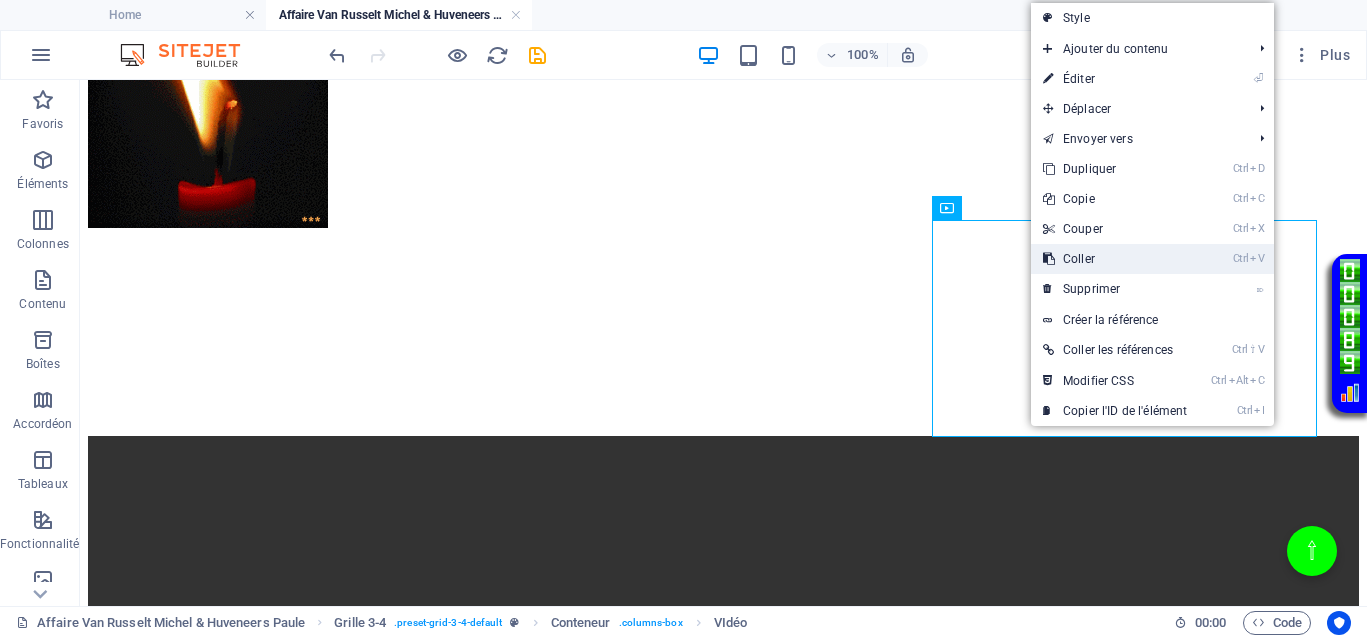 click on "Ctrl V  Coller" at bounding box center (1115, 259) 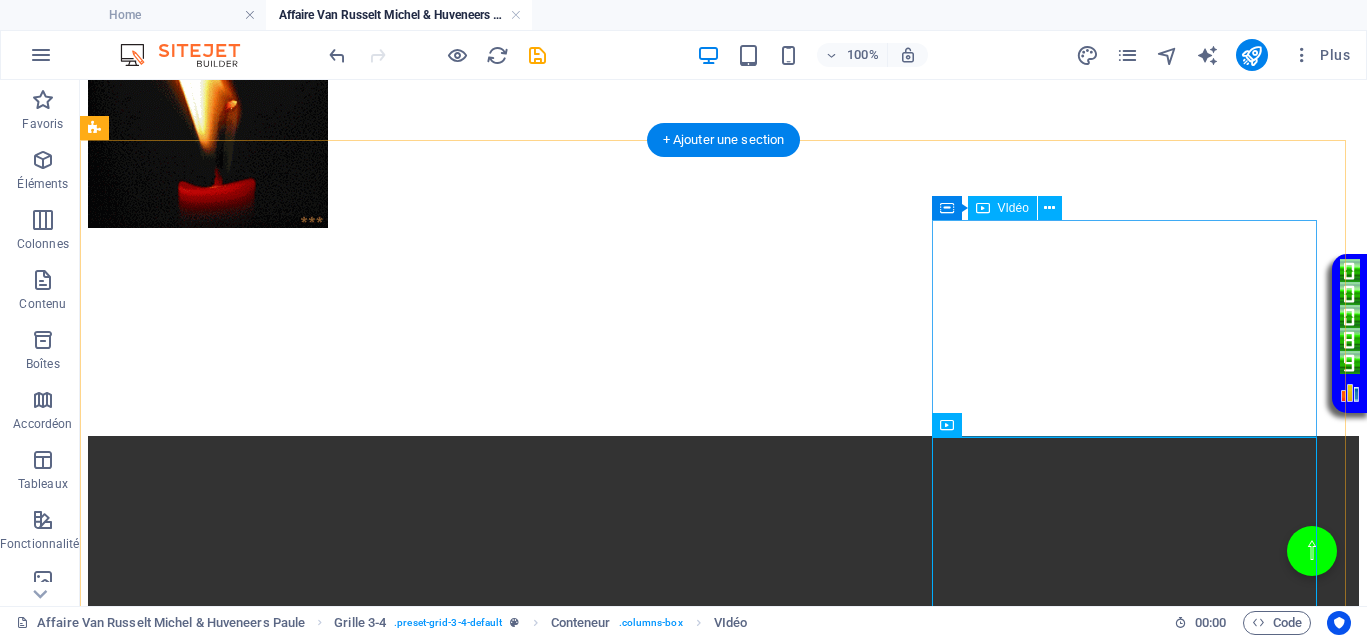 click at bounding box center [723, 2035] 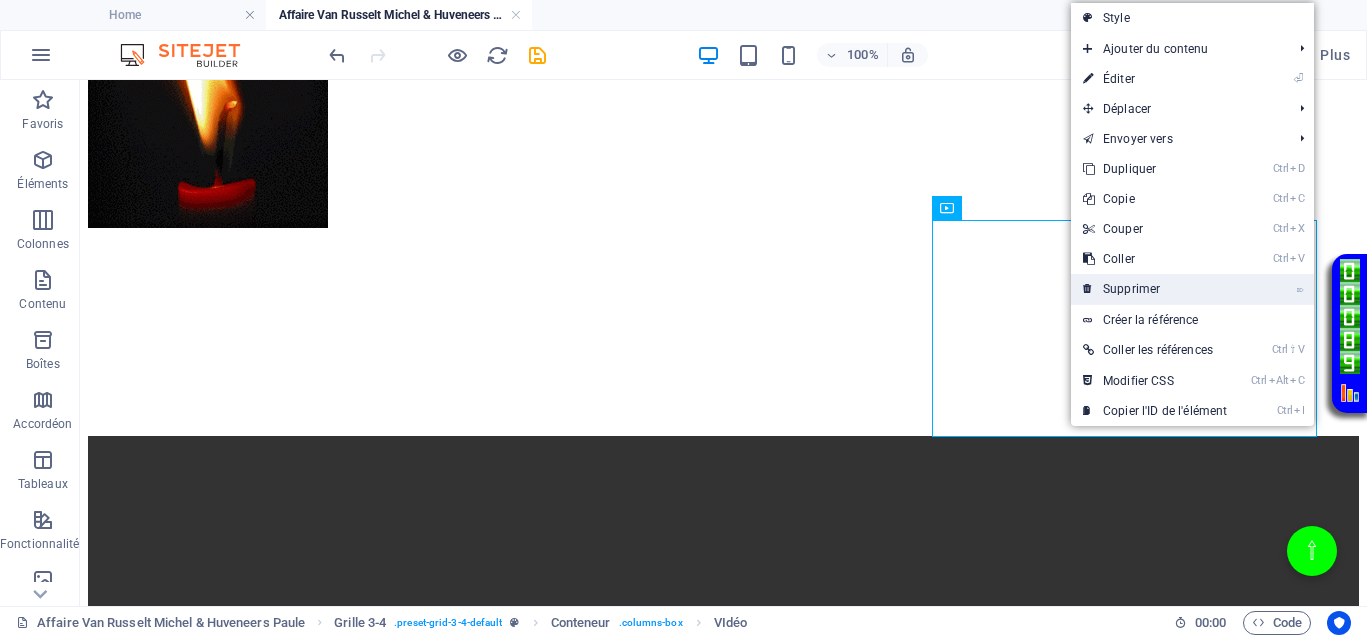 click on "⌦  Supprimer" at bounding box center (1155, 289) 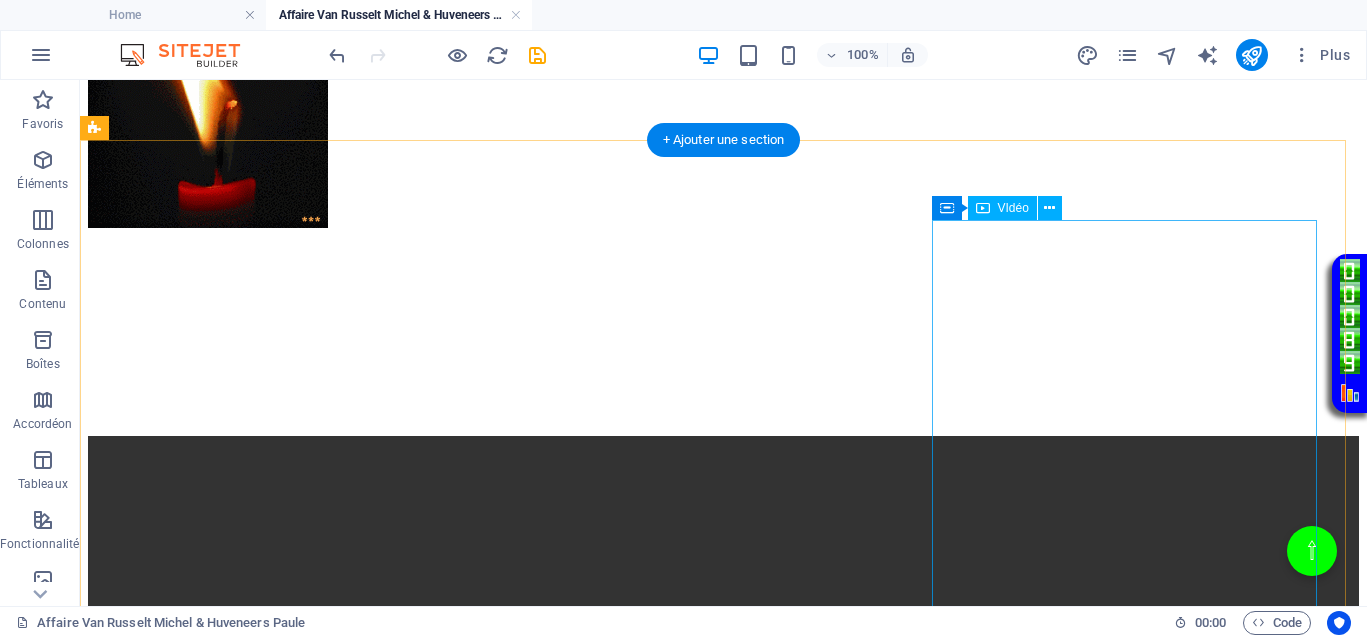 click at bounding box center (723, 2035) 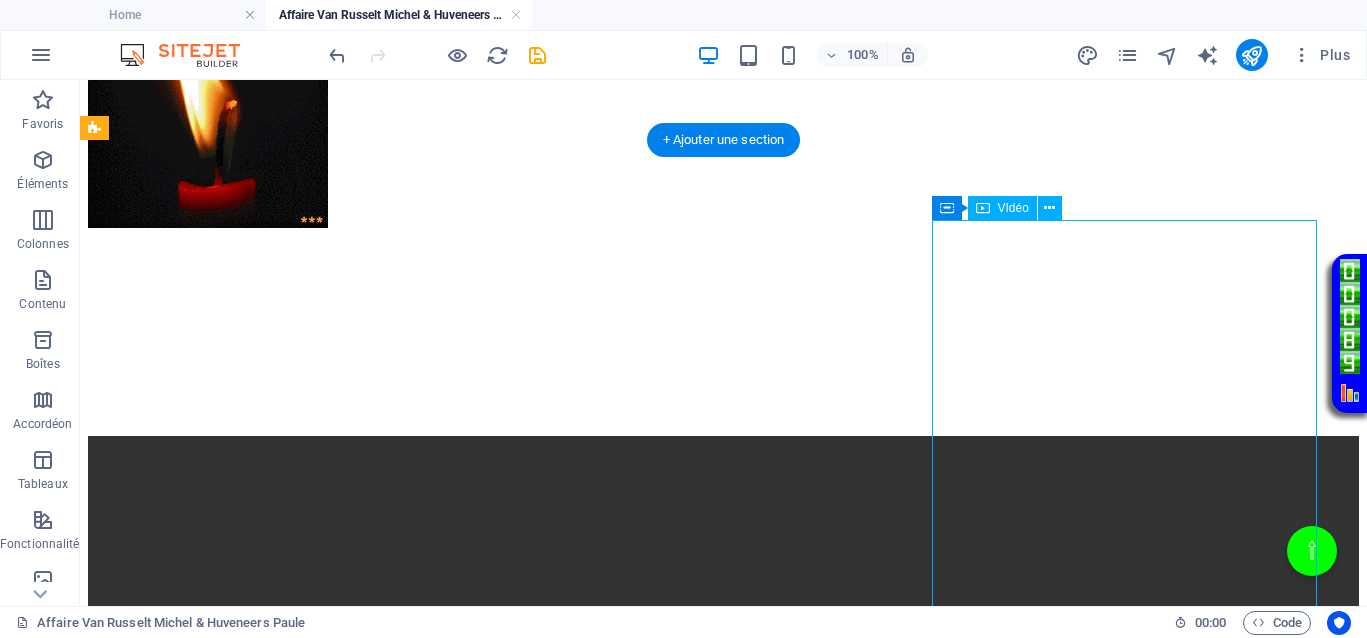 click at bounding box center [723, 2035] 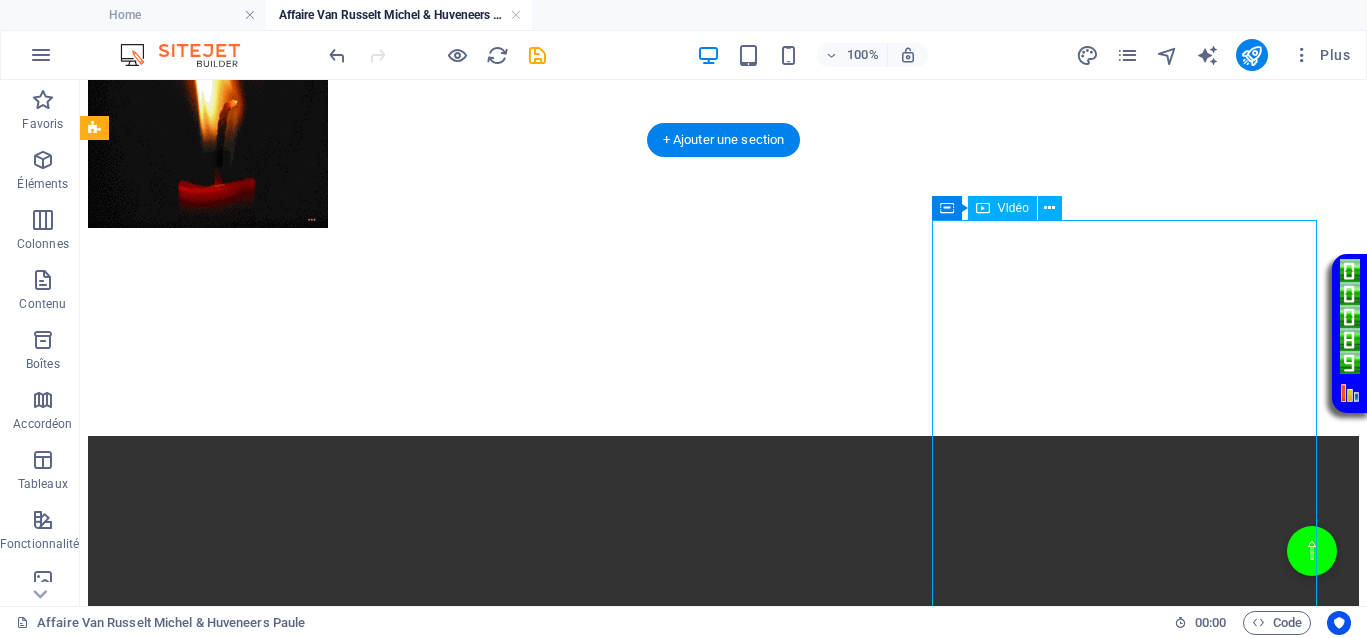 select on "%" 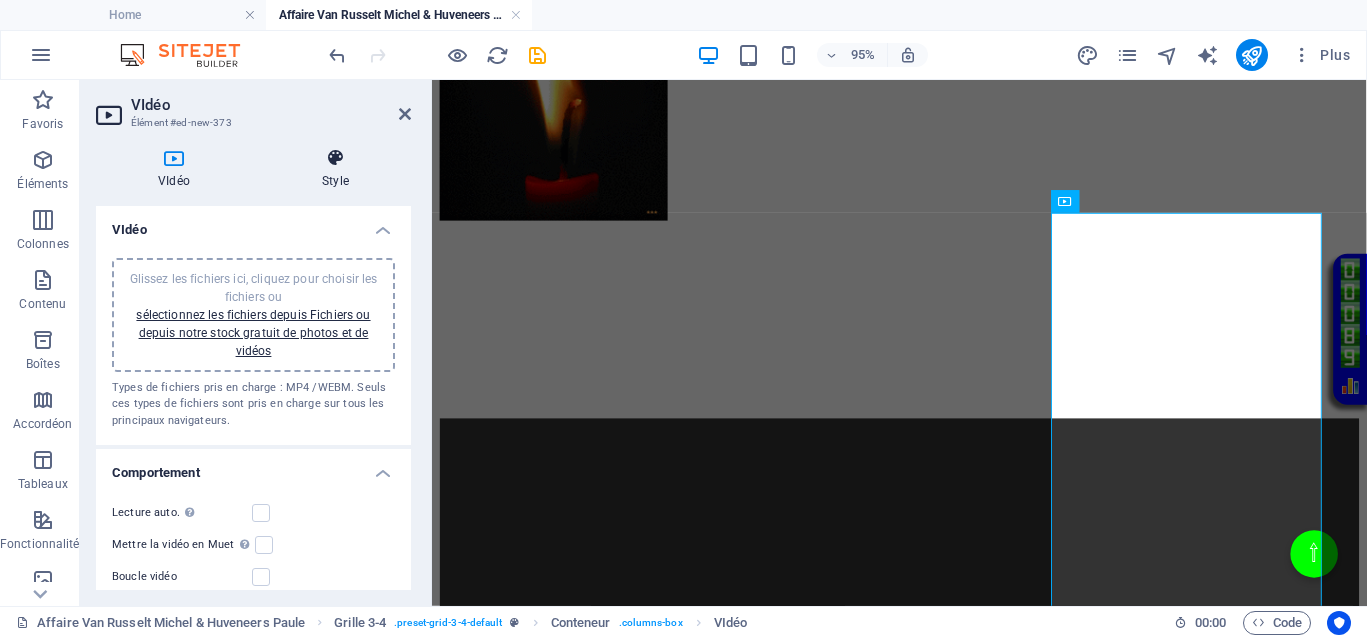 click on "Style" at bounding box center (335, 169) 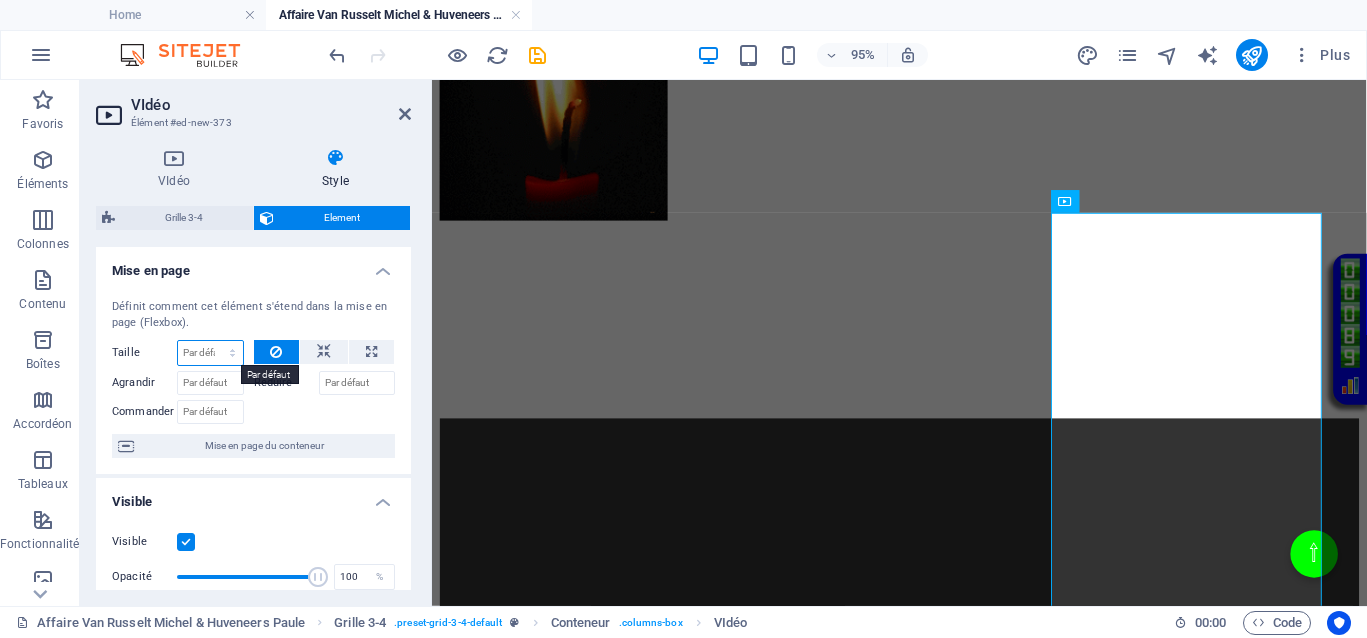 click on "Par défaut auto px % 1/1 1/2 1/3 1/4 1/5 1/6 1/7 1/8 1/9 1/10" at bounding box center [210, 353] 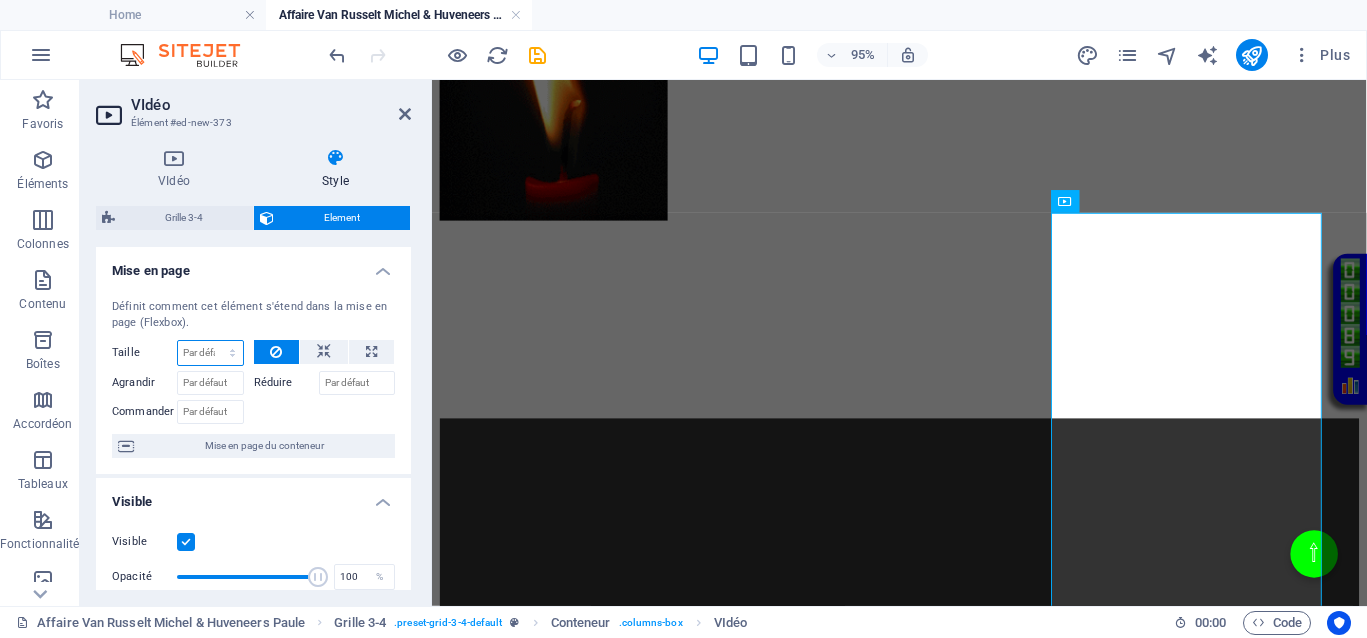 select on "px" 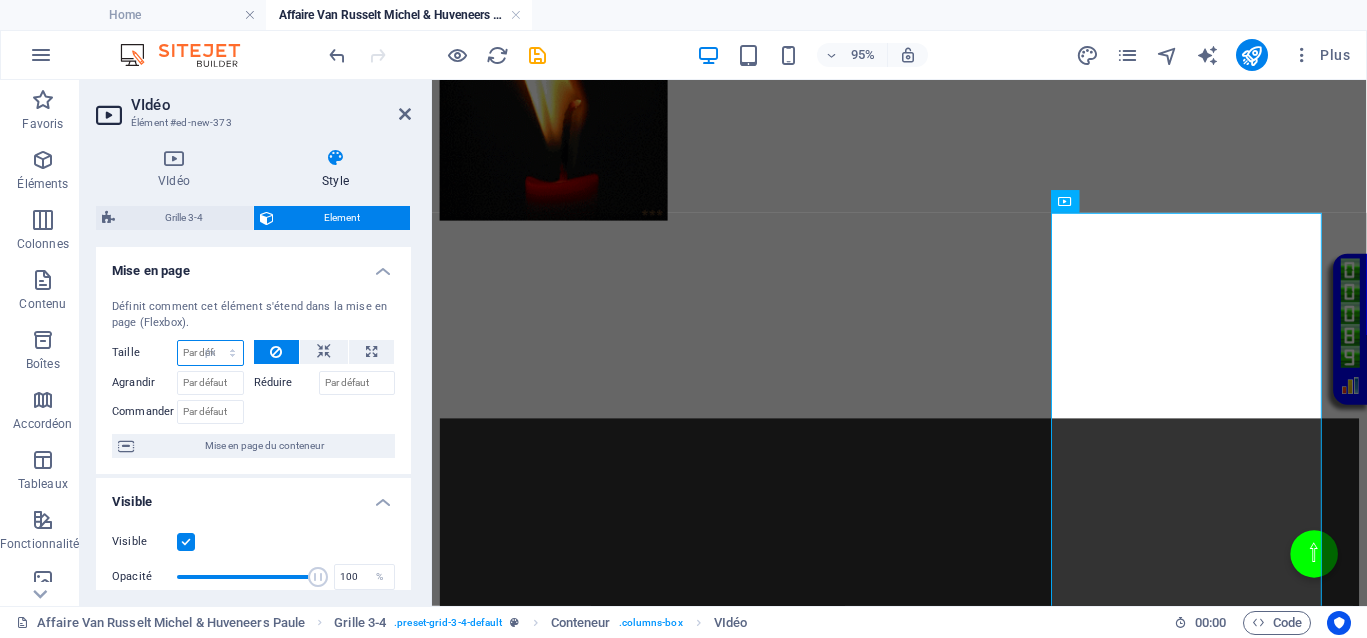 click on "Par défaut auto px % 1/1 1/2 1/3 1/4 1/5 1/6 1/7 1/8 1/9 1/10" at bounding box center (210, 353) 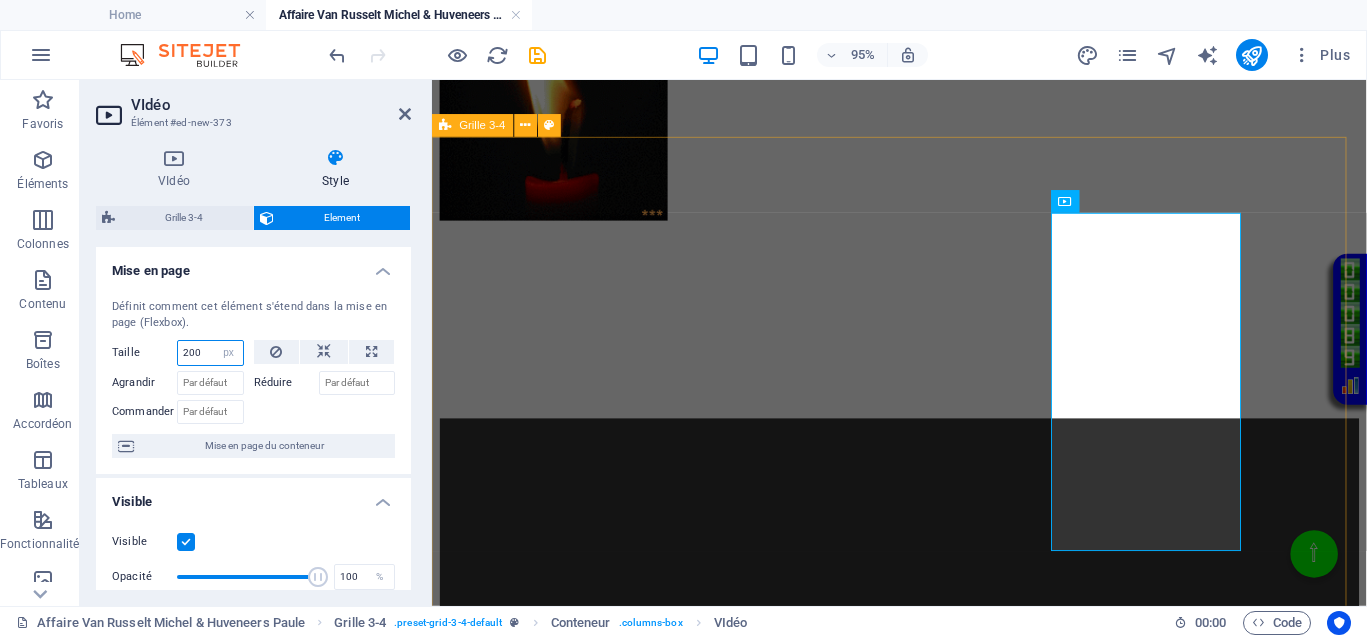type on "200" 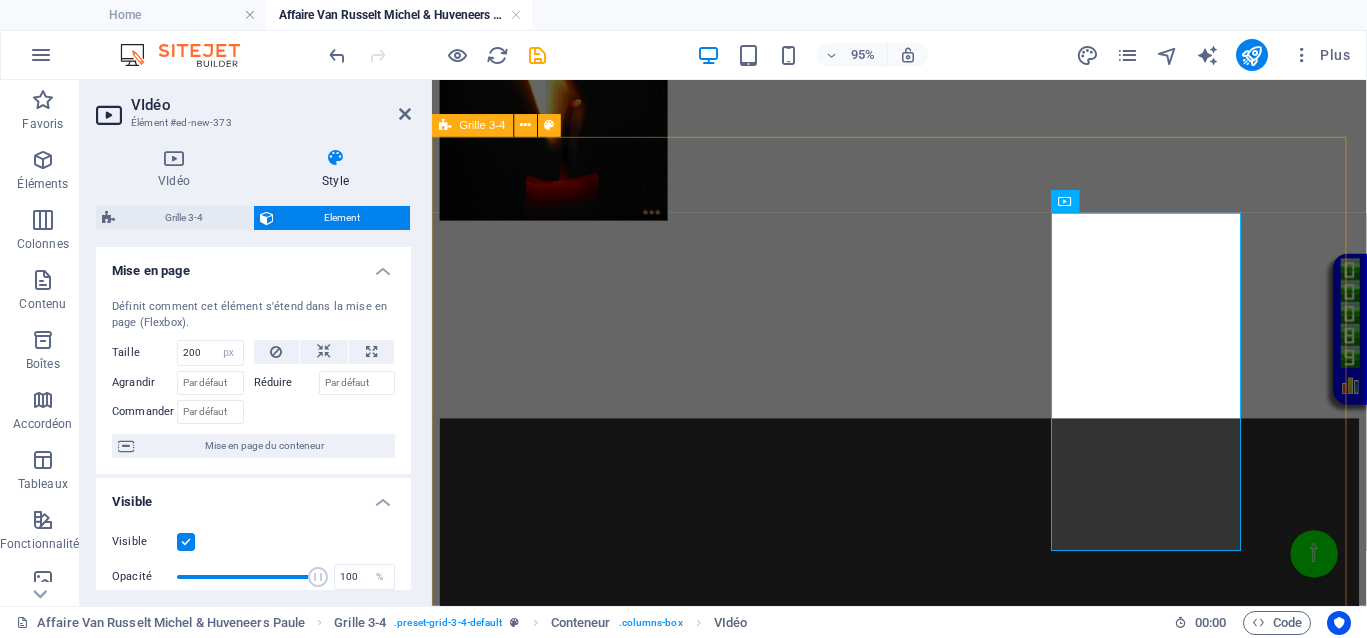 click on "Déposer le contenu ici ou  Ajouter les éléments  Coller le presse-papiers Déposer le contenu ici ou  Ajouter les éléments  Coller le presse-papiers" at bounding box center [924, 1798] 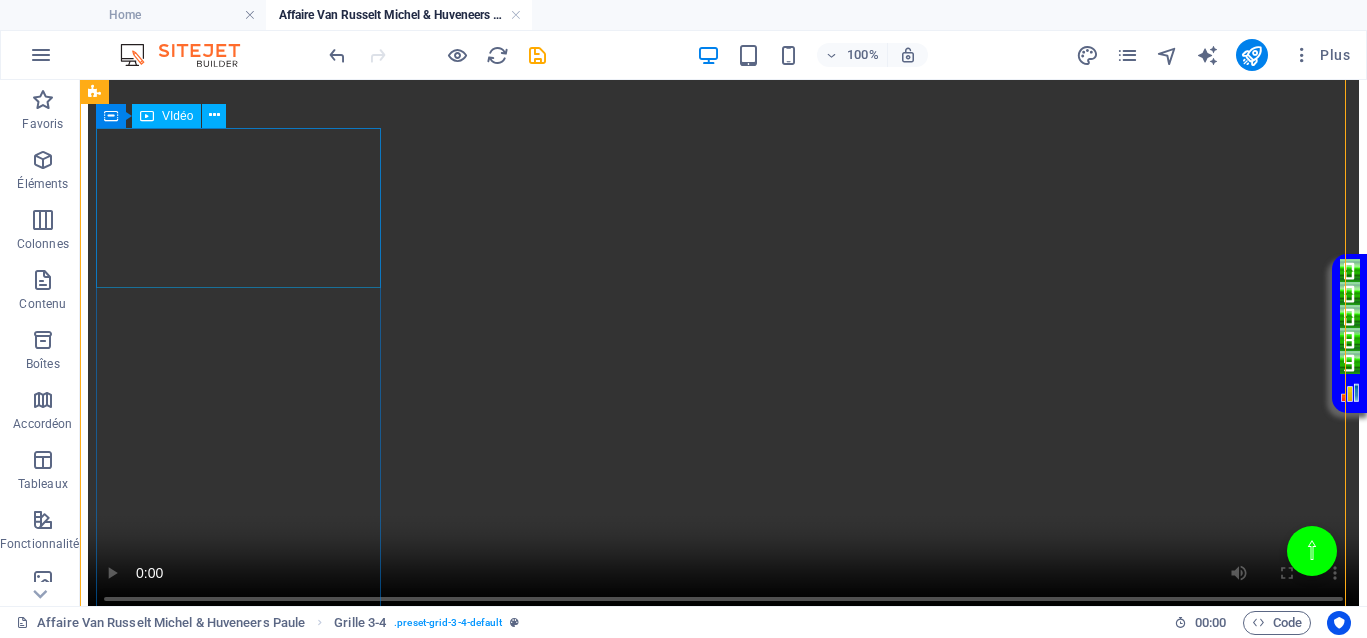 scroll, scrollTop: 1000, scrollLeft: 0, axis: vertical 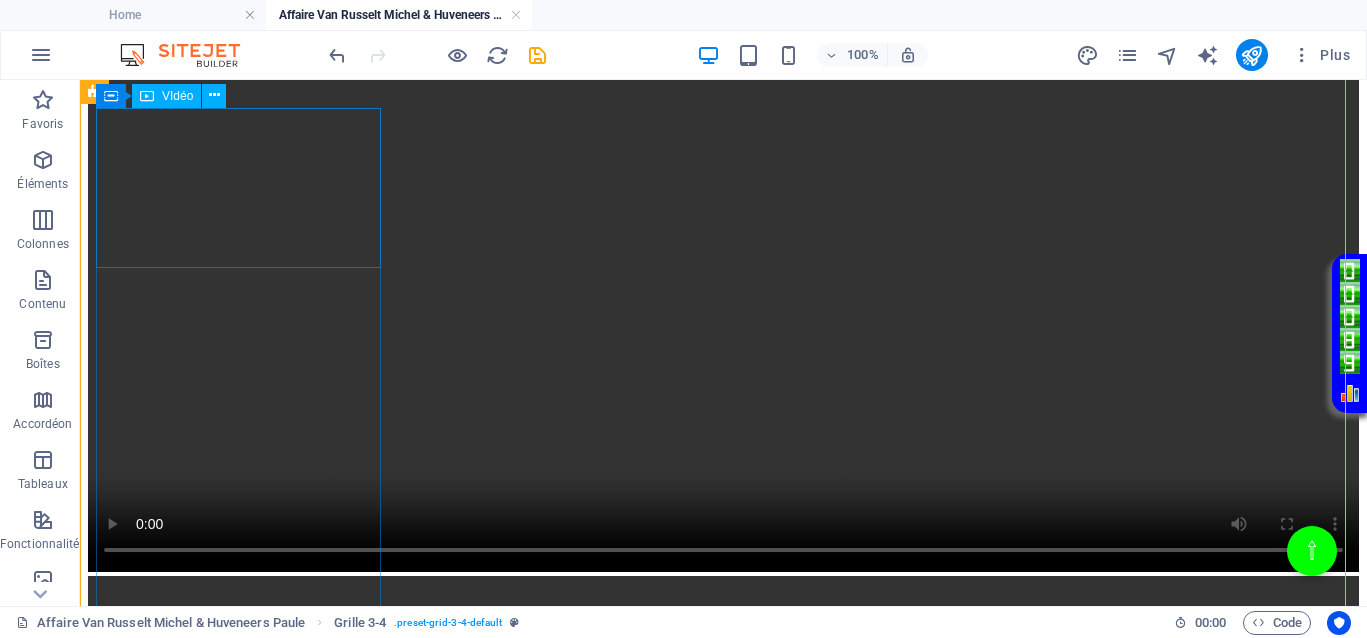 click at bounding box center (723, 2175) 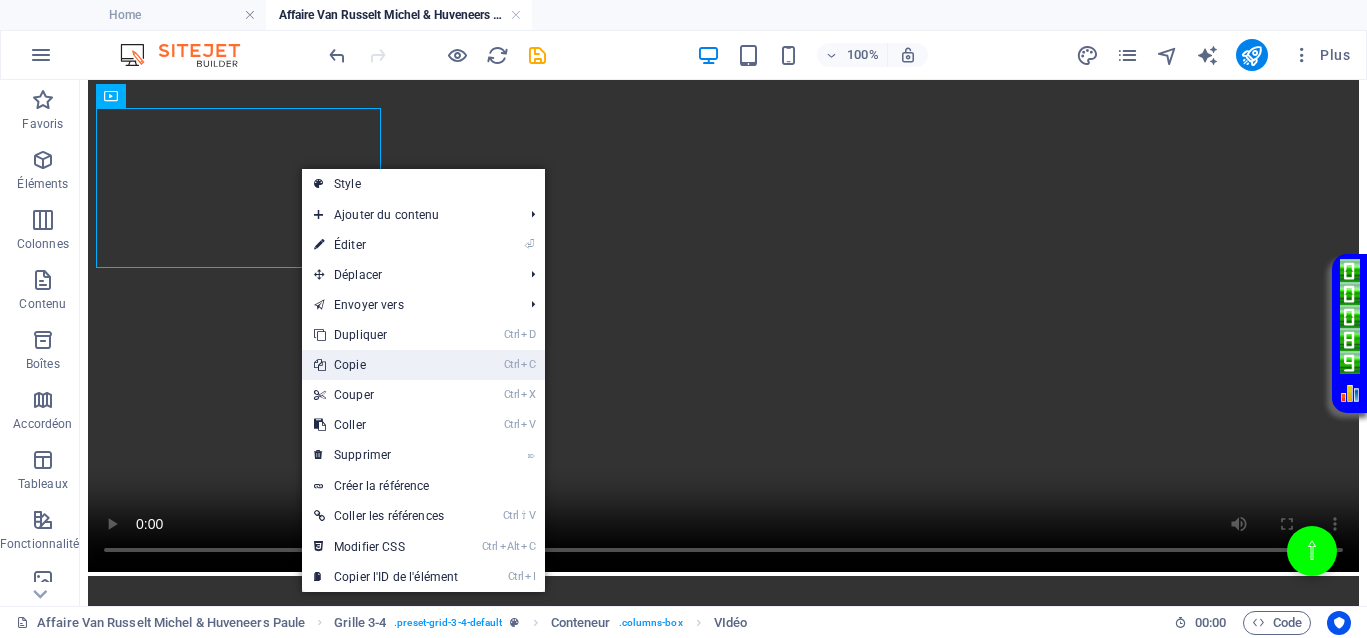 click on "Ctrl C  Copie" at bounding box center (386, 365) 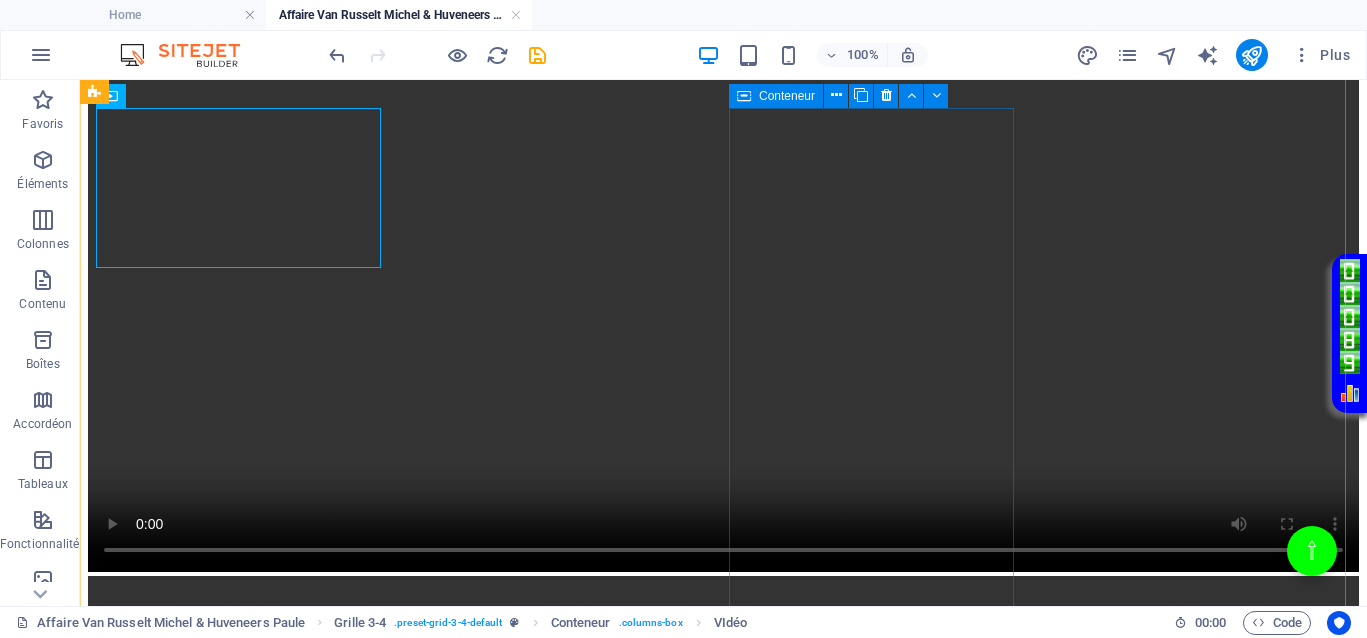 click on "Coller le presse-papiers" at bounding box center (797, 2737) 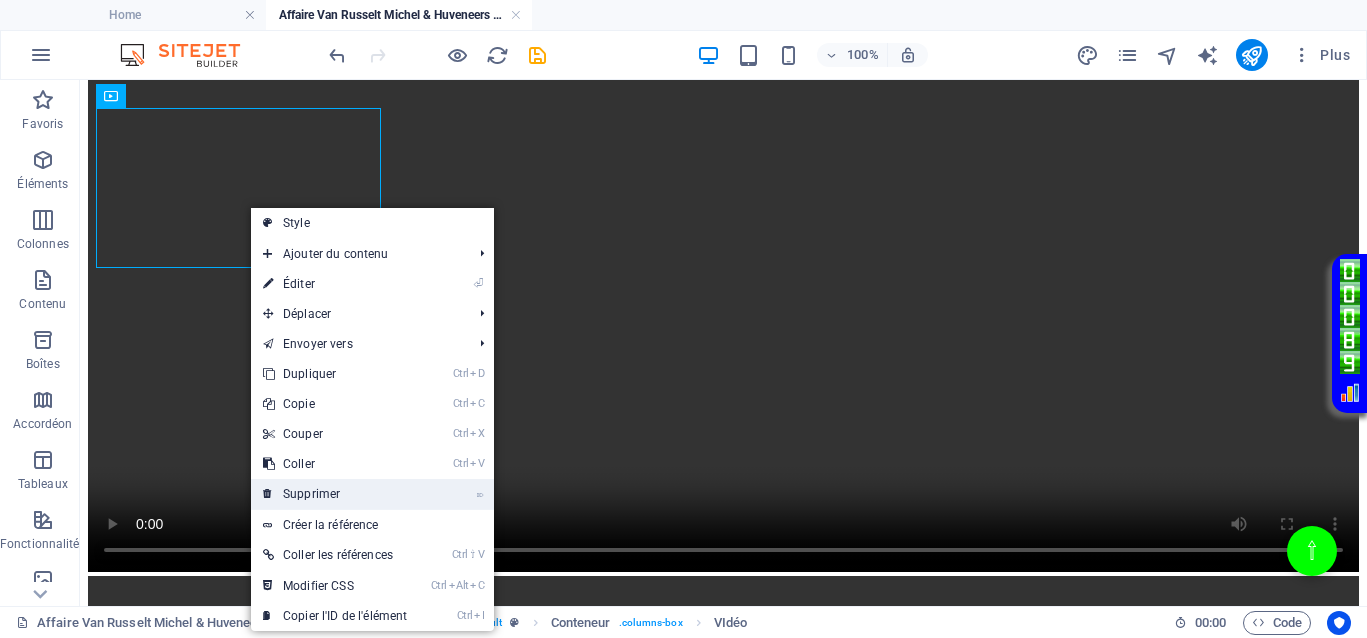 click on "⌦  Supprimer" at bounding box center (335, 494) 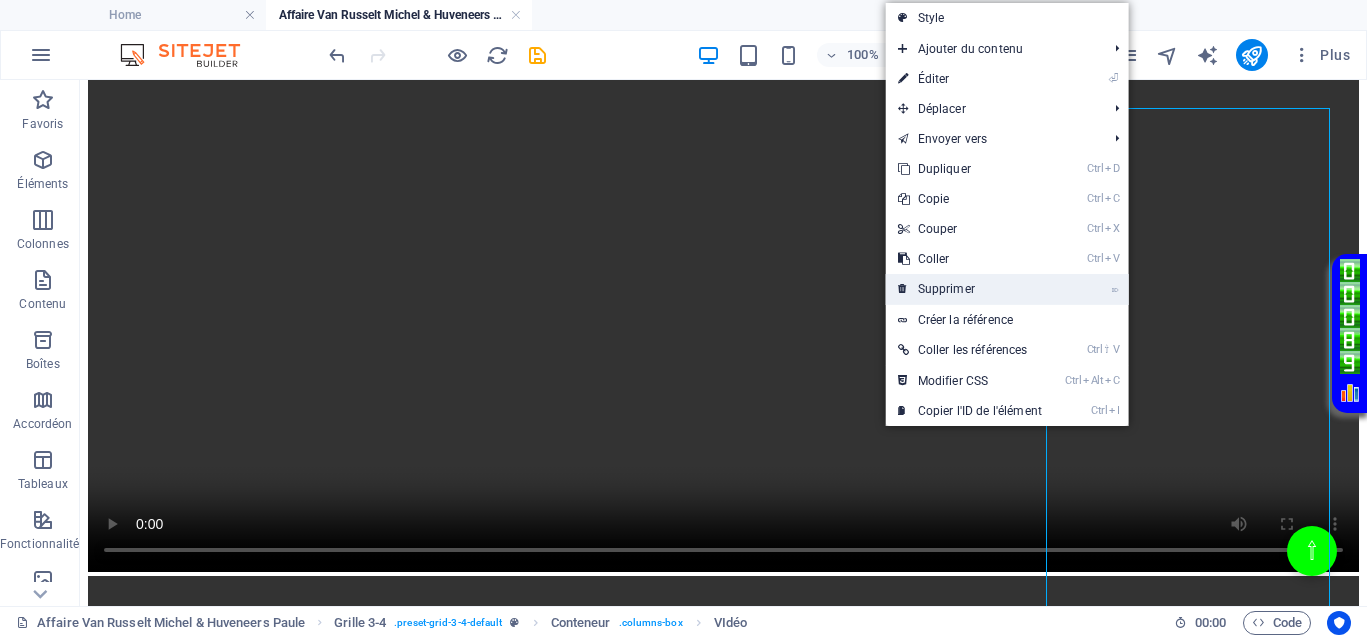 click on "⌦  Supprimer" at bounding box center (970, 289) 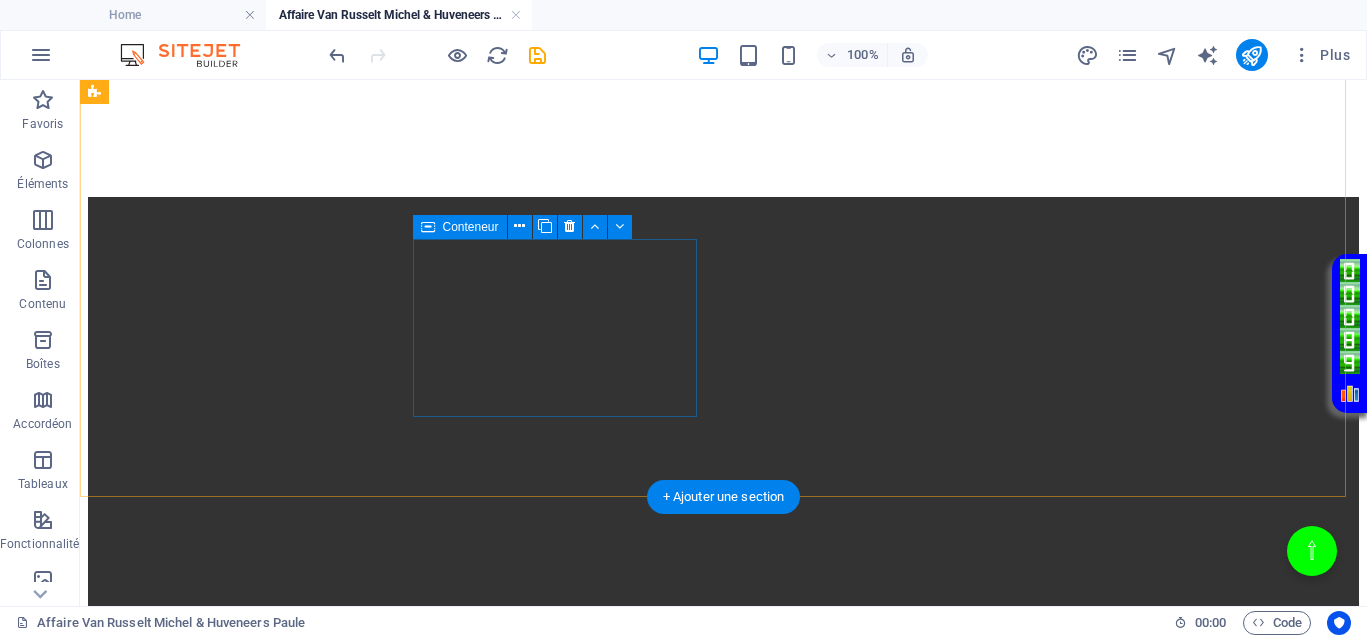 scroll, scrollTop: 875, scrollLeft: 0, axis: vertical 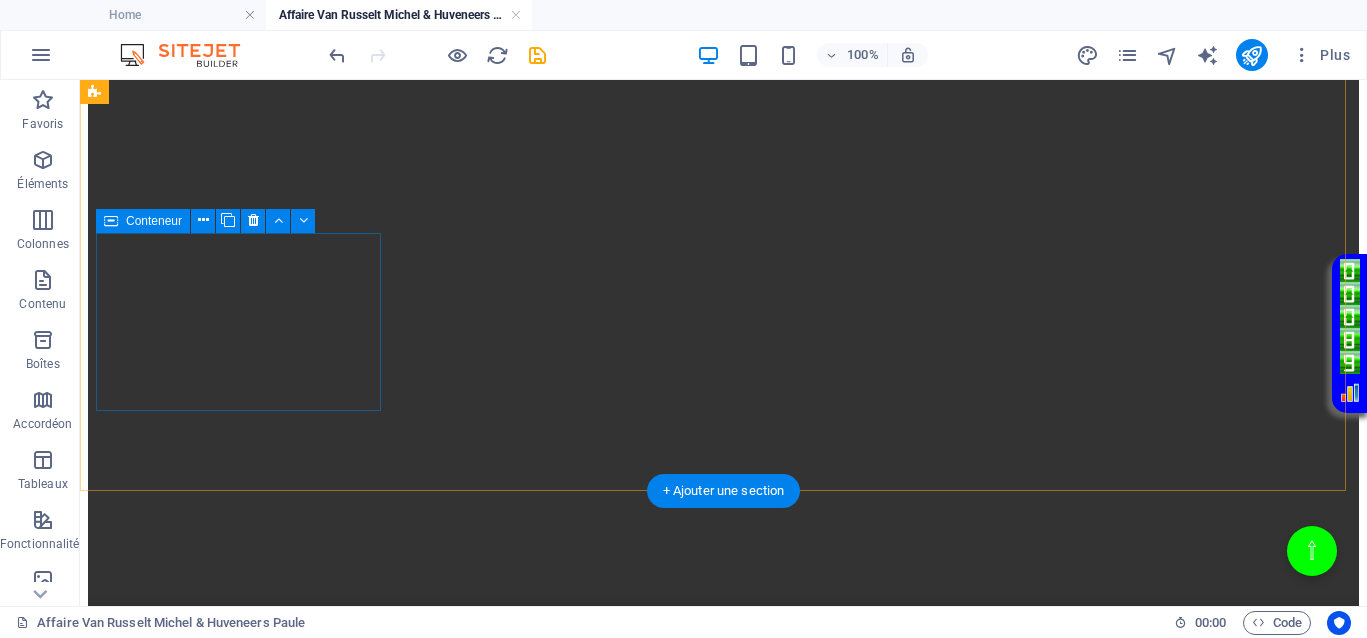 click on "Ajouter les éléments" at bounding box center (639, 2081) 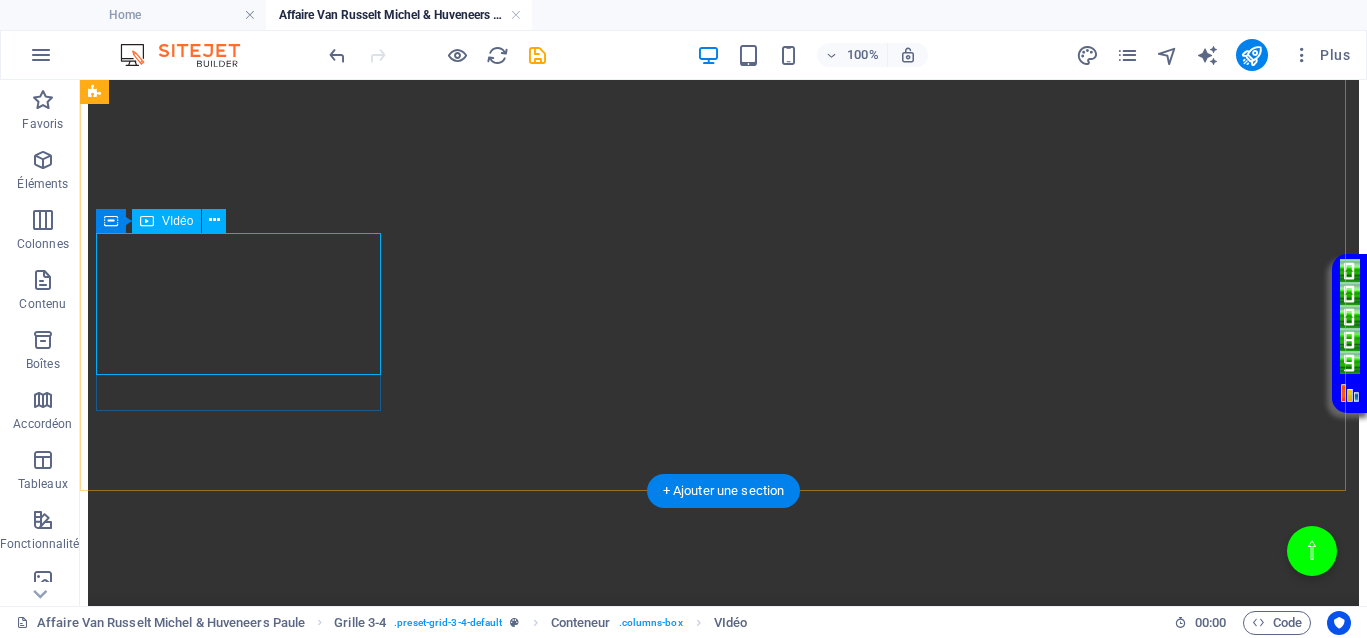 click at bounding box center (723, 2300) 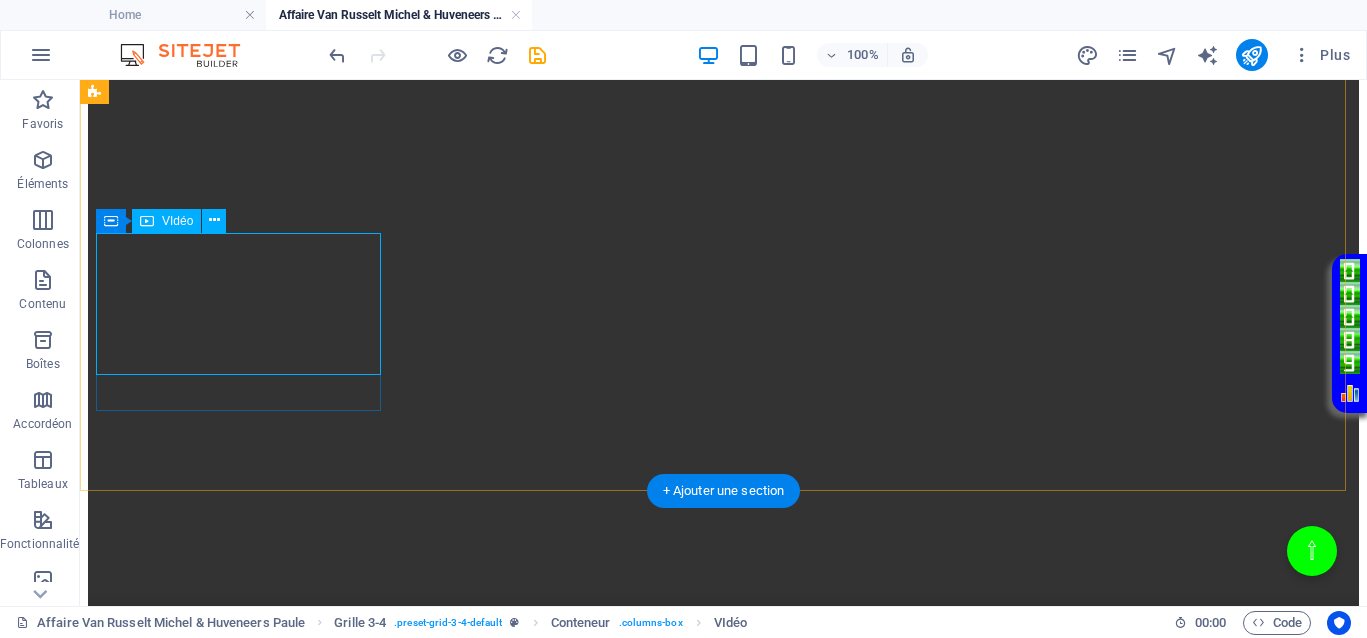 click at bounding box center [723, 2300] 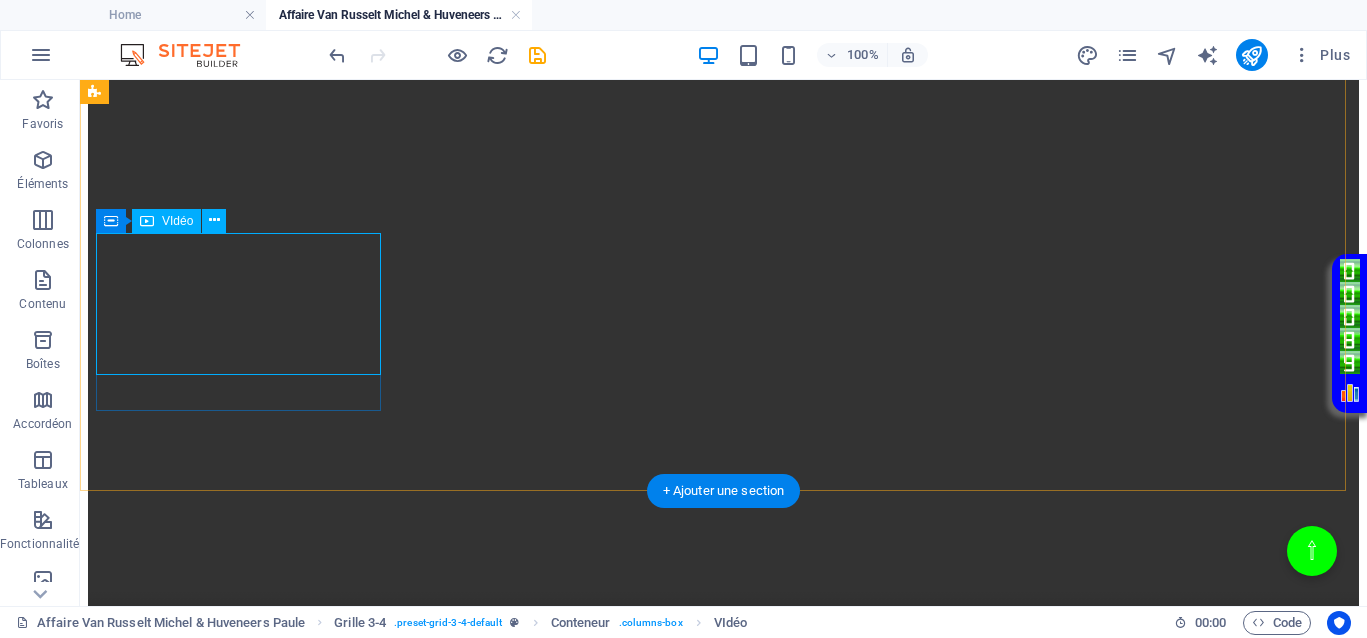 select on "%" 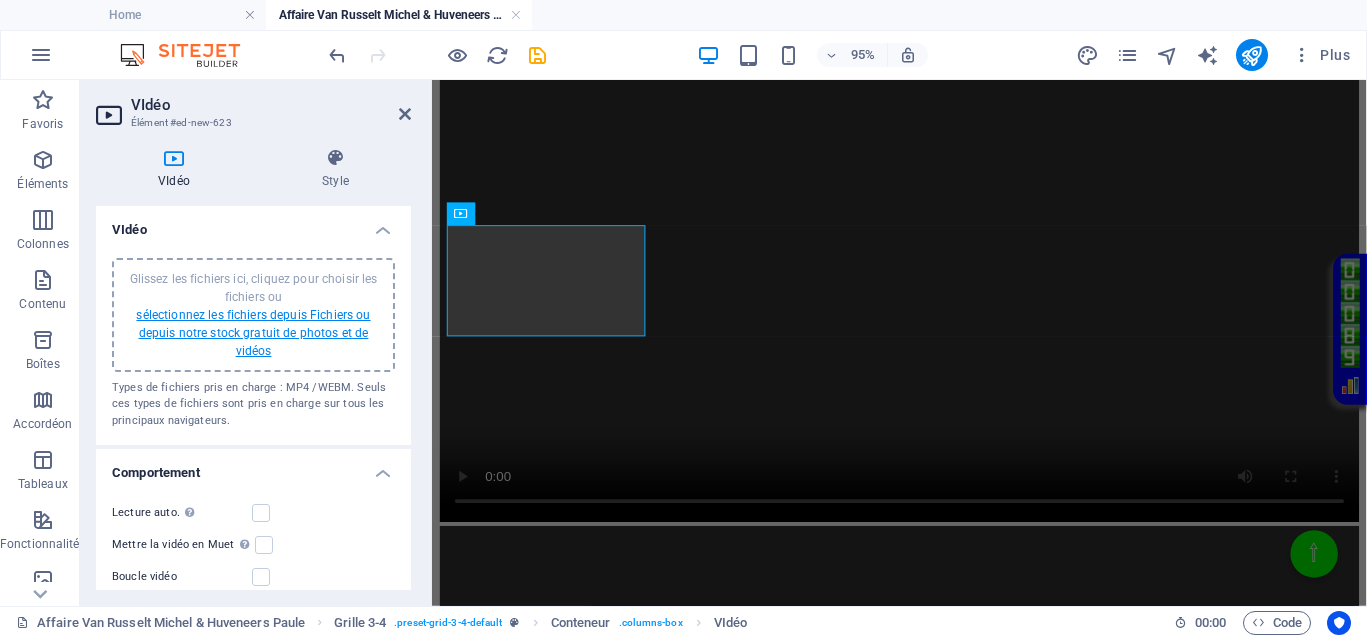 click on "sélectionnez les fichiers depuis Fichiers ou depuis notre stock gratuit de photos et de vidéos" at bounding box center [253, 333] 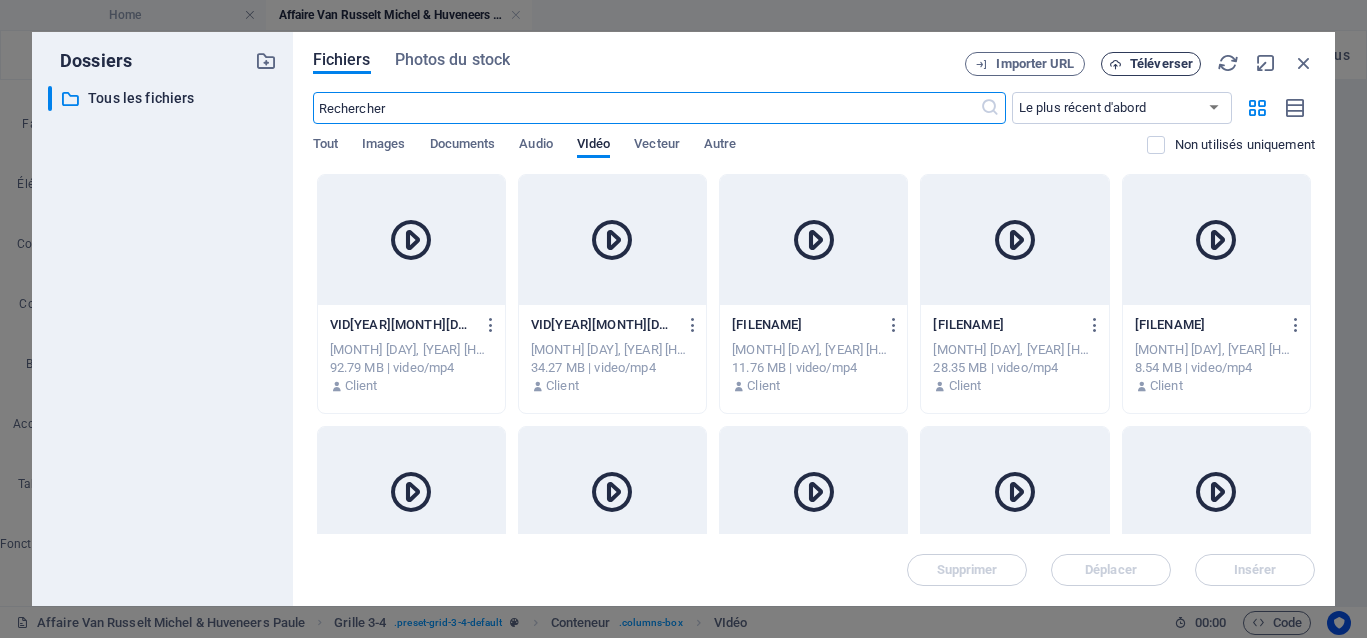 click on "Téléverser" at bounding box center (1161, 64) 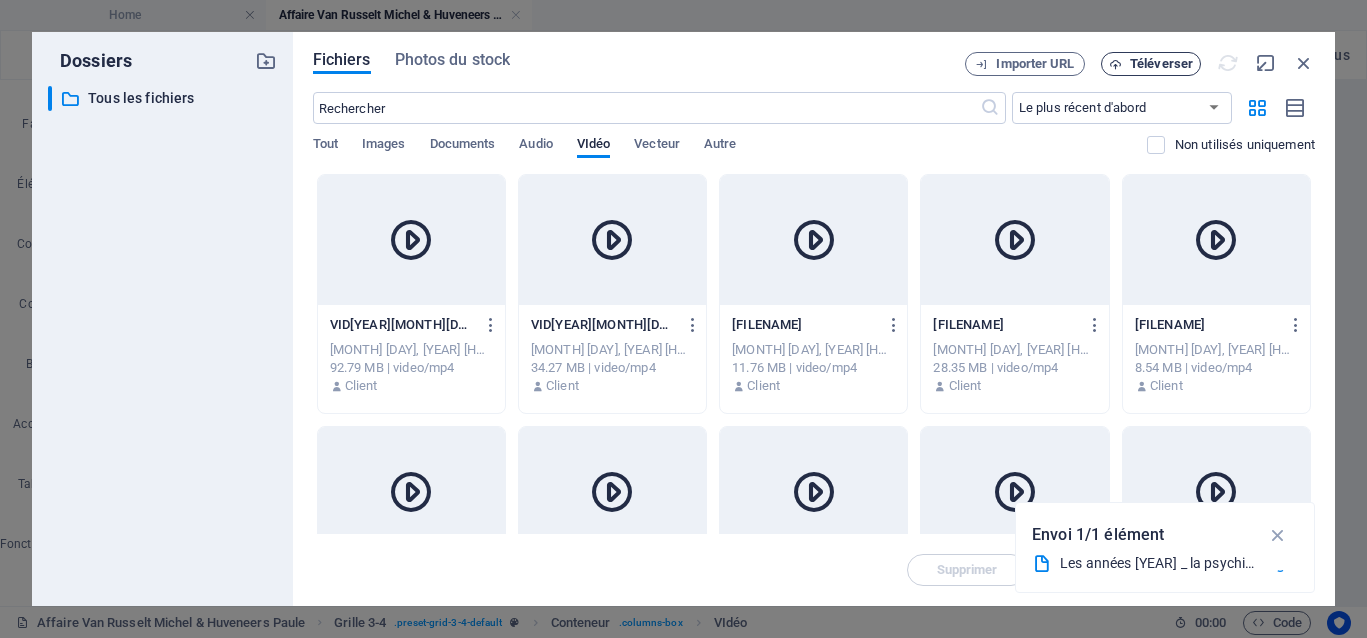 click on "Téléverser" at bounding box center (1161, 64) 